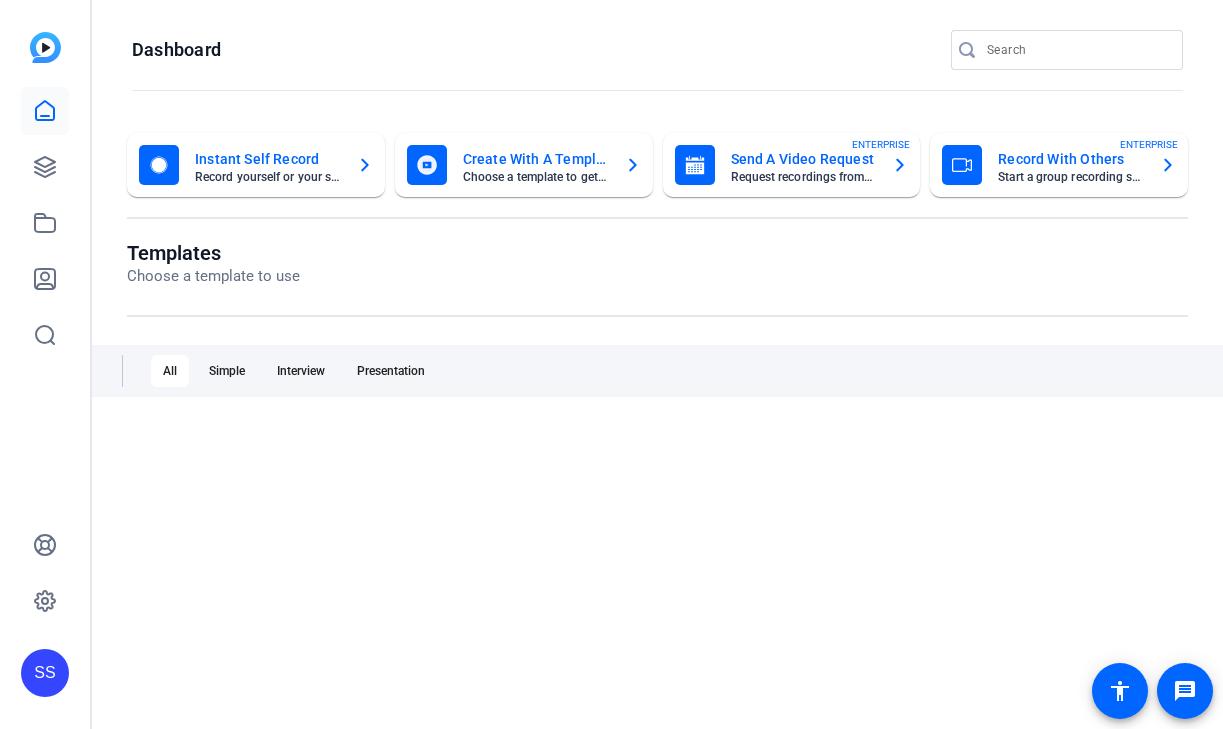 scroll, scrollTop: 0, scrollLeft: 0, axis: both 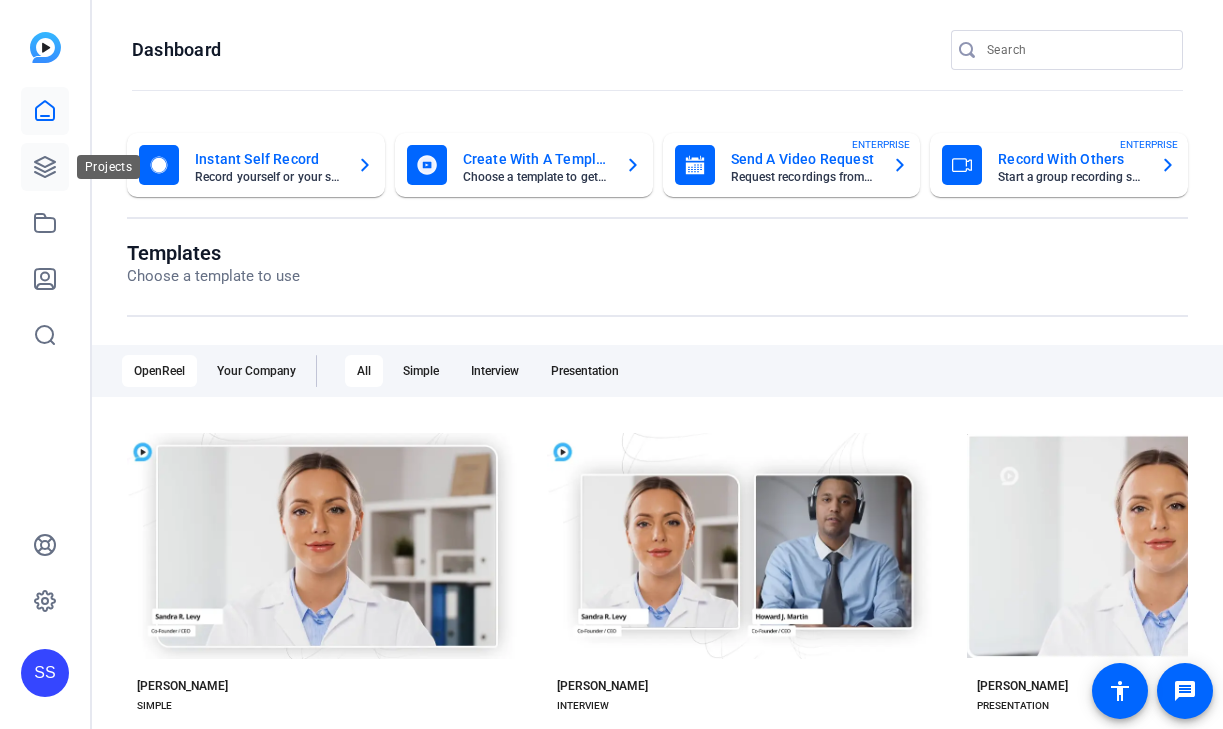 click 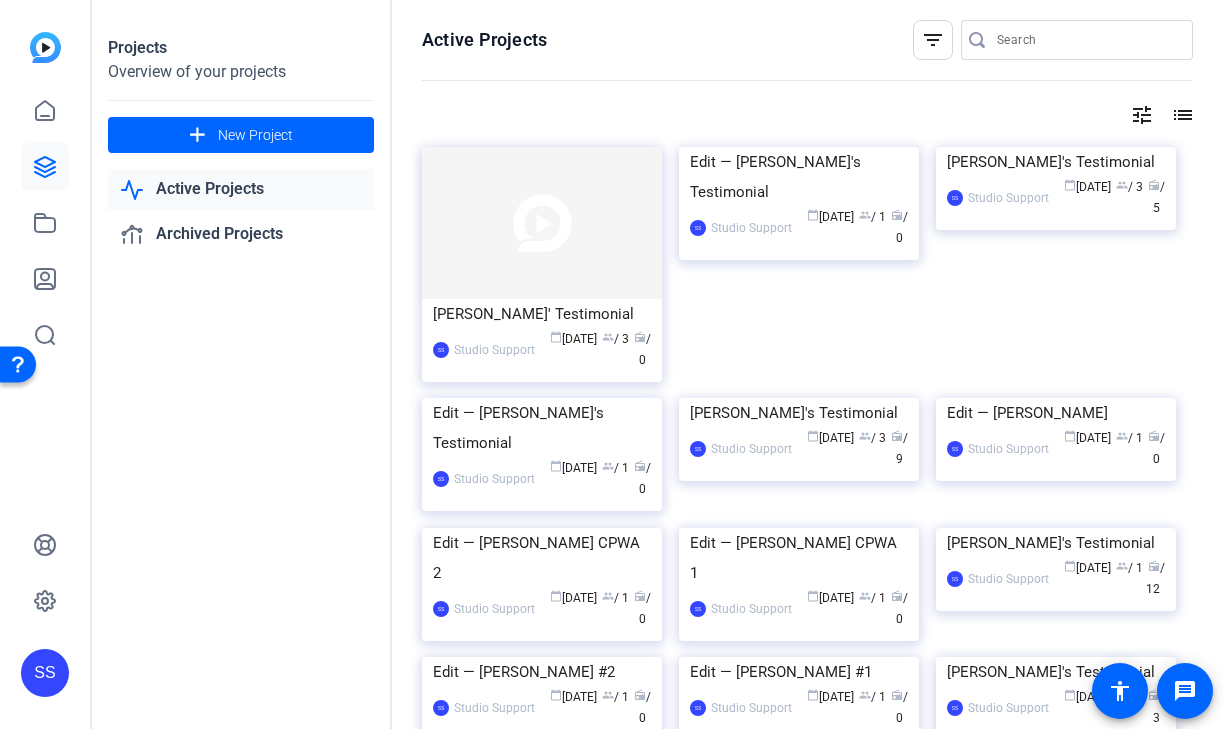 click on "SS" 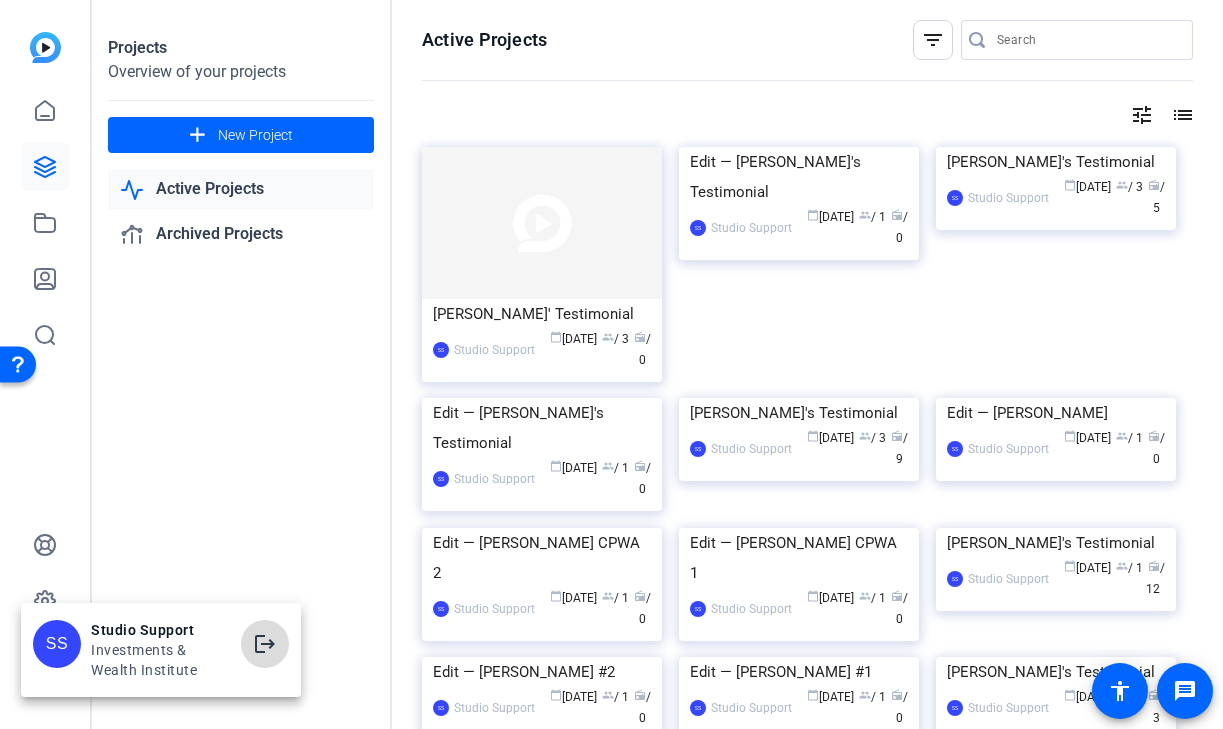 click on "logout" at bounding box center [265, 644] 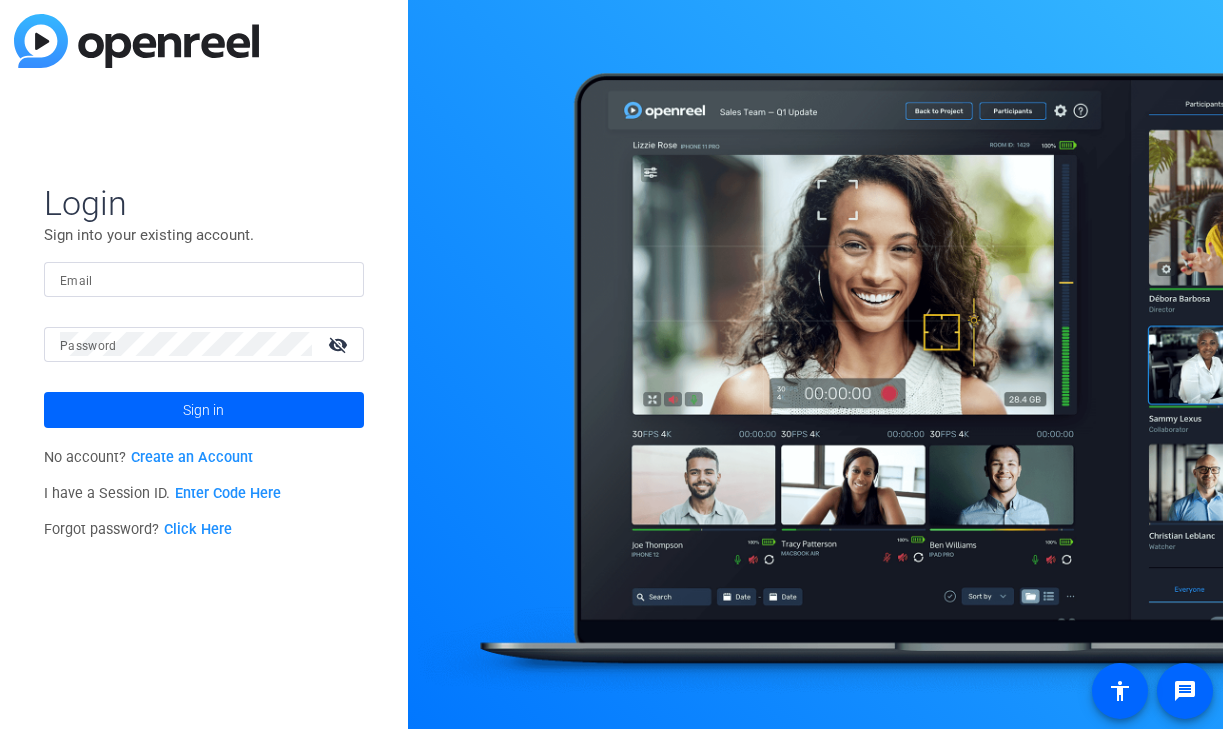 scroll, scrollTop: 0, scrollLeft: 0, axis: both 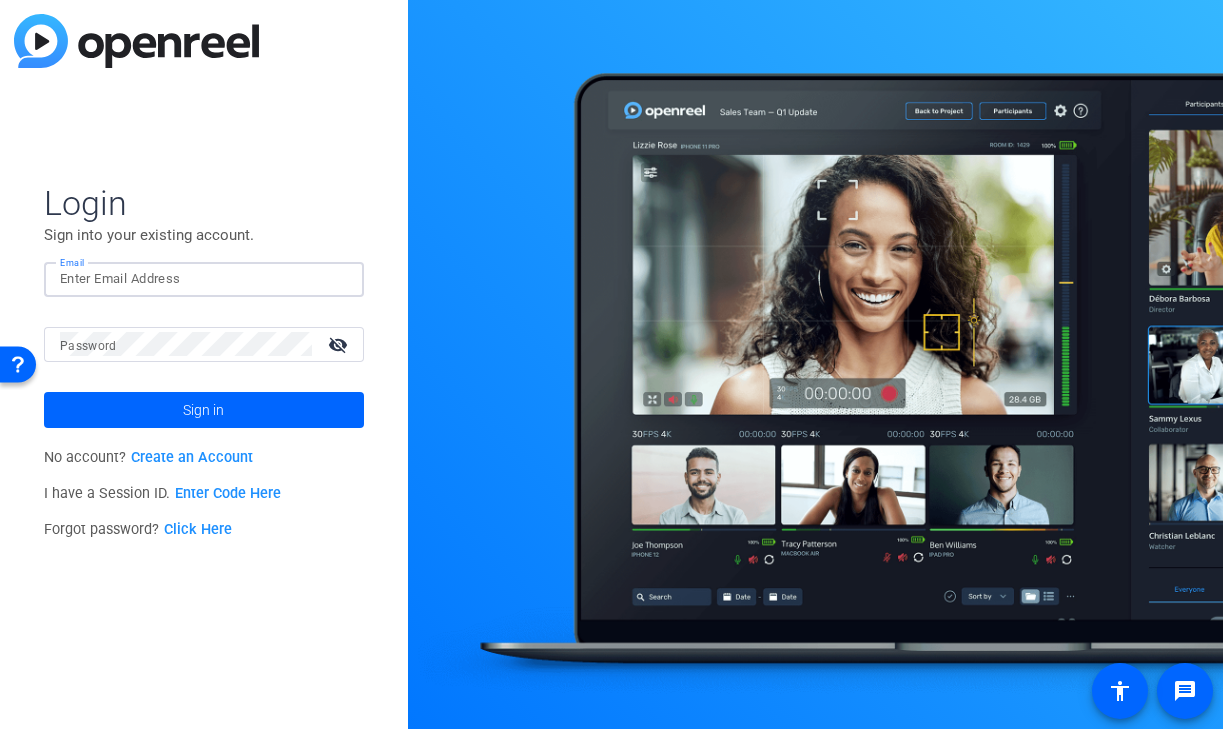 click 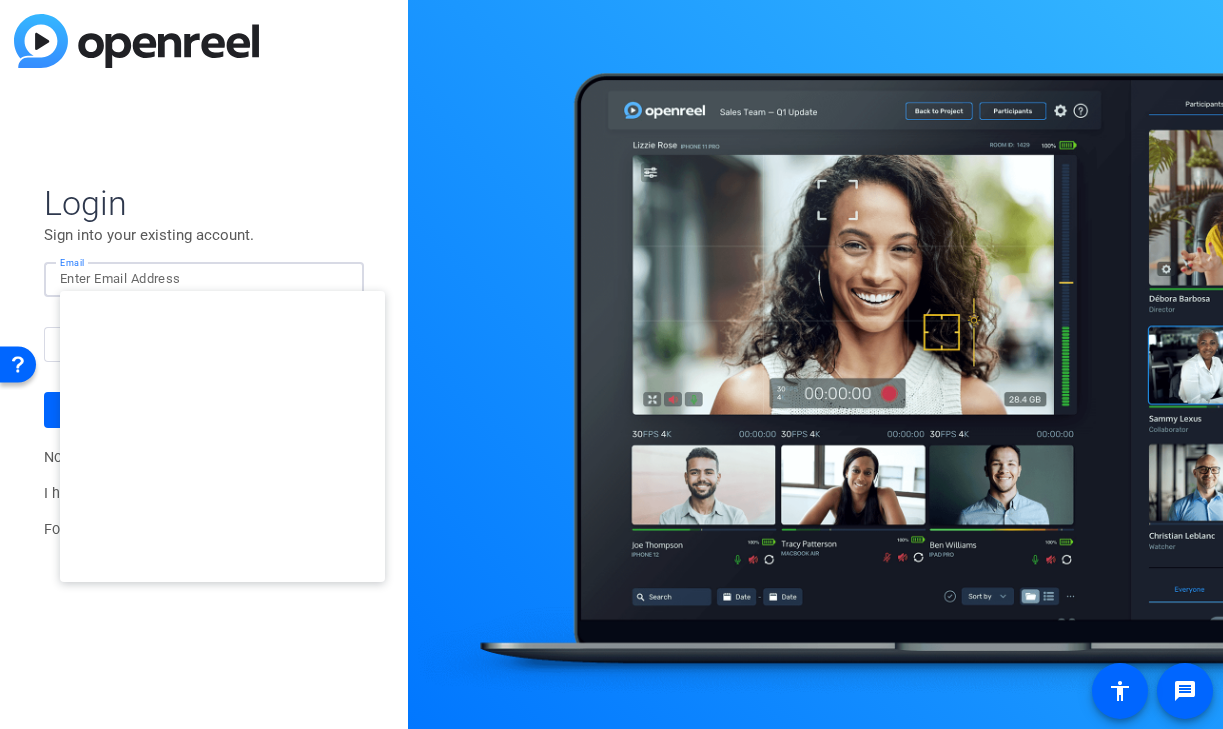type on "studiosupport+2@openreel.com" 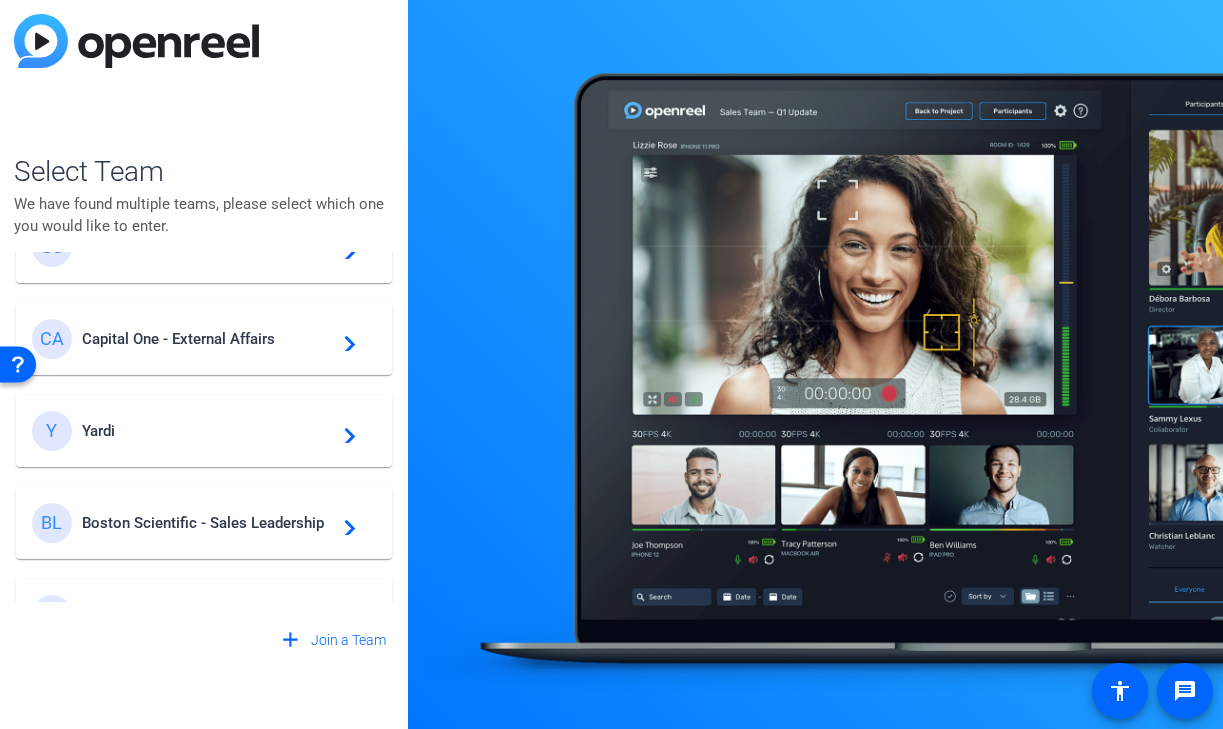 scroll, scrollTop: 271, scrollLeft: 0, axis: vertical 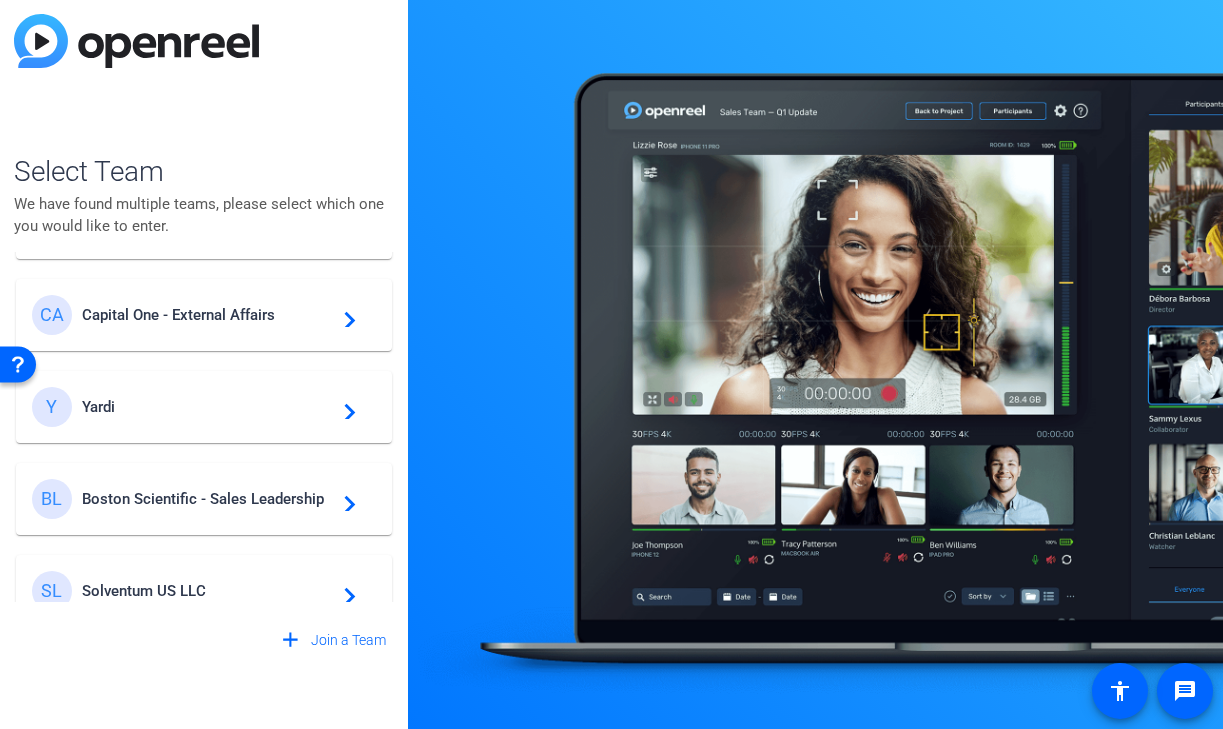 click on "Y Yardi  navigate_next" 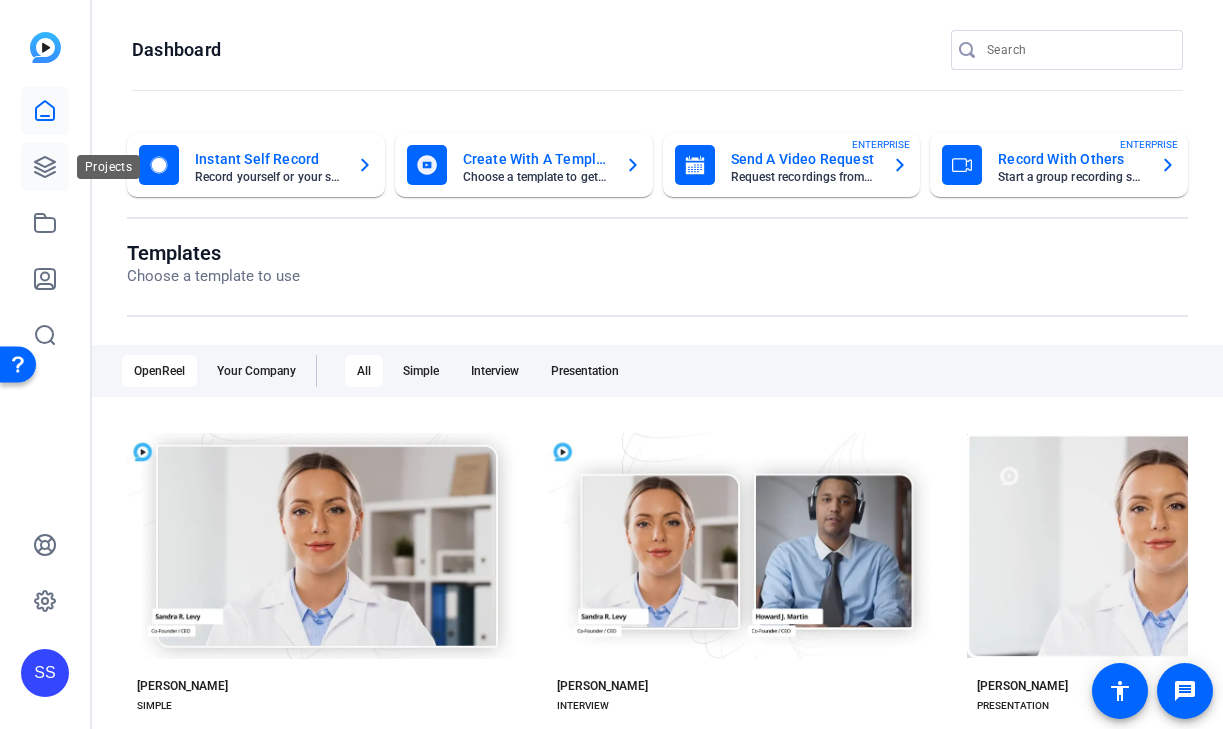 click 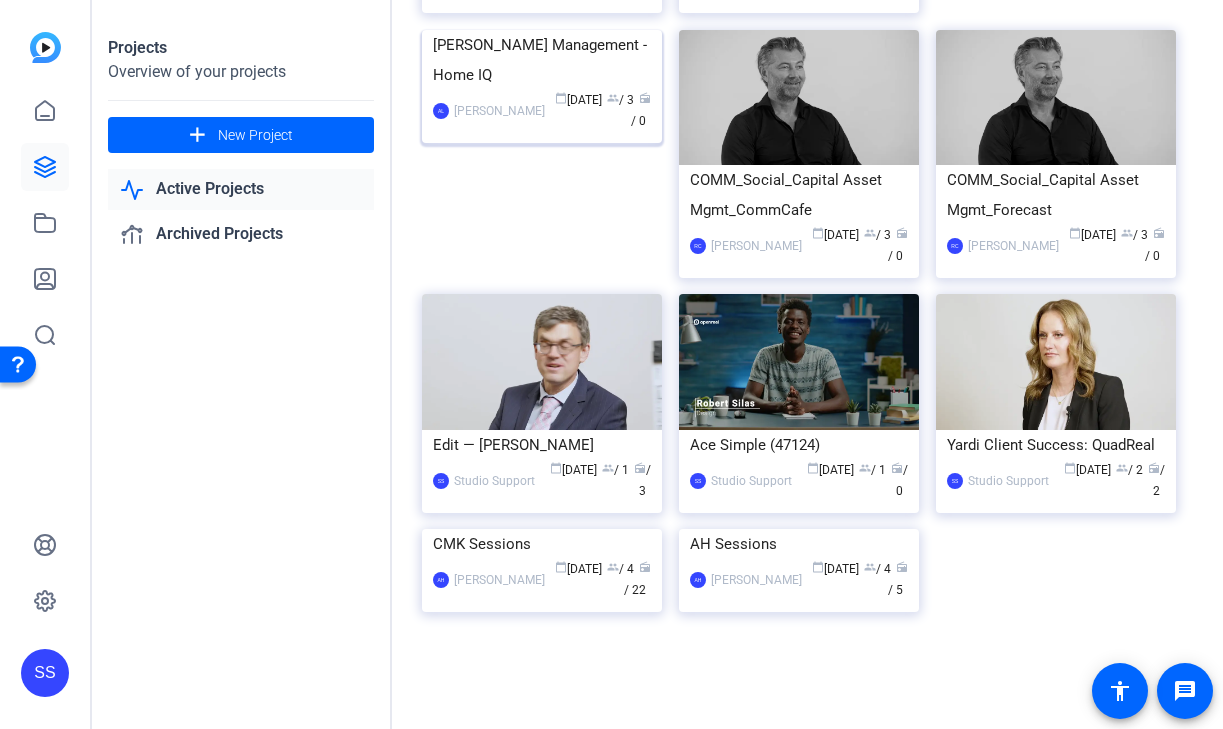 scroll, scrollTop: 402, scrollLeft: 0, axis: vertical 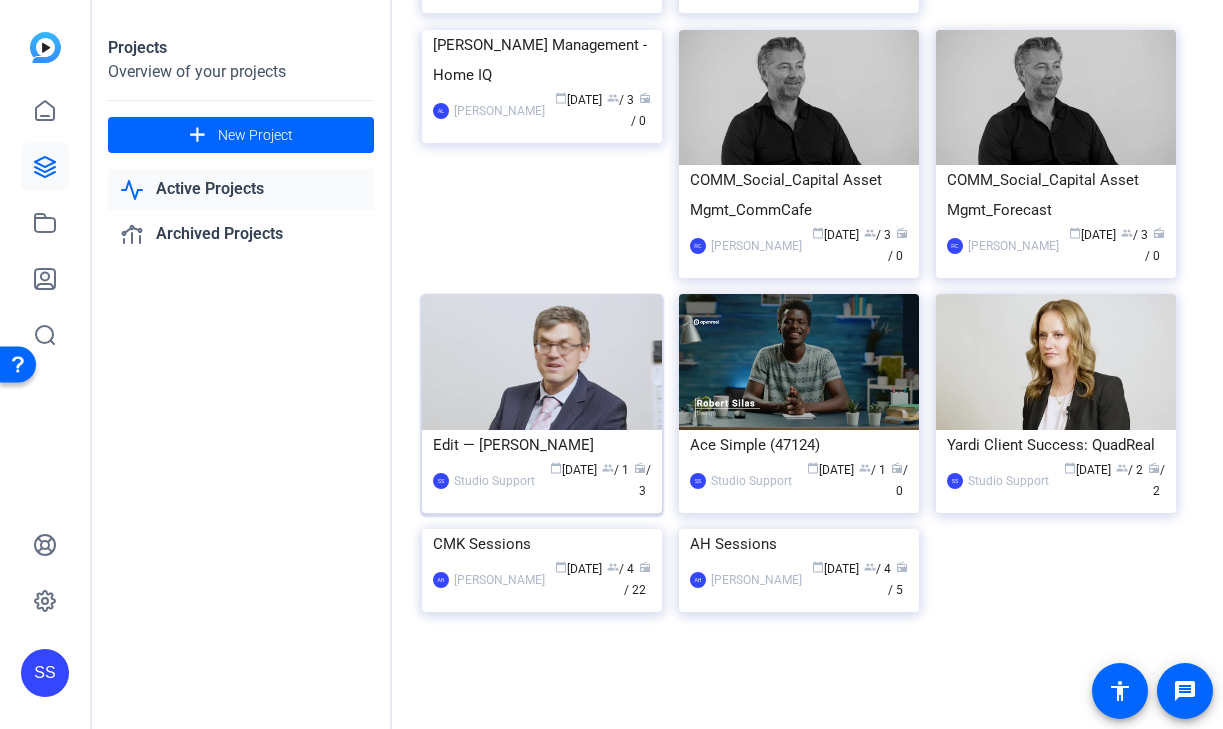 click on "Edit — Carl Stetler" 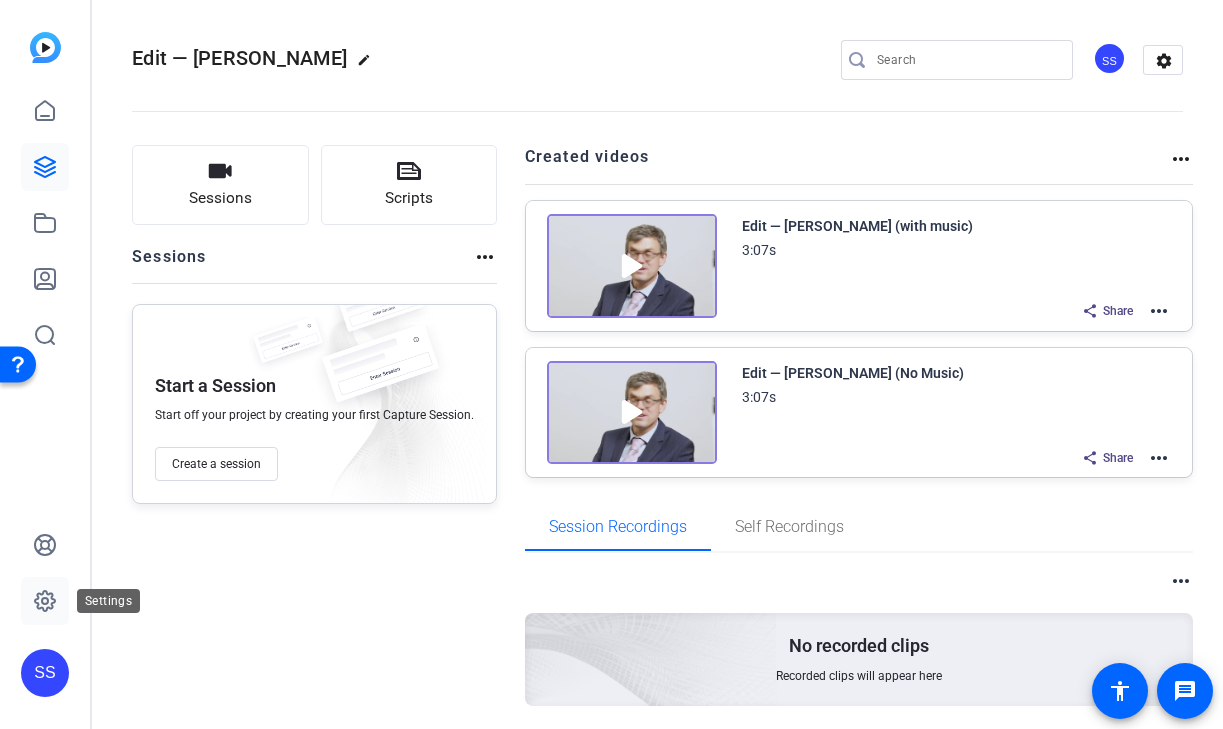 click 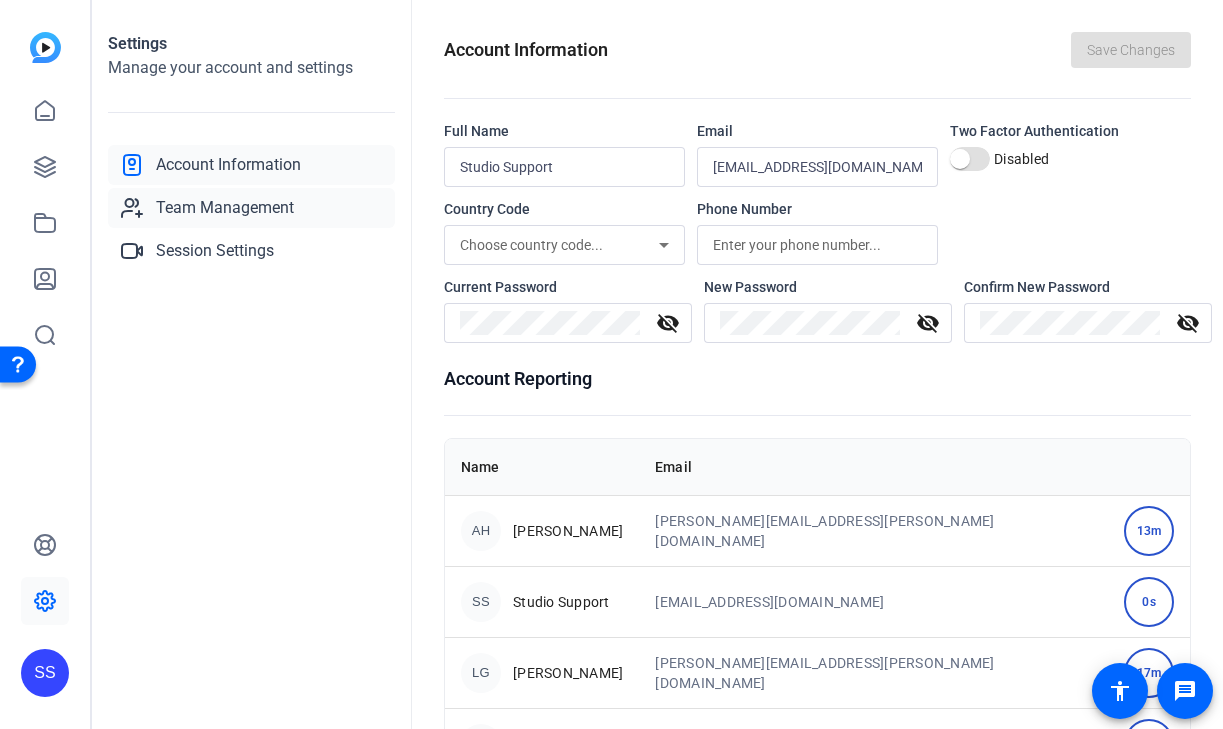 click on "Team Management" 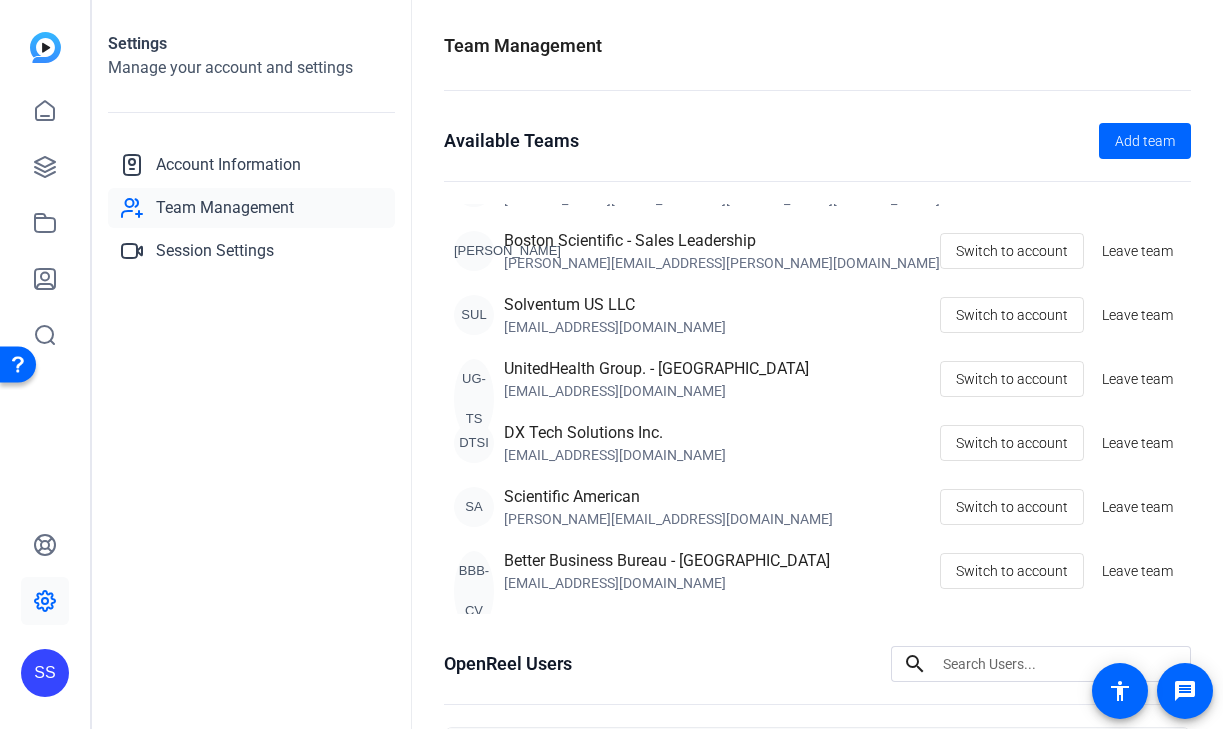 scroll, scrollTop: 450, scrollLeft: 0, axis: vertical 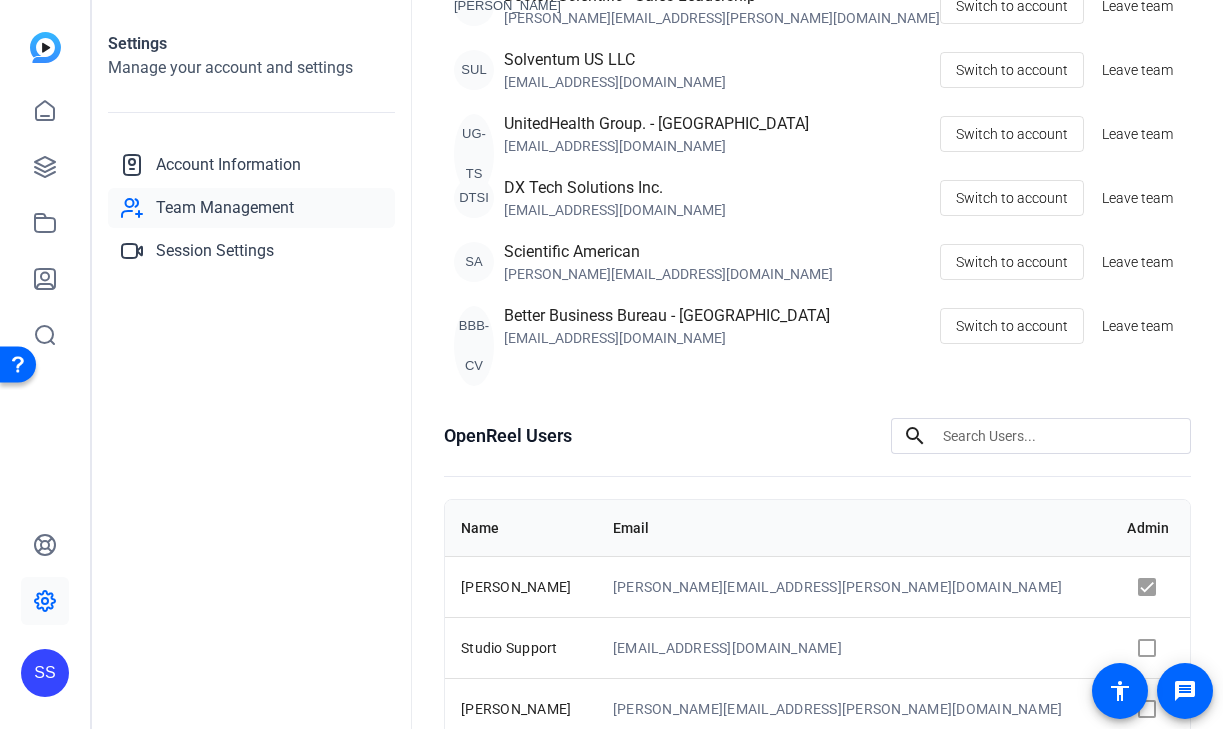 click on "SS" 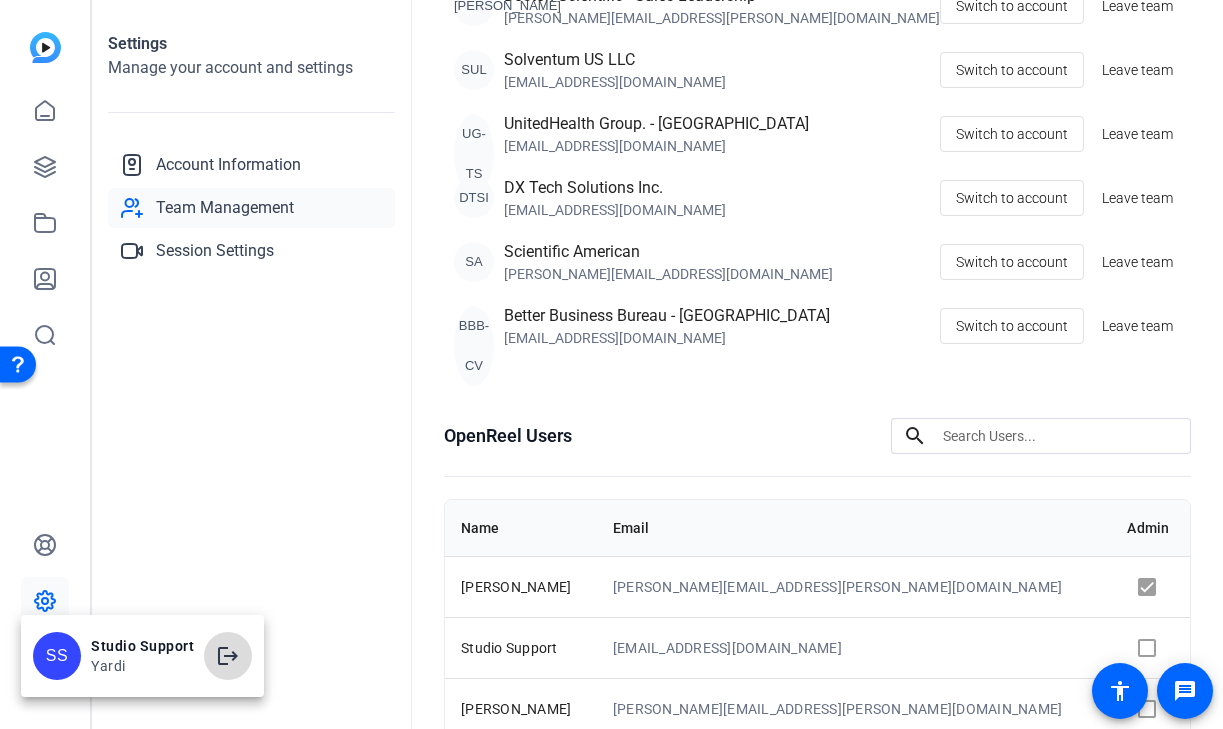 click on "logout" at bounding box center [228, 656] 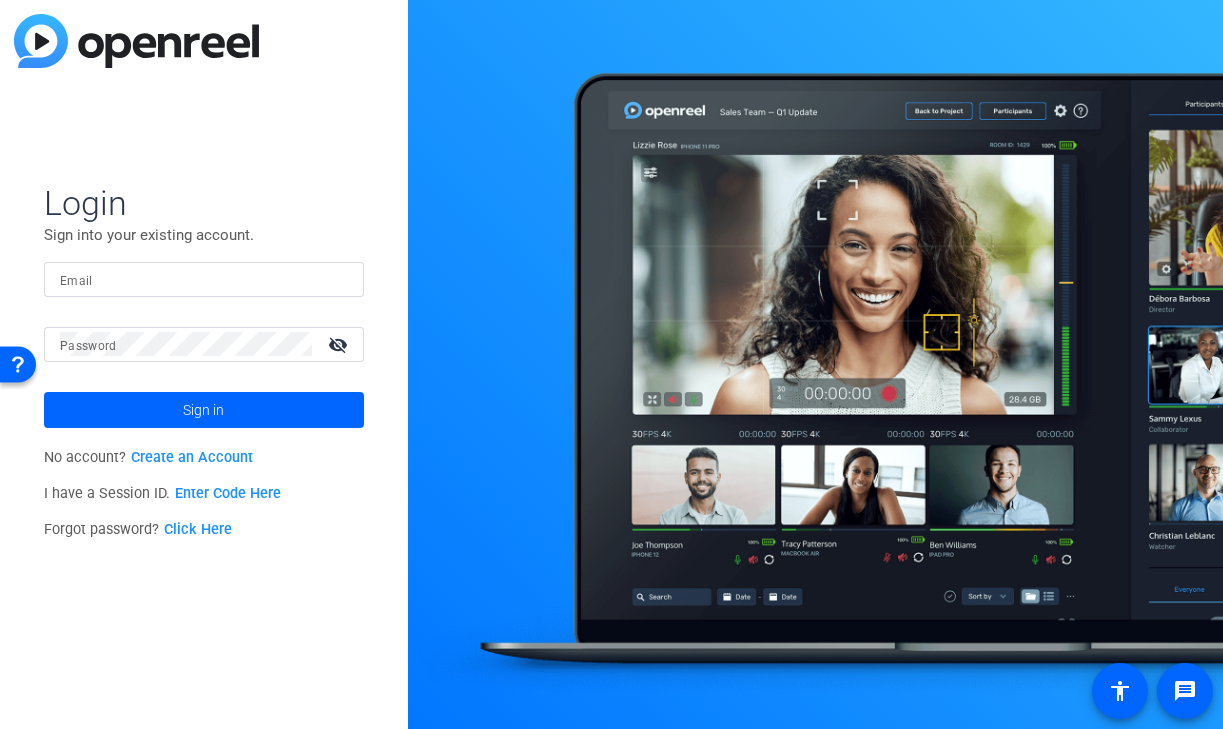 click on "Email" at bounding box center [204, 279] 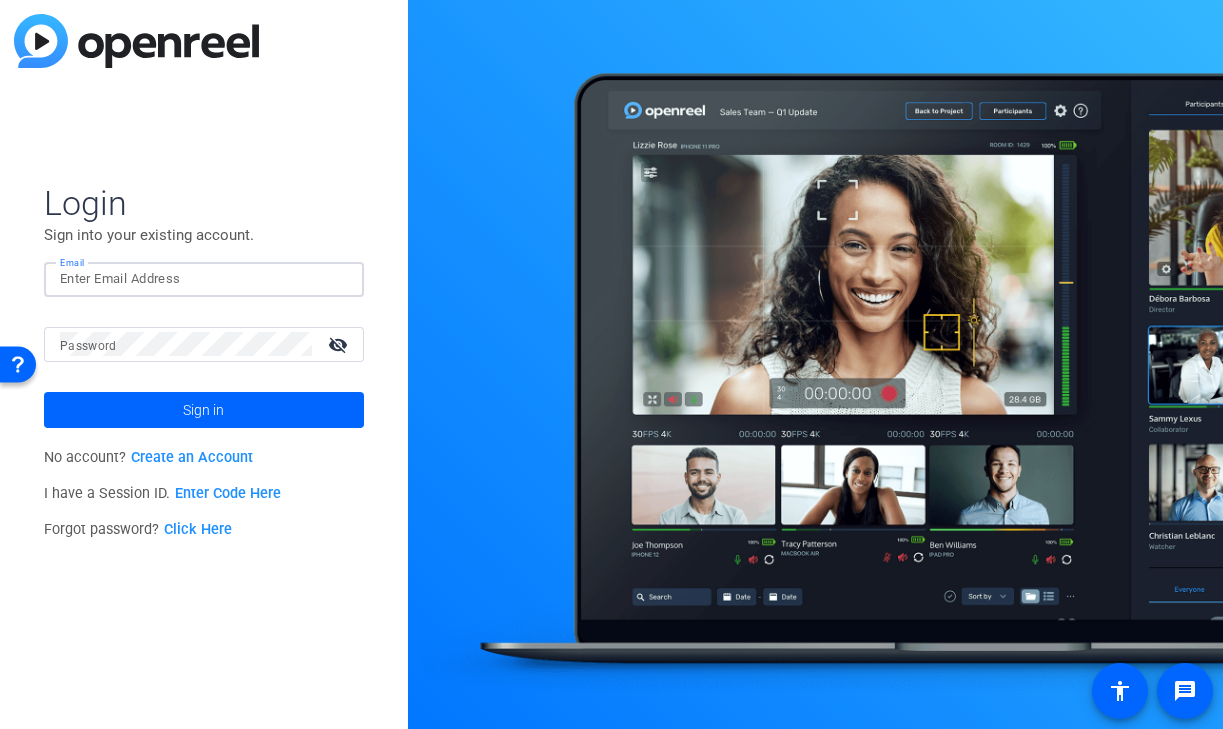 click on "Email" at bounding box center [204, 279] 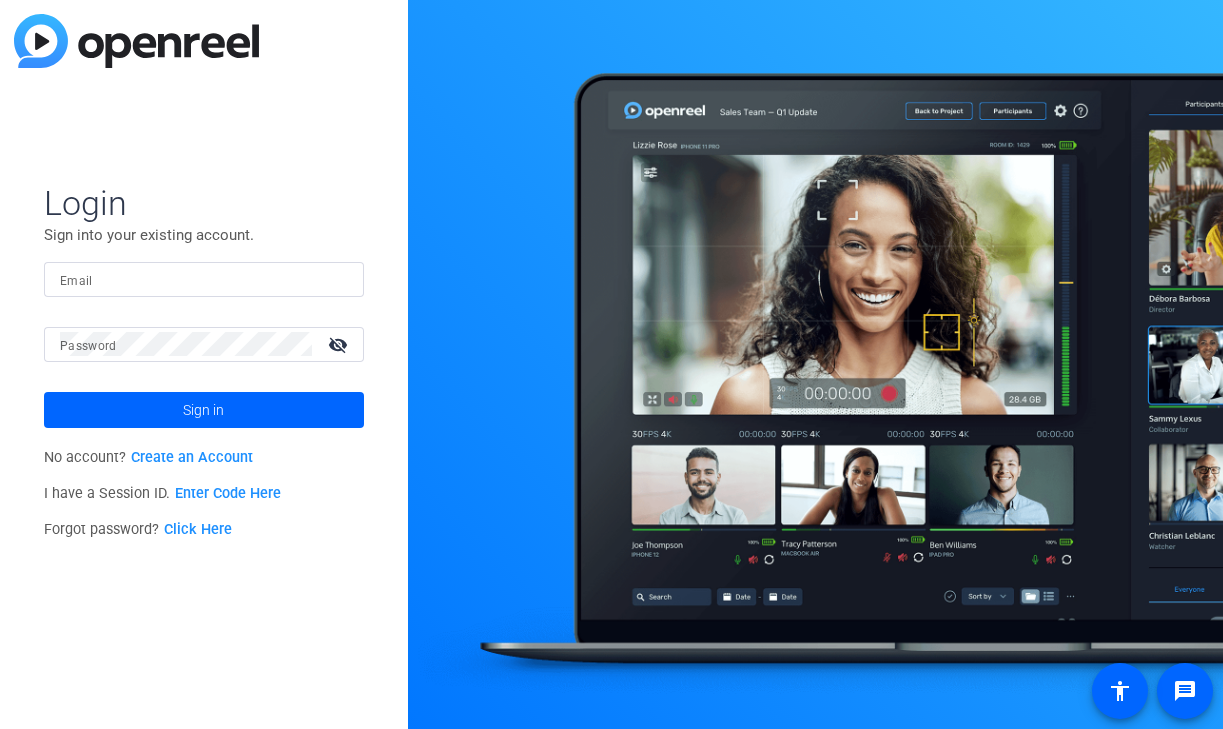 scroll, scrollTop: 0, scrollLeft: 0, axis: both 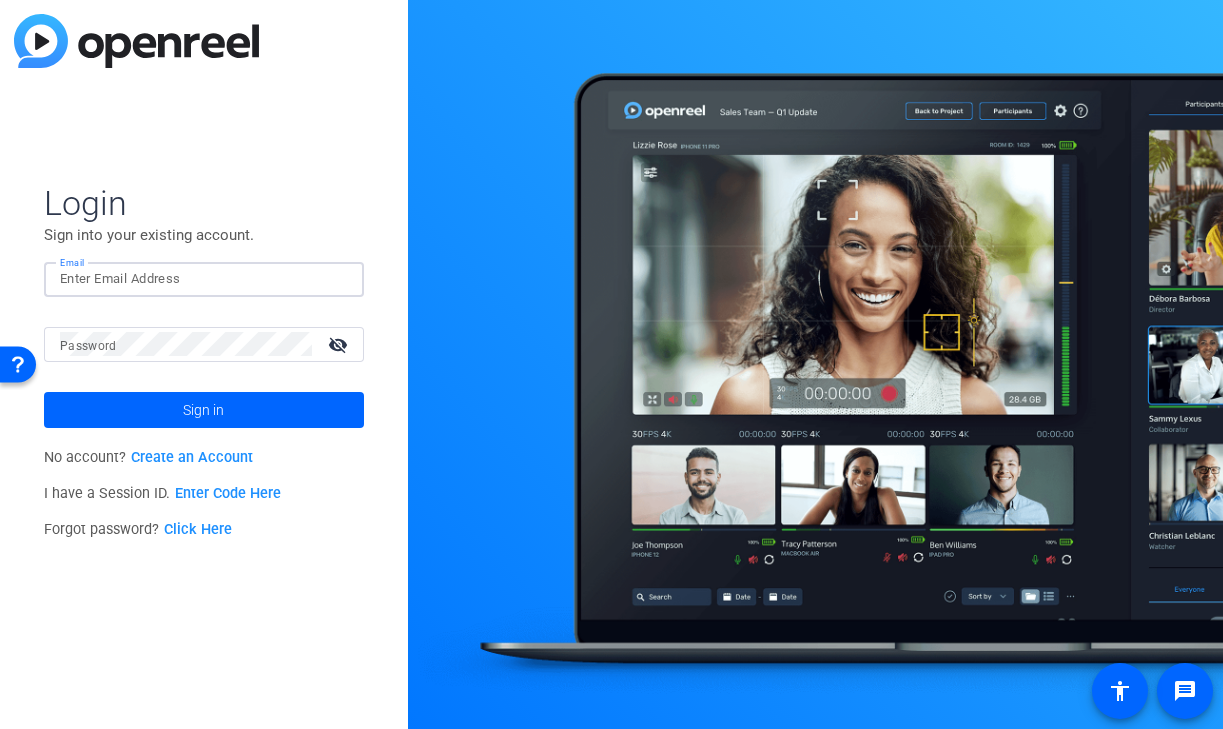click 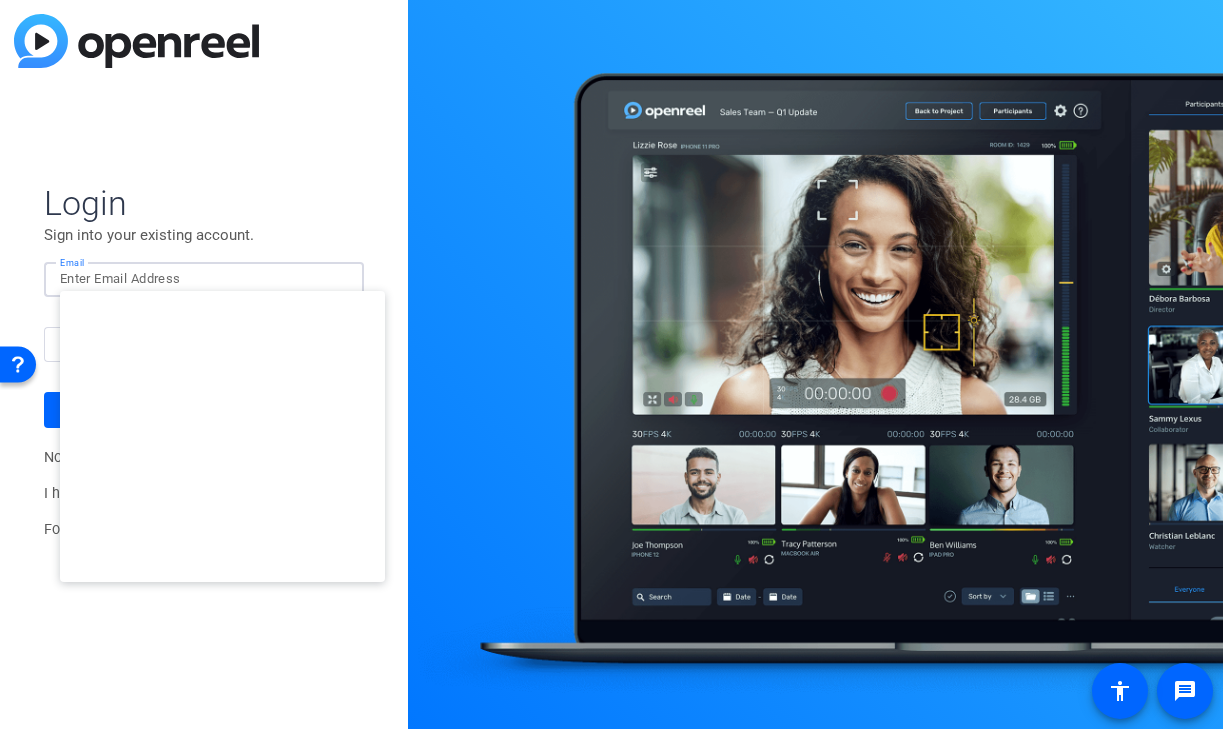 type on "[EMAIL_ADDRESS][DOMAIN_NAME]" 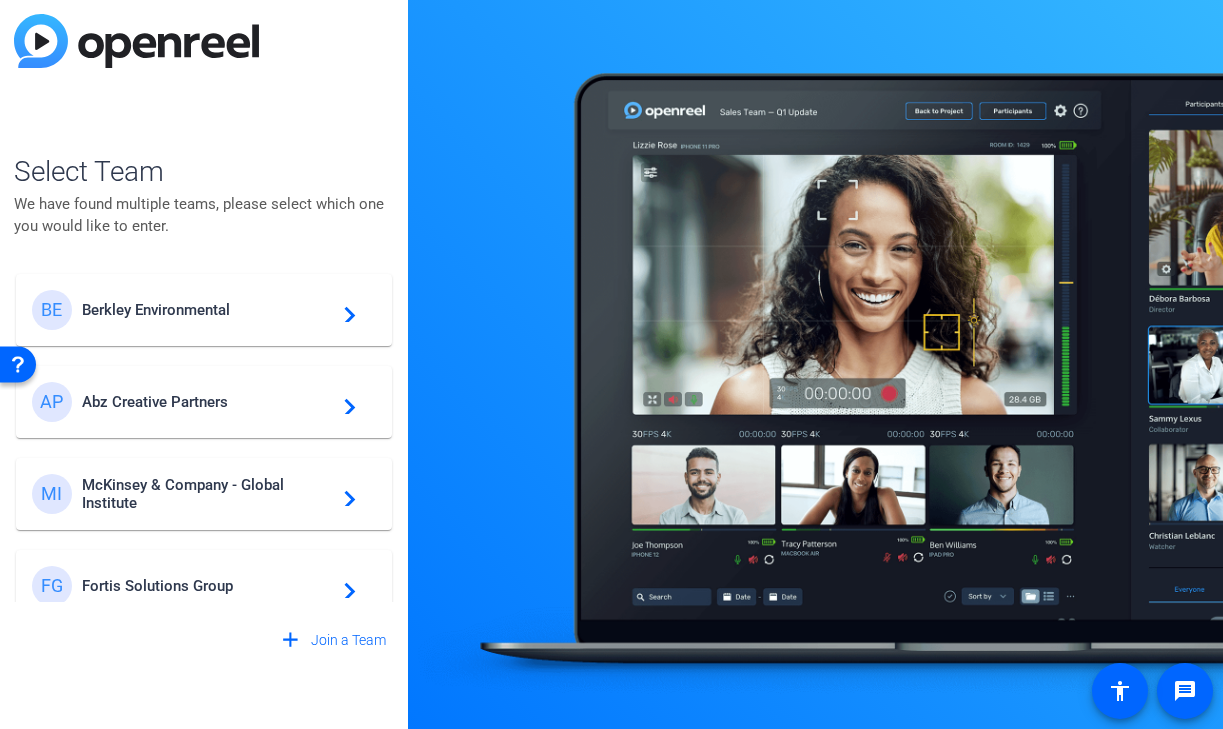 click on "McKinsey & Company - Global Institute" 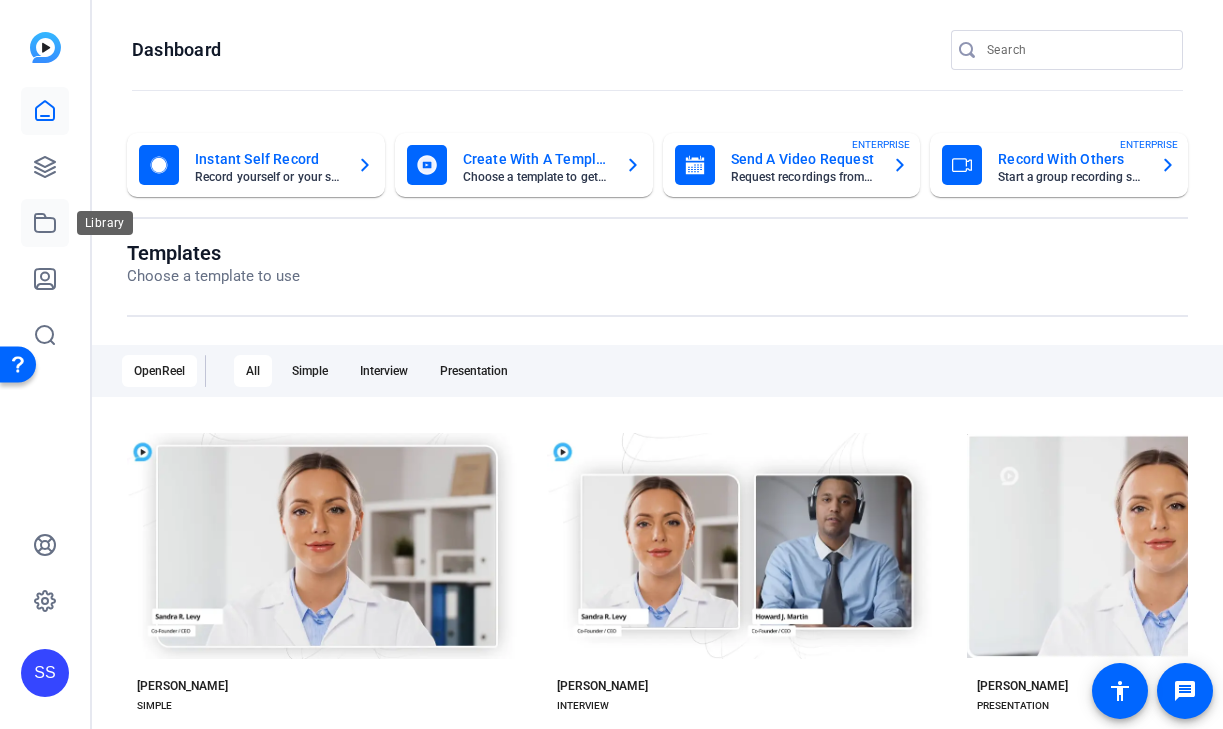 click 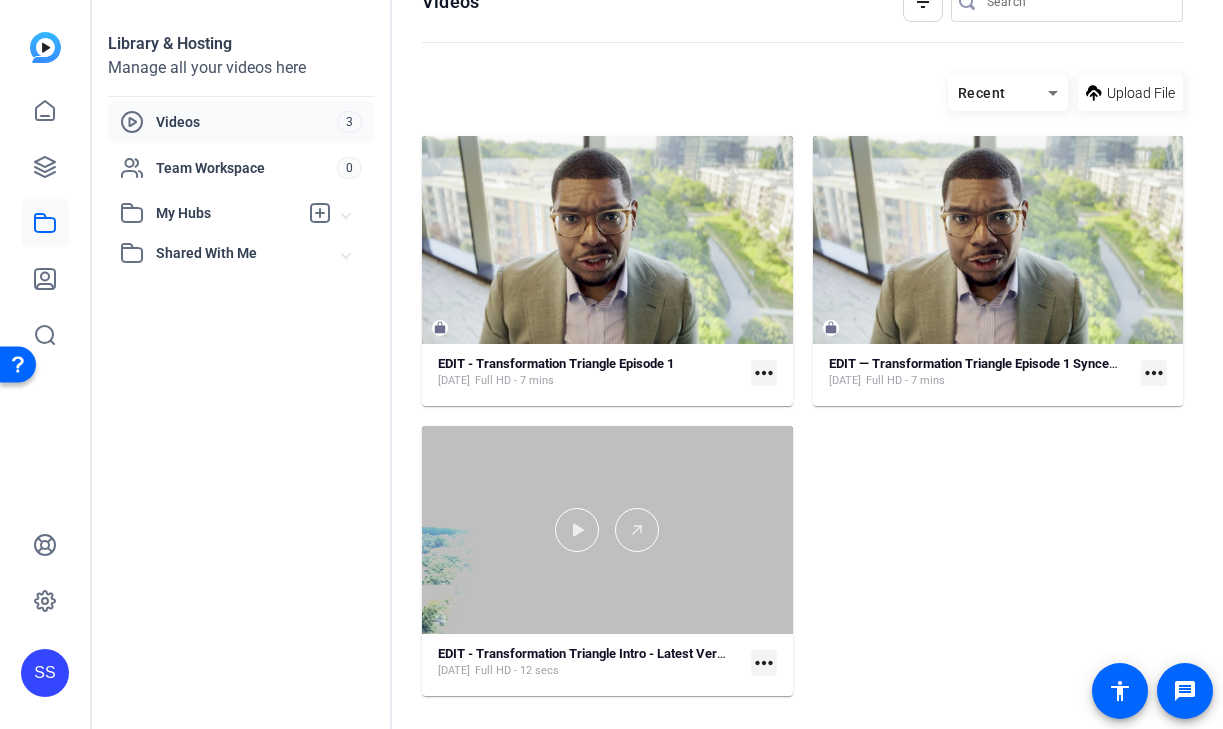 scroll, scrollTop: 38, scrollLeft: 0, axis: vertical 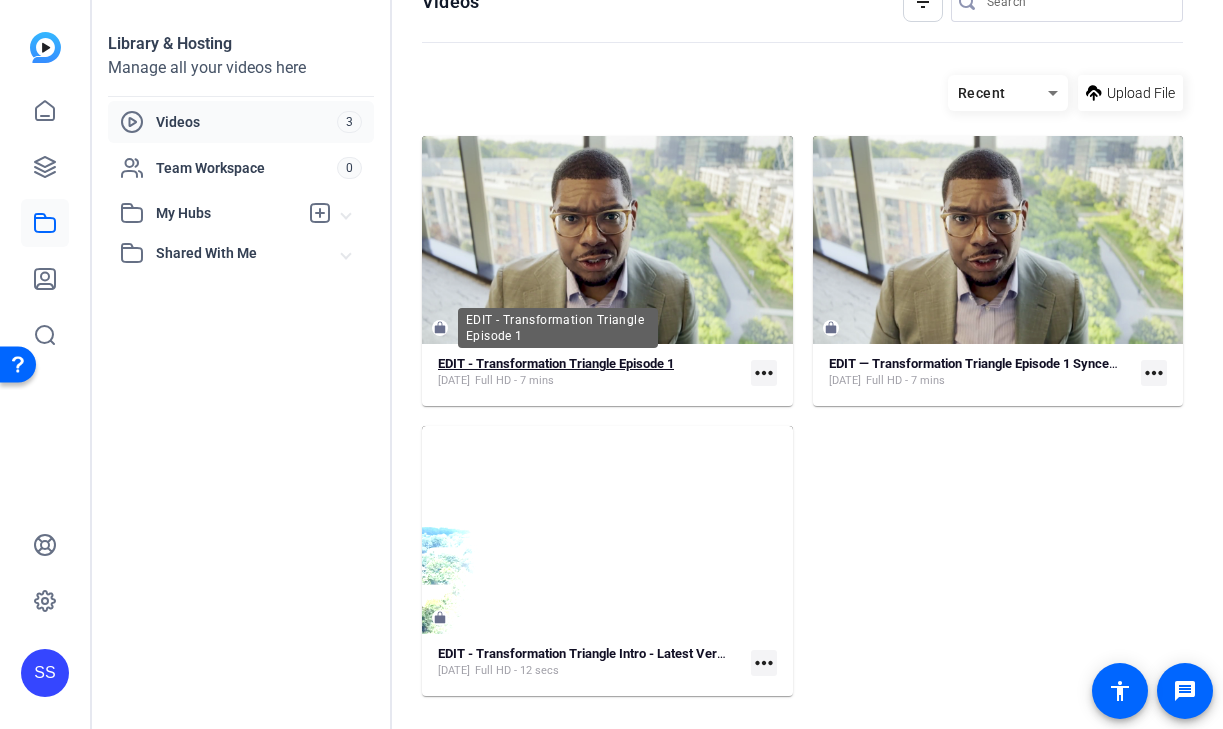 click on "EDIT - Transformation Triangle Episode 1" 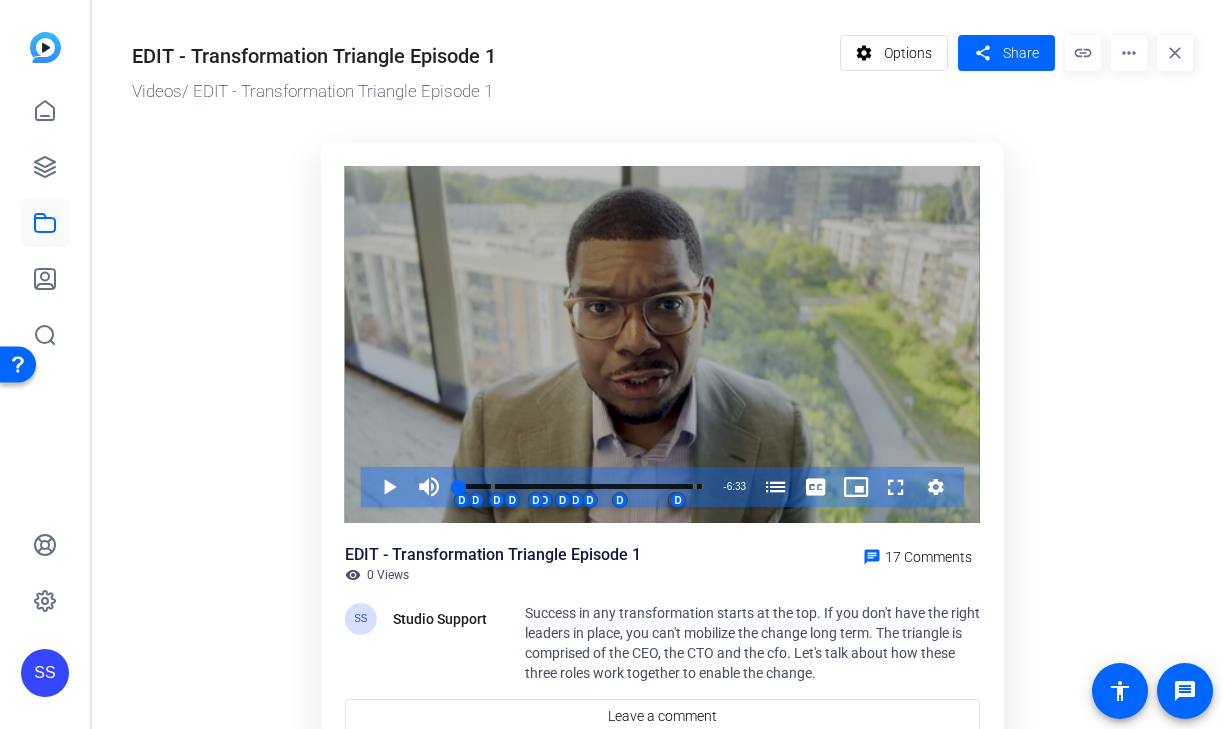 click at bounding box center (662, 344) 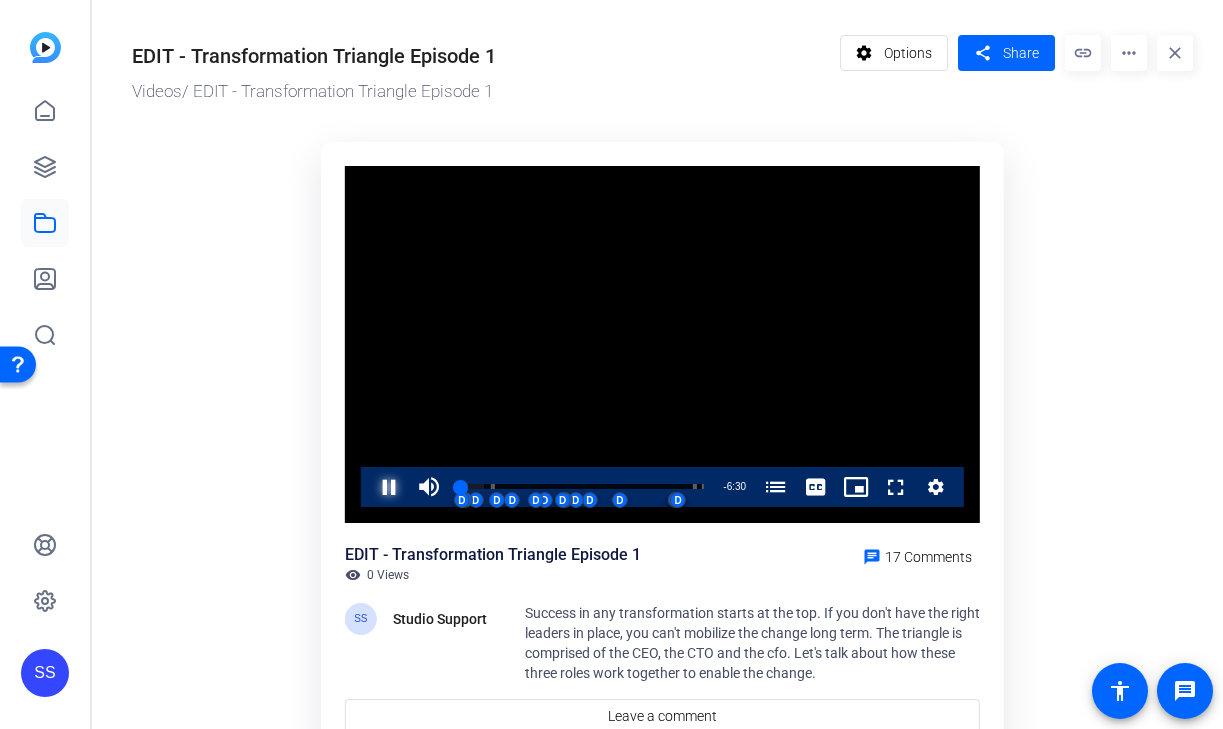 click at bounding box center [369, 487] 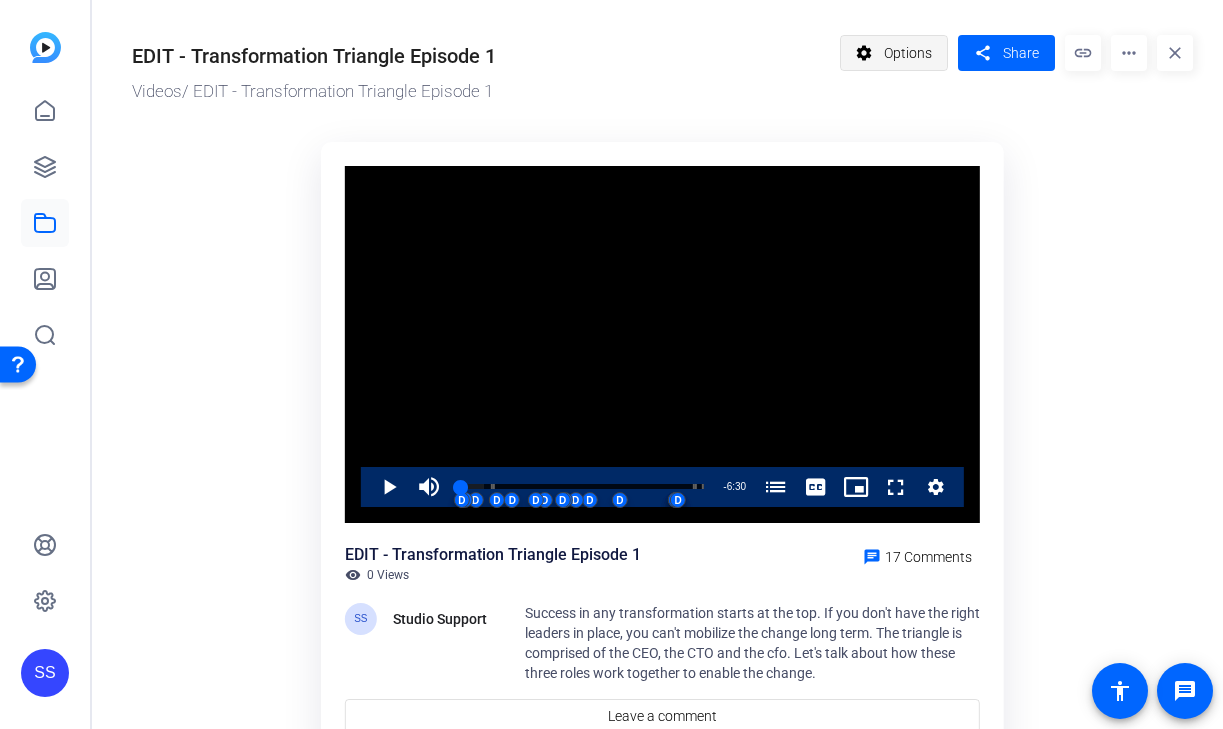 click on "Options" 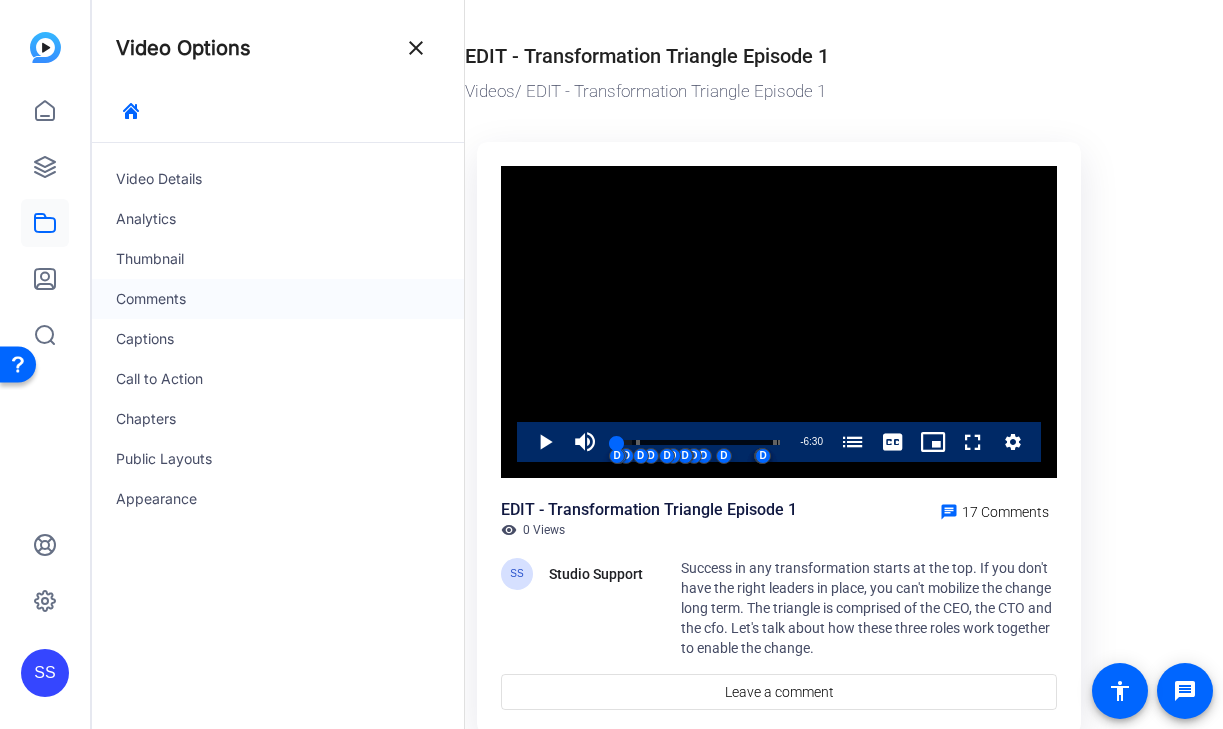 click on "Comments" 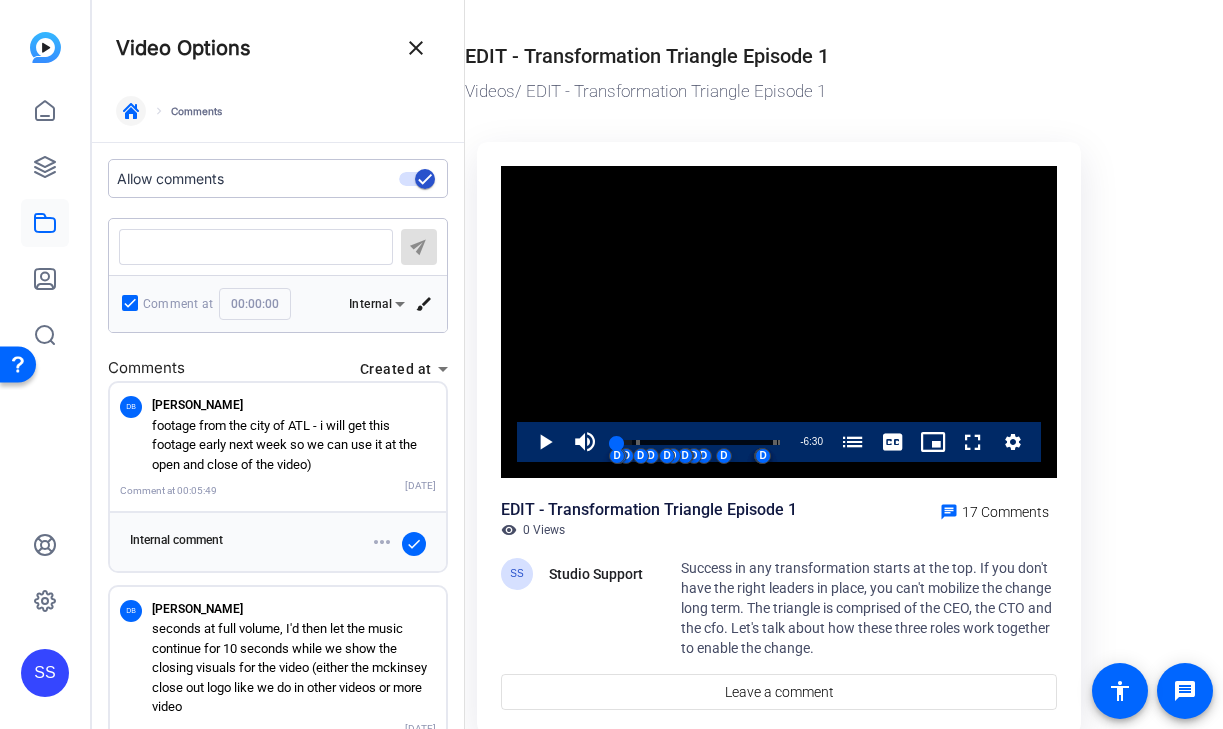 click 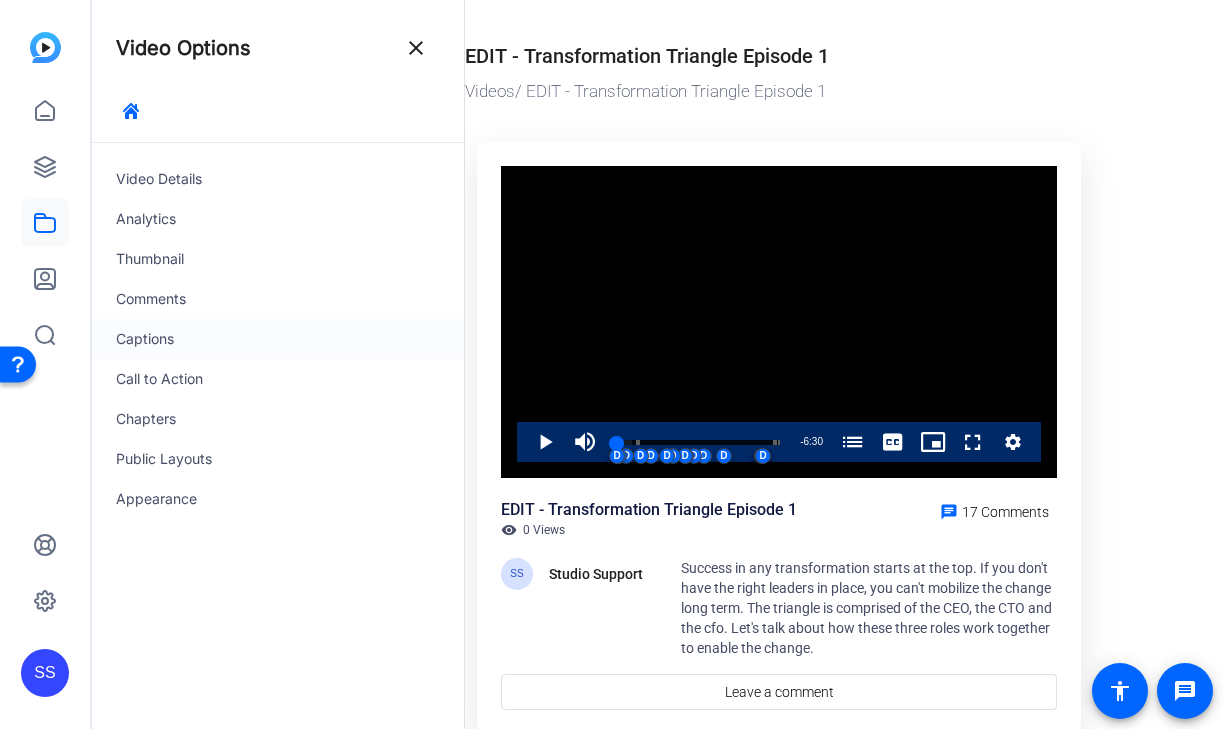 click on "Captions" 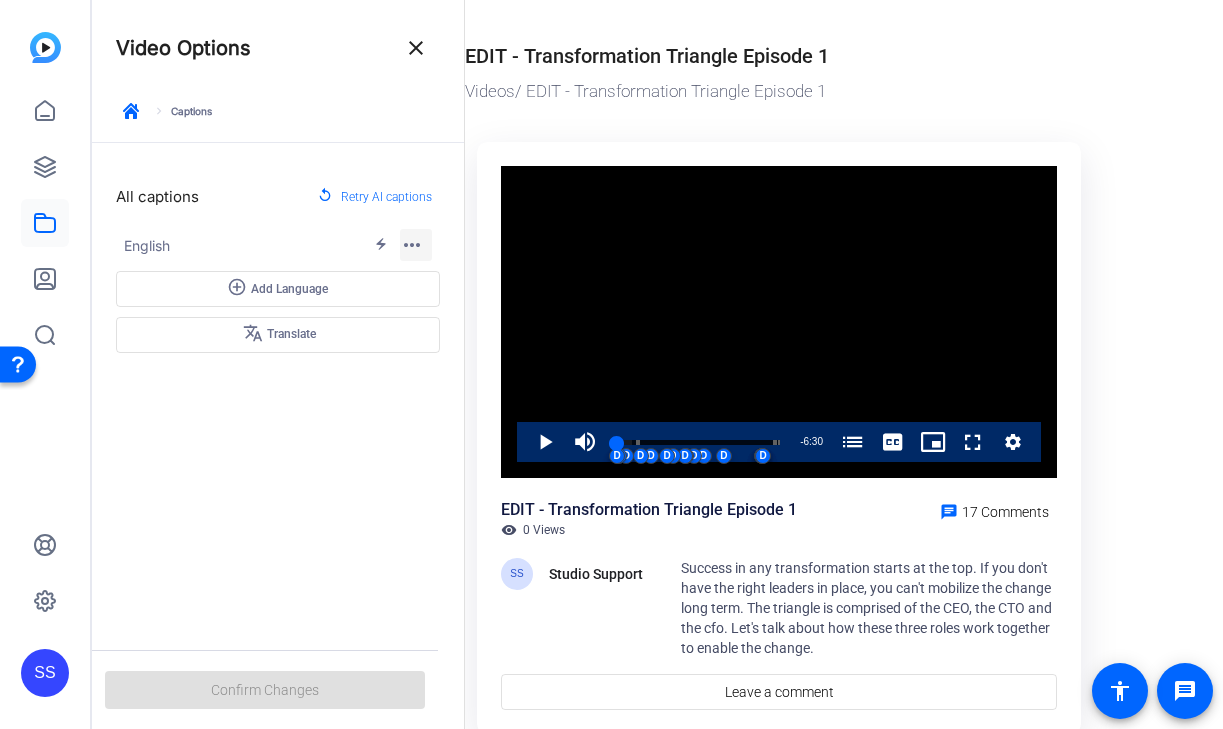click on "more_horiz" 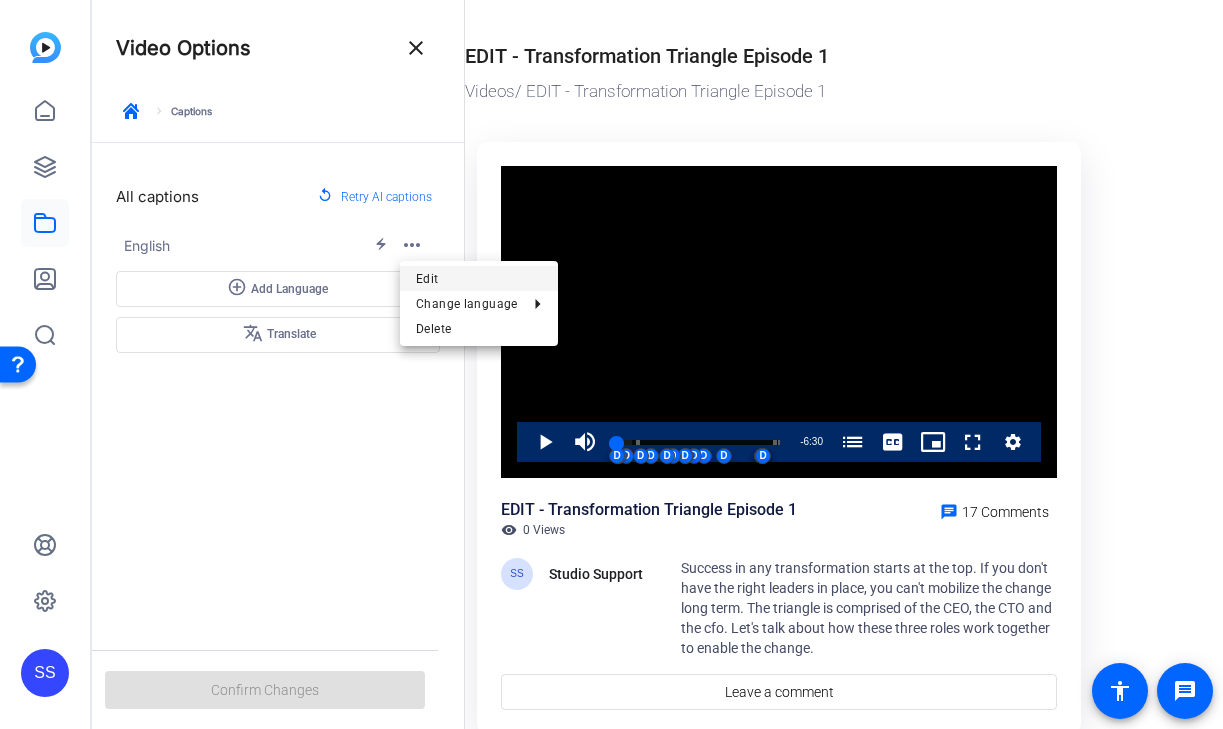 click on "Edit" at bounding box center (427, 279) 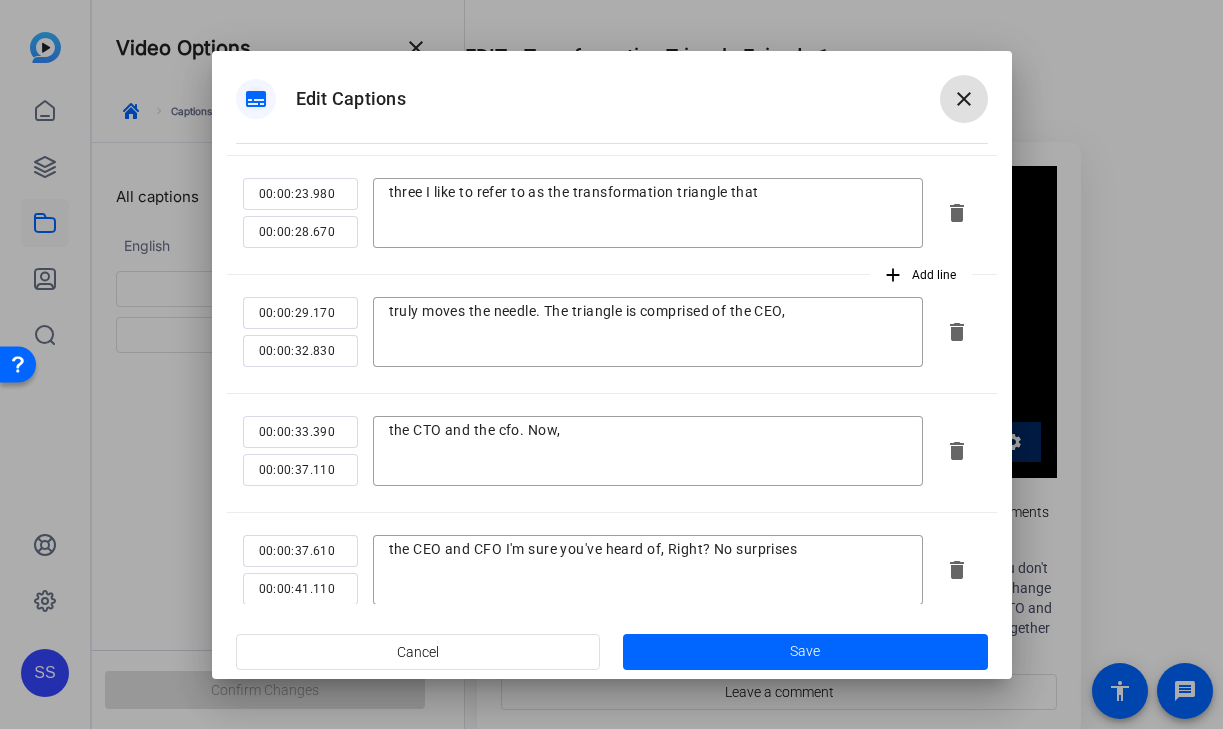 scroll, scrollTop: 736, scrollLeft: 0, axis: vertical 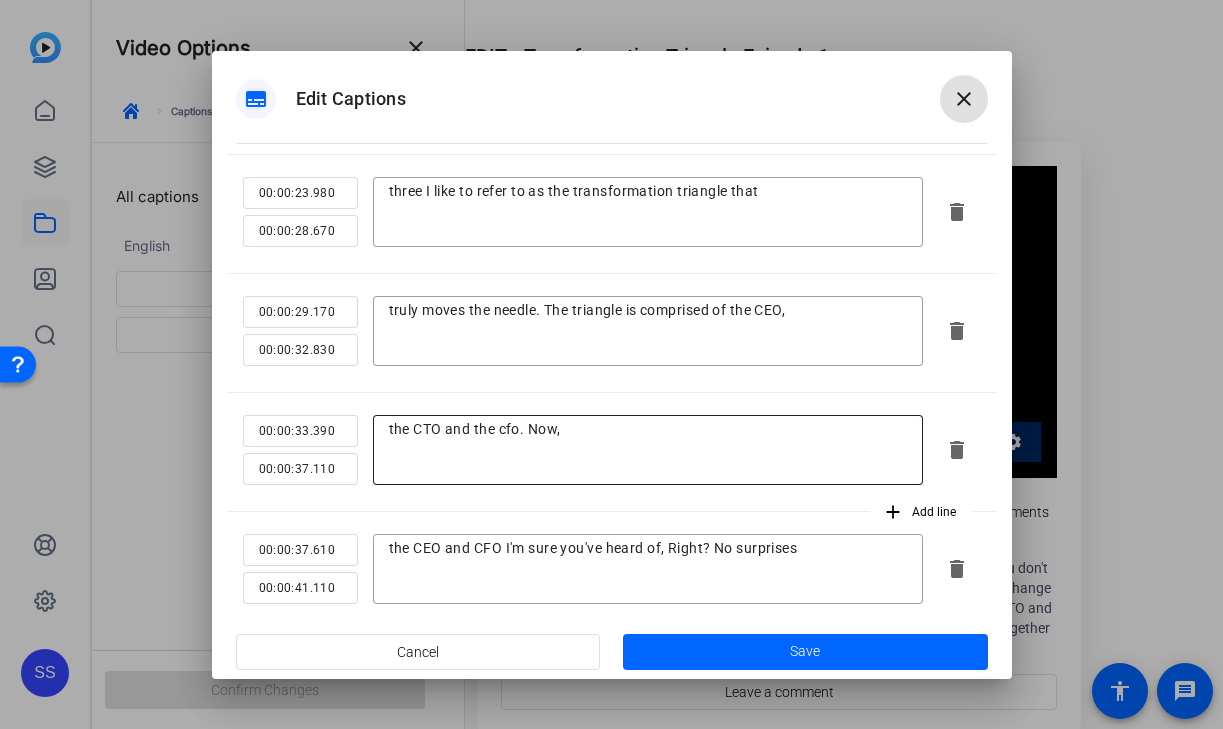 click on "the CTO and the cfo. Now," at bounding box center (648, 450) 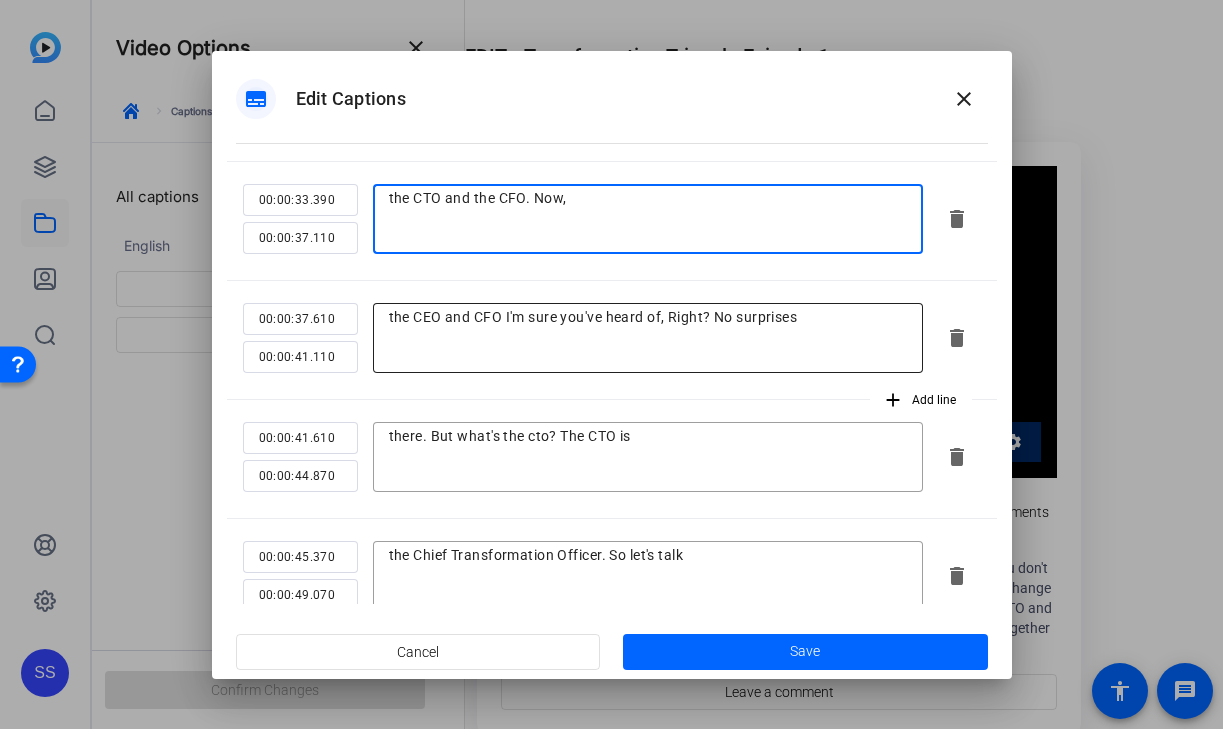 scroll, scrollTop: 972, scrollLeft: 0, axis: vertical 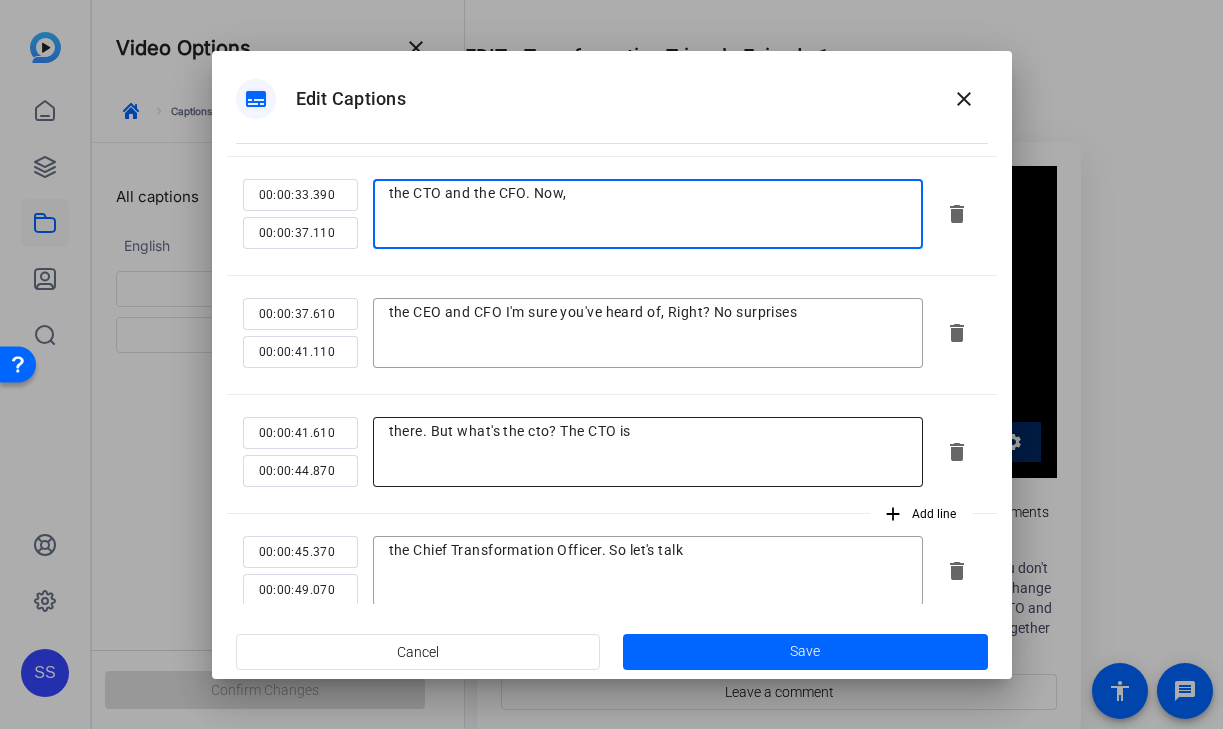 type on "the CTO and the CFO. Now," 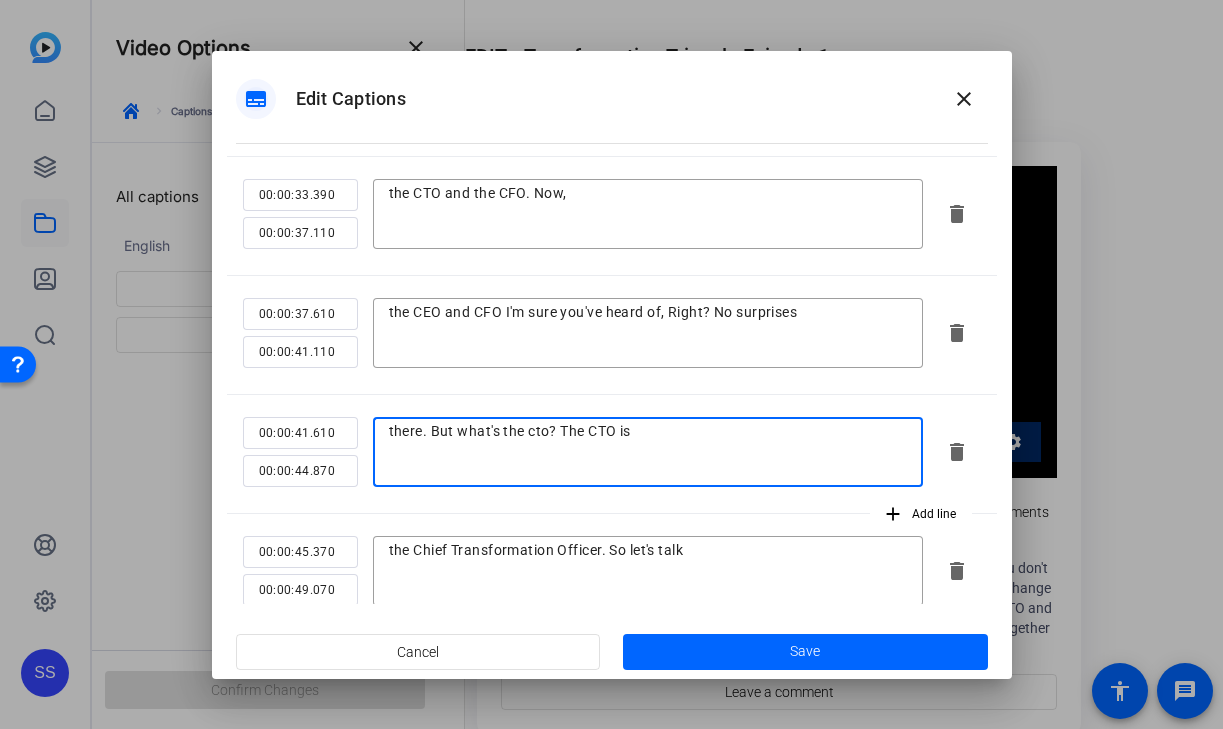 click on "there. But what's the cto? The CTO is" at bounding box center (648, 452) 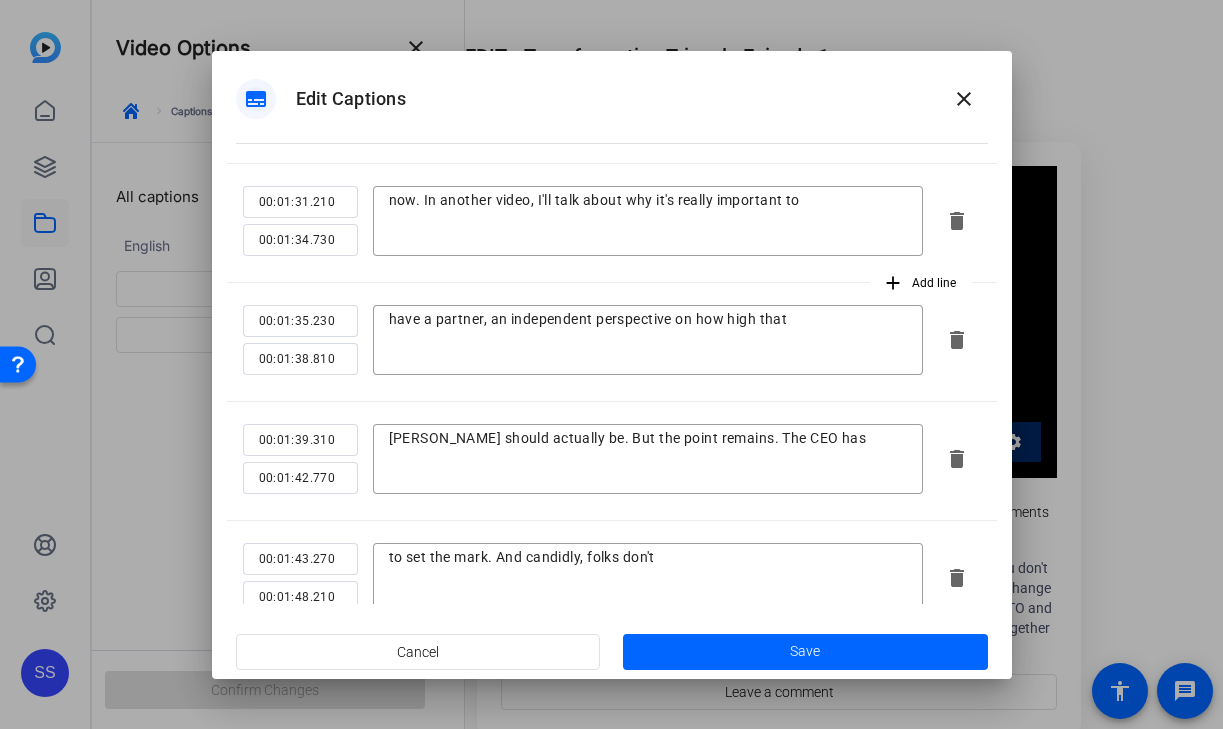 scroll, scrollTop: 2633, scrollLeft: 0, axis: vertical 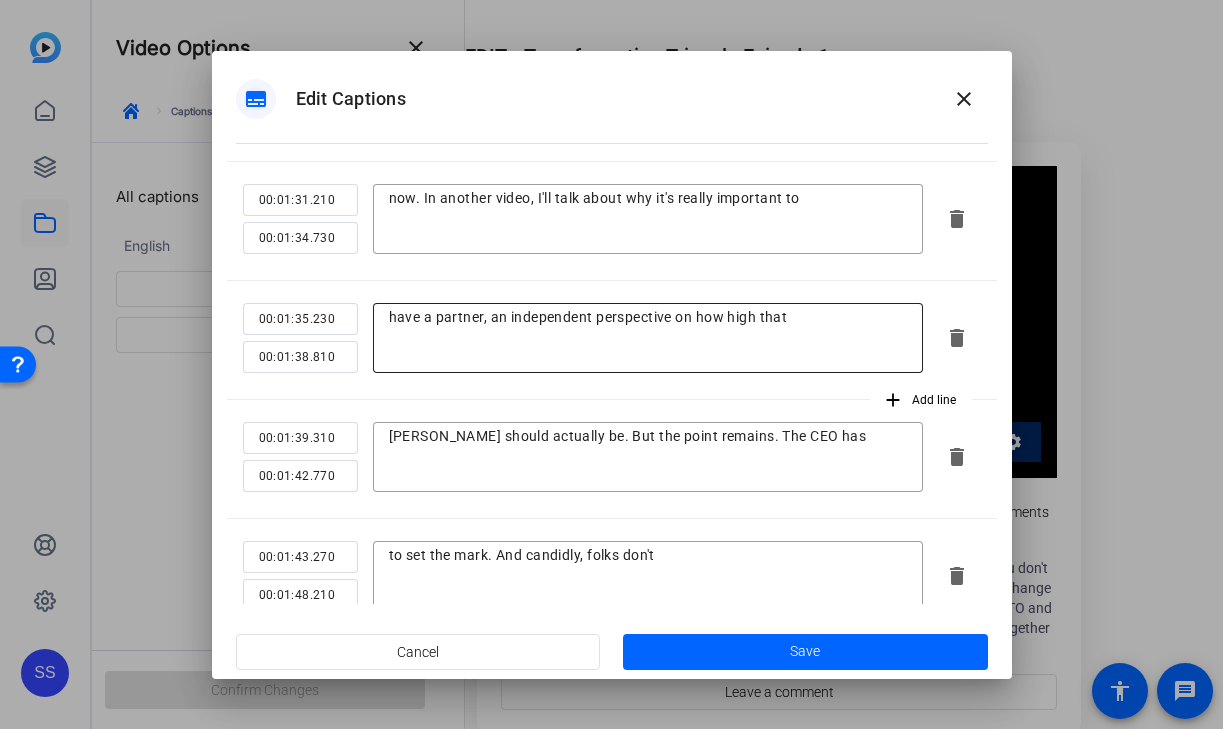type on "there. But what's the CTO? The CTO is" 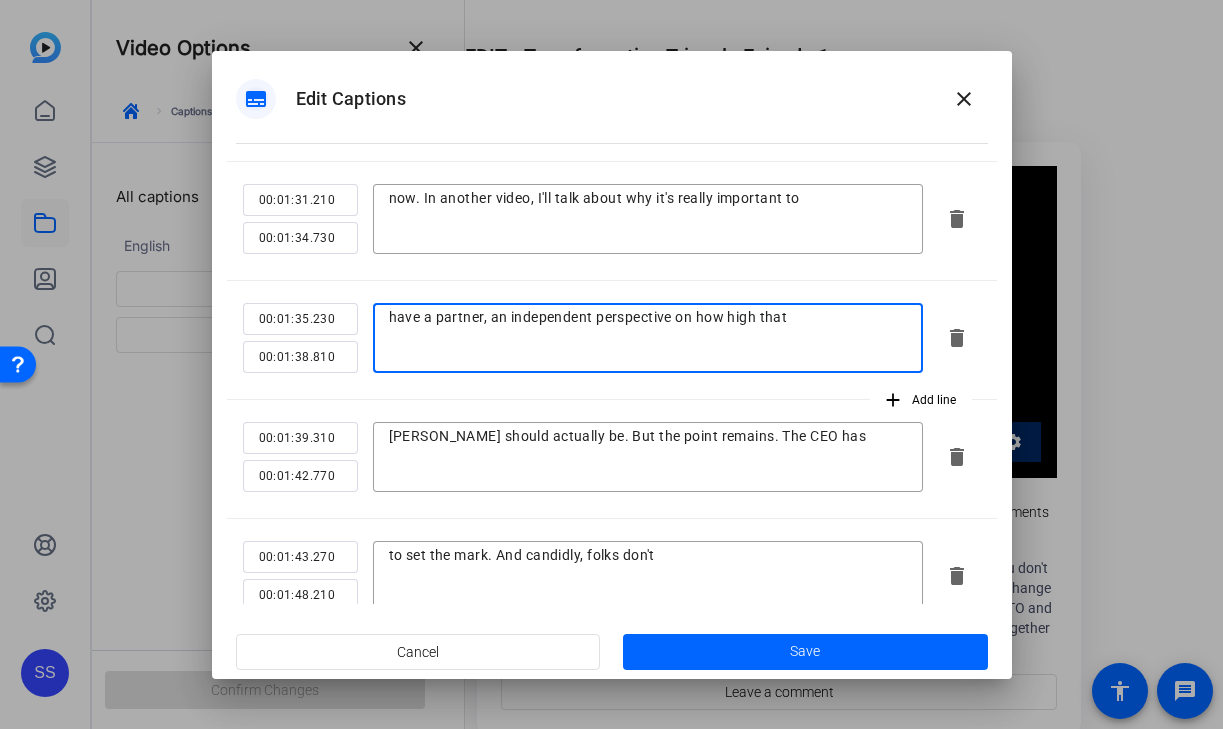 click on "have a partner, an independent perspective on how high that" at bounding box center [648, 338] 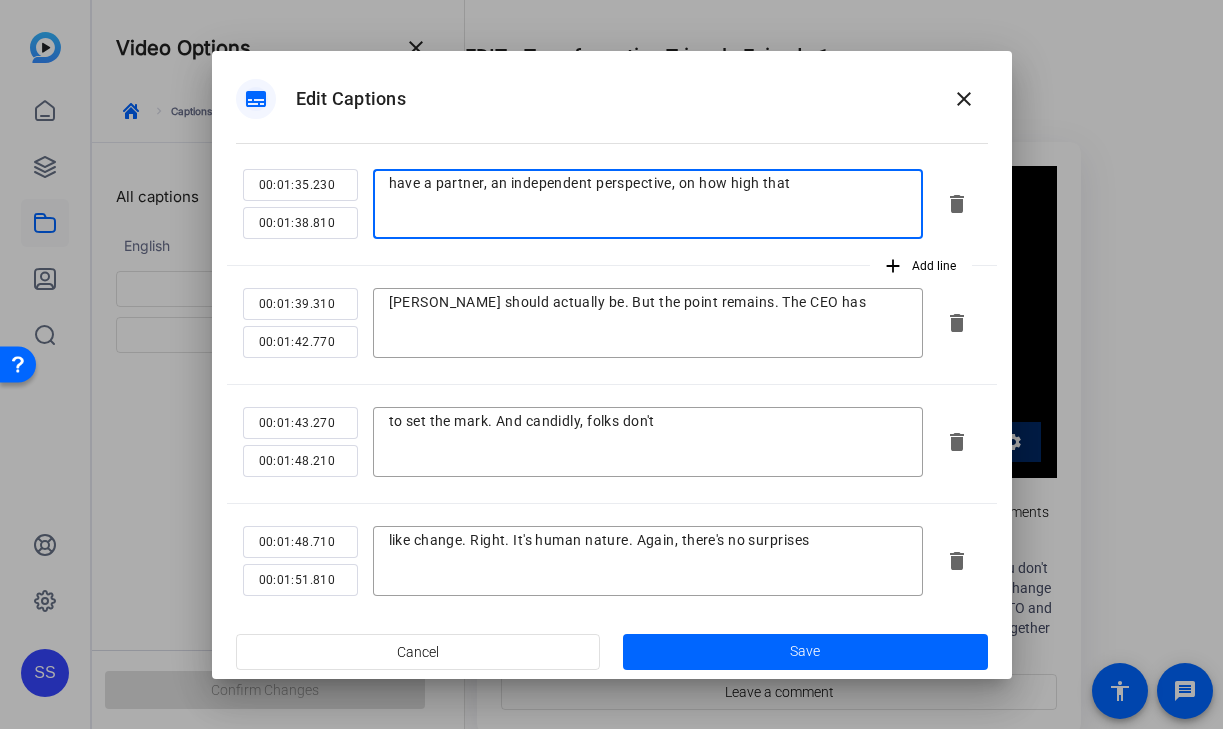 scroll, scrollTop: 2770, scrollLeft: 0, axis: vertical 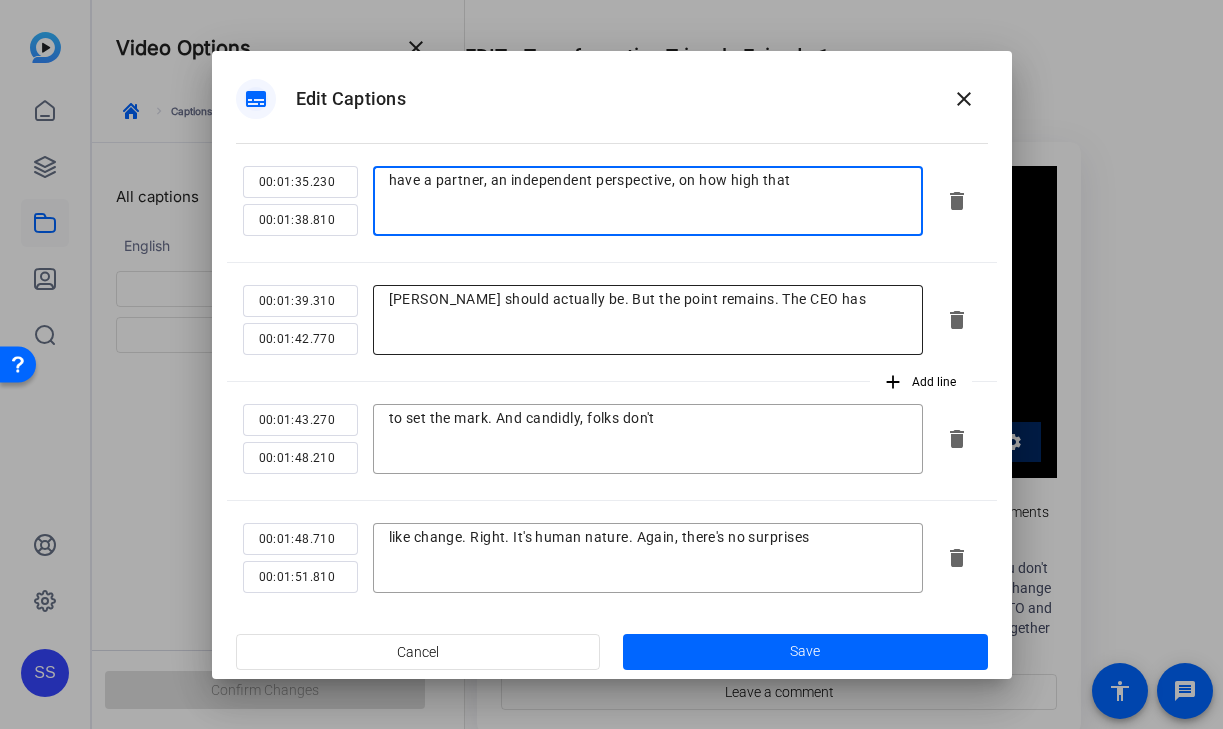 type on "have a partner, an independent perspective, on how high that" 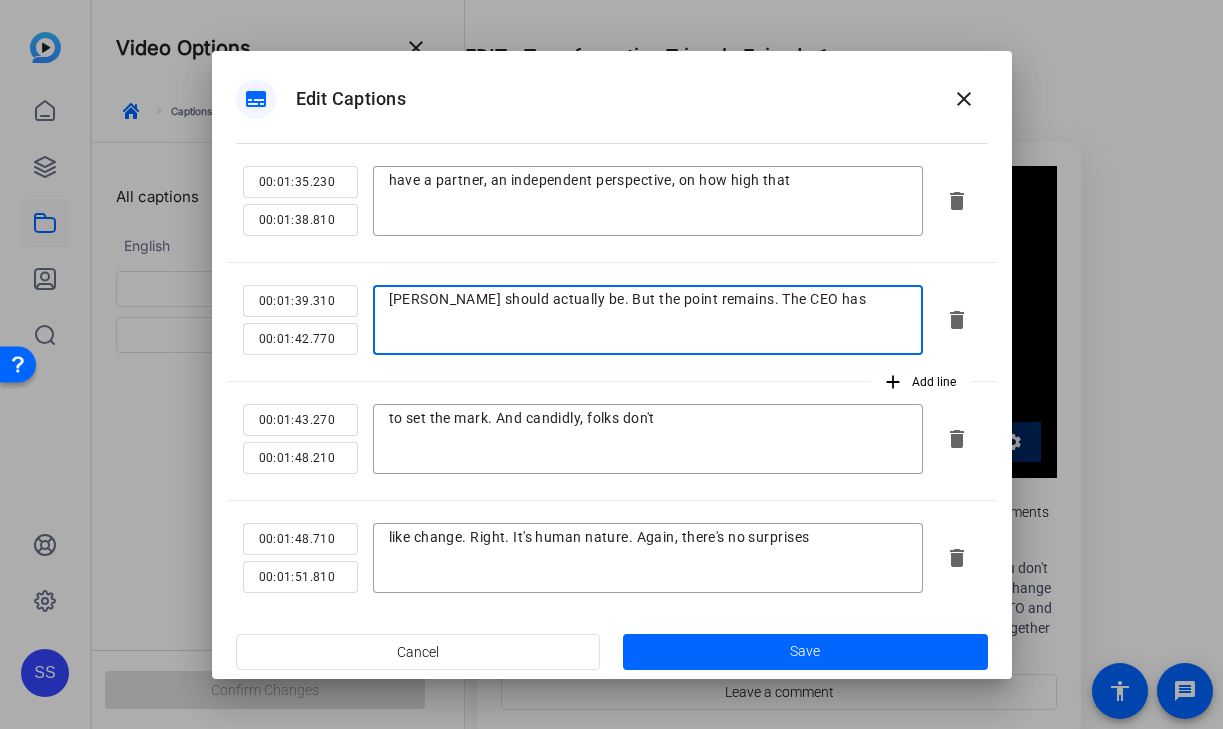 click on "mark should actually be. But the point remains. The CEO has" at bounding box center [648, 320] 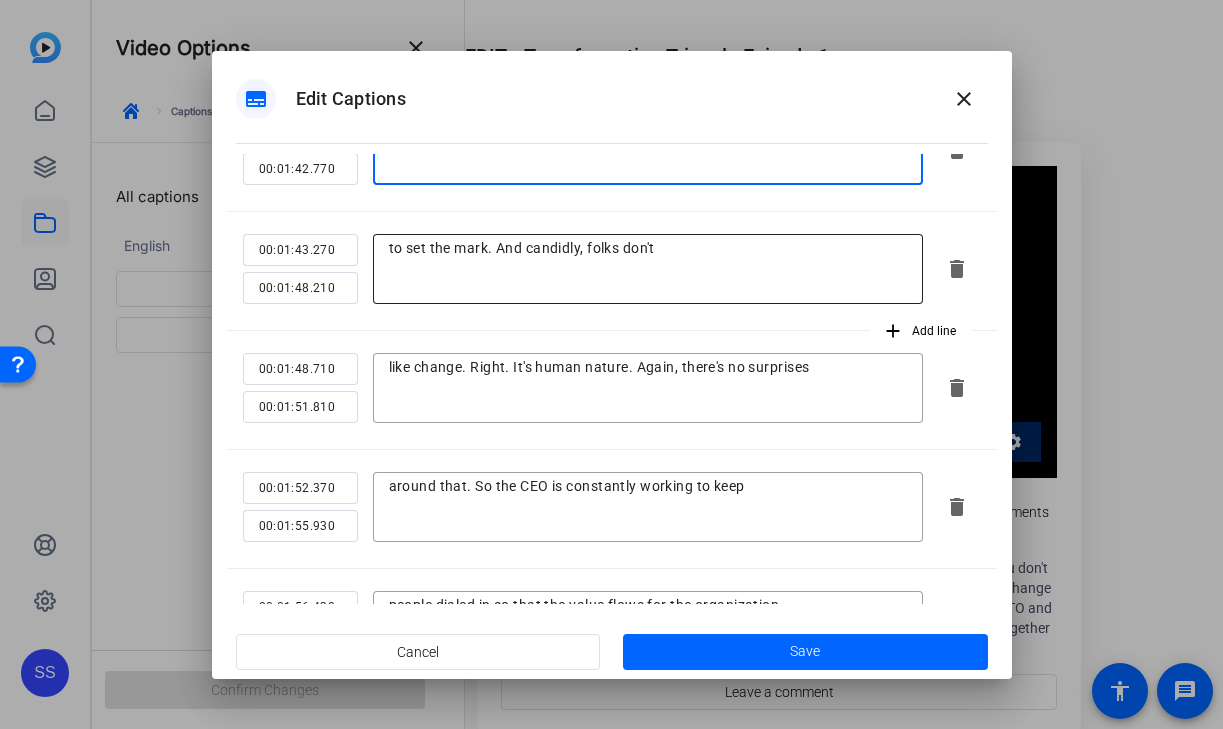 scroll, scrollTop: 2941, scrollLeft: 0, axis: vertical 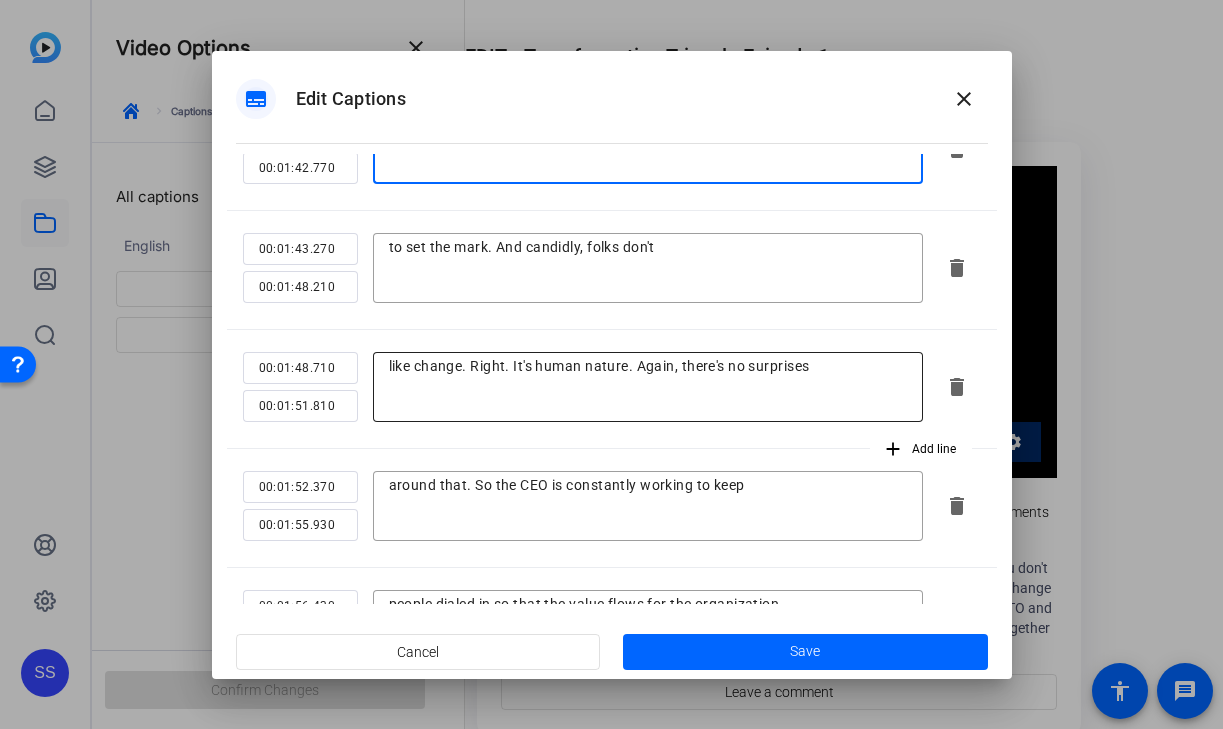 type on "mark should actually be. But the point remains: the CEO has" 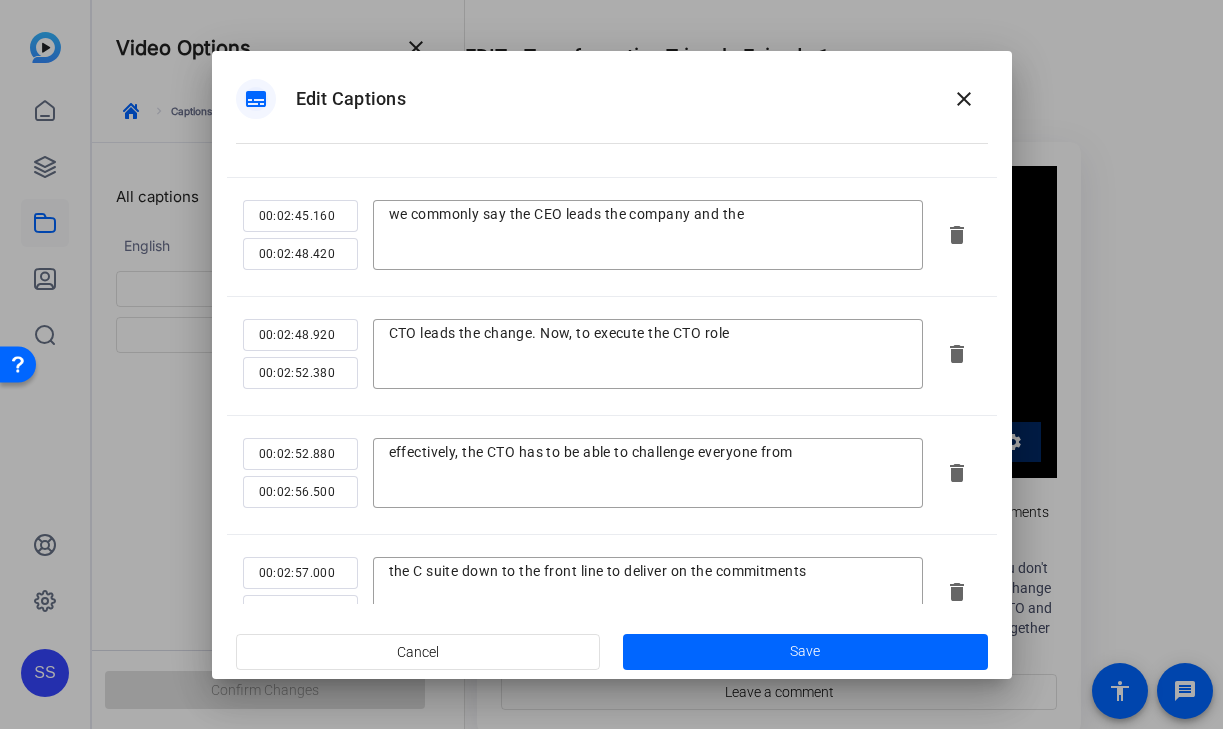 scroll, scrollTop: 4645, scrollLeft: 0, axis: vertical 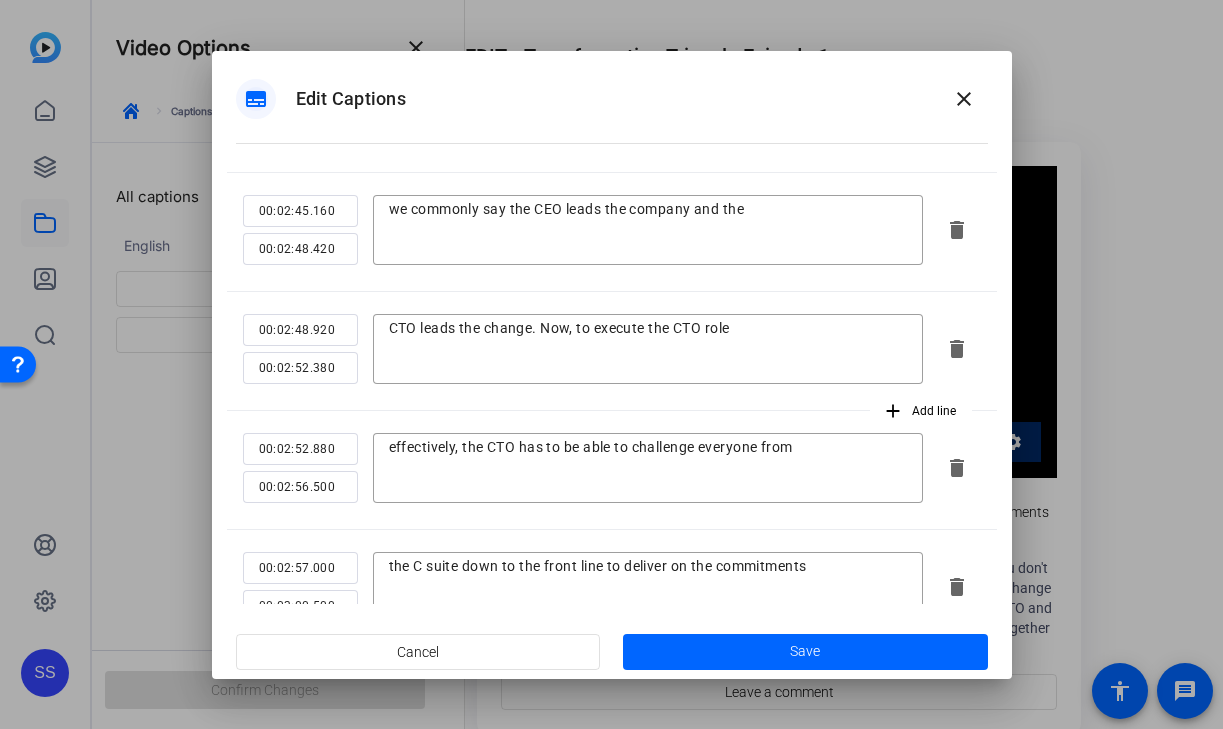 type on "like change, right? It's human nature. Again, there's no surprises" 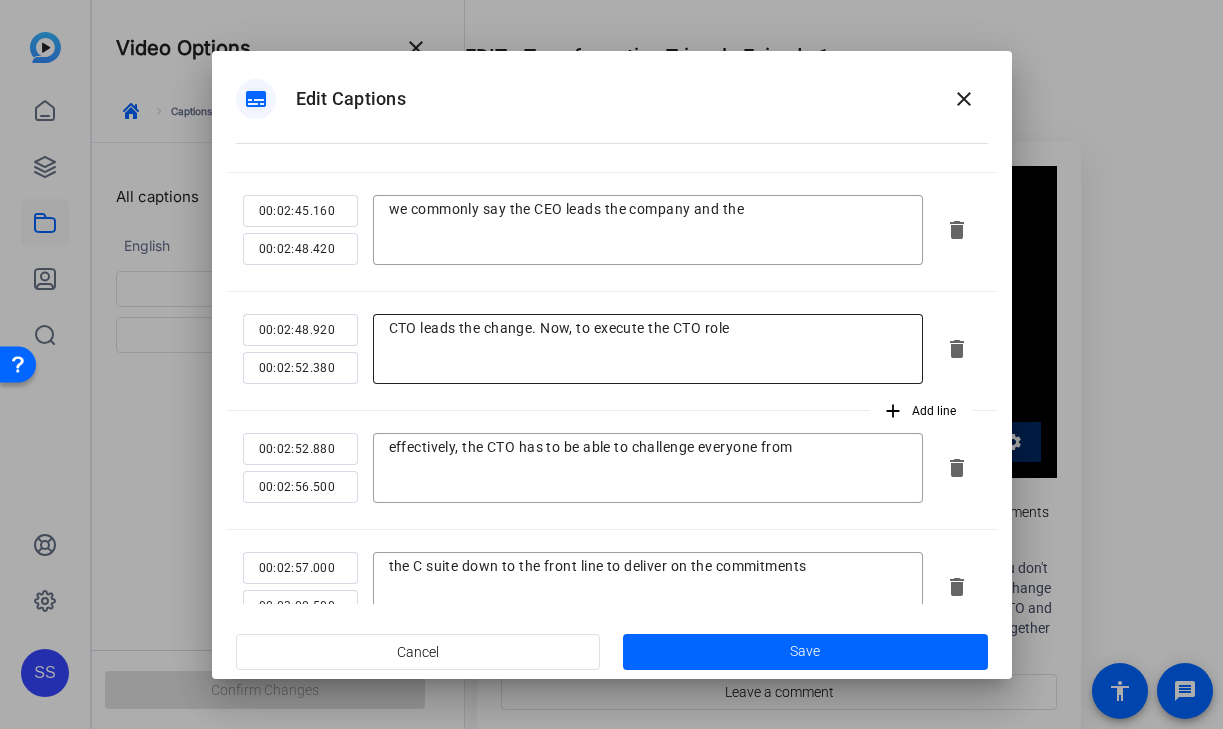 drag, startPoint x: 802, startPoint y: 308, endPoint x: 800, endPoint y: 326, distance: 18.110771 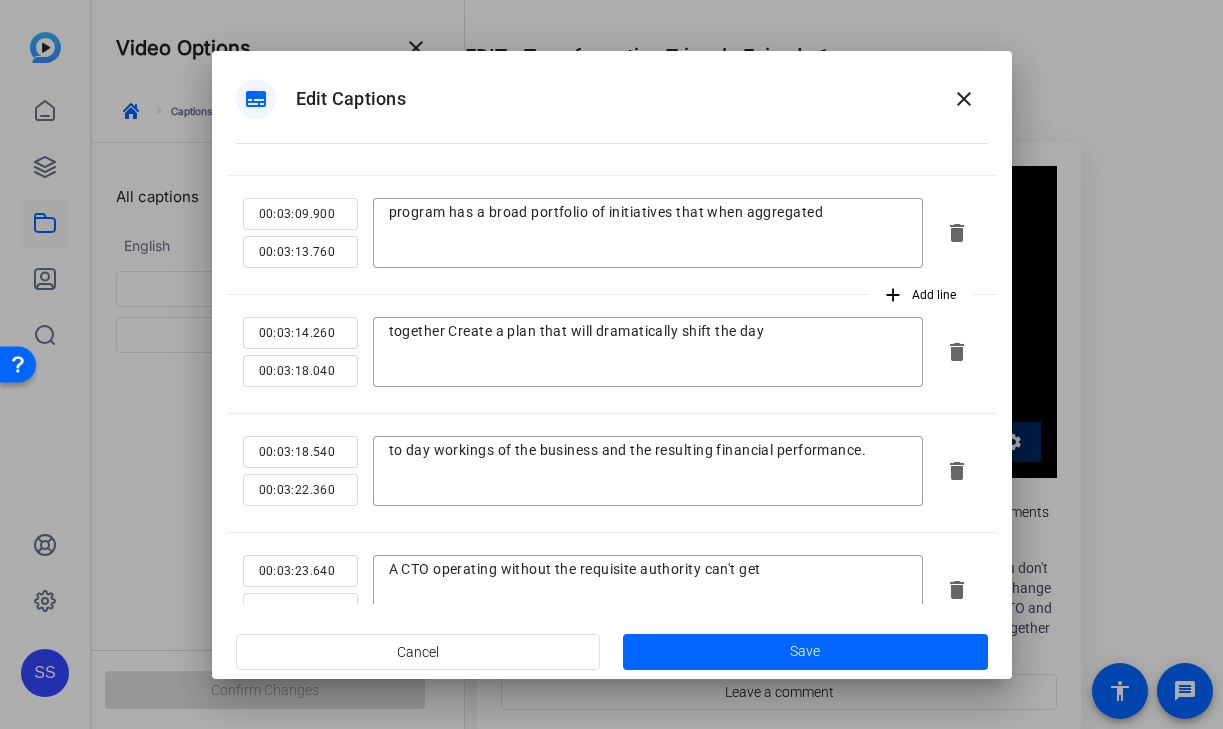 scroll, scrollTop: 5362, scrollLeft: 0, axis: vertical 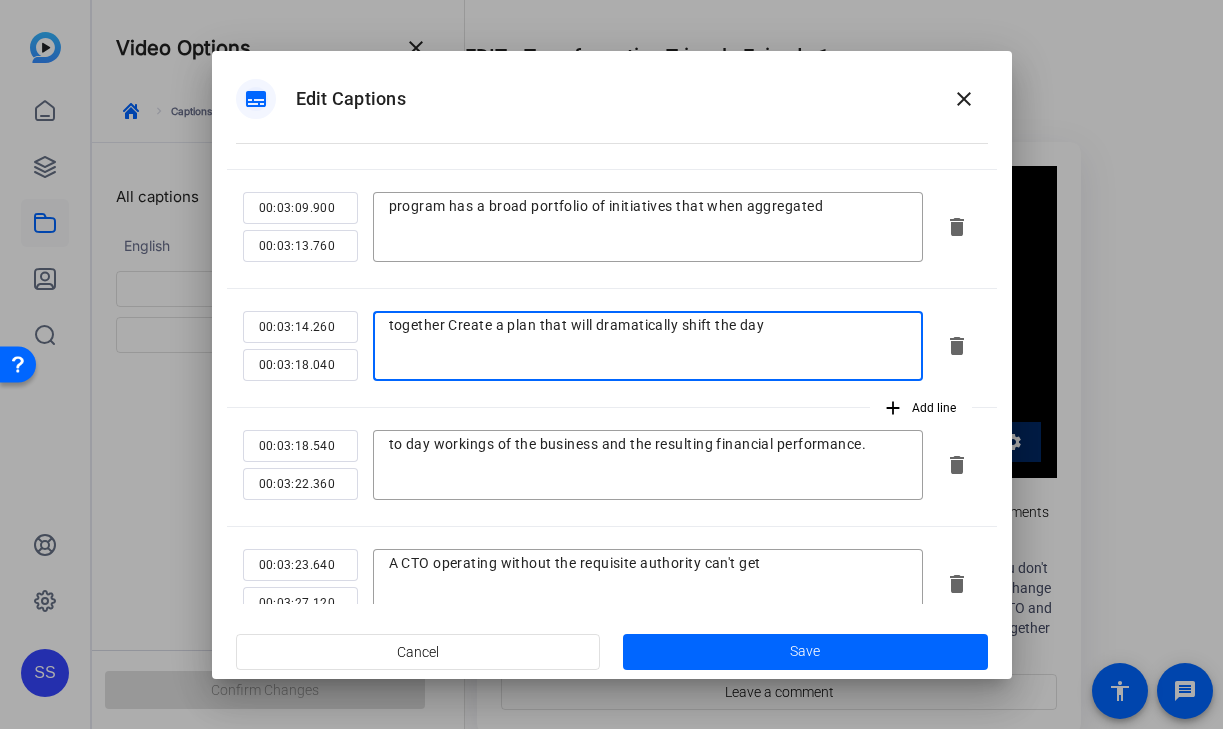 click on "together Create a plan that will dramatically shift the day" at bounding box center (648, 346) 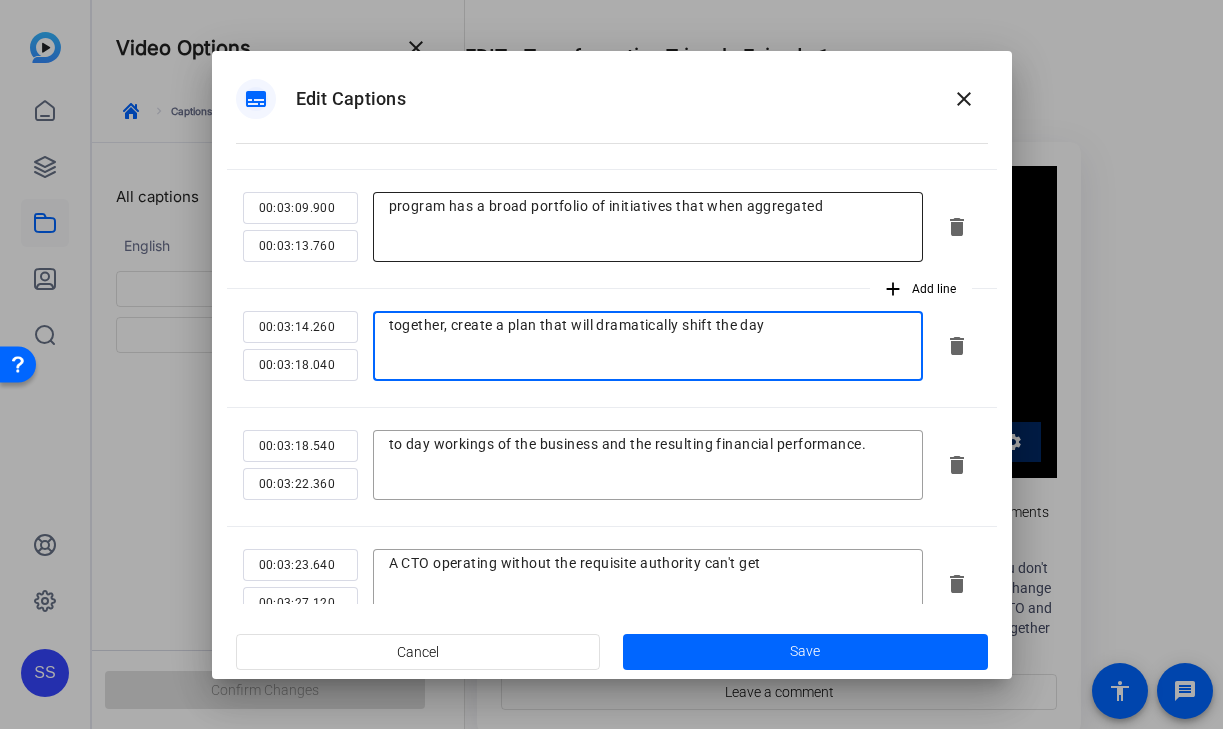 type on "together, create a plan that will dramatically shift the day" 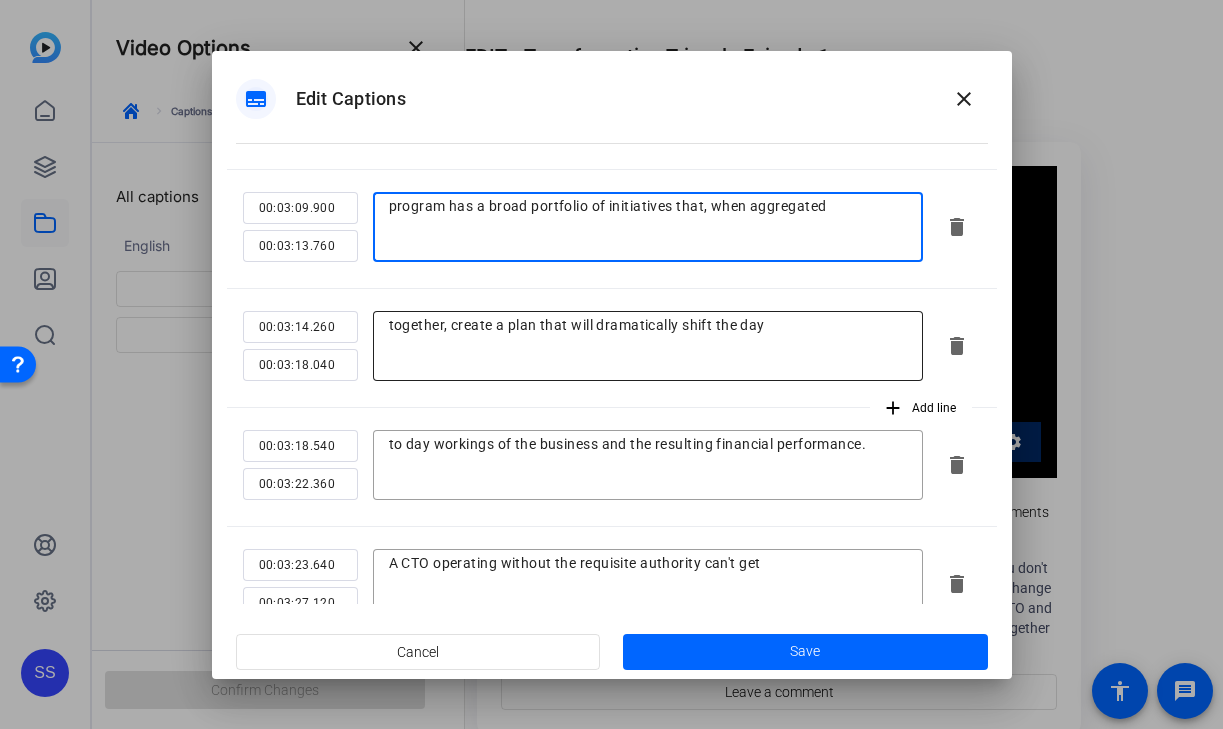 type on "program has a broad portfolio of initiatives that, when aggregated" 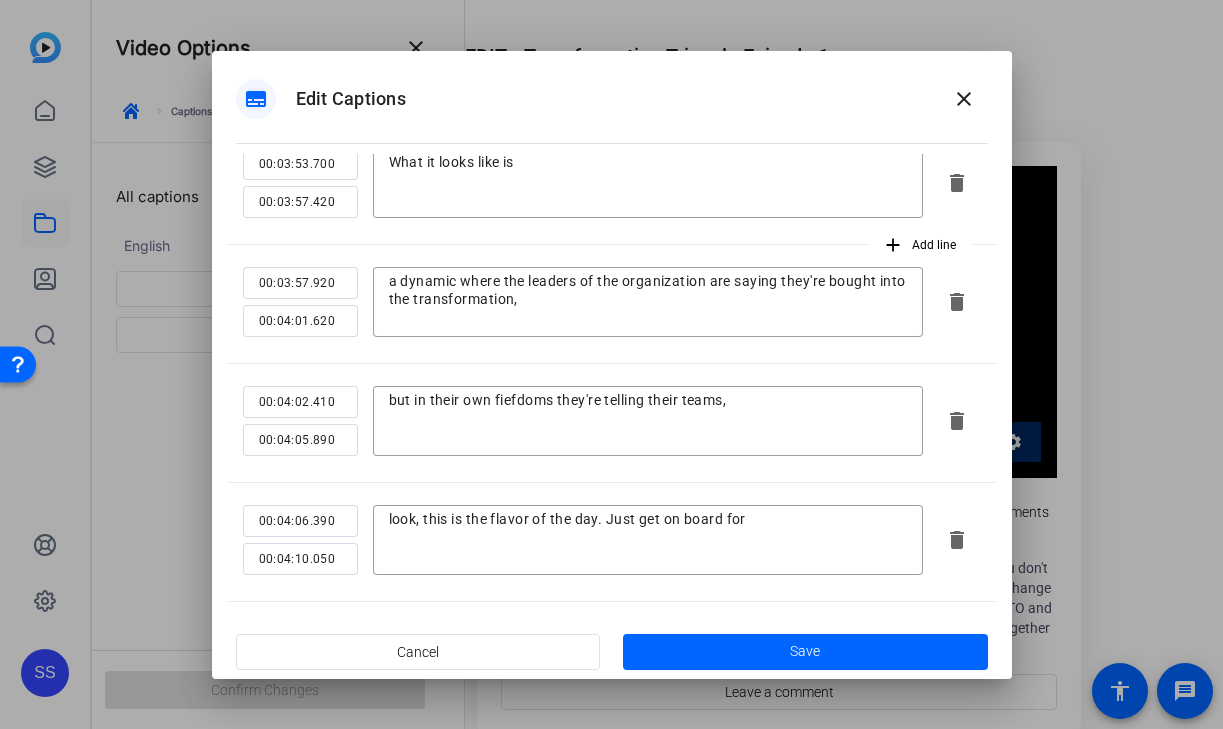 scroll, scrollTop: 6650, scrollLeft: 0, axis: vertical 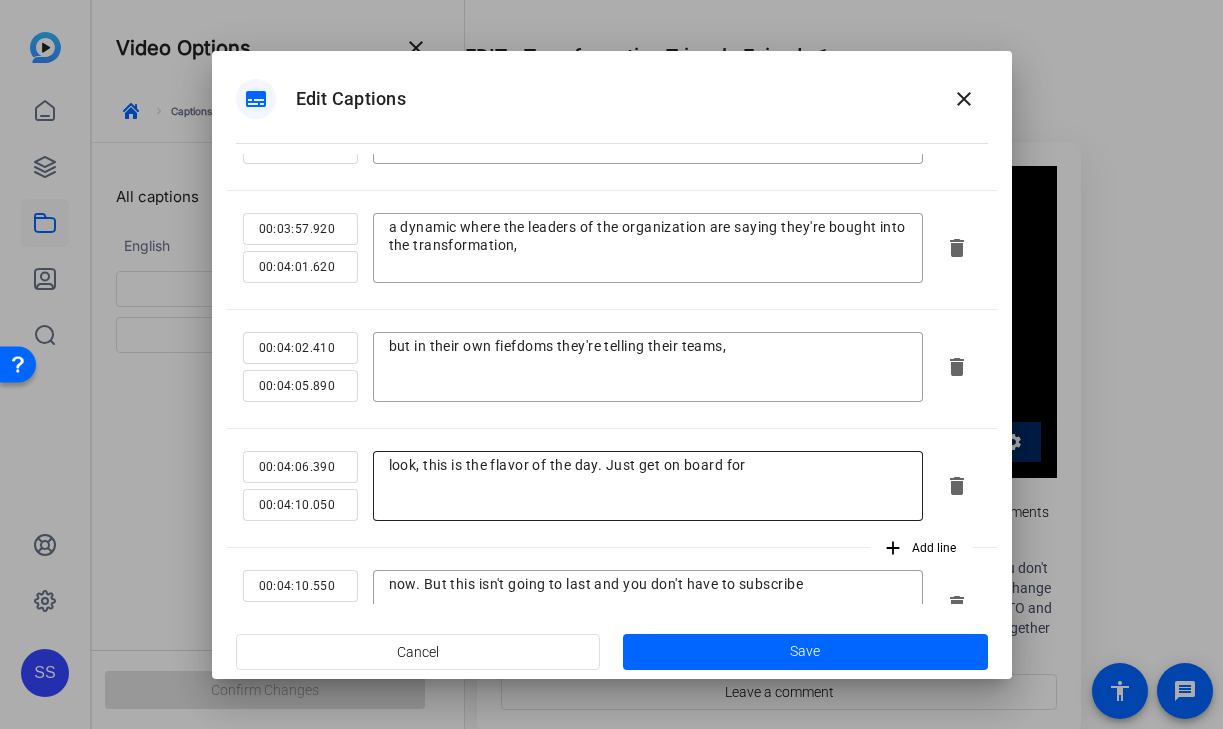 click on "look, this is the flavor of the day. Just get on board for" at bounding box center [648, 486] 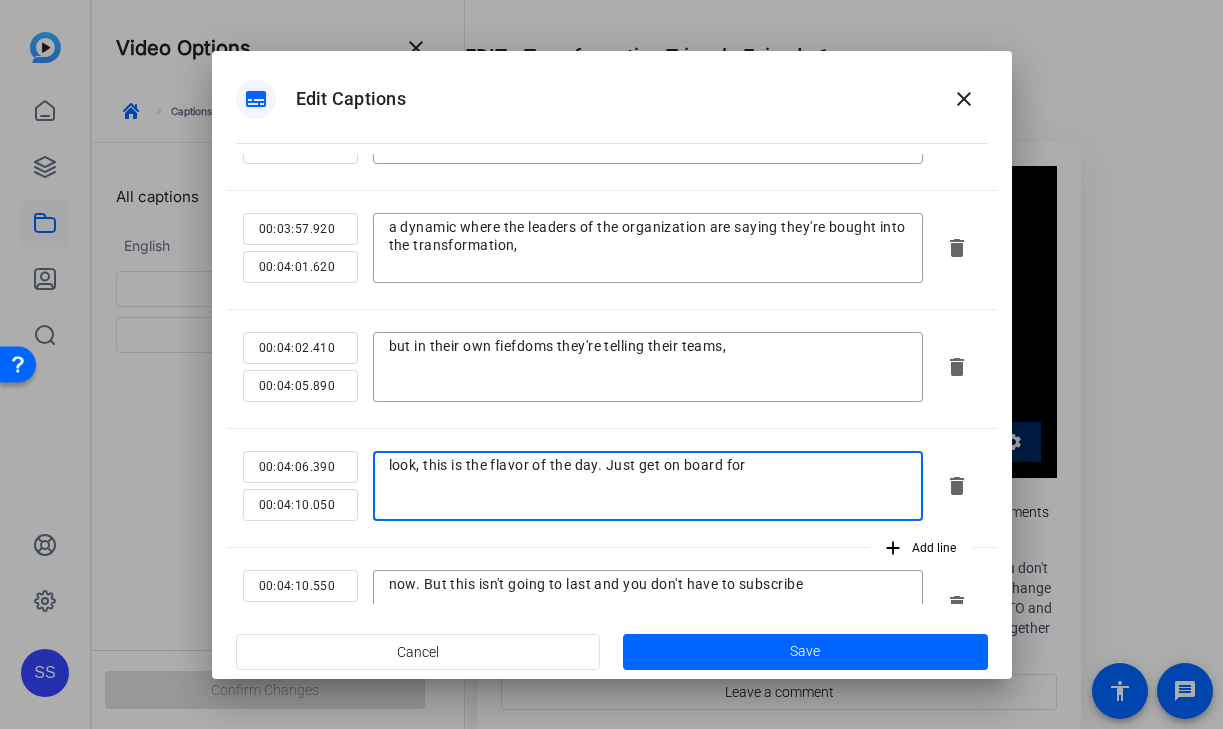 click on "look, this is the flavor of the day. Just get on board for" at bounding box center (648, 486) 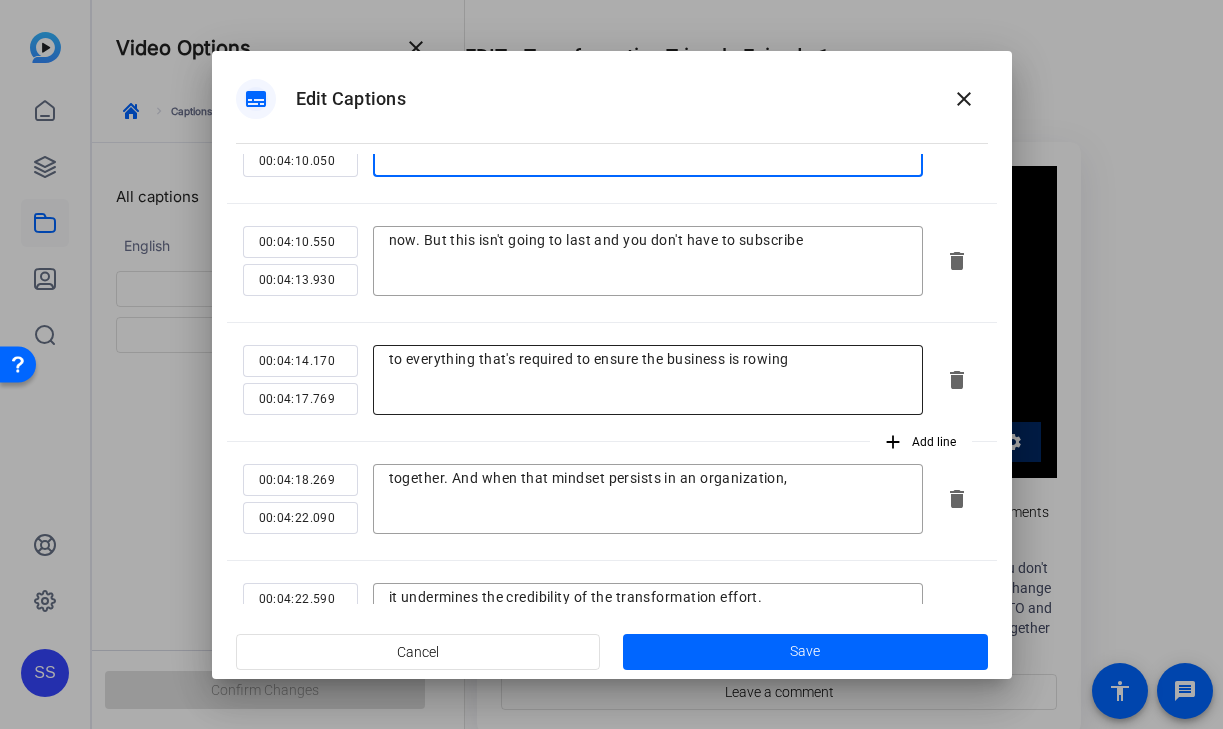 scroll, scrollTop: 6996, scrollLeft: 0, axis: vertical 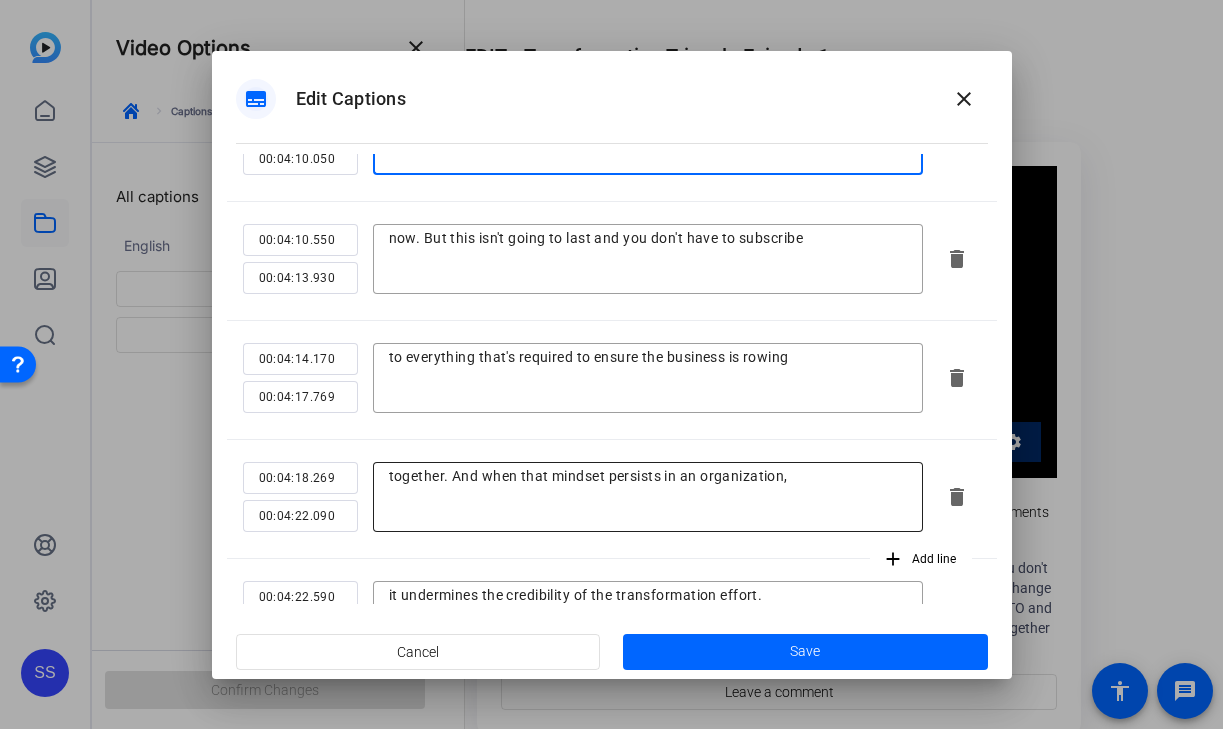 type on ""Look, this is the flavor of the day. Just get on board for" 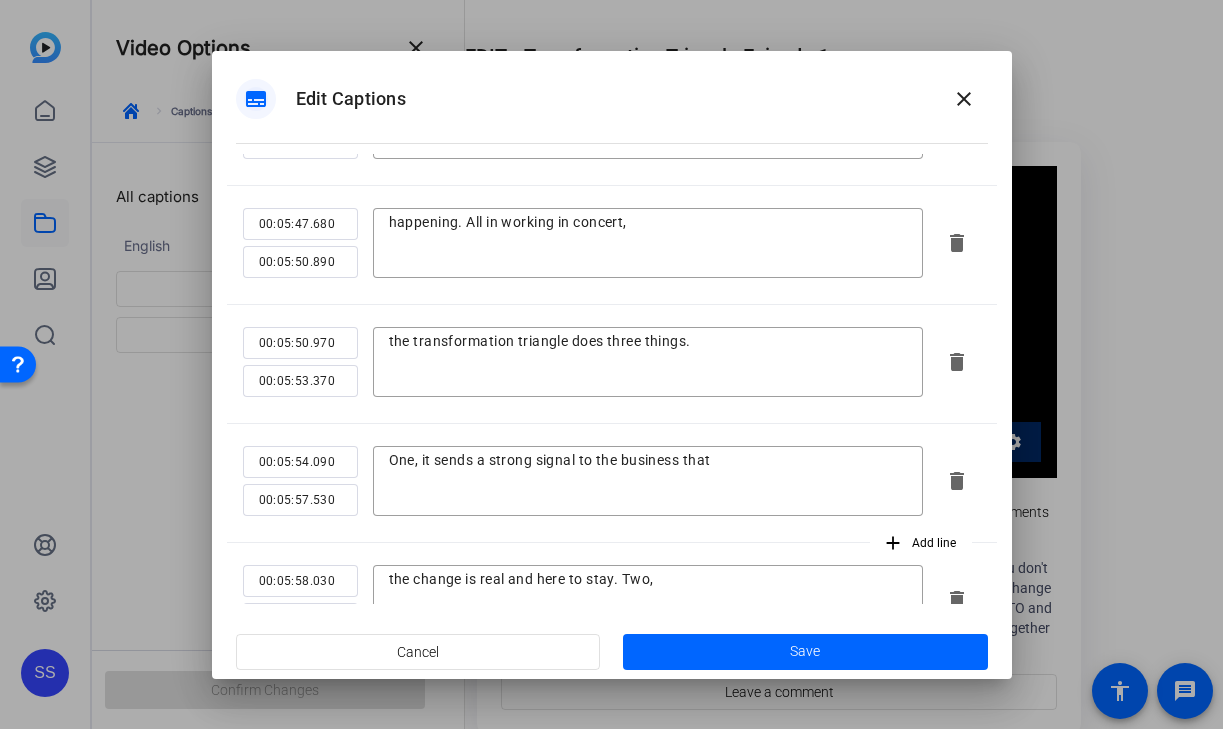 scroll, scrollTop: 9869, scrollLeft: 0, axis: vertical 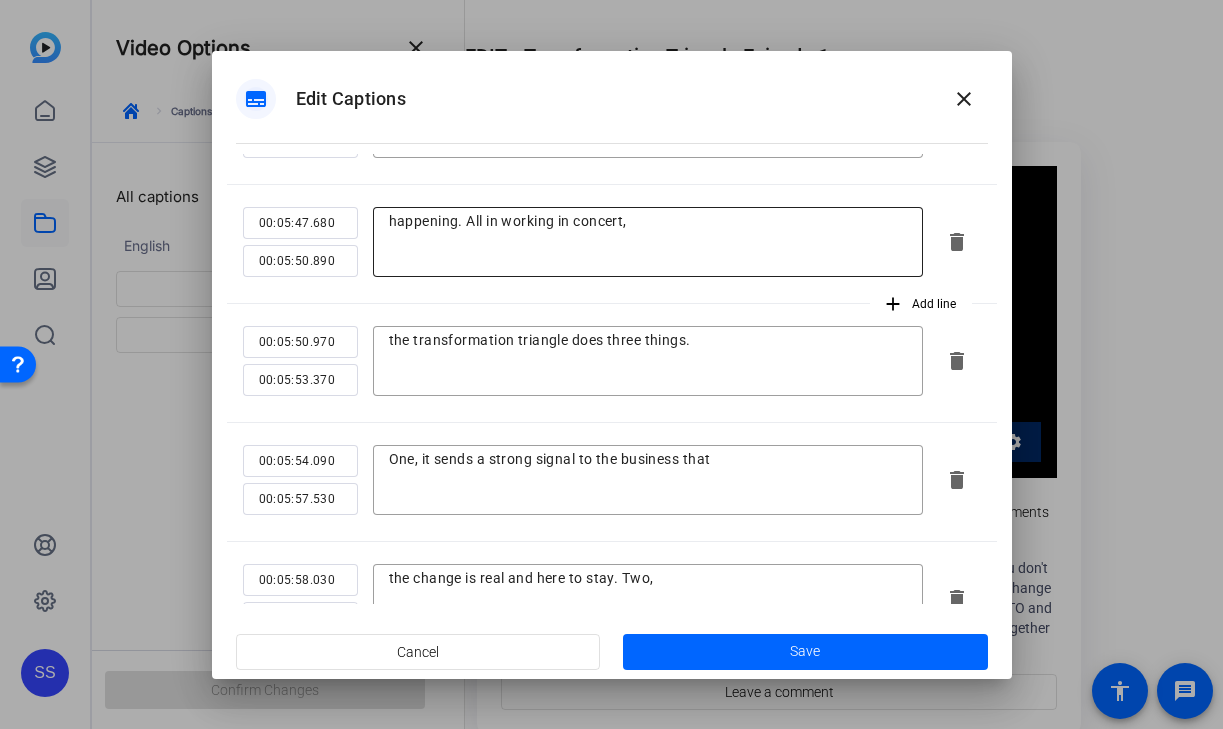 type on "together." And when that mindset persists in an organization," 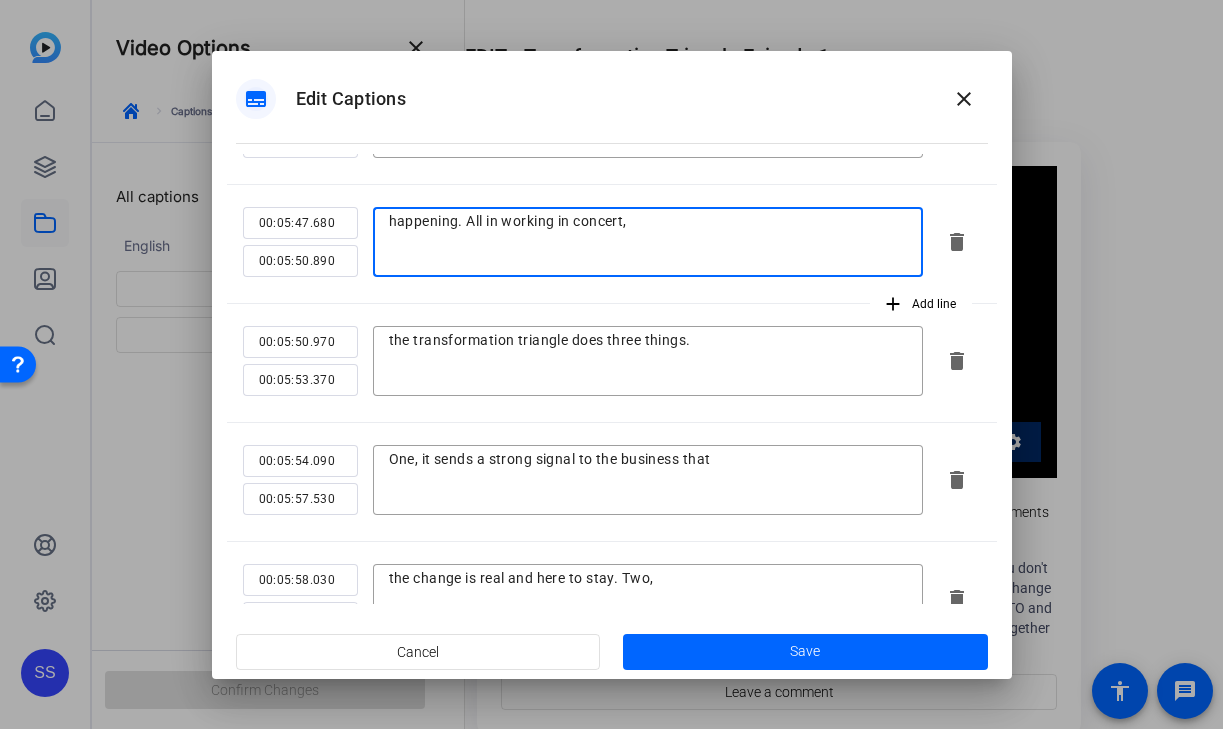 click on "happening. All in working in concert," at bounding box center [648, 242] 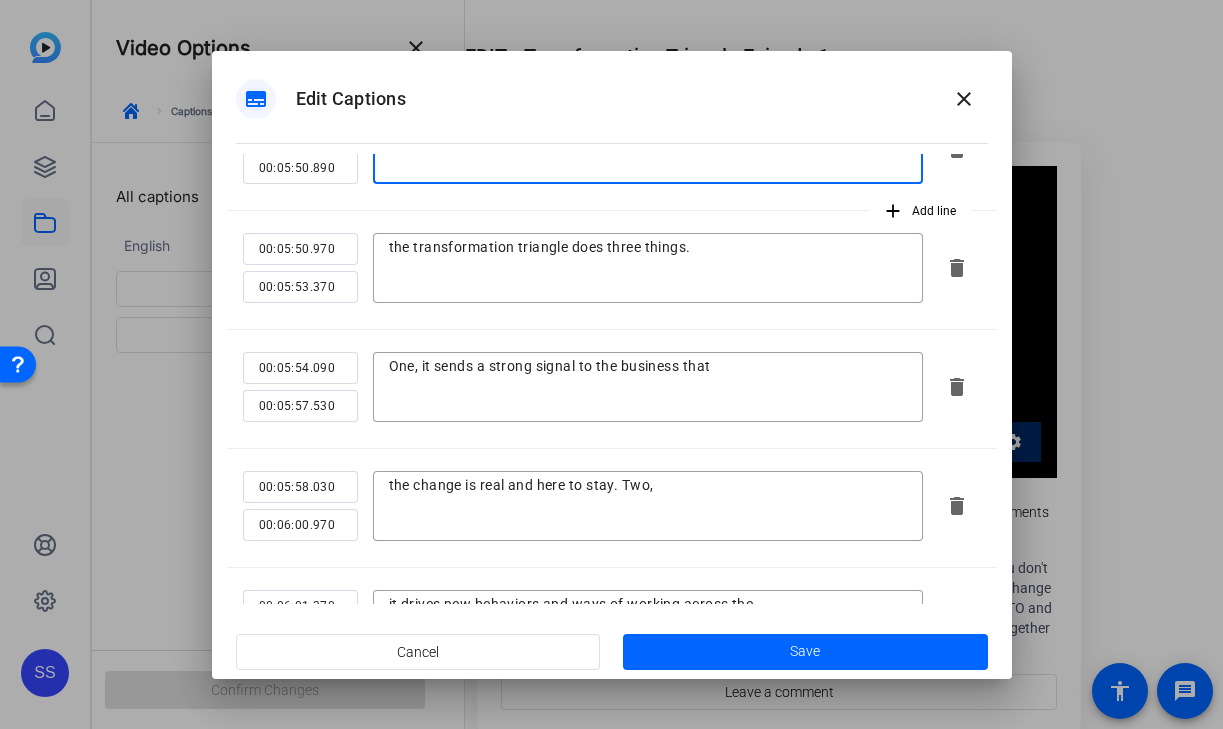 scroll, scrollTop: 9968, scrollLeft: 0, axis: vertical 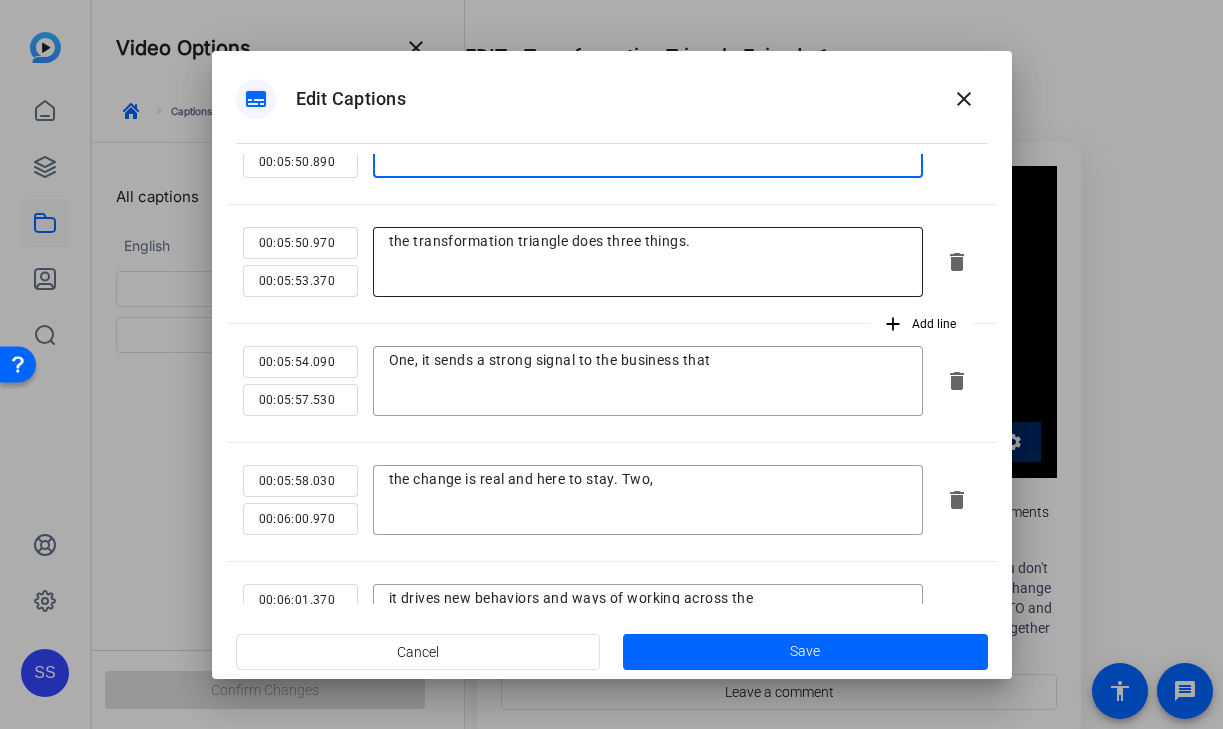 type on "happening. All in, working in concert," 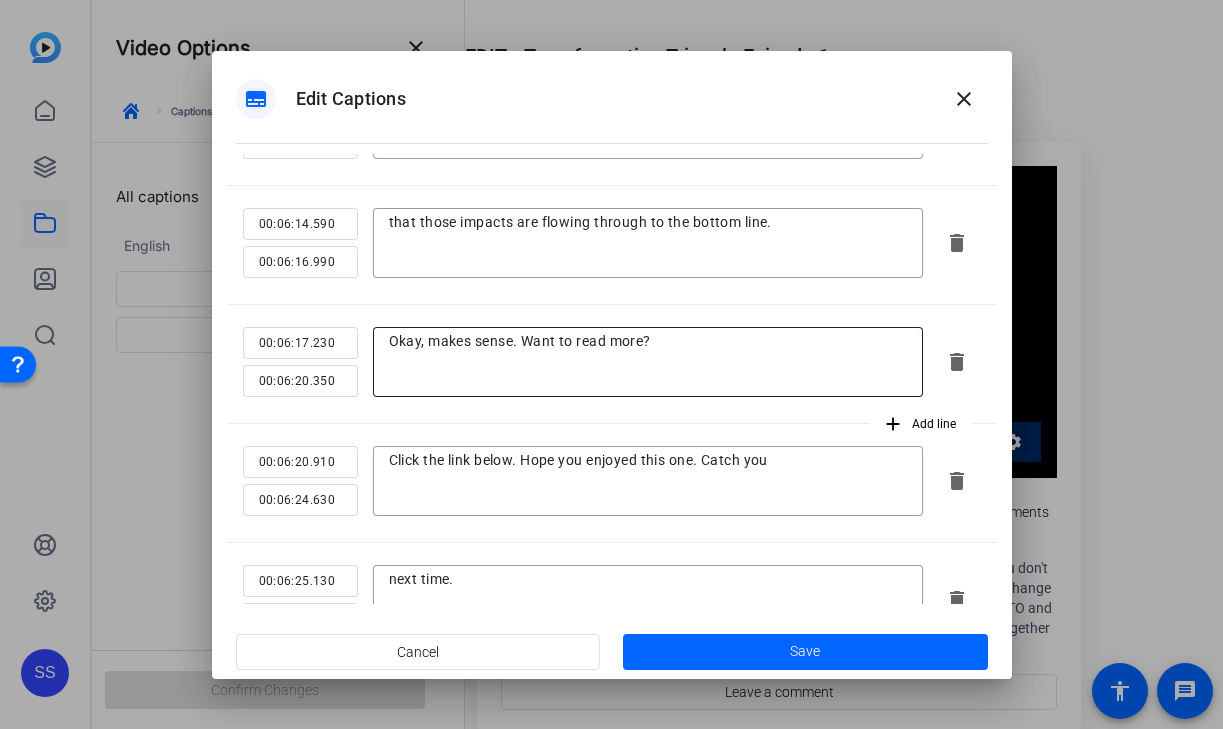scroll, scrollTop: 10684, scrollLeft: 0, axis: vertical 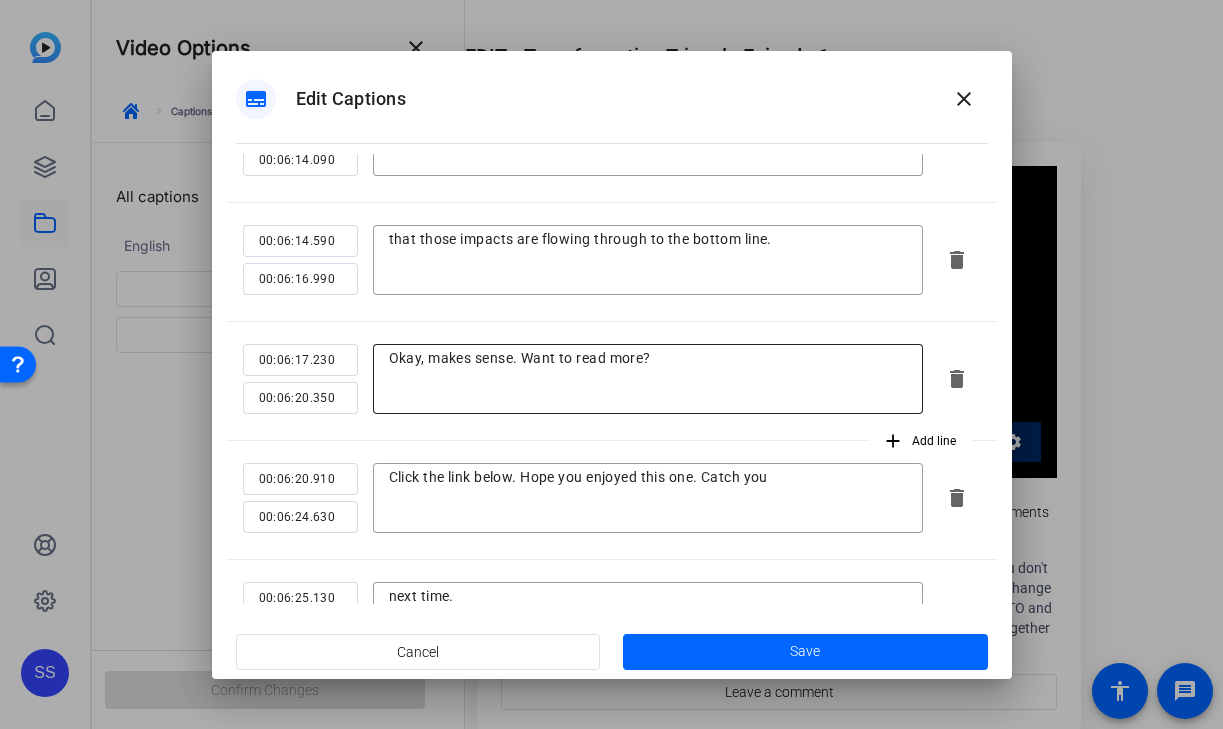 type on "the transformation triangle does three things:" 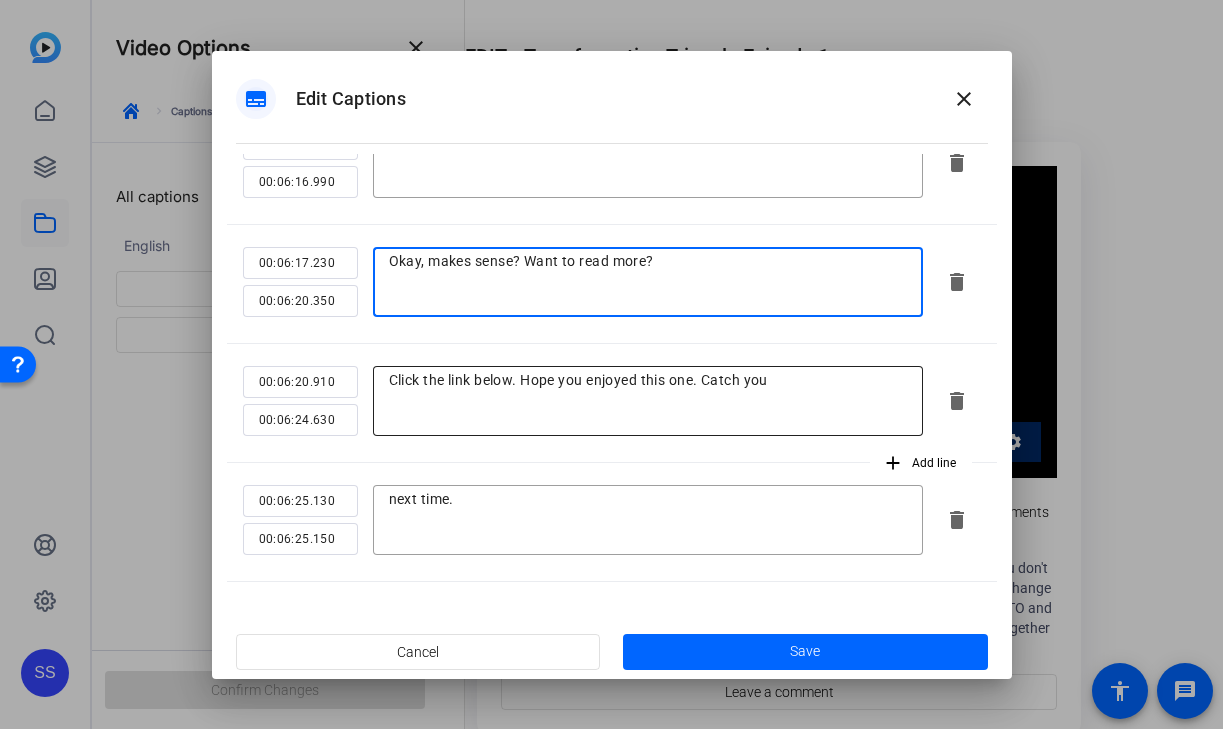 scroll, scrollTop: 10783, scrollLeft: 0, axis: vertical 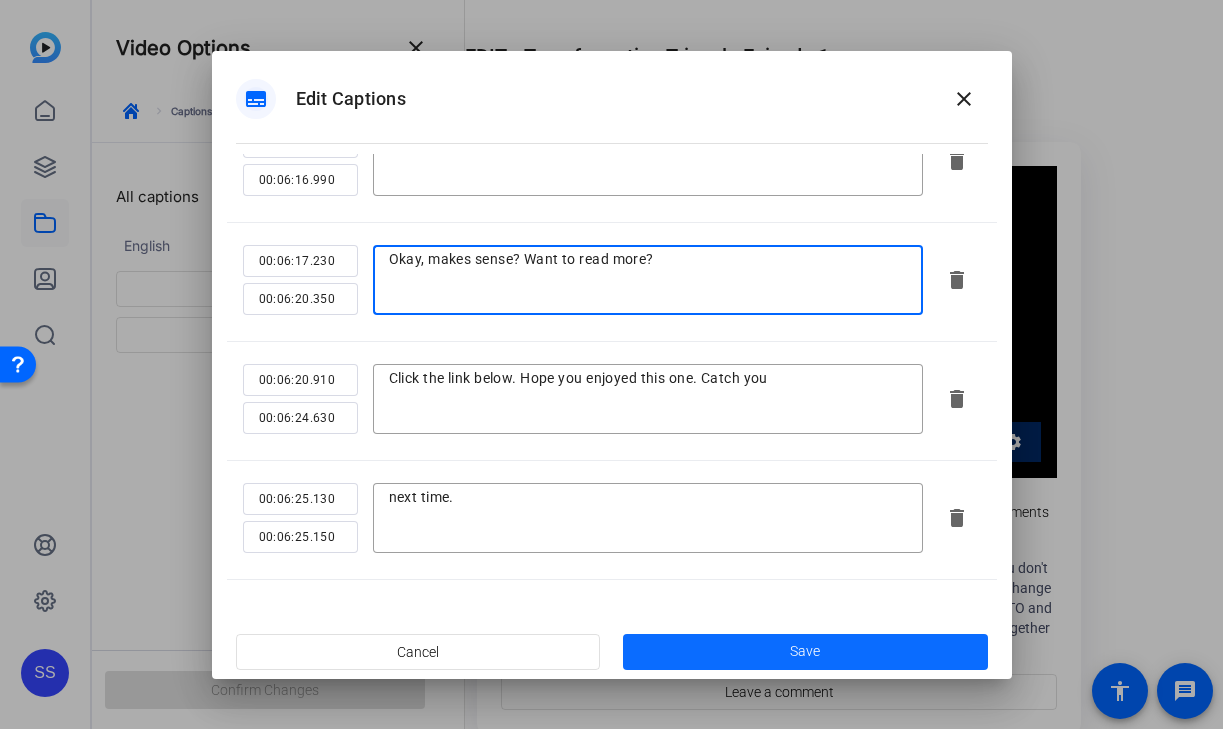 type on "Okay, makes sense? Want to read more?" 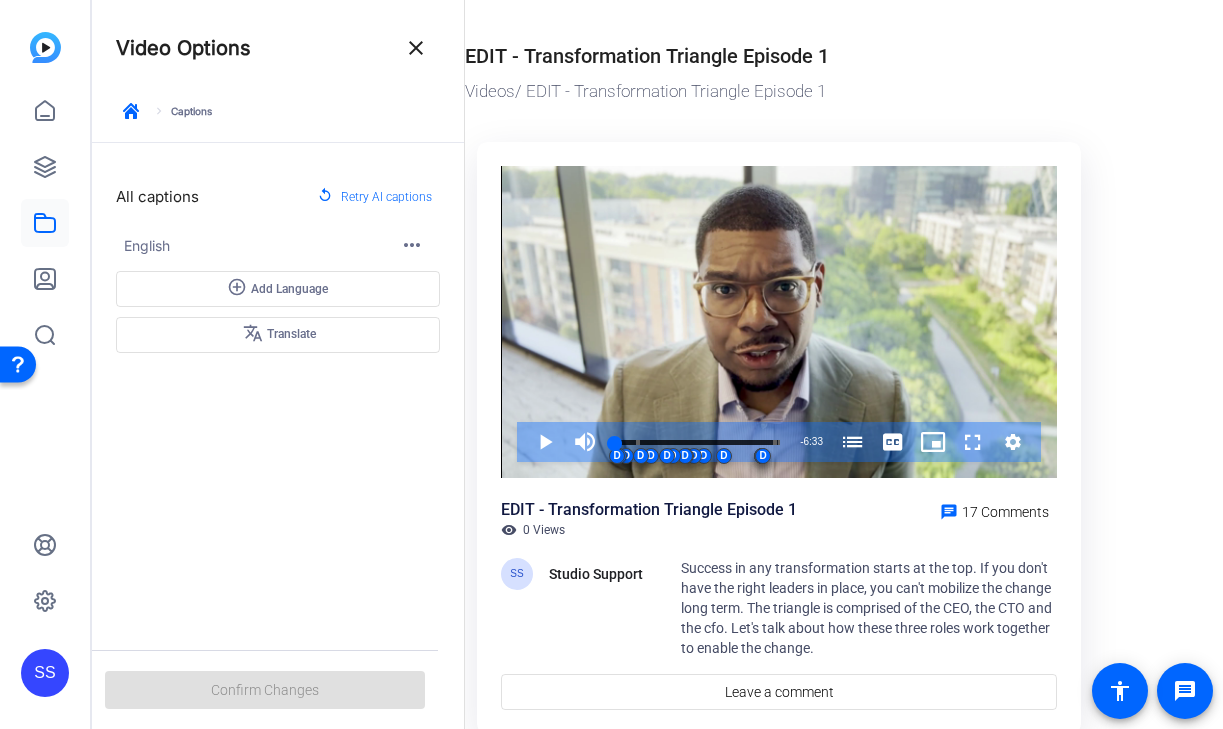 click on "SS" 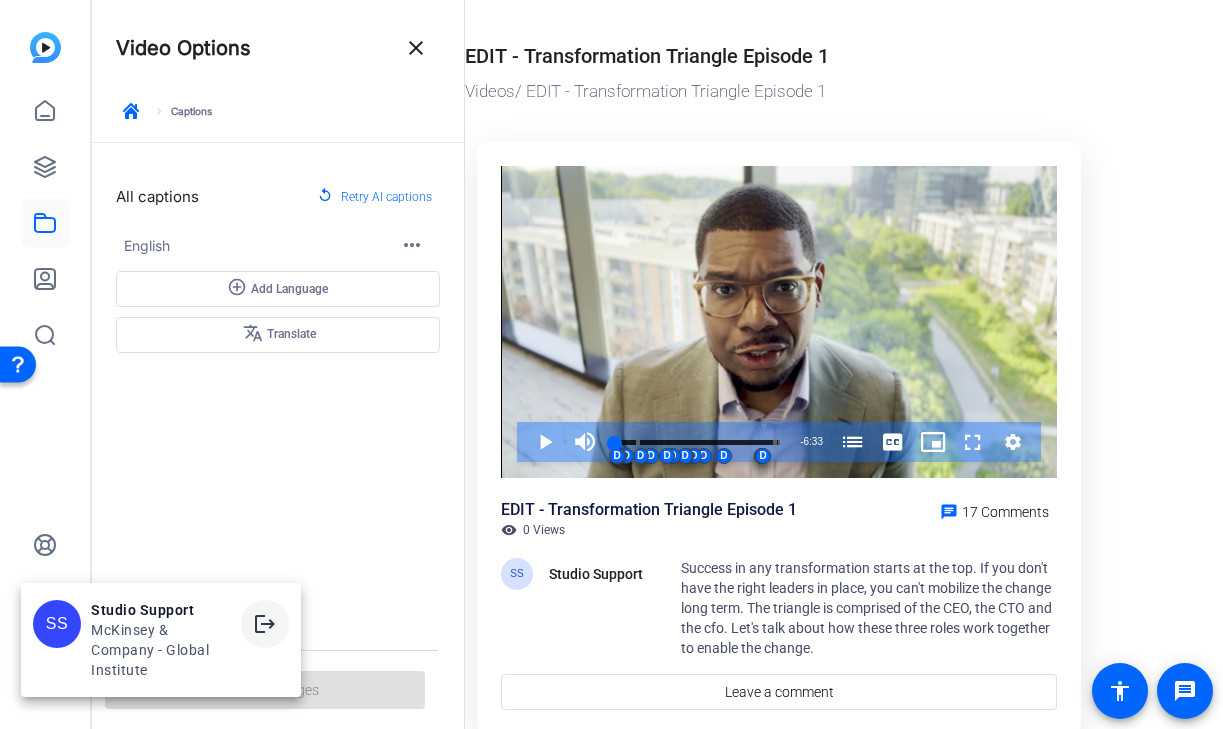 click on "logout" at bounding box center [265, 624] 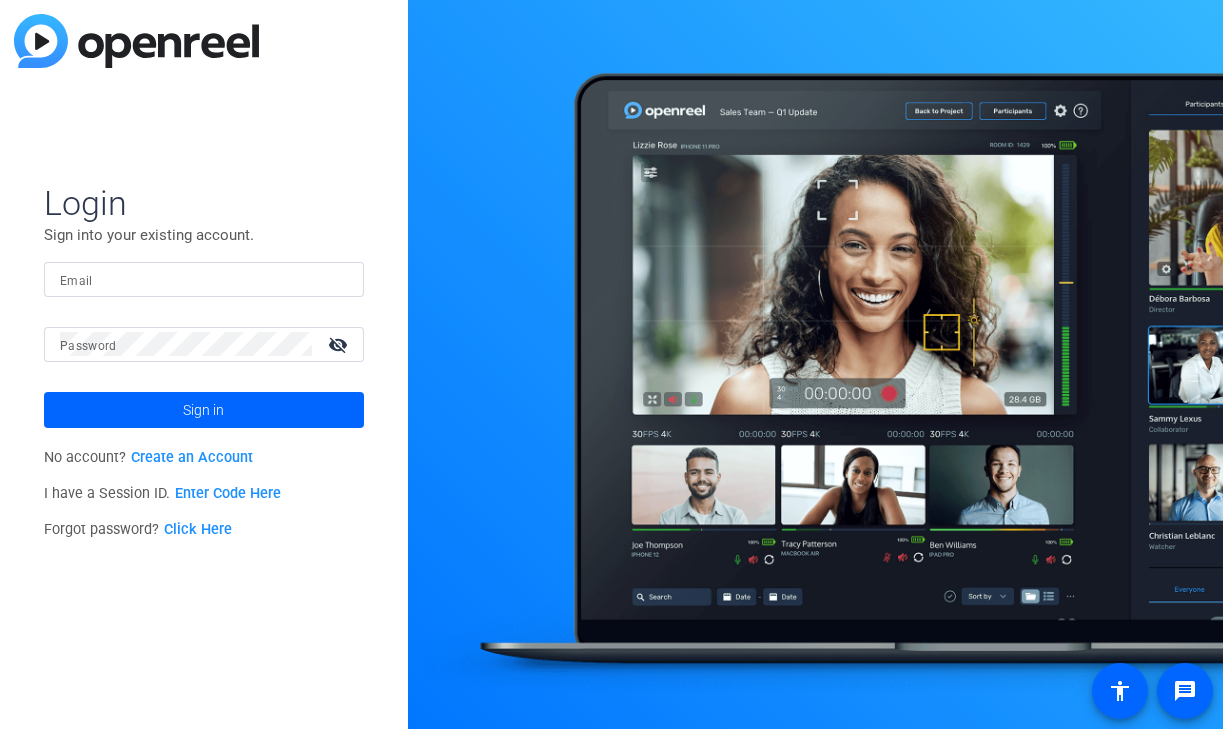 scroll, scrollTop: 0, scrollLeft: 0, axis: both 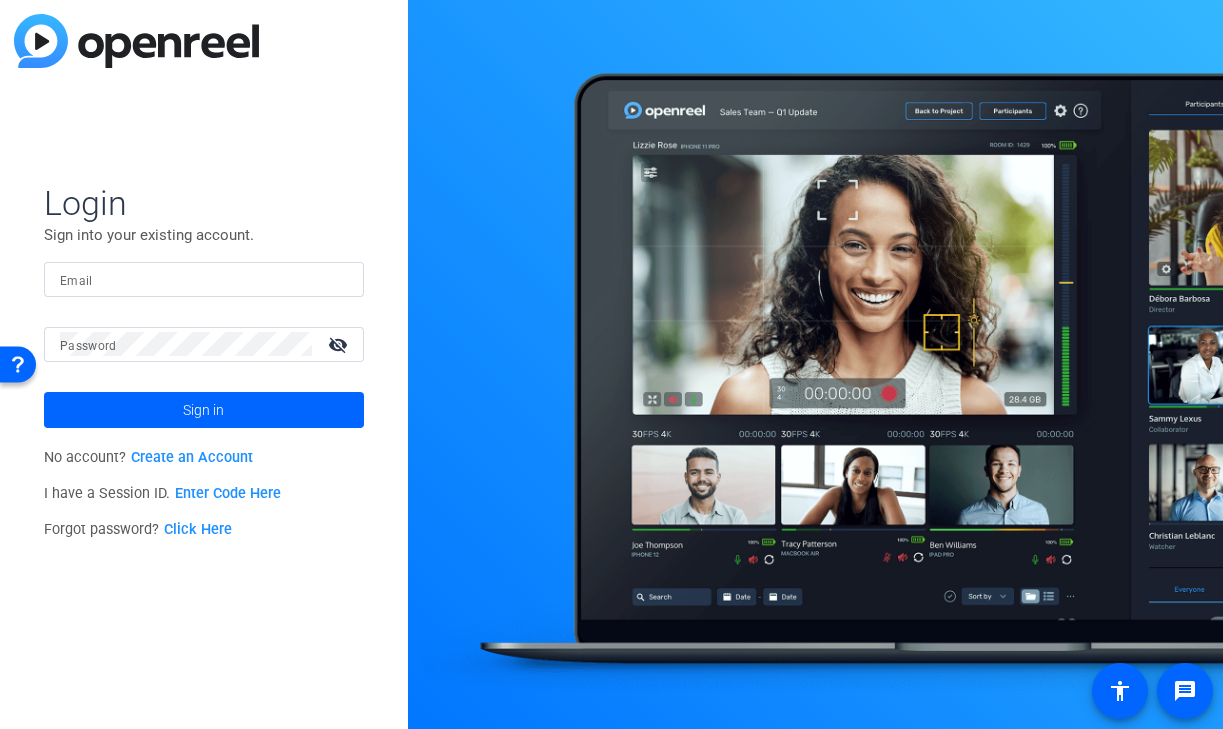 click 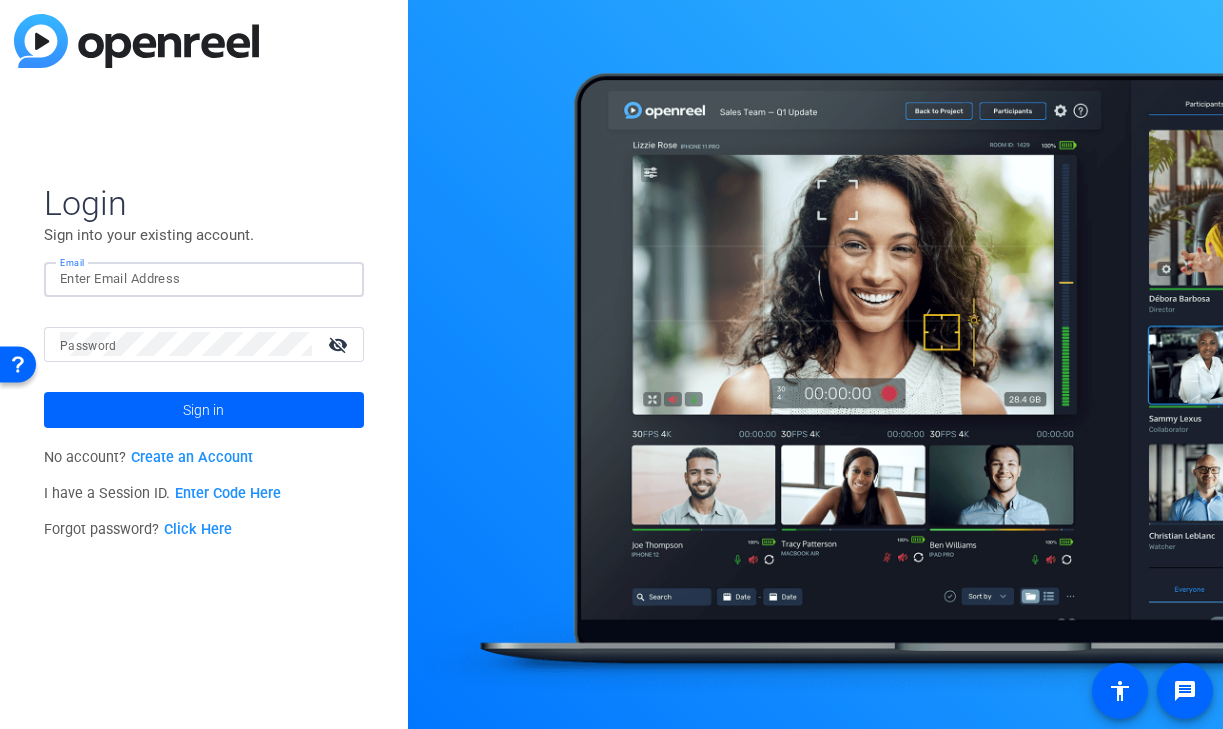 click 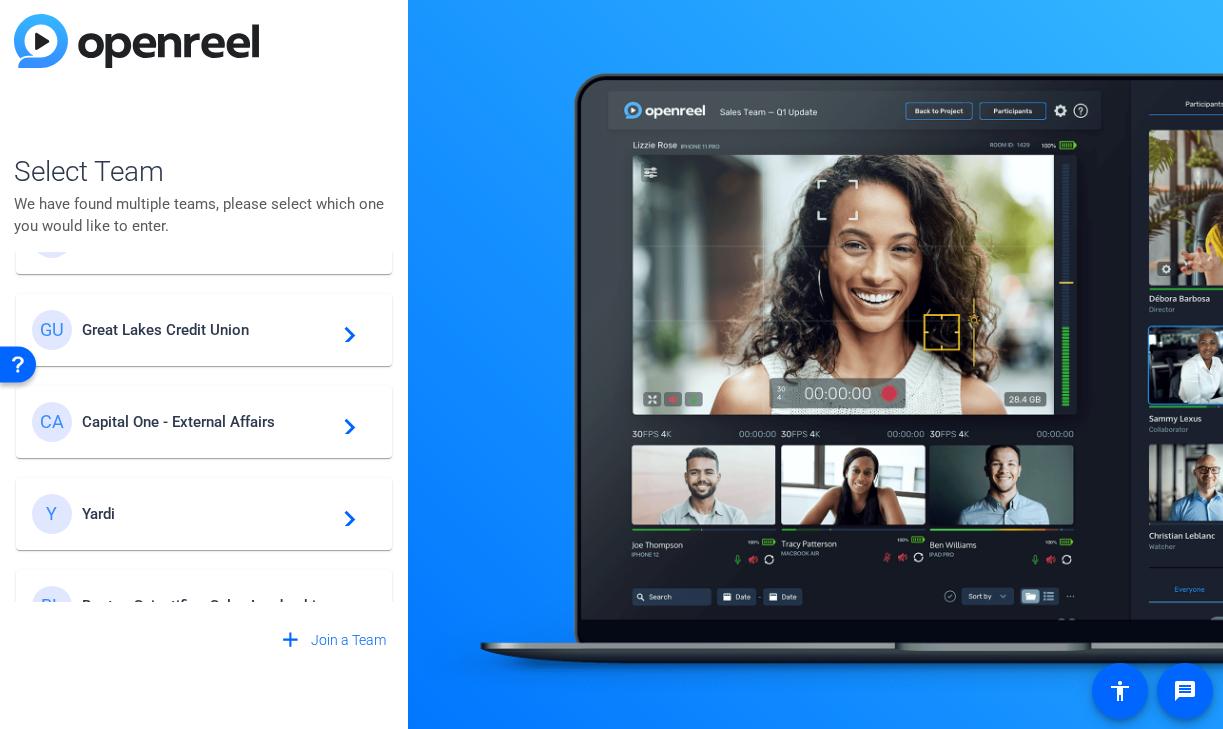 scroll, scrollTop: 172, scrollLeft: 0, axis: vertical 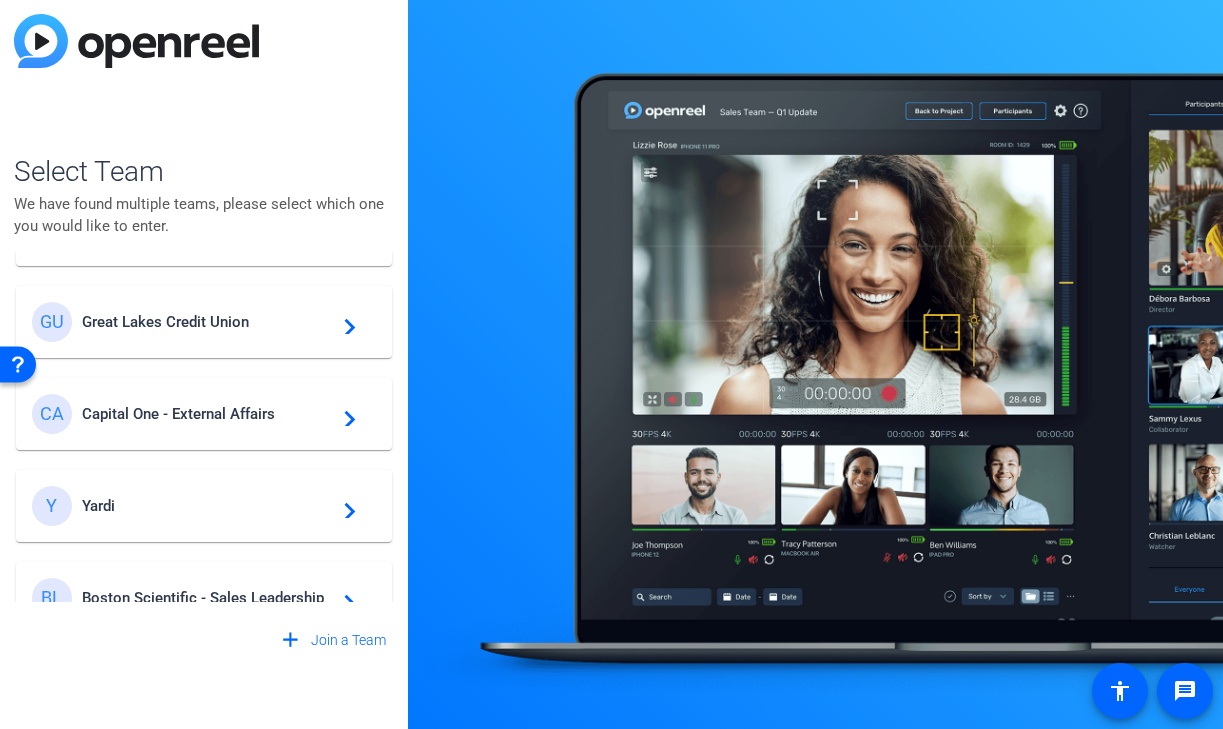 click on "Y Yardi  navigate_next" 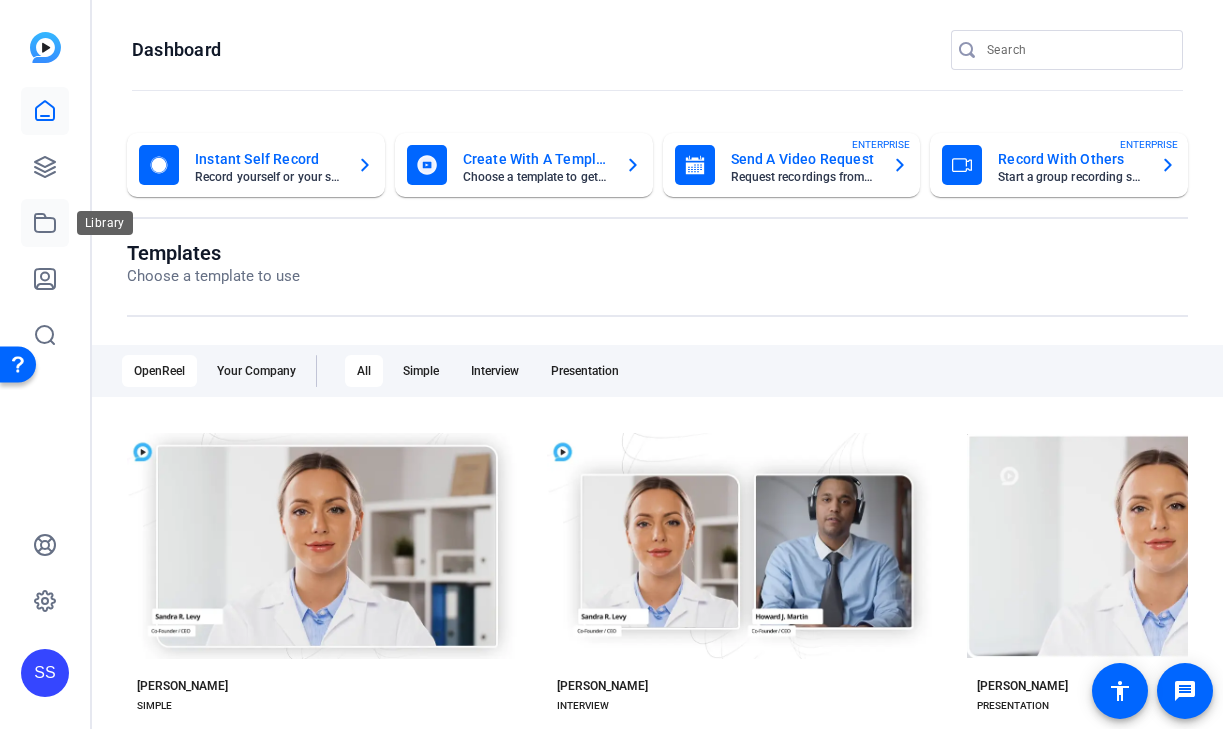 click 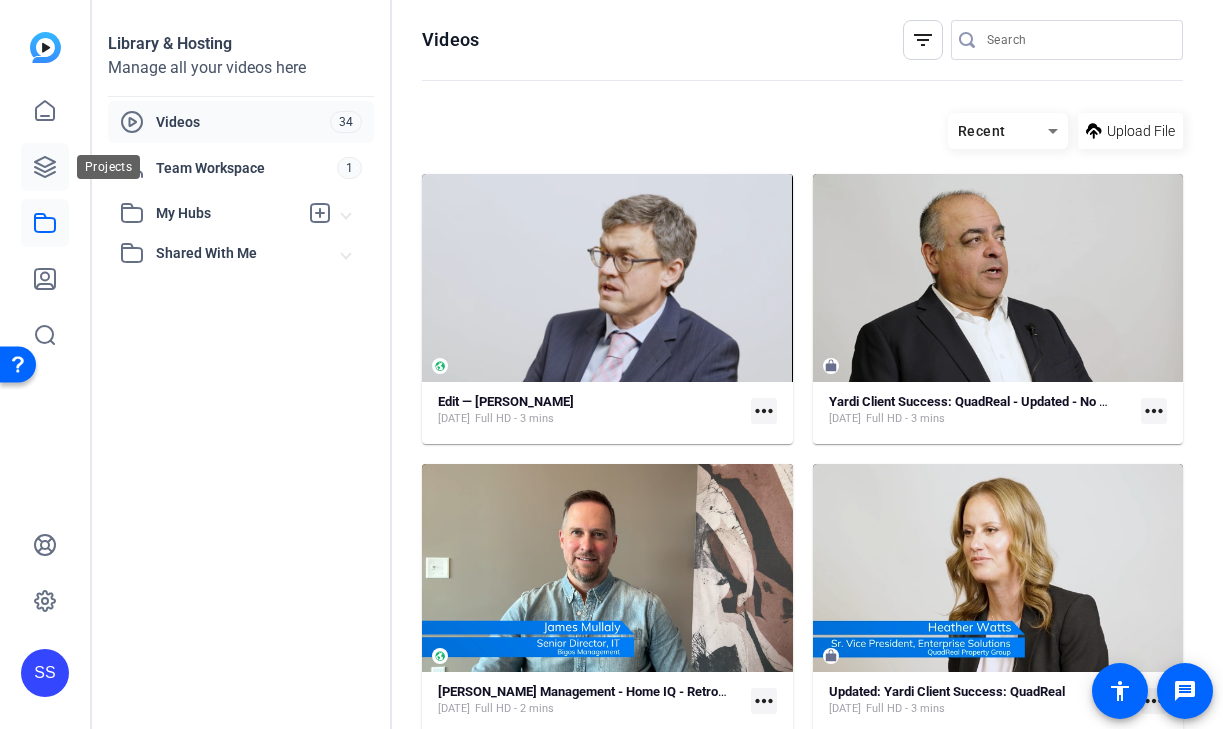 click 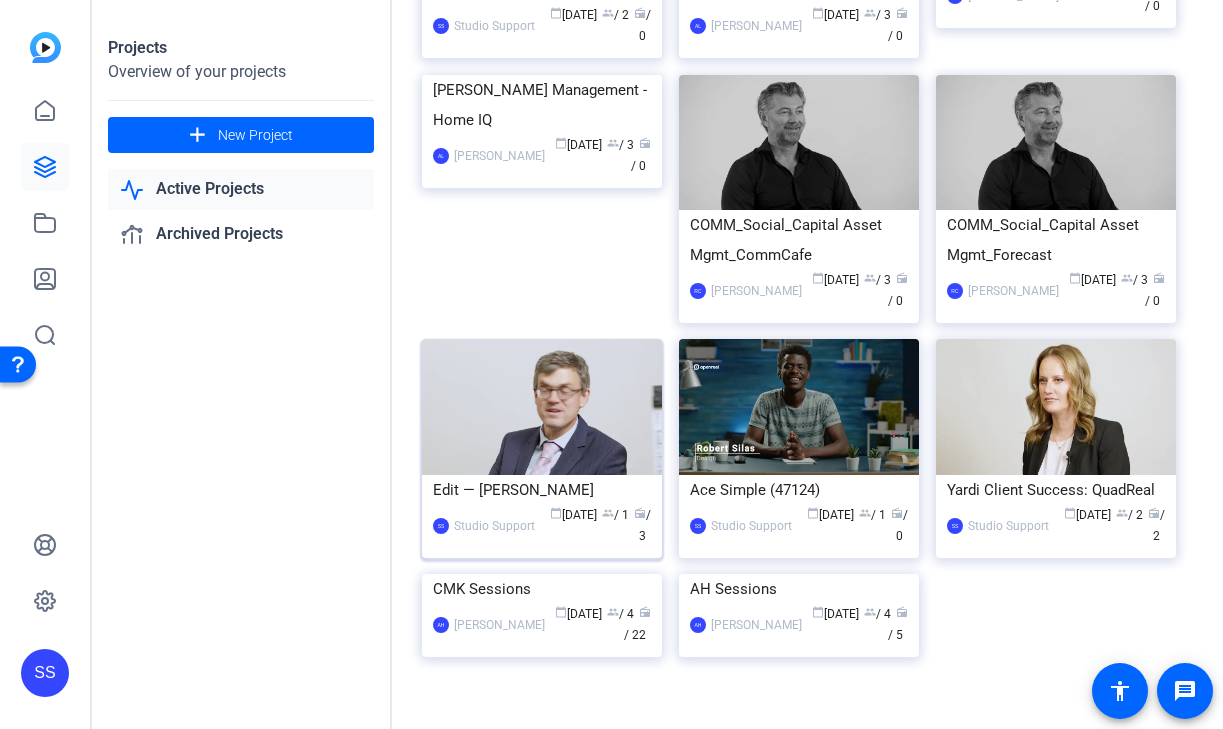 scroll, scrollTop: 205, scrollLeft: 0, axis: vertical 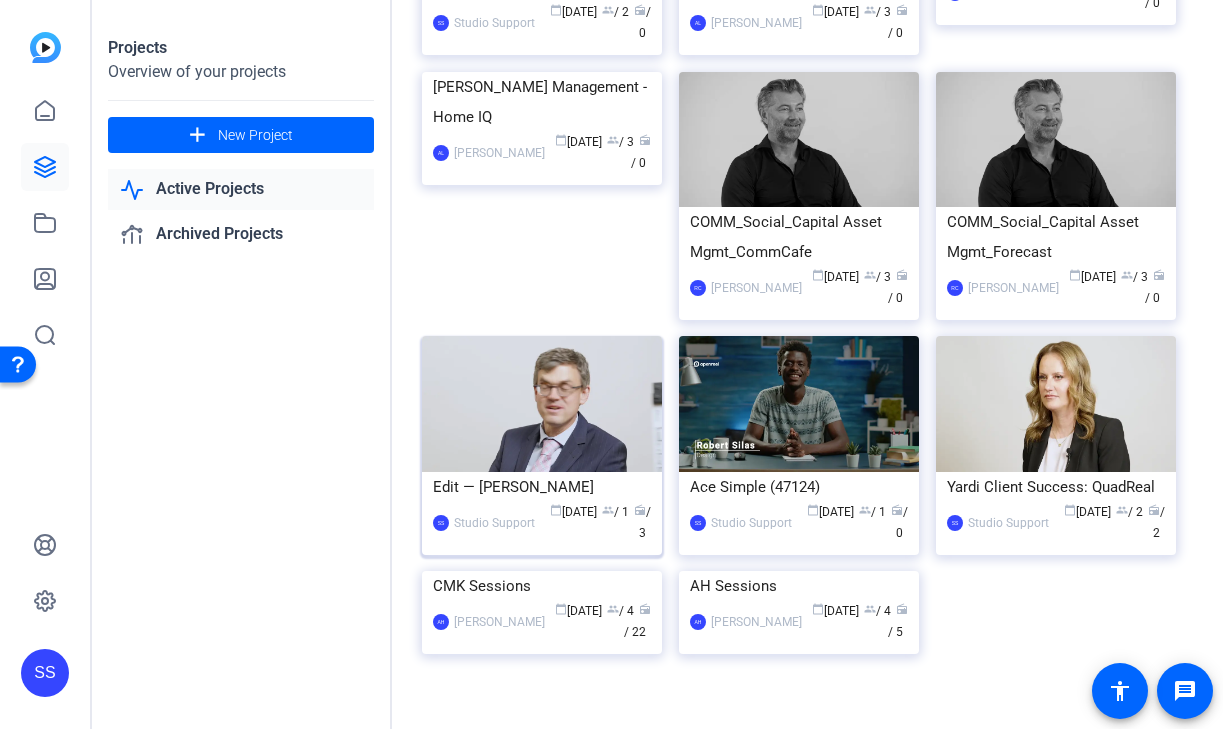 click on "Edit — Carl Stetler" 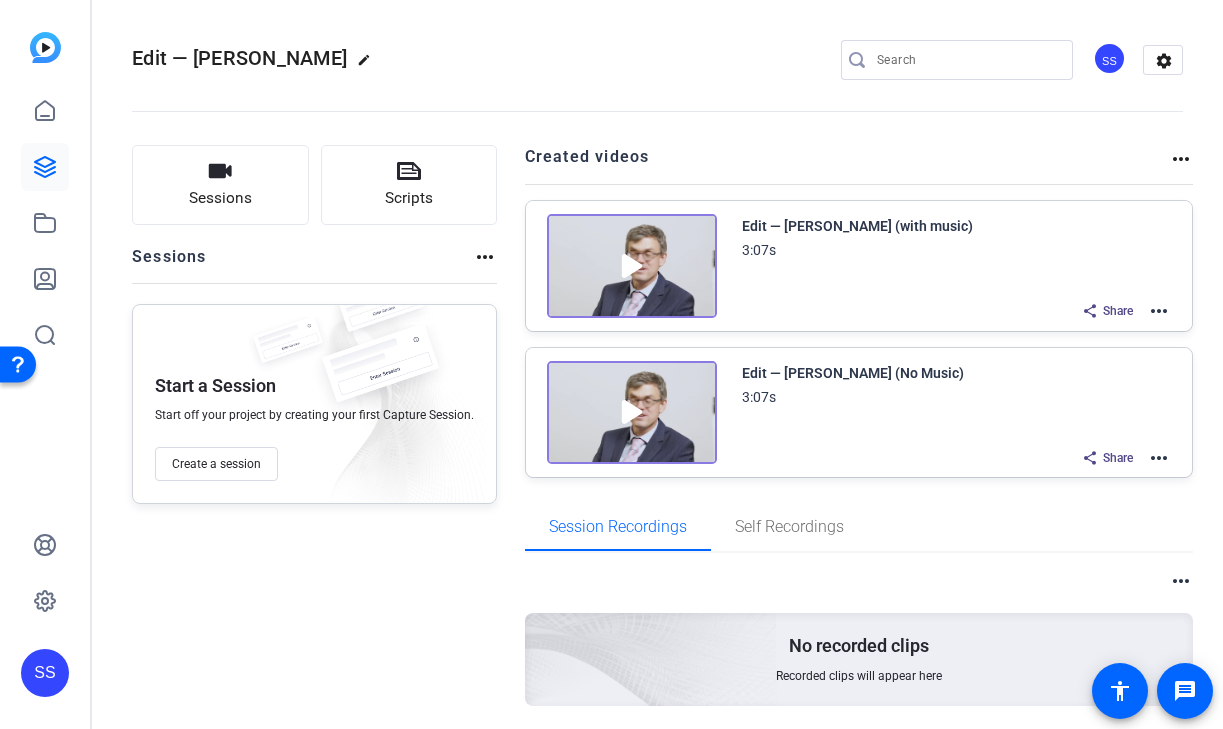 click on "more_horiz" 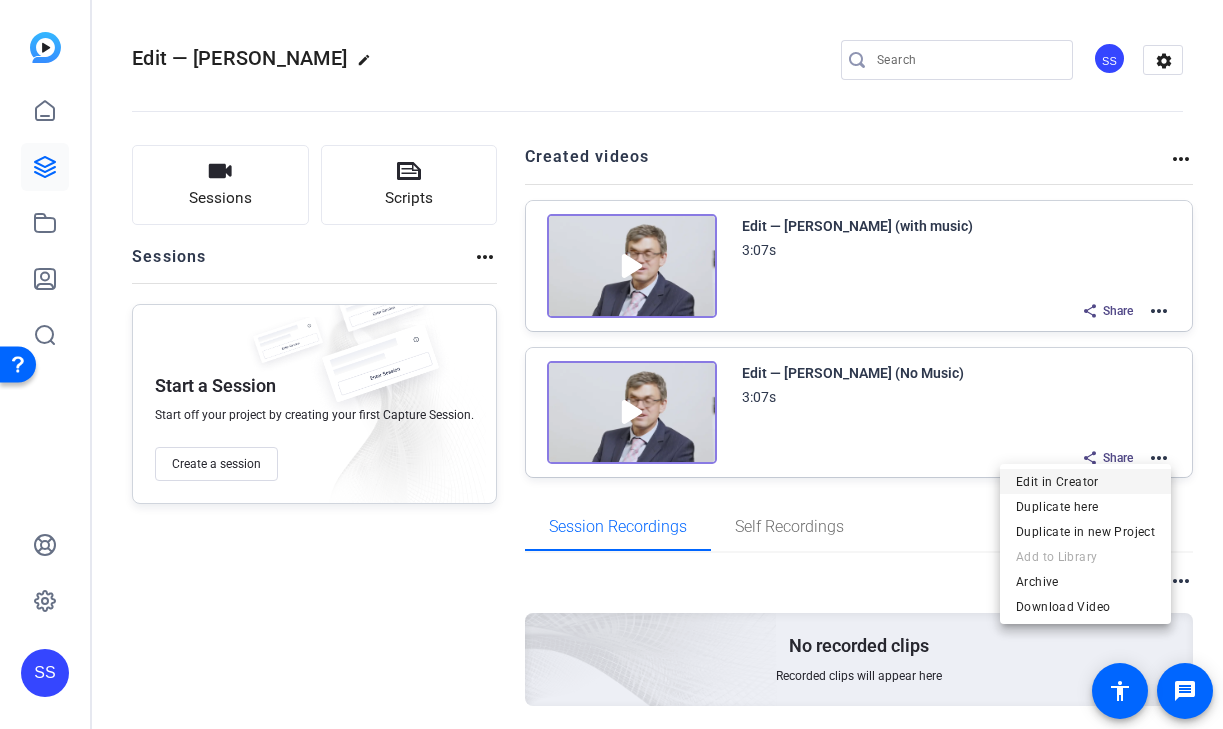 click on "Edit in Creator" at bounding box center (1085, 481) 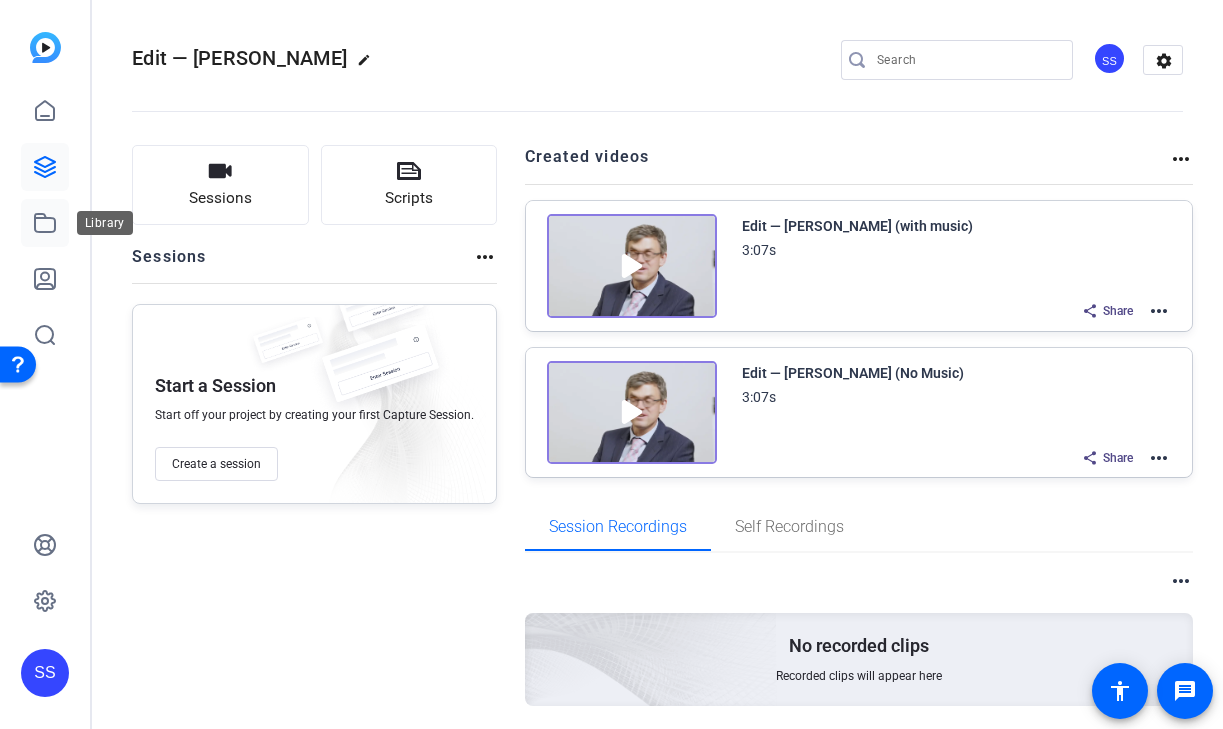 click 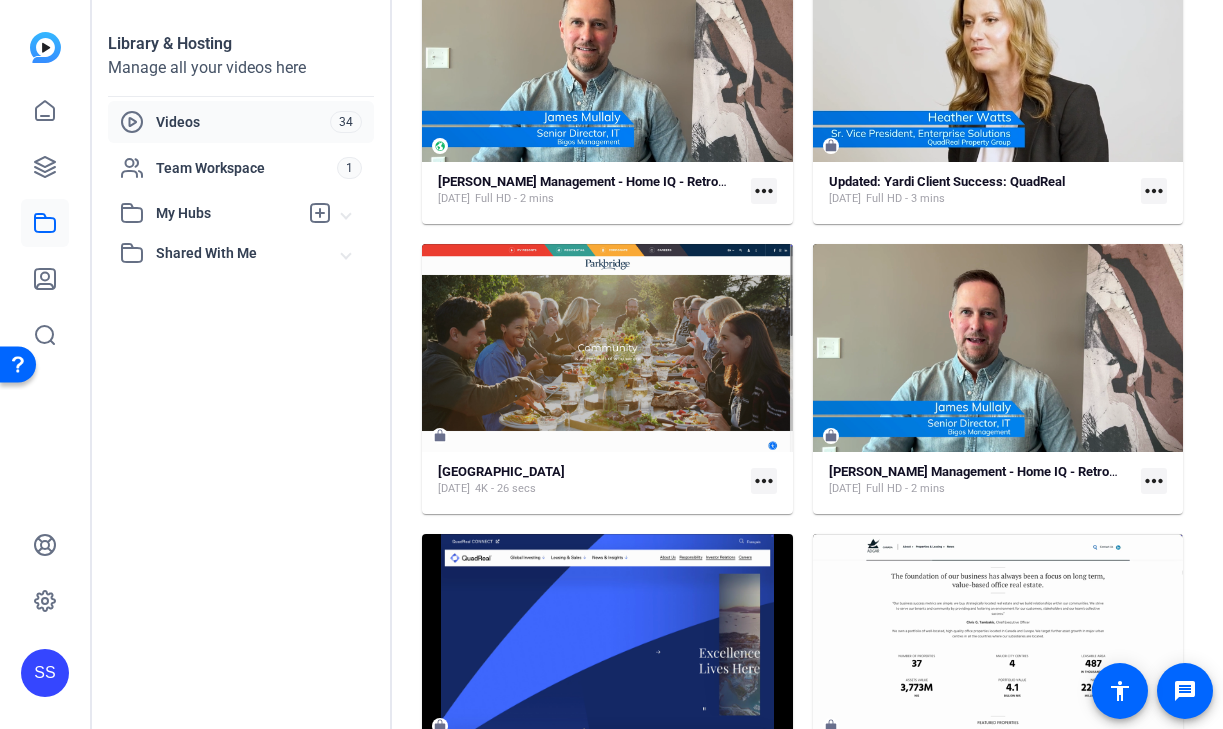 scroll, scrollTop: 0, scrollLeft: 0, axis: both 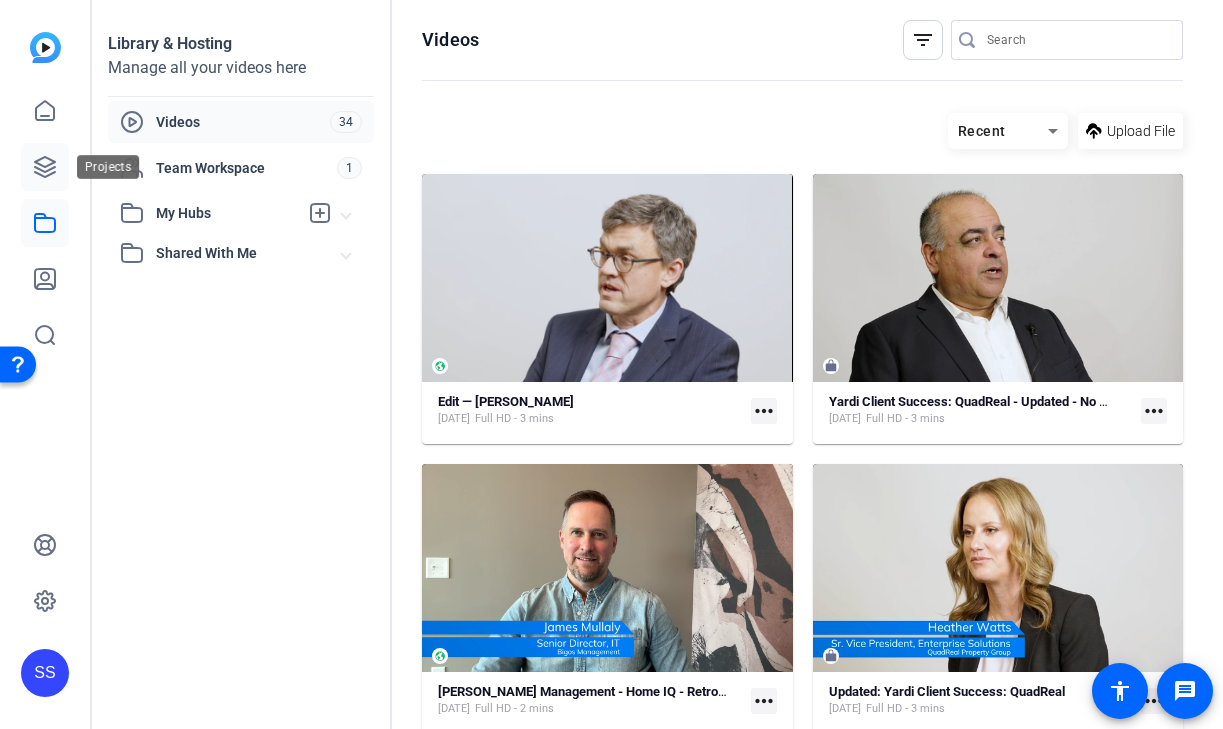 click 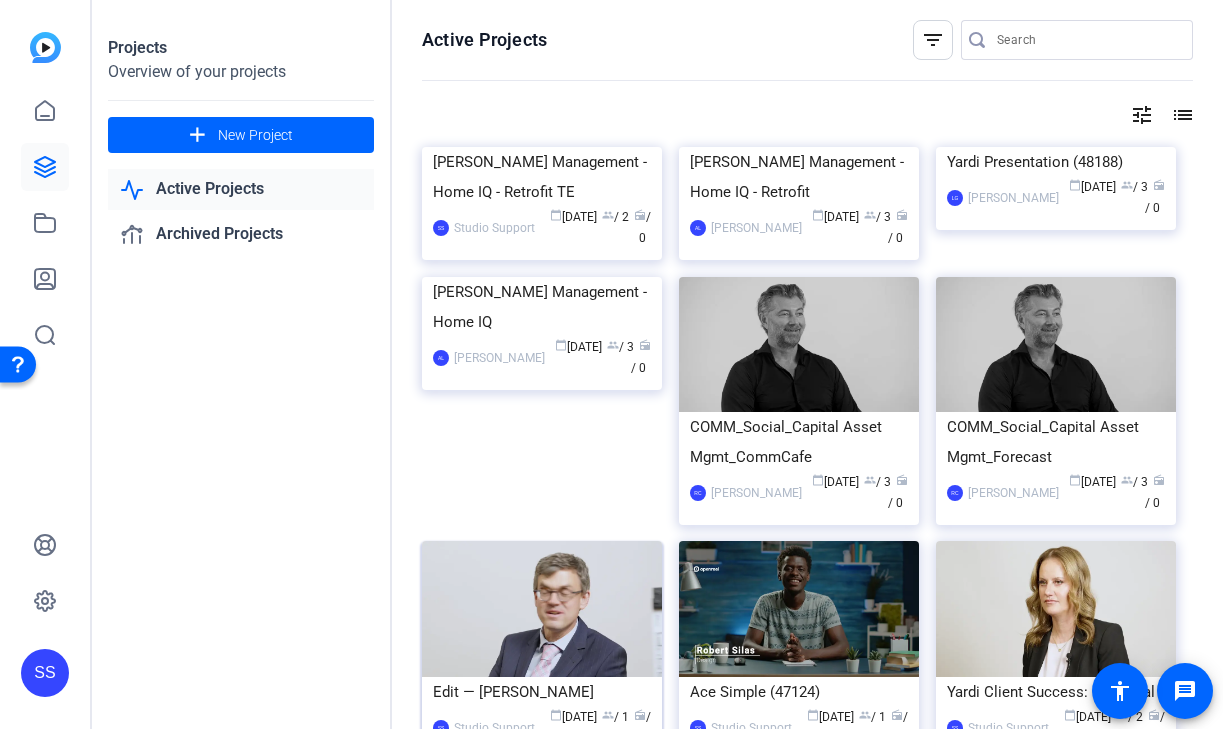 click 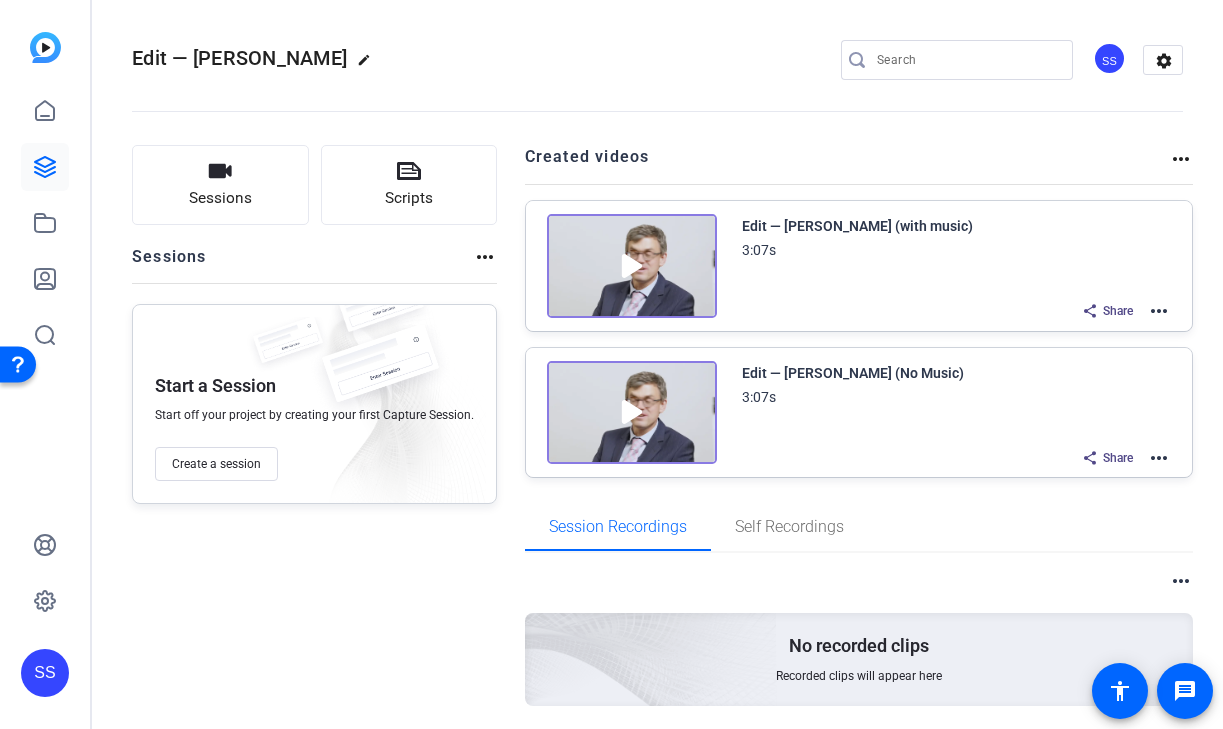 click on "more_horiz" 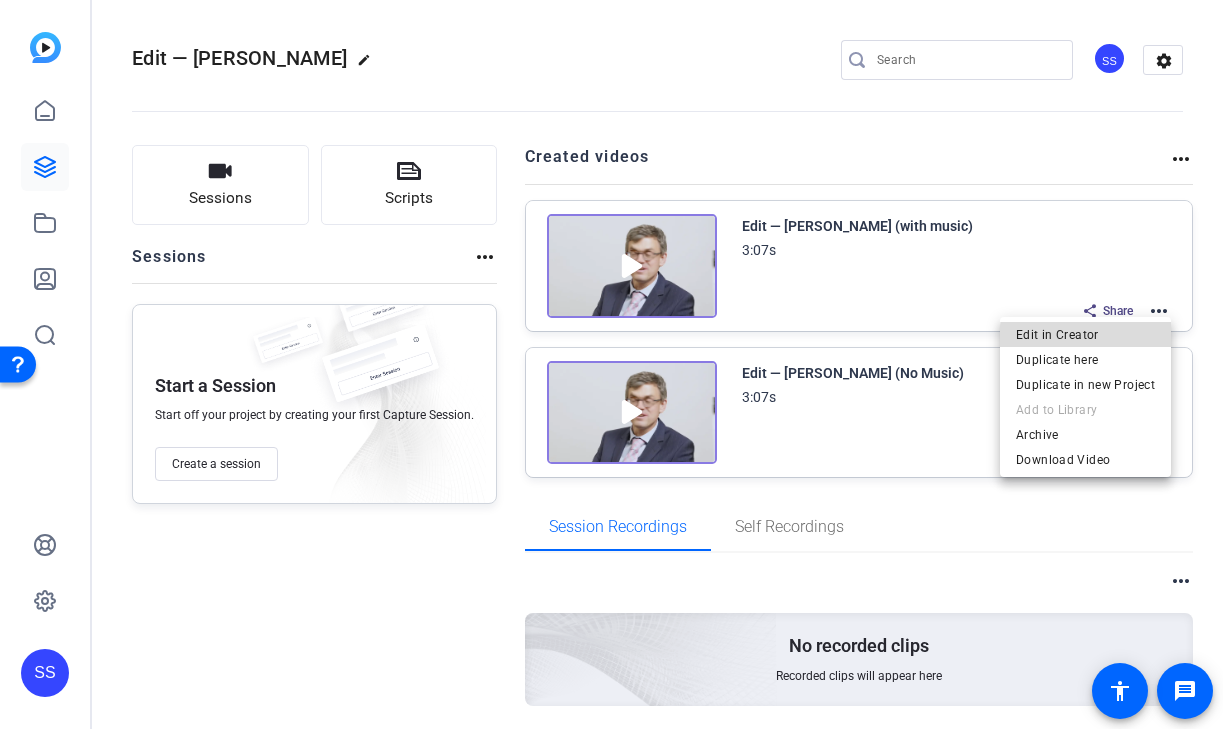 click on "Edit in Creator" at bounding box center (1085, 335) 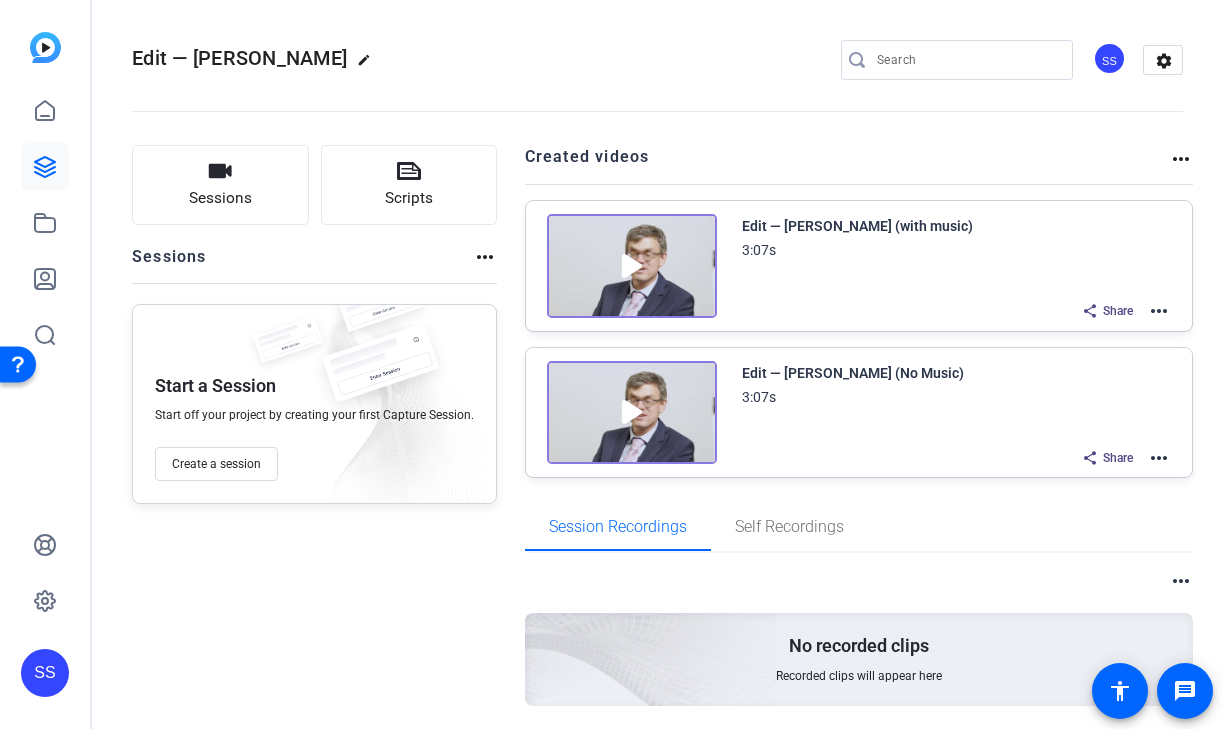 click on "SS" 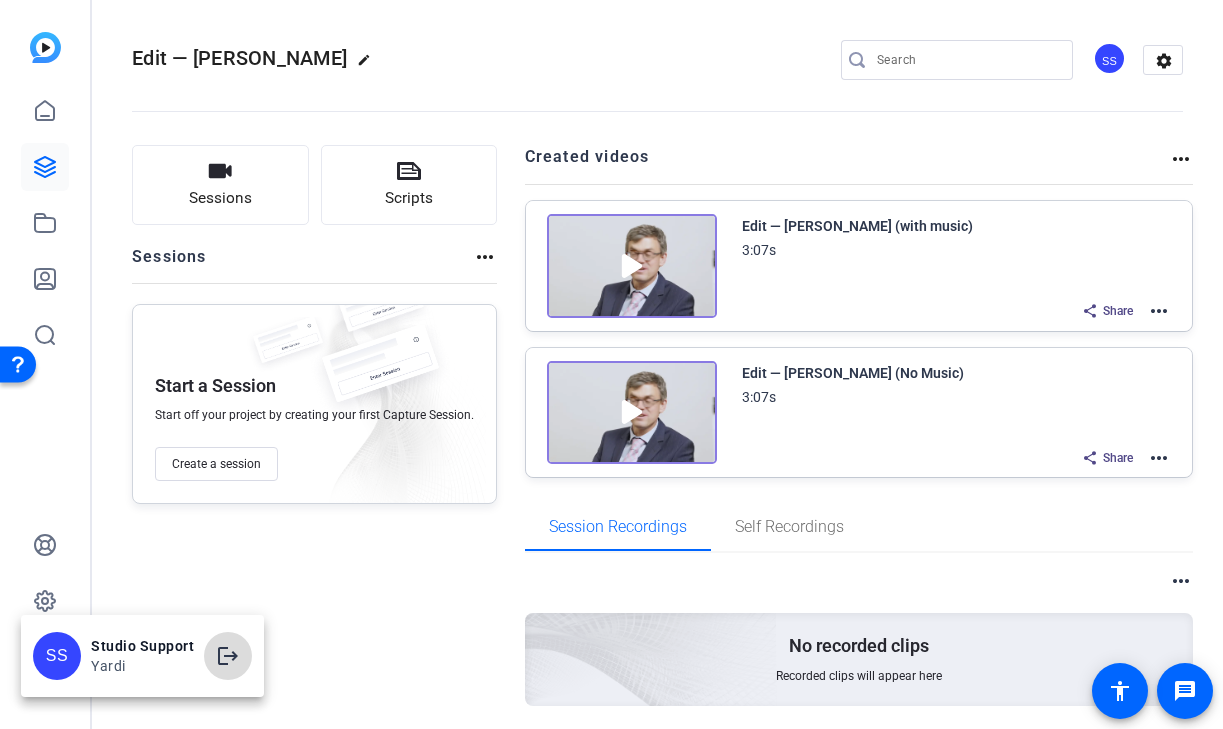 click on "logout" at bounding box center [228, 656] 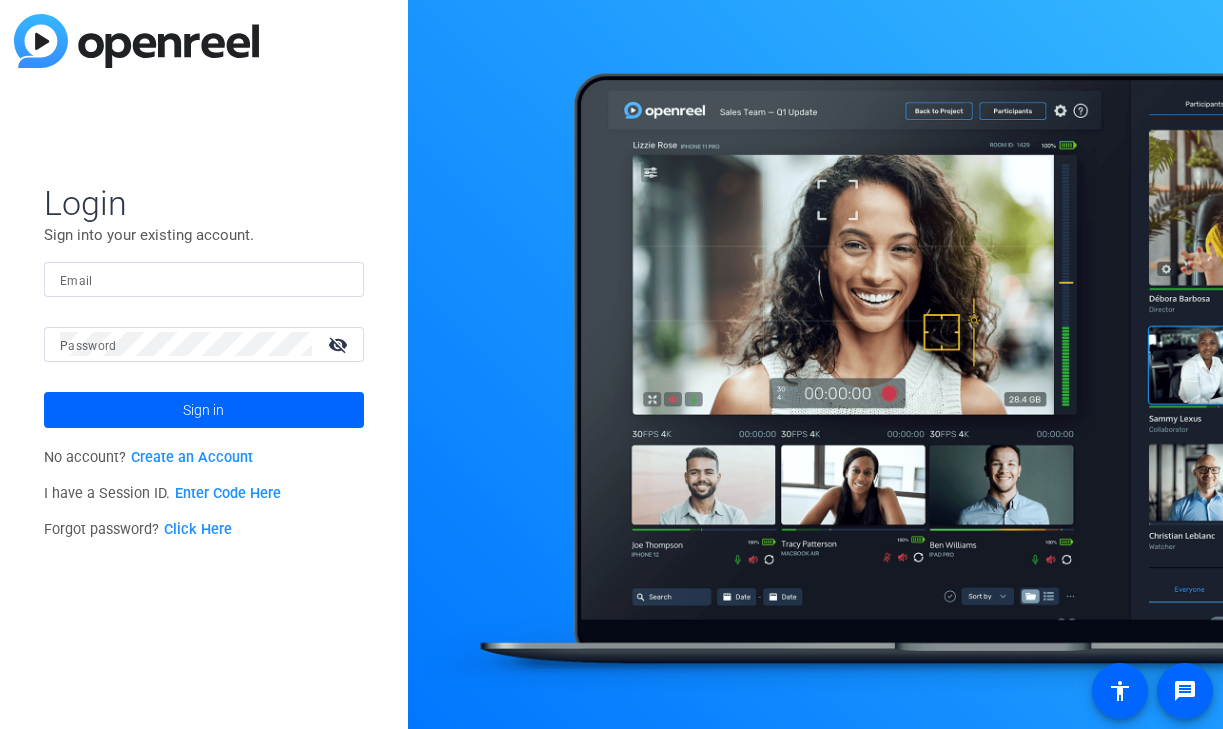 scroll, scrollTop: 0, scrollLeft: 0, axis: both 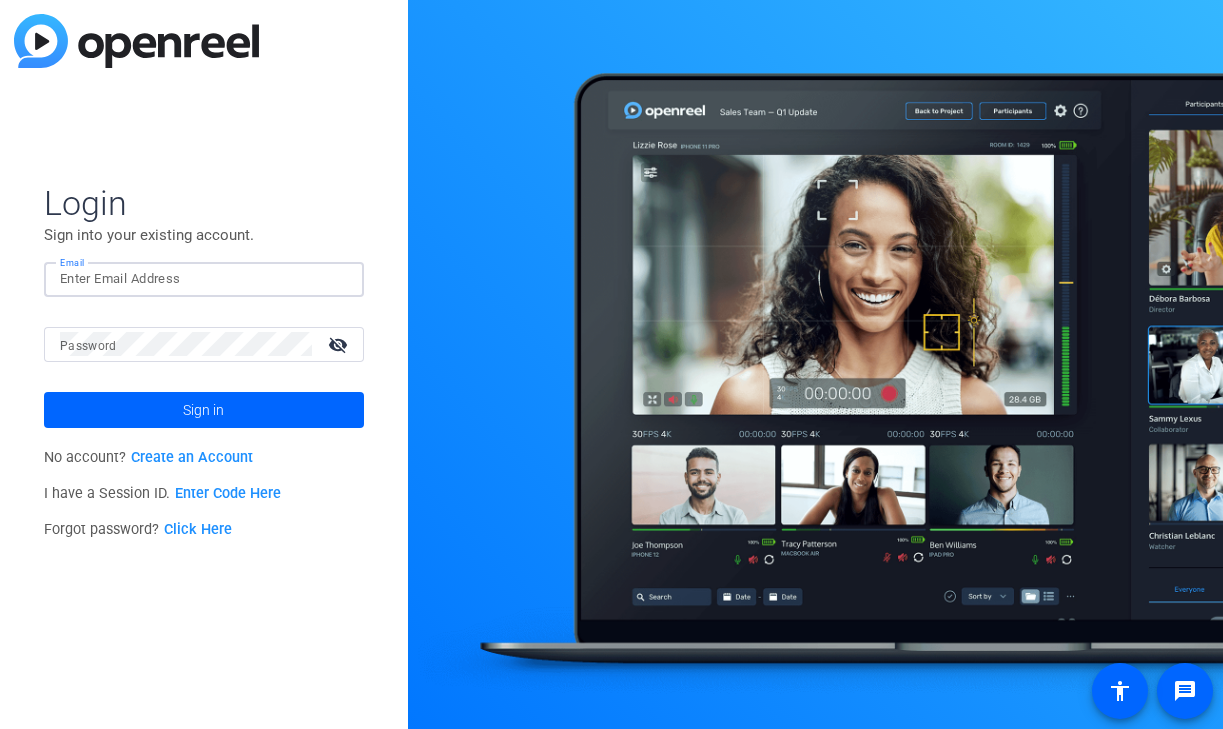click 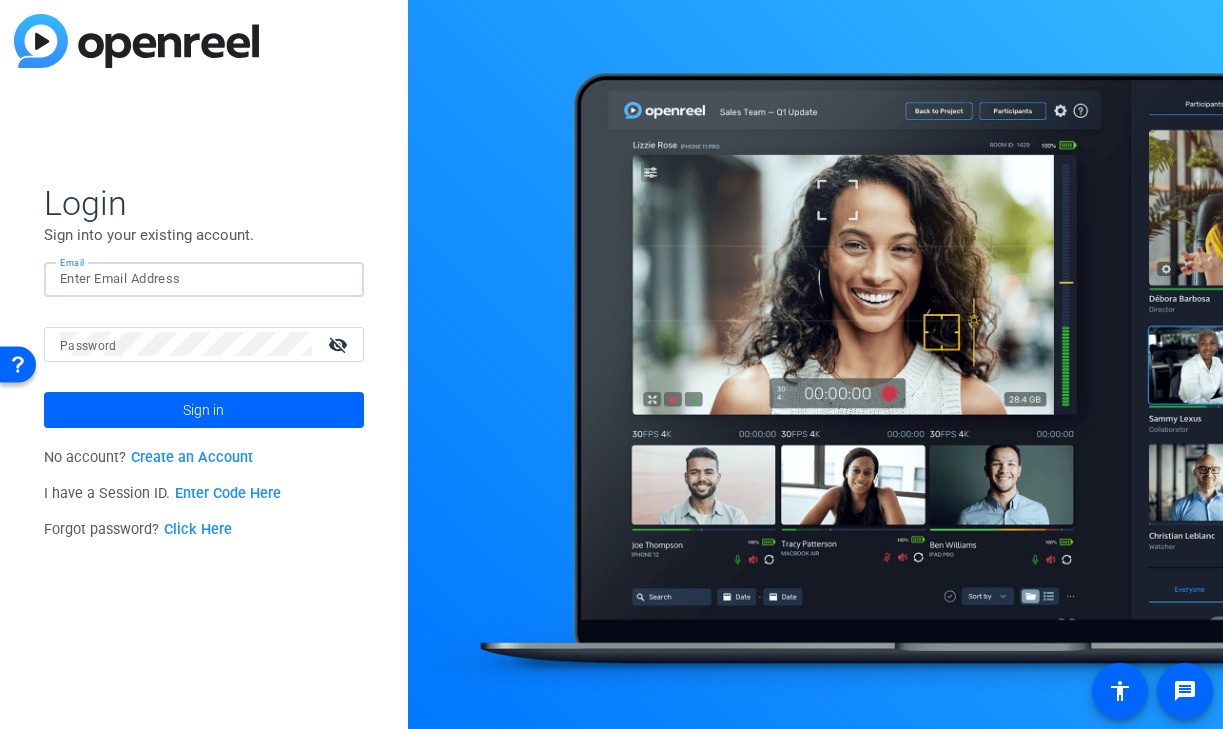 type on "[EMAIL_ADDRESS][DOMAIN_NAME]" 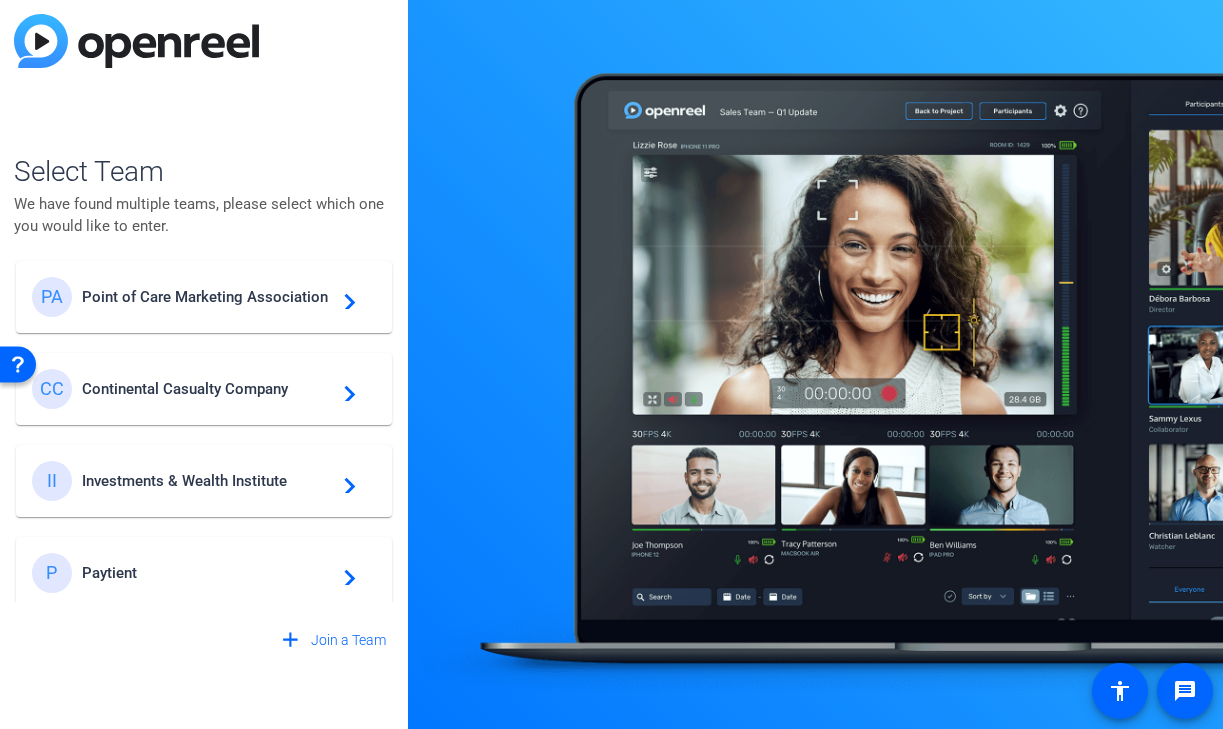 scroll, scrollTop: 852, scrollLeft: 0, axis: vertical 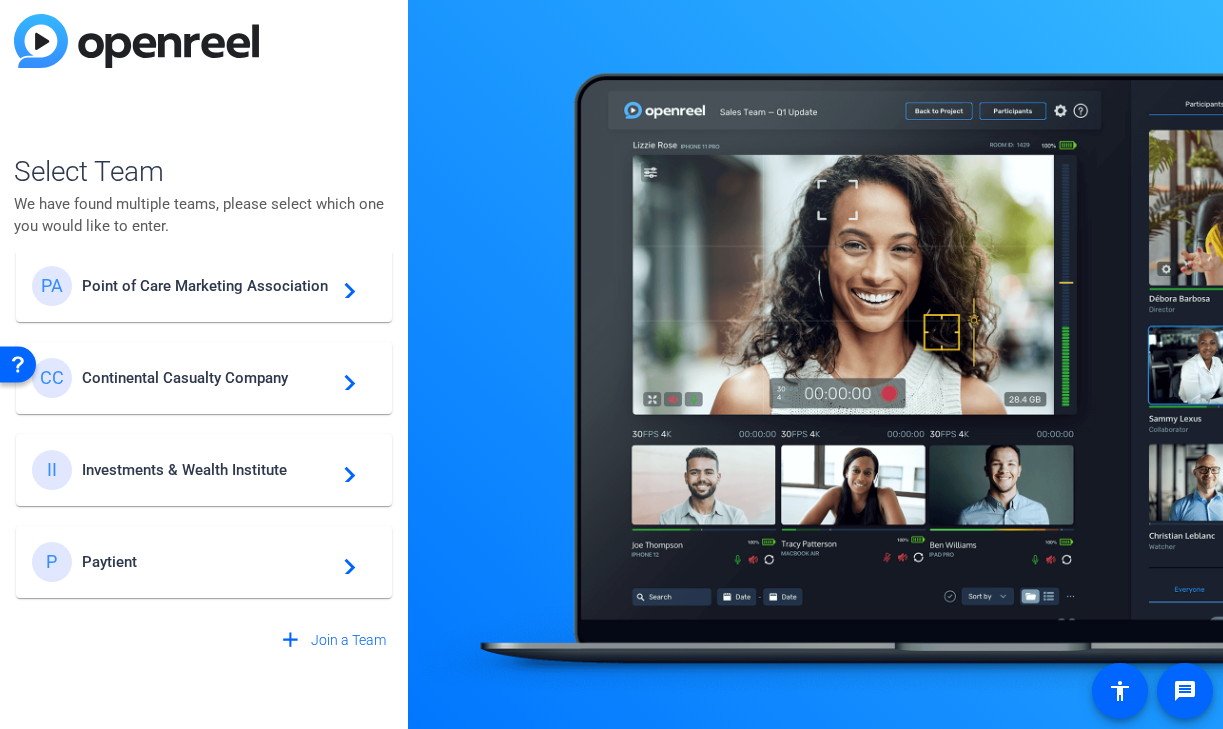 click on "Investments & Wealth Institute" 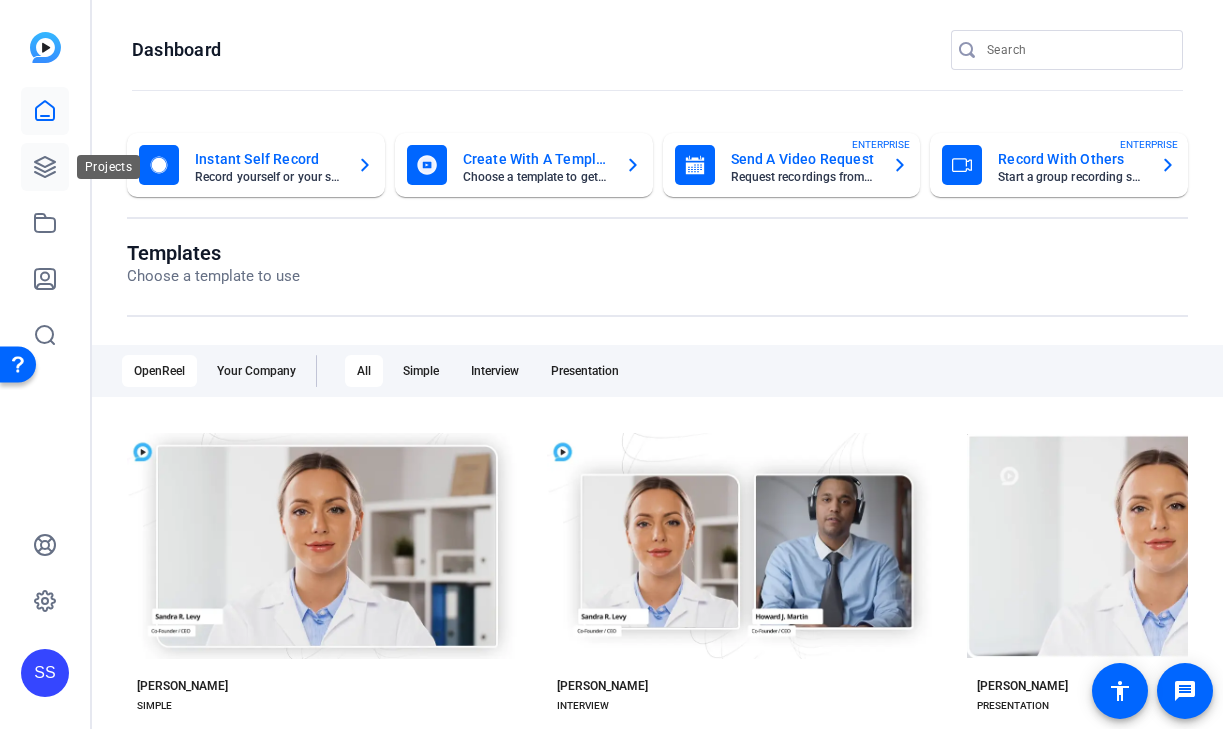 click 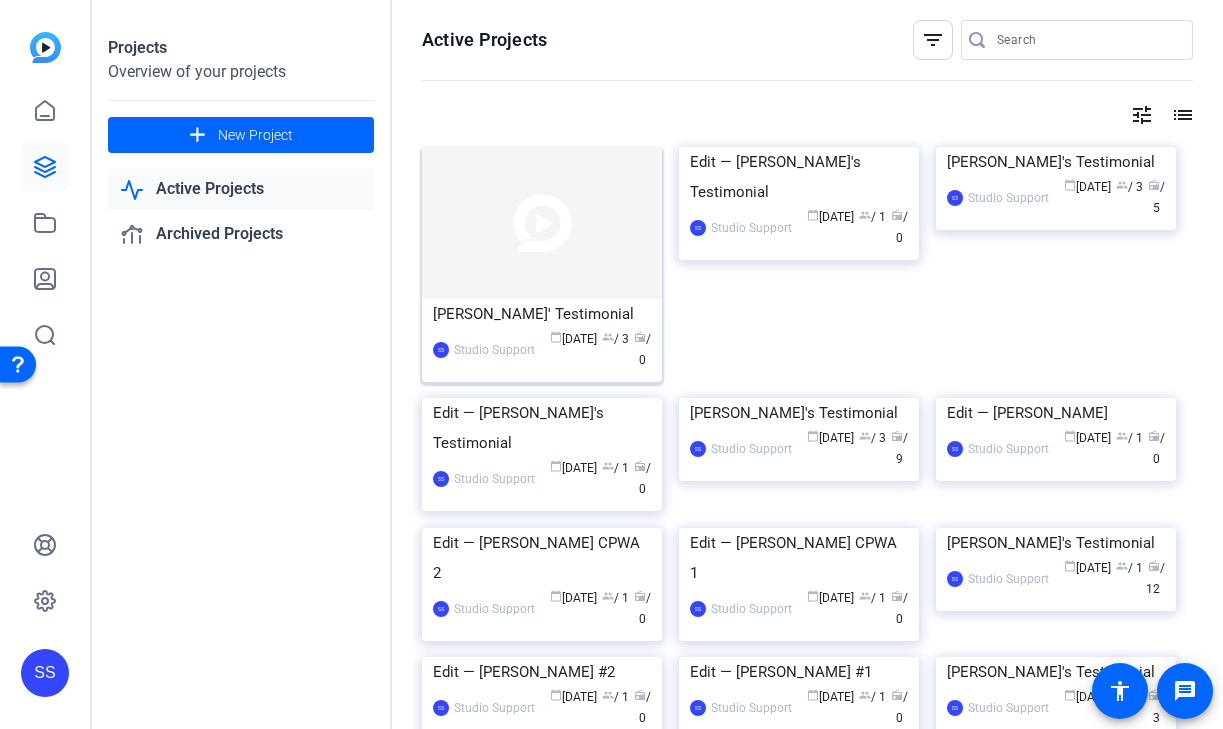click on "[PERSON_NAME]' Testimonial" 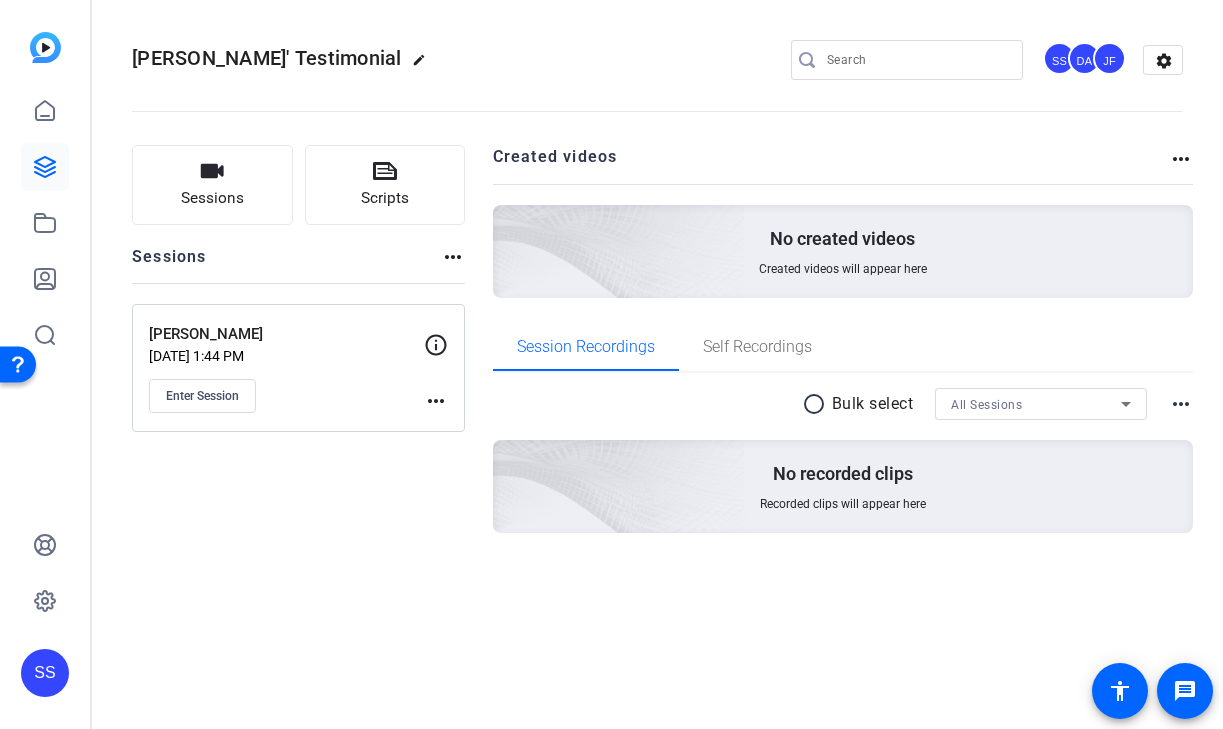 click on "[PERSON_NAME]   [DATE] 1:44 PM  Enter Session
more_horiz" 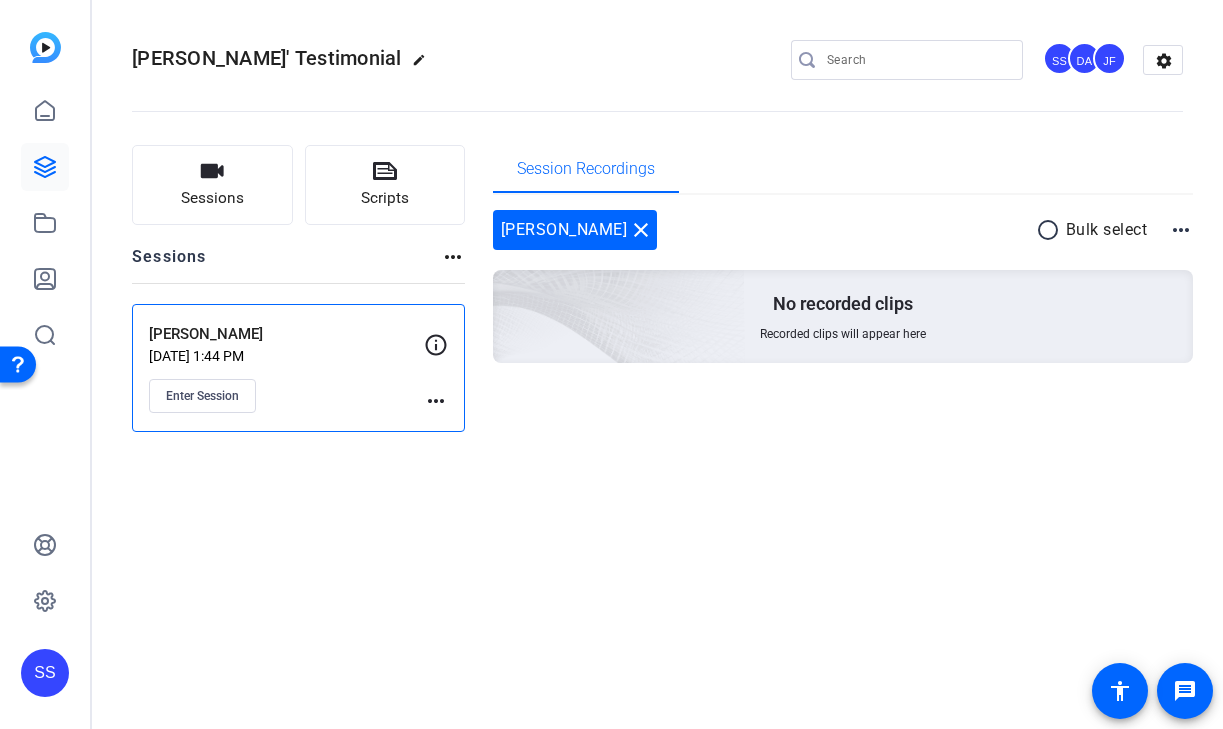 click on "more_horiz" 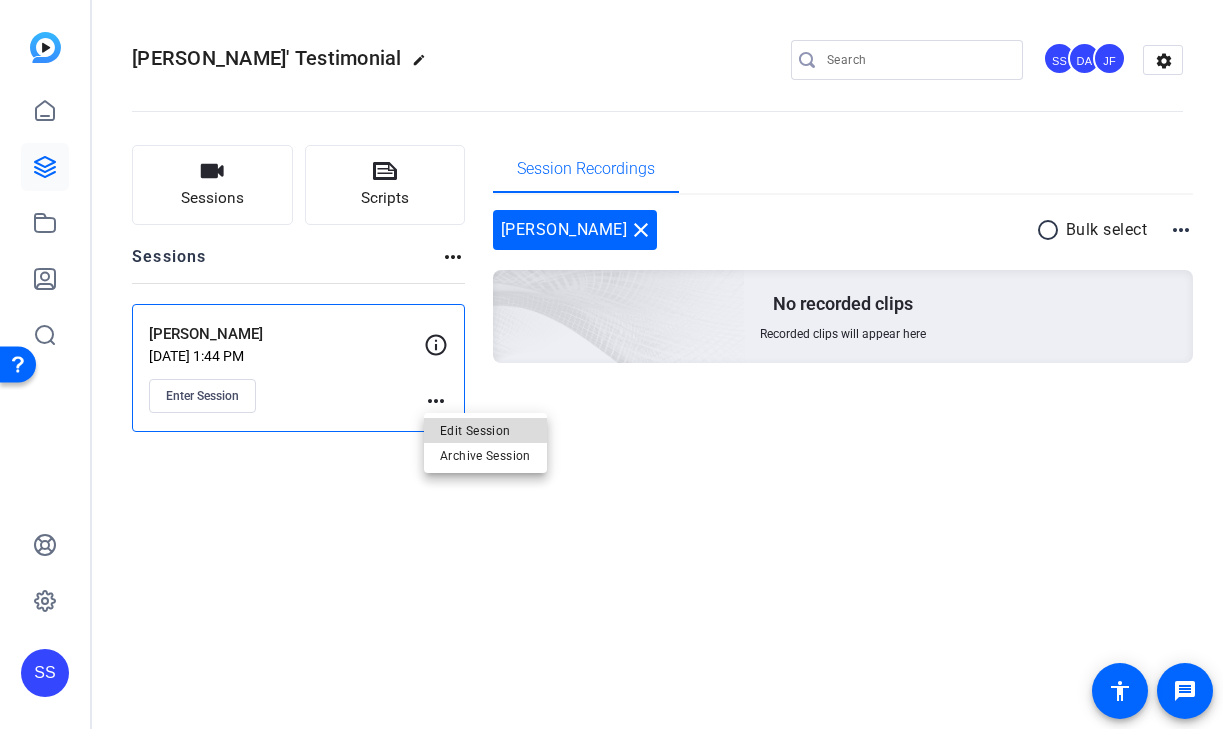 click on "Edit Session" at bounding box center [485, 430] 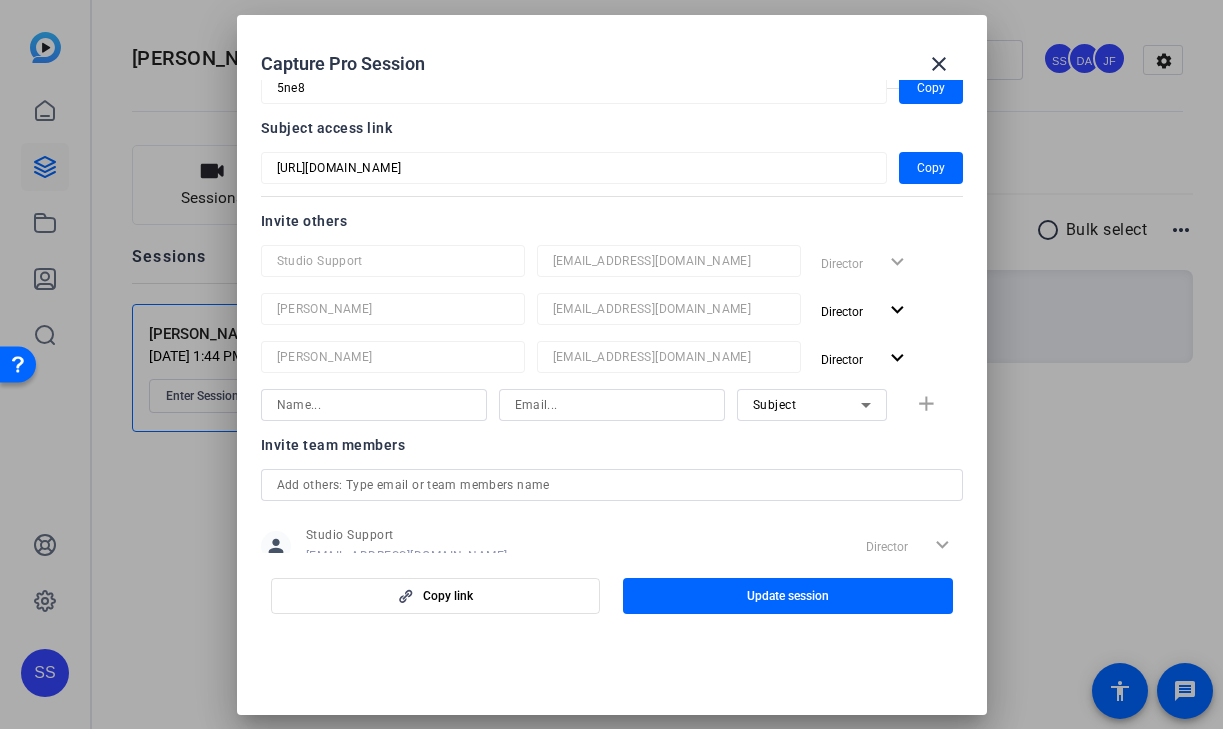 scroll, scrollTop: 147, scrollLeft: 0, axis: vertical 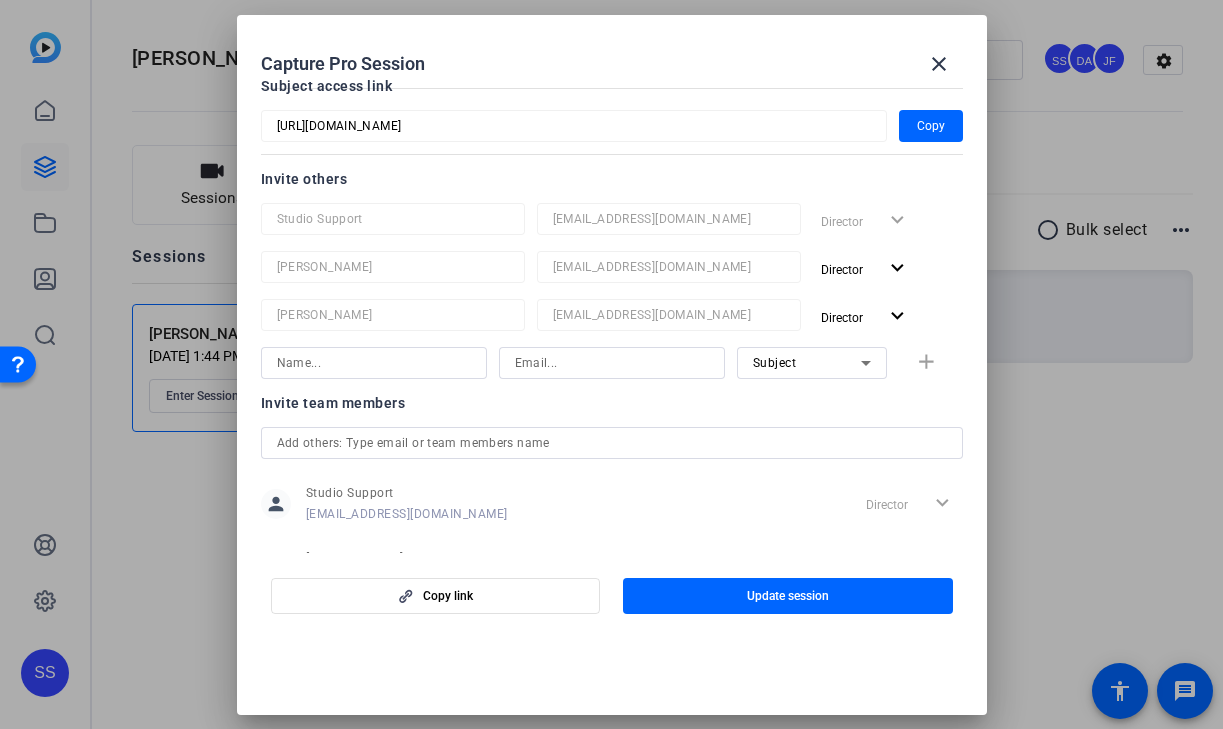 click at bounding box center (612, 363) 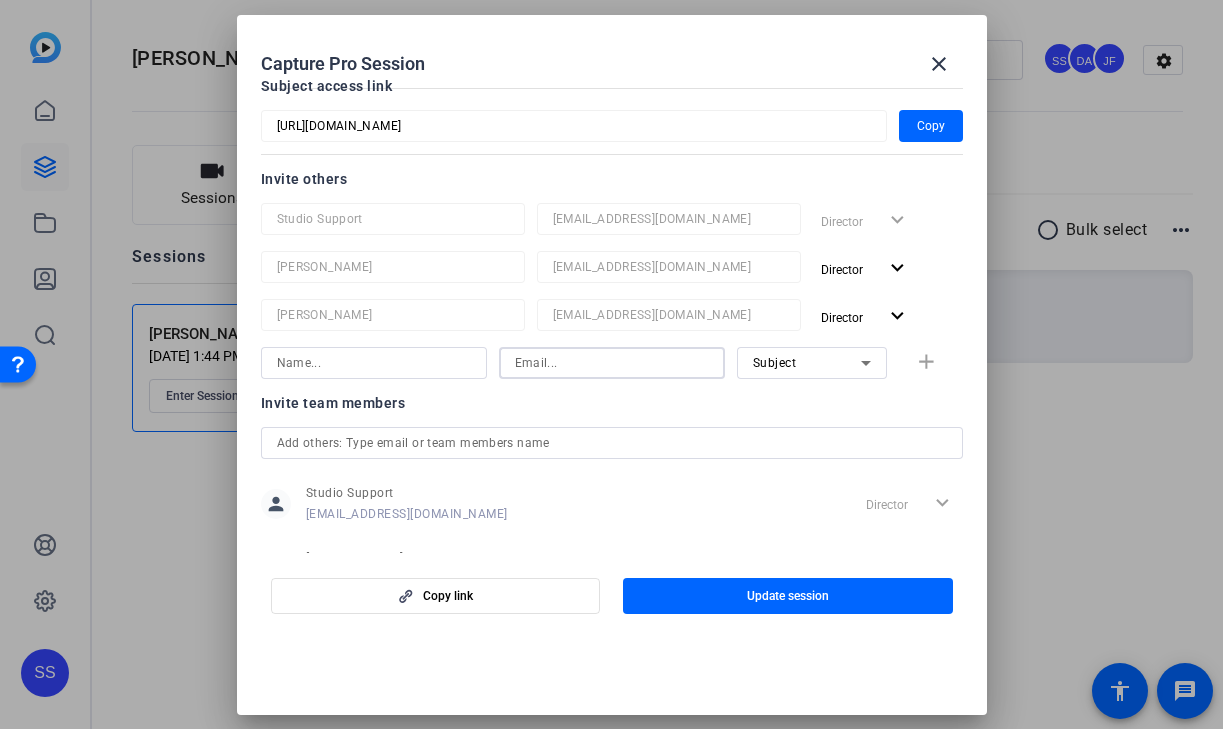 paste on "dliptsen@openreel.com" 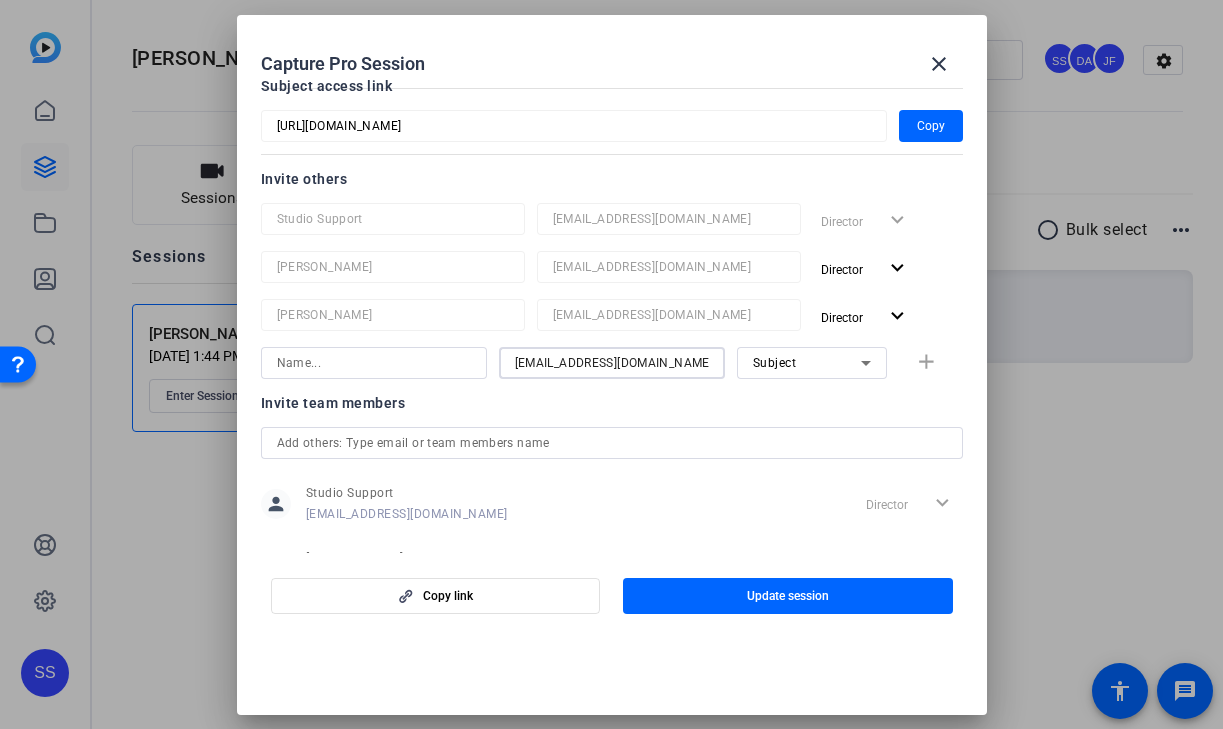 type on "dliptsen@openreel.com" 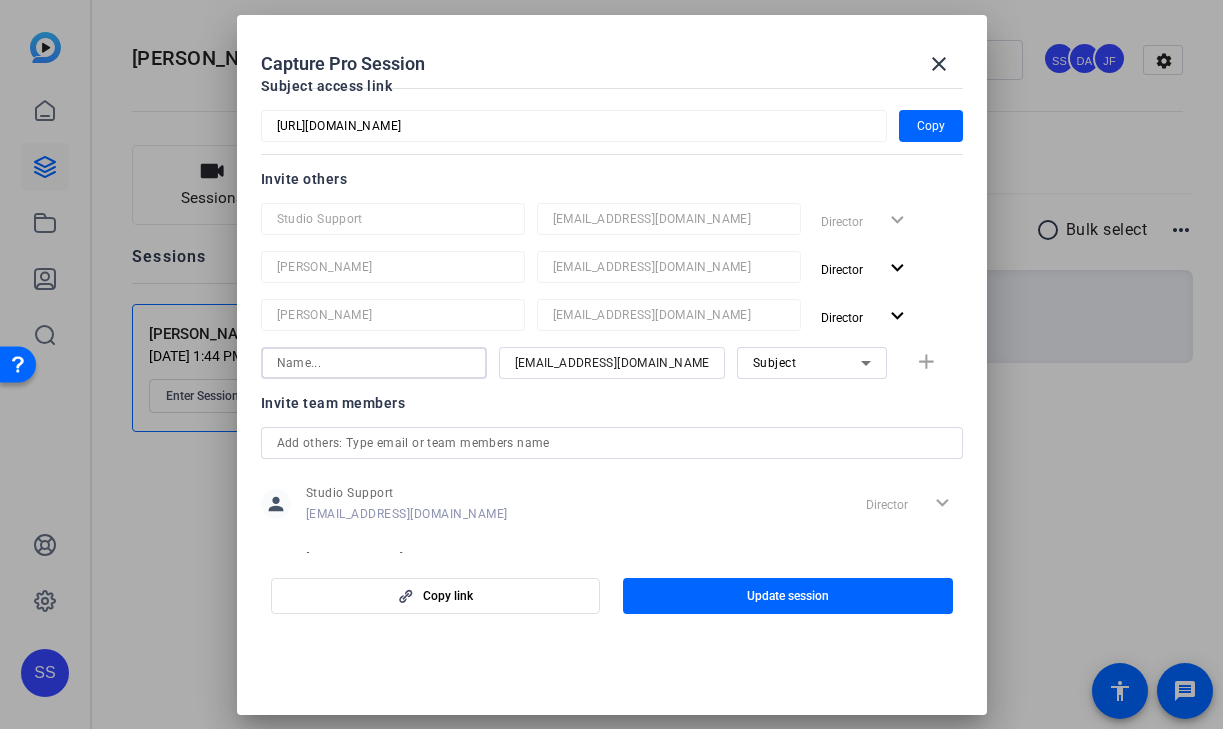 click at bounding box center (374, 363) 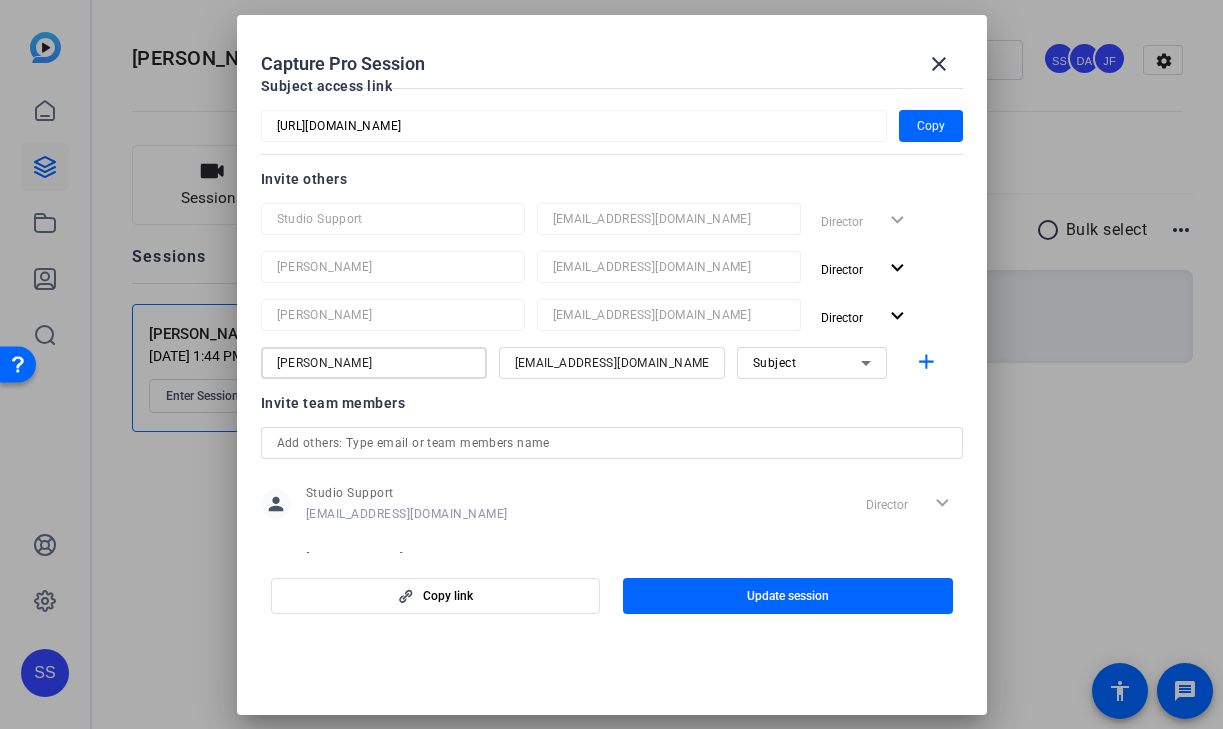 type on "[PERSON_NAME]" 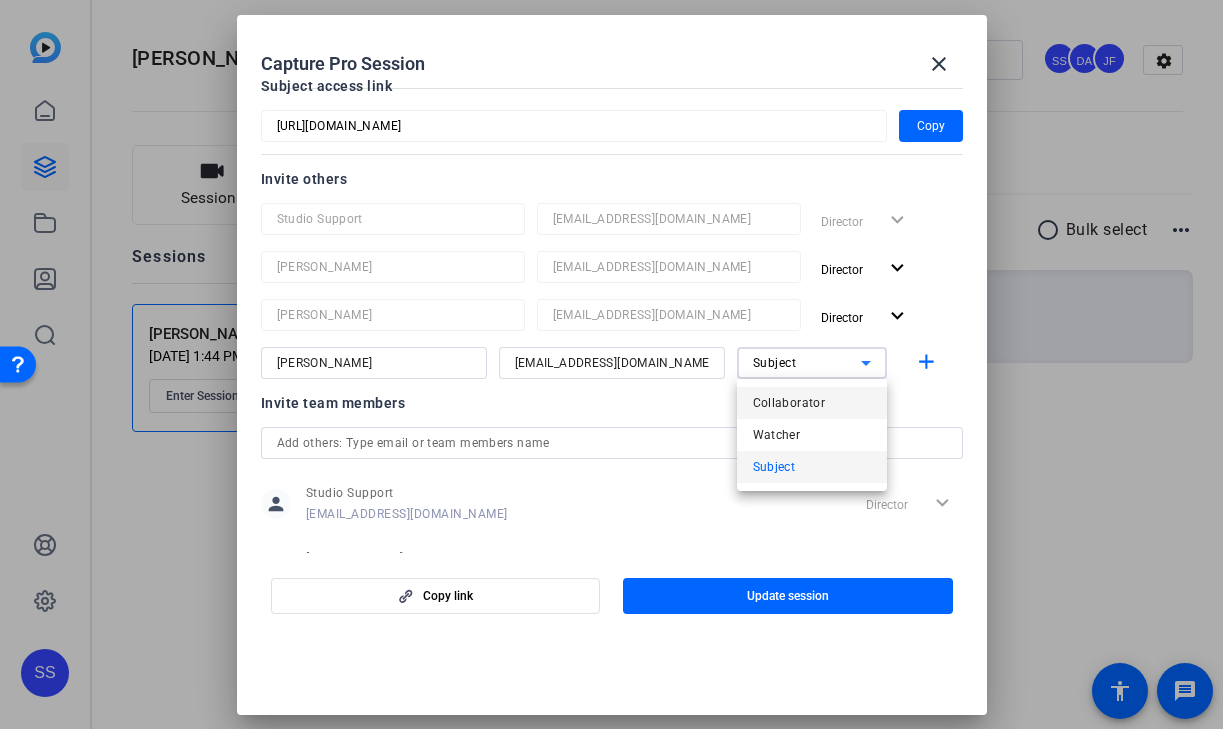 click on "Collaborator" at bounding box center [812, 403] 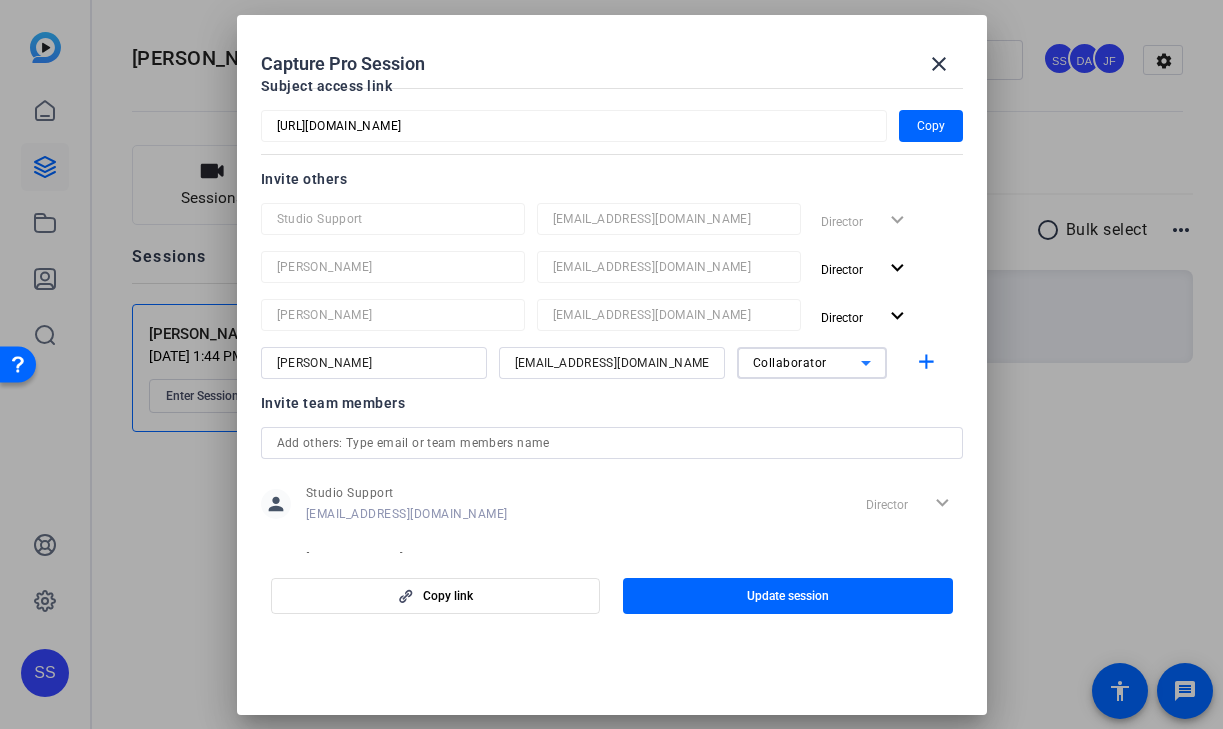 click on "Invite team members" 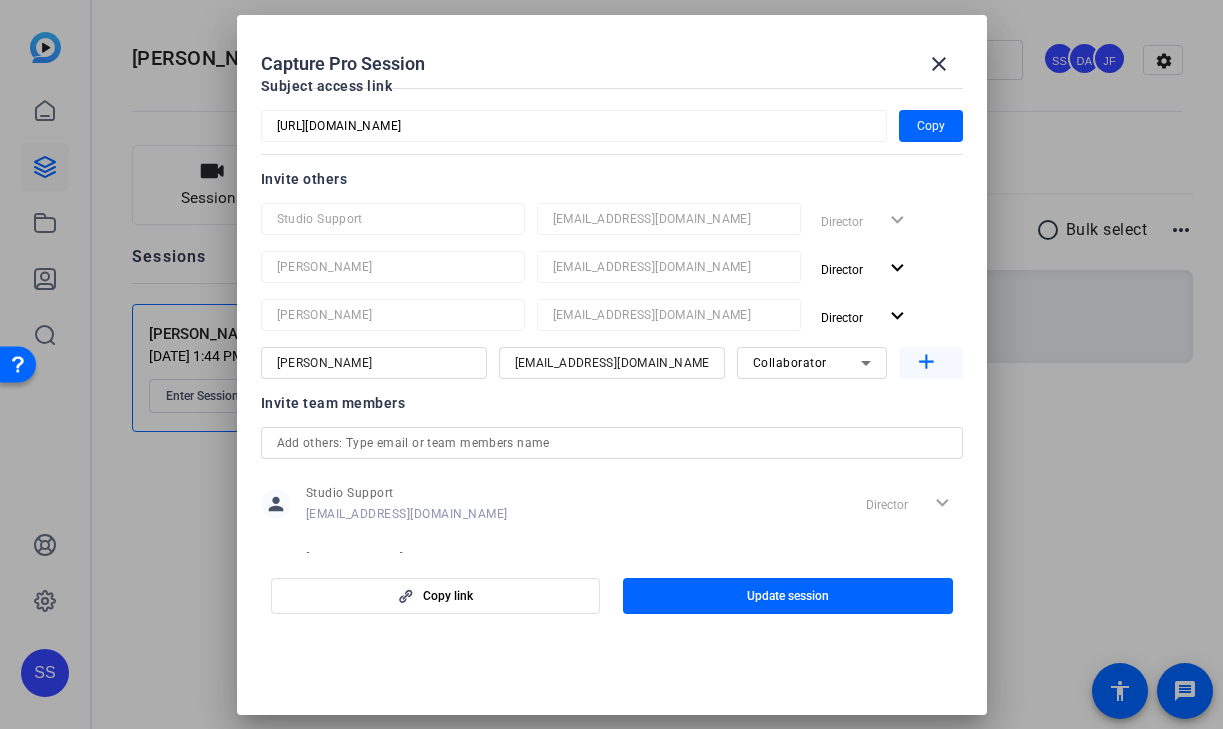 click on "add" 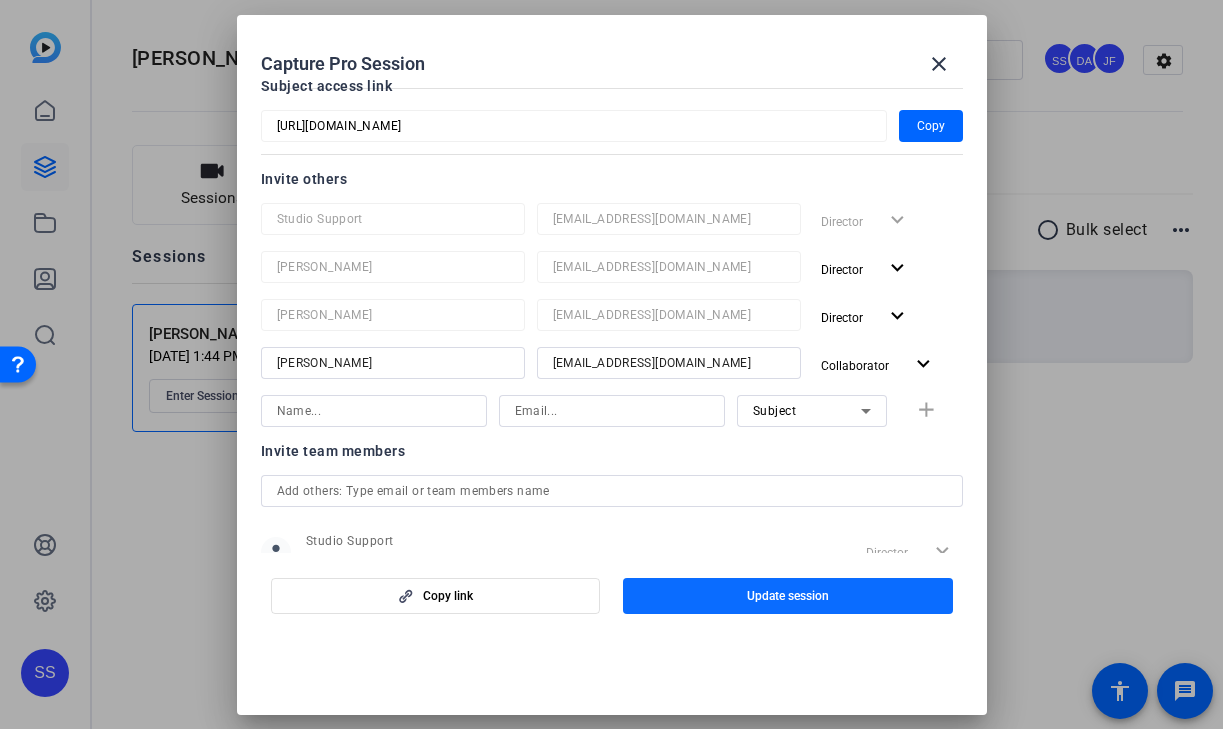 click 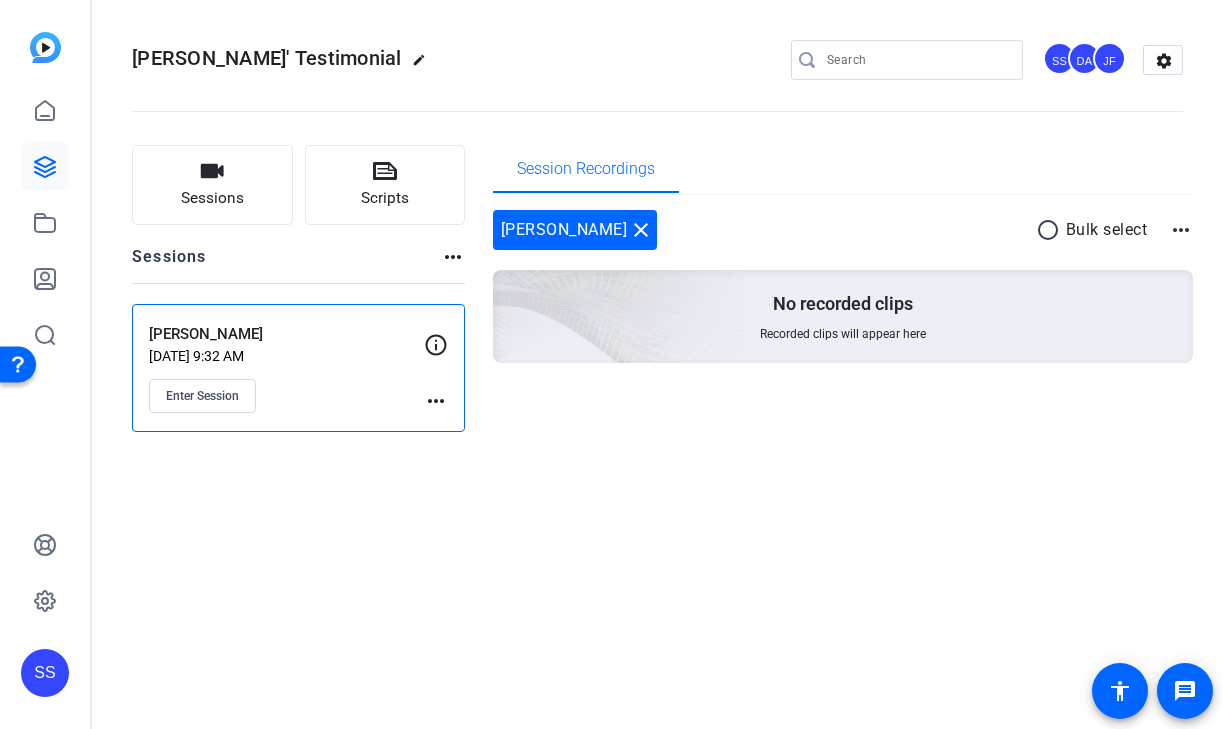 click on "SS" 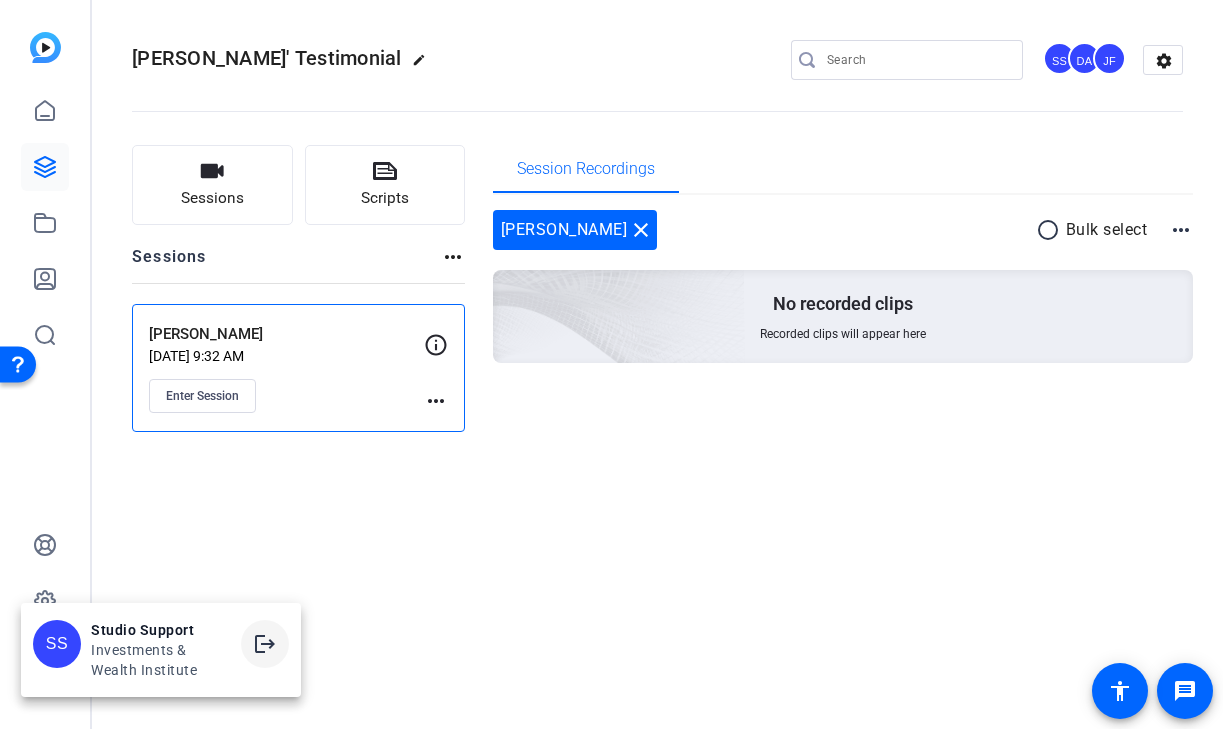 click on "logout" at bounding box center (265, 644) 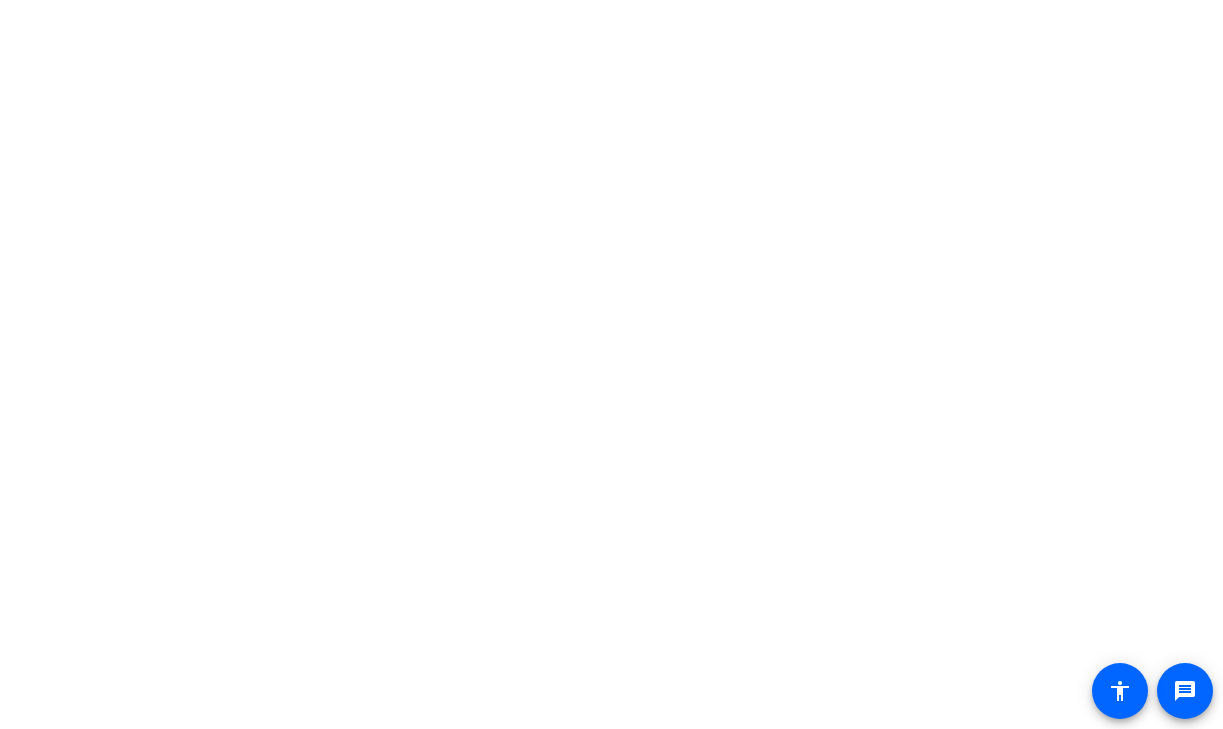 scroll, scrollTop: 0, scrollLeft: 0, axis: both 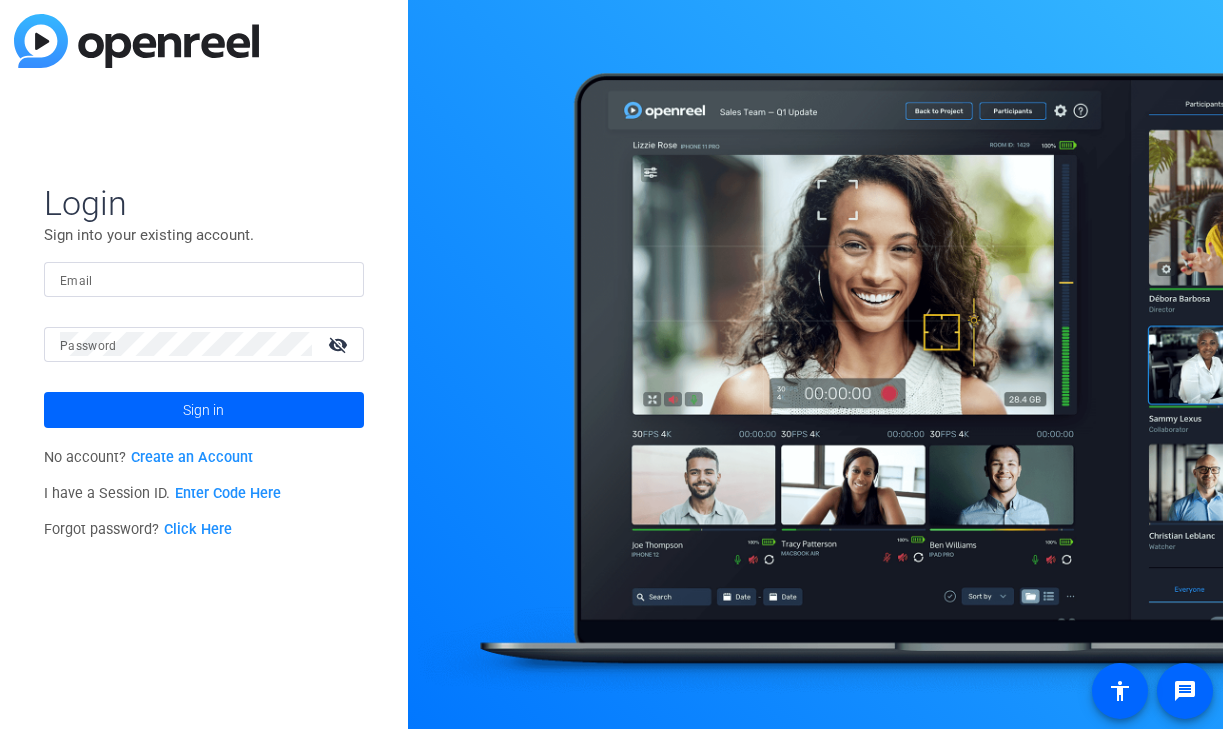 click on "Email" at bounding box center [204, 279] 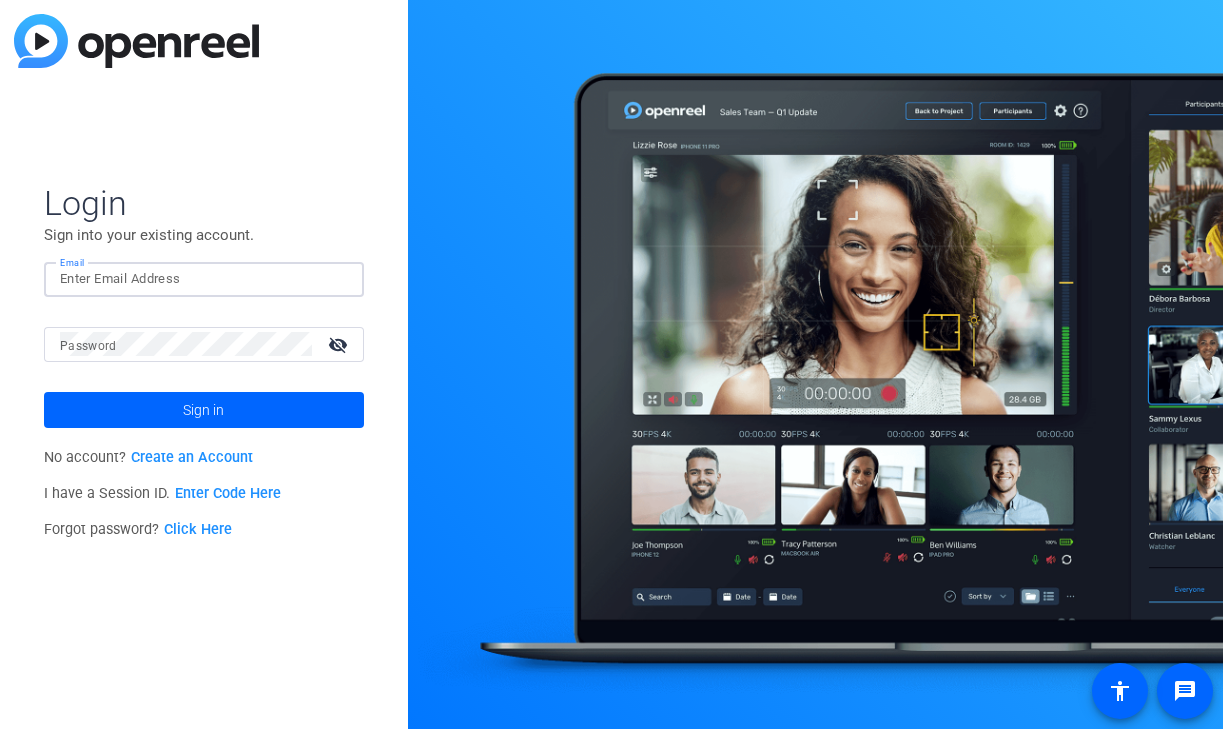 scroll, scrollTop: 0, scrollLeft: 0, axis: both 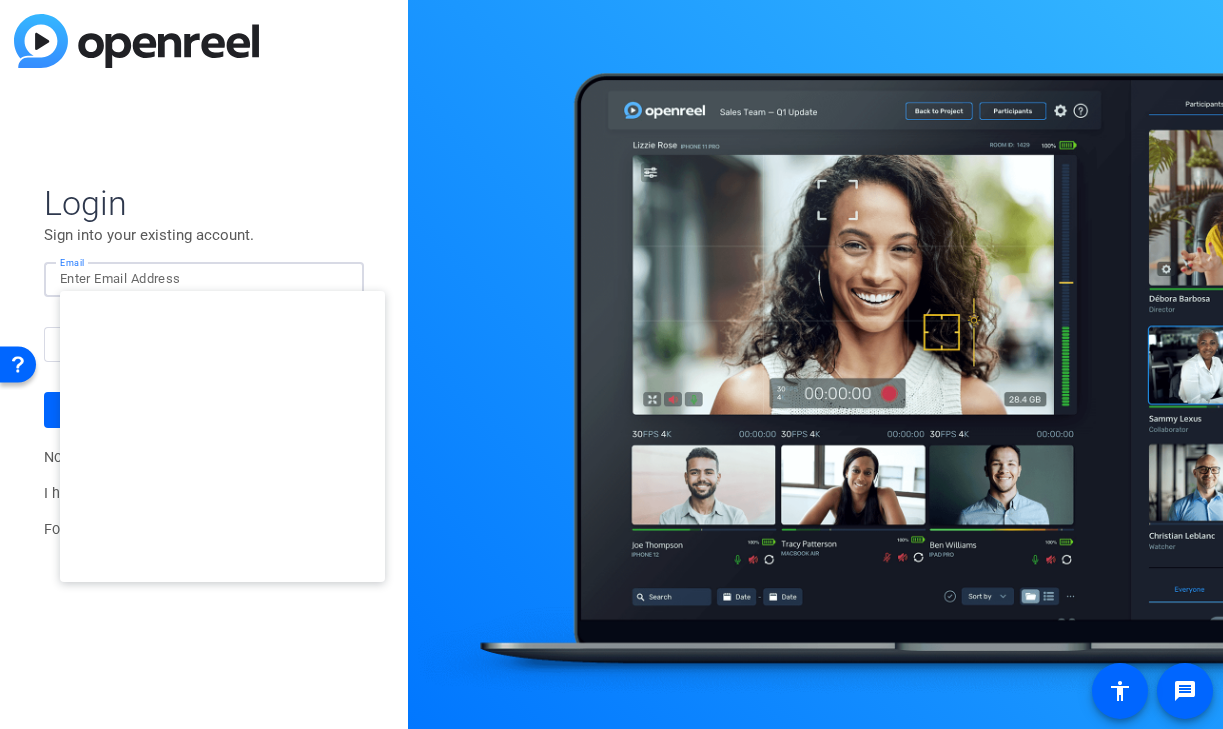 type on "studiosupport+3@openreel.com" 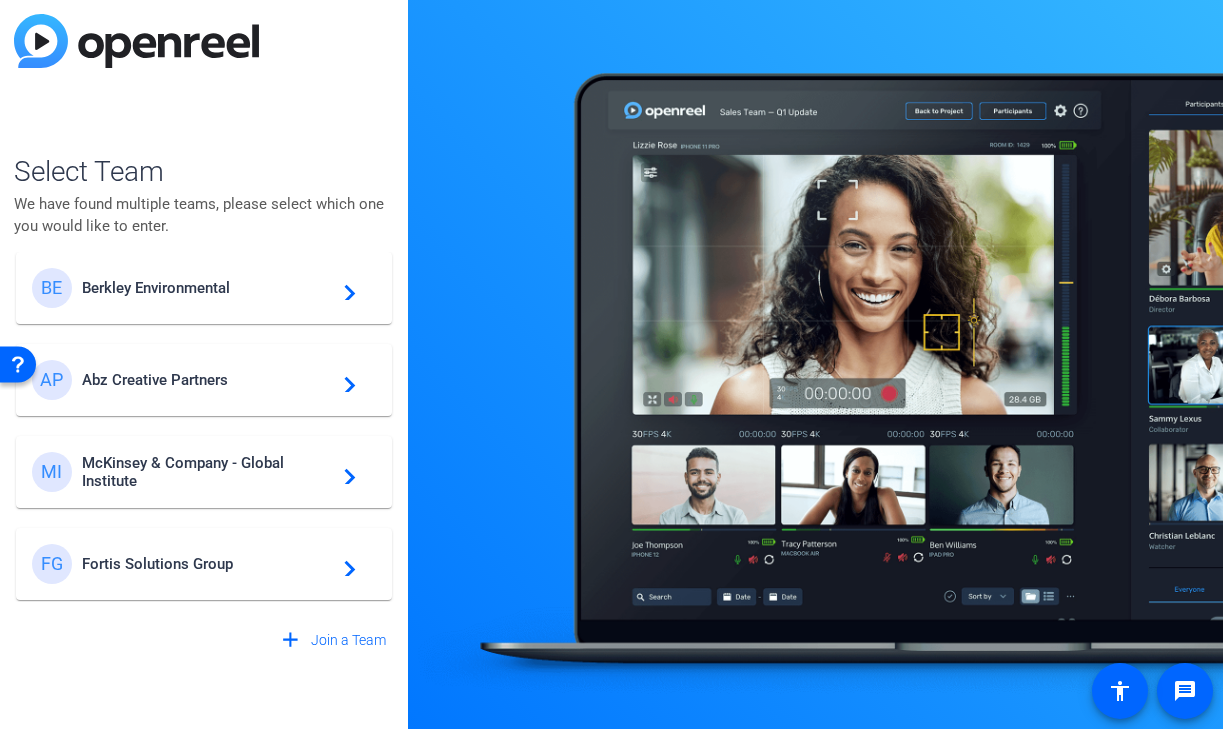 scroll, scrollTop: 0, scrollLeft: 0, axis: both 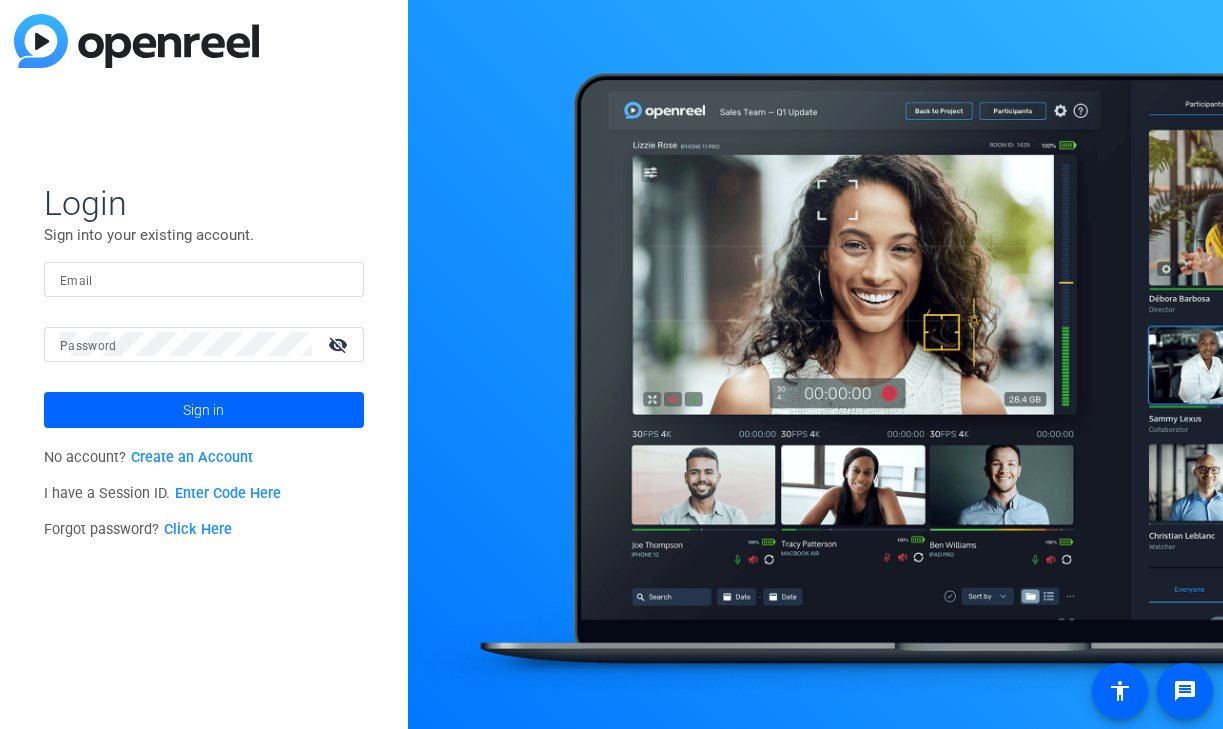 click 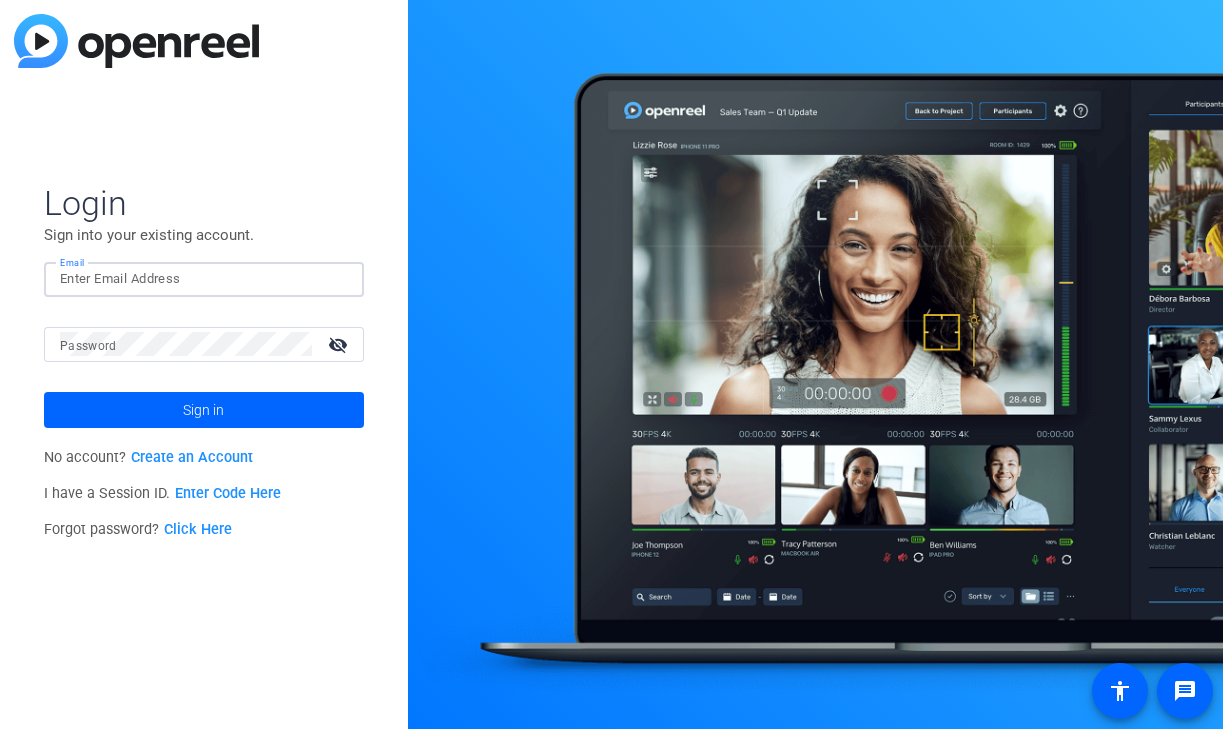 click 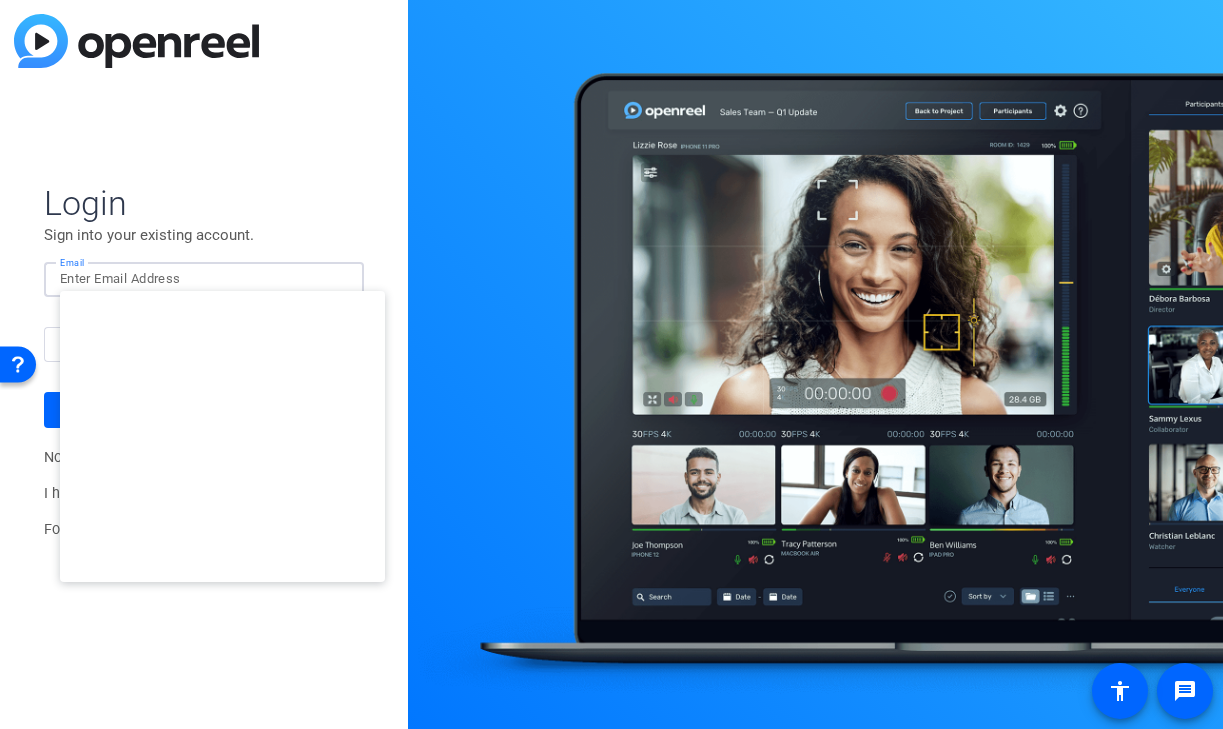 type on "[PERSON_NAME][EMAIL_ADDRESS][DOMAIN_NAME]" 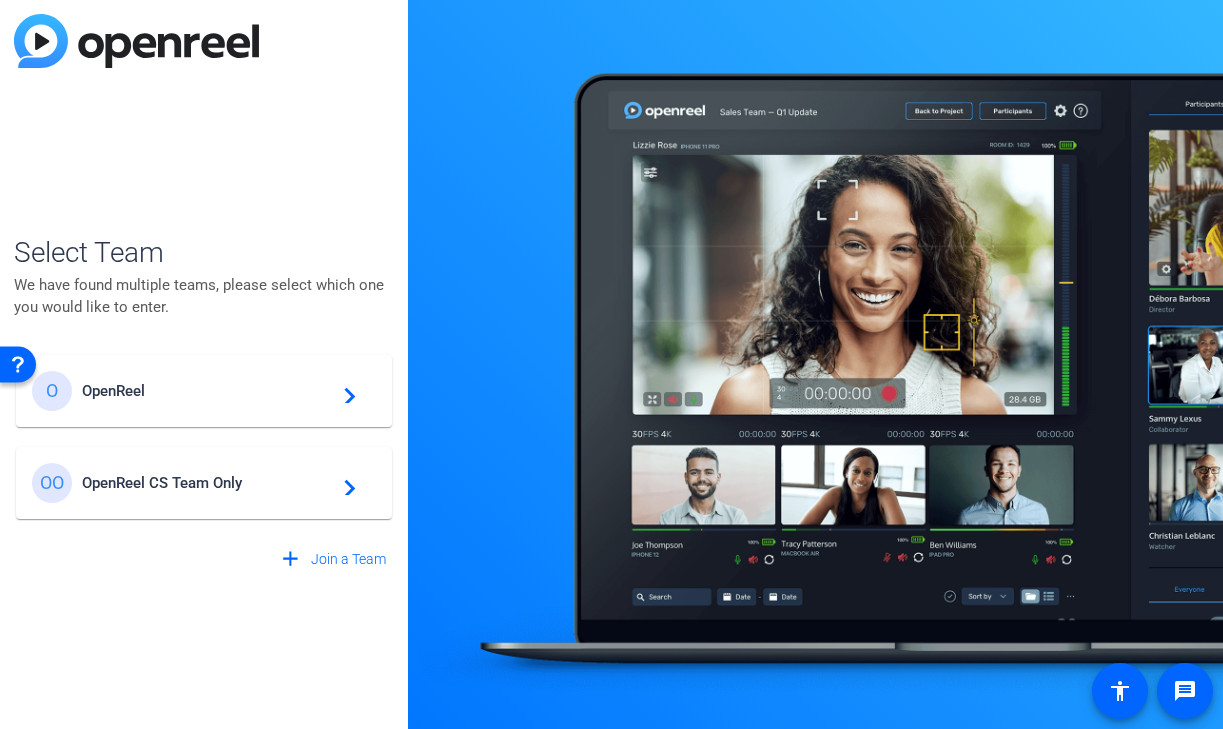 click on "OpenReel CS Team Only" 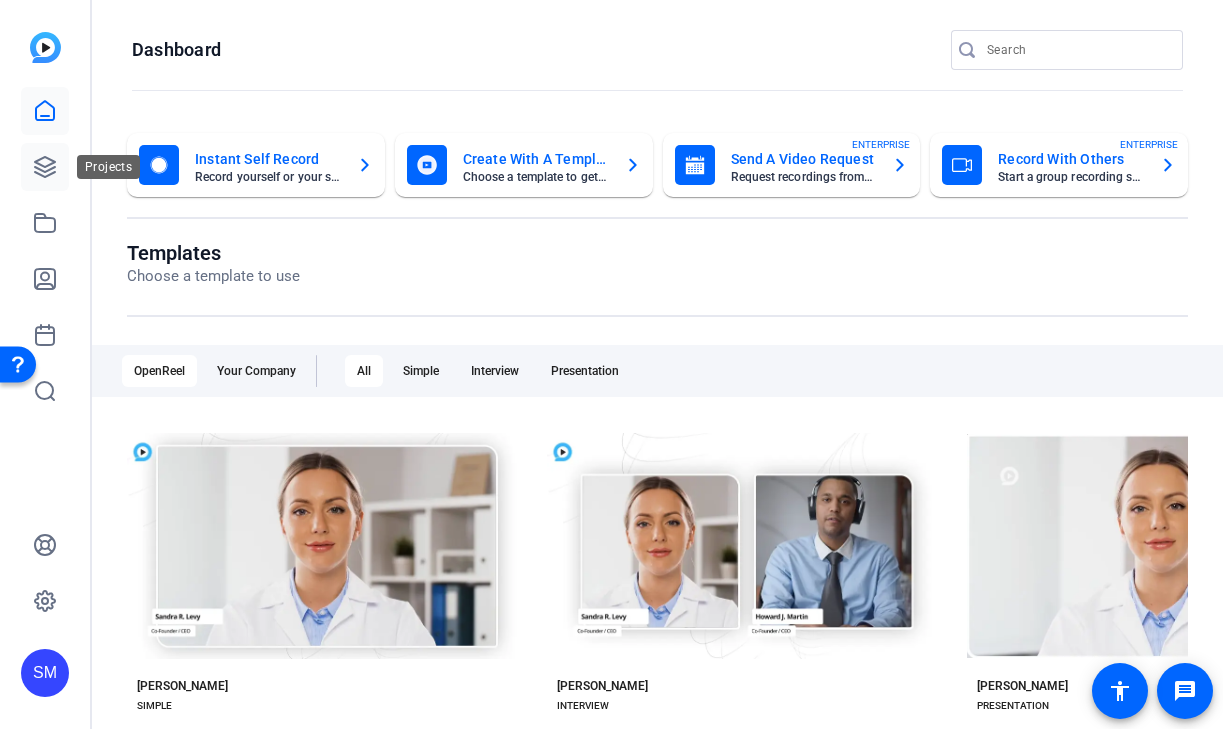 click 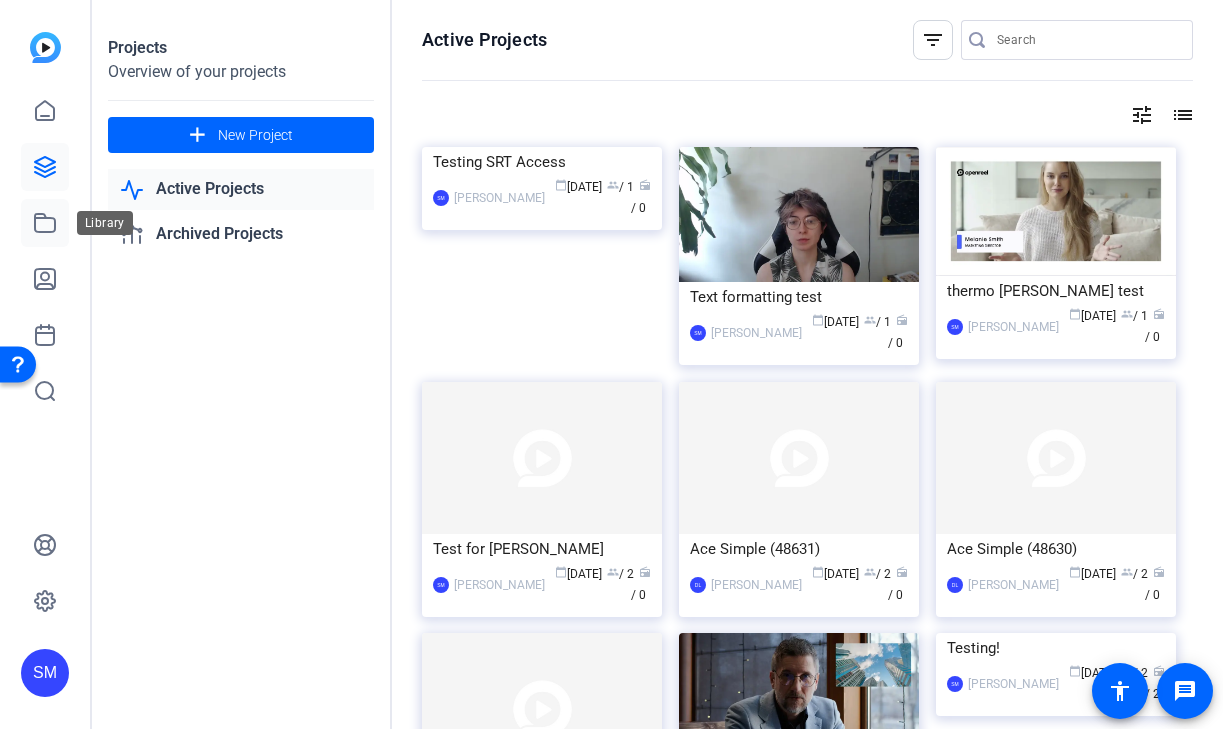 click 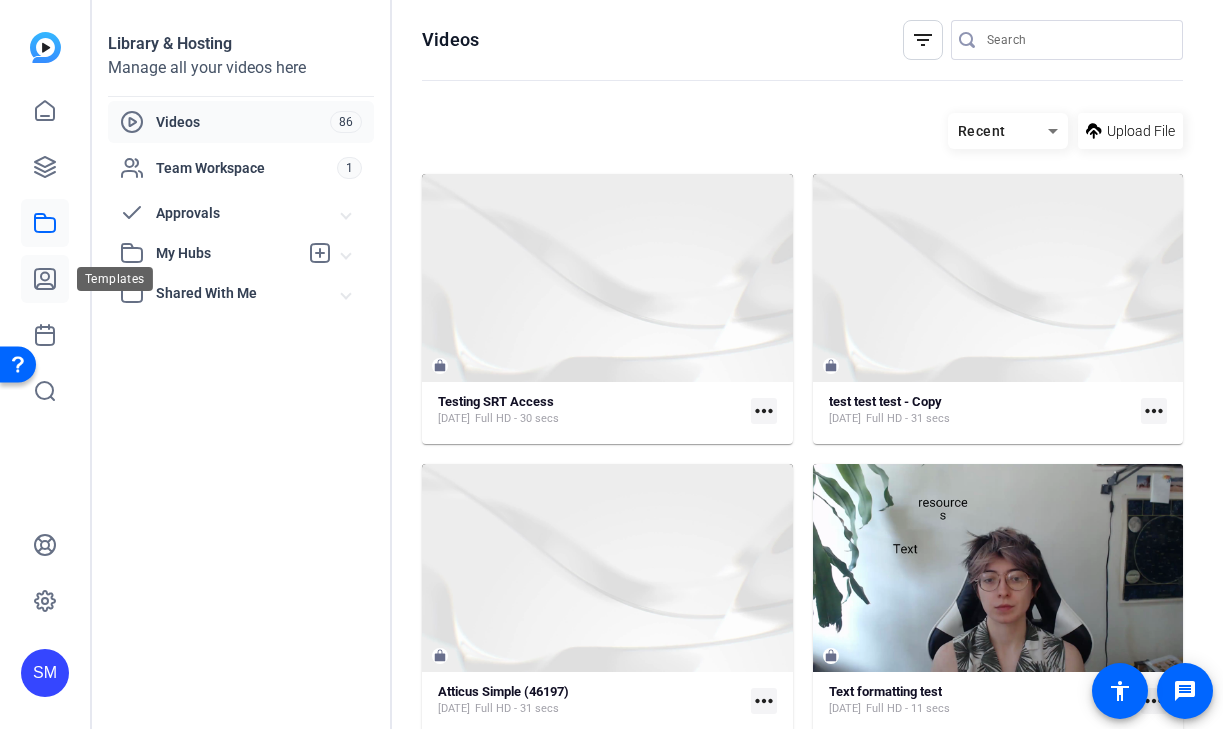 click 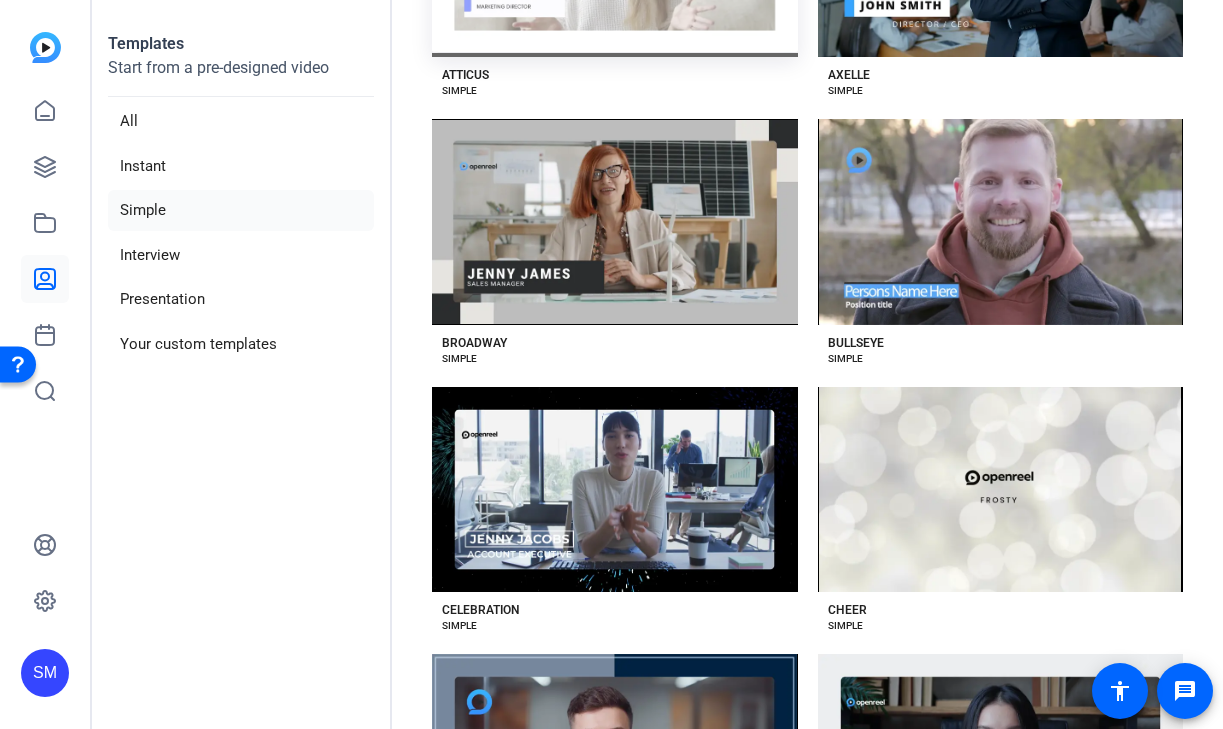 scroll, scrollTop: 582, scrollLeft: 0, axis: vertical 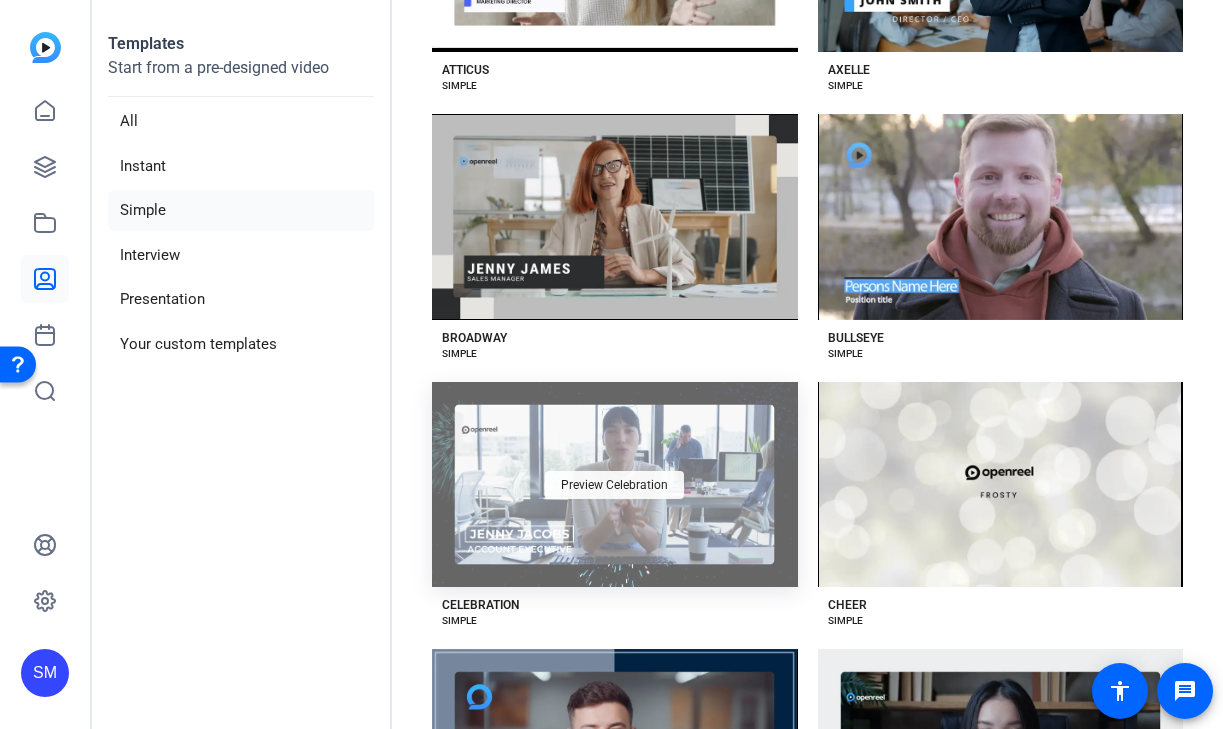 click on "Preview Celebration" 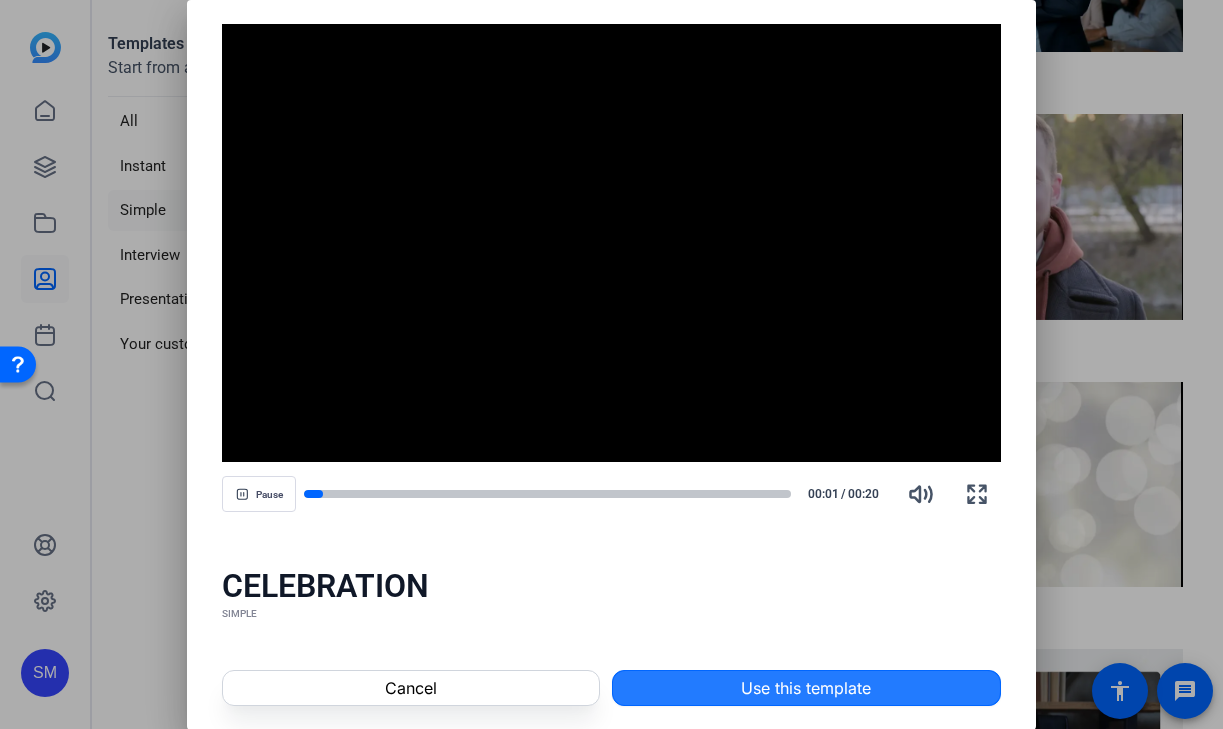 click at bounding box center (806, 688) 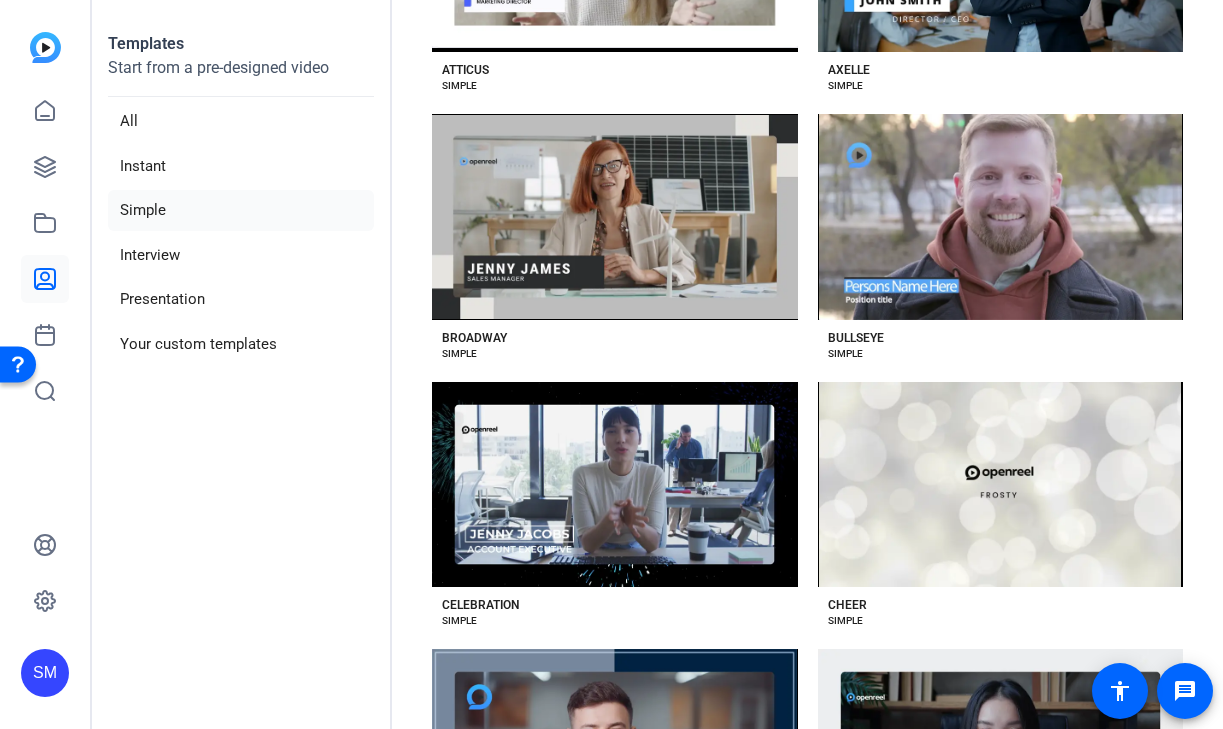 click on "SM" 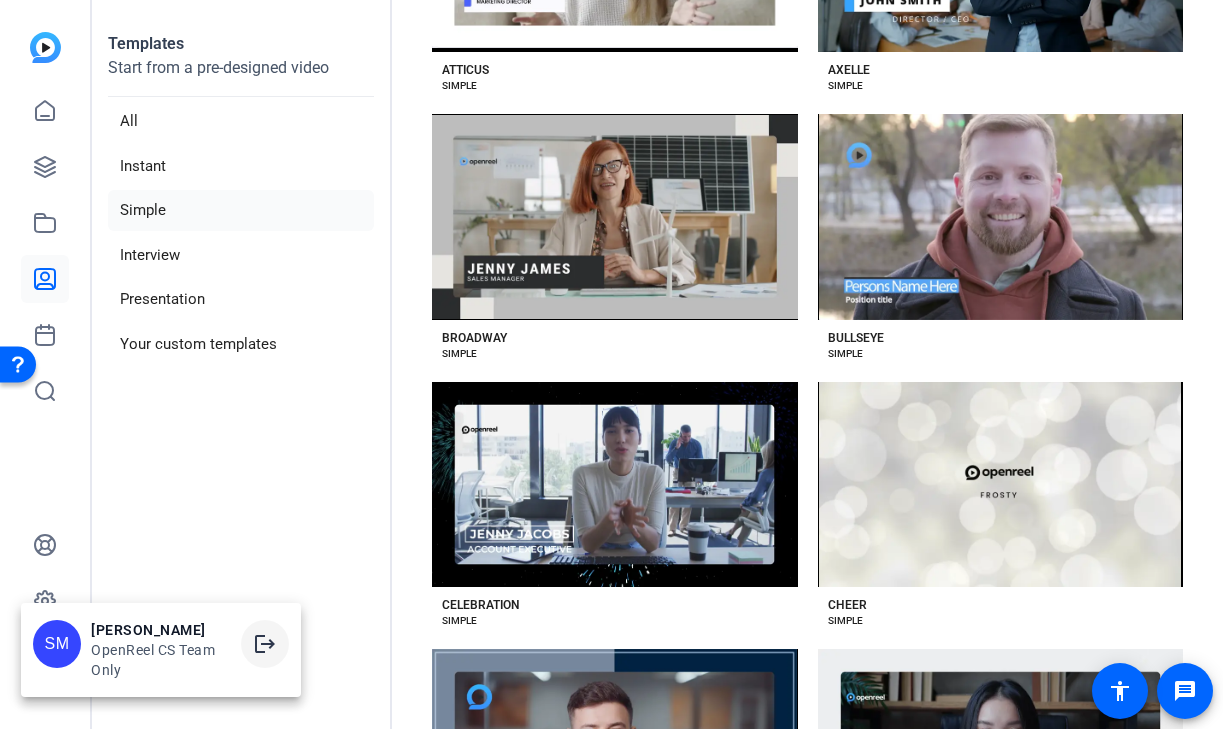 click on "logout" at bounding box center [265, 644] 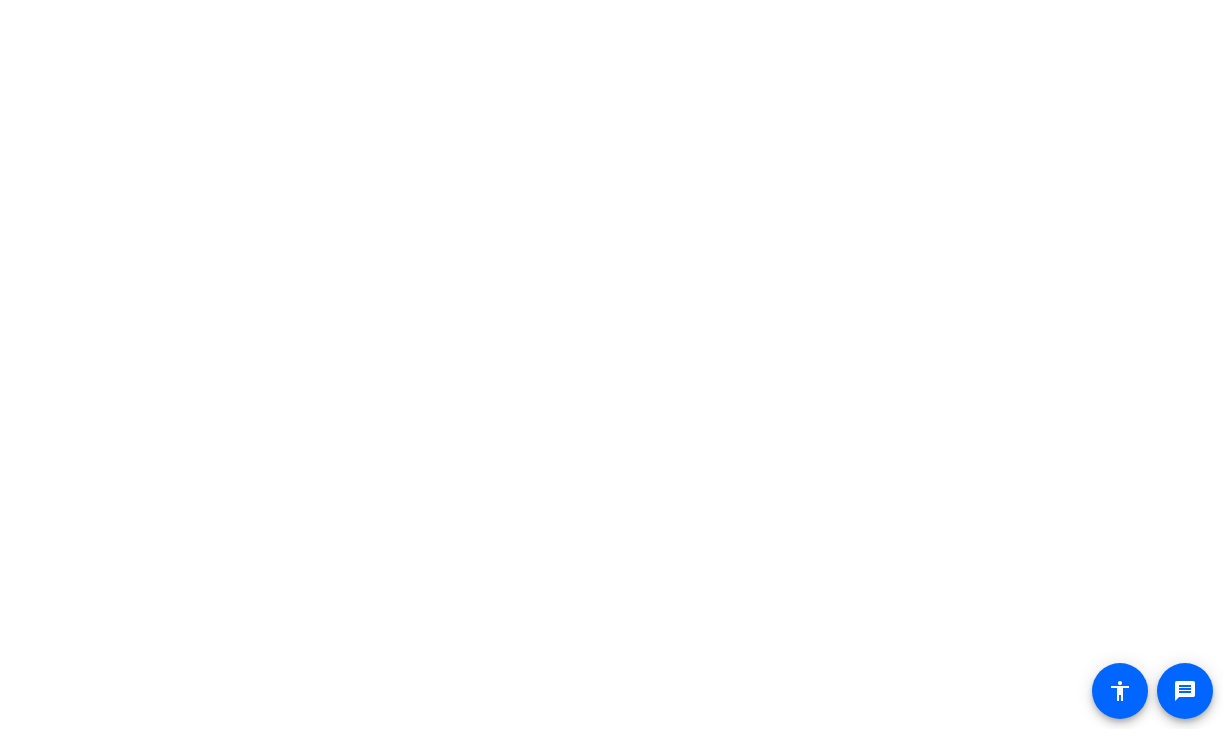scroll, scrollTop: 0, scrollLeft: 0, axis: both 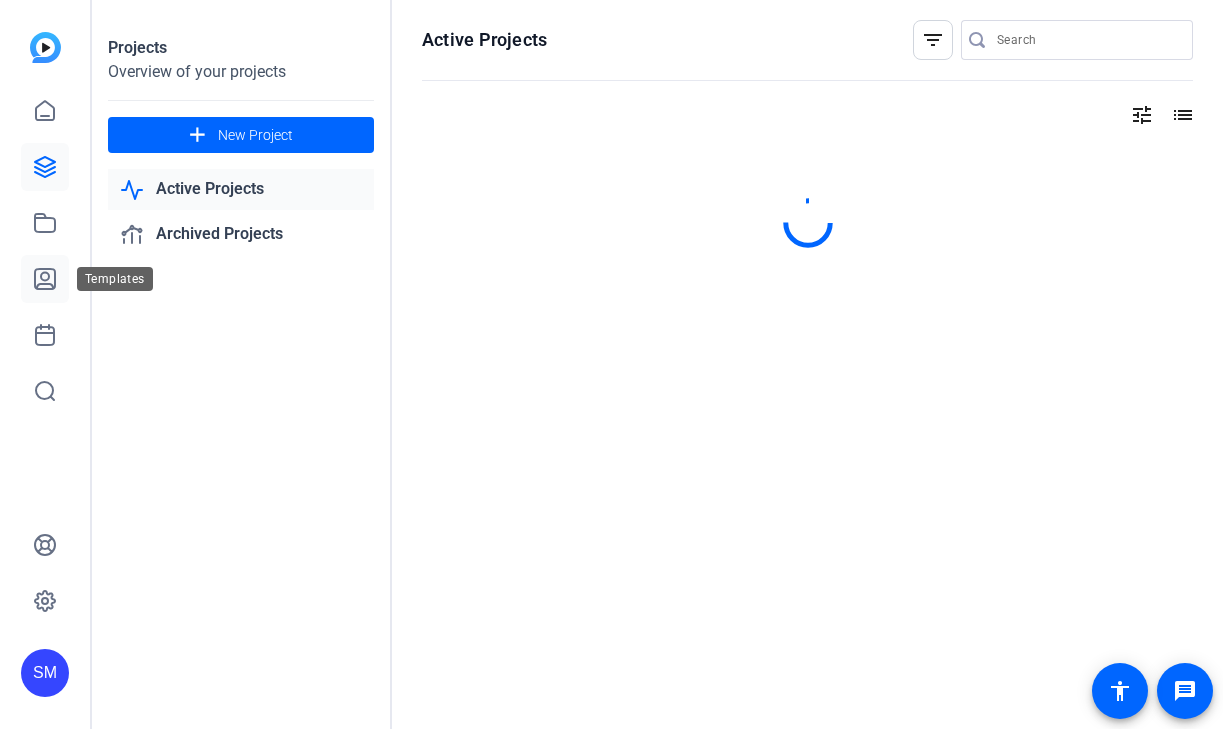 click 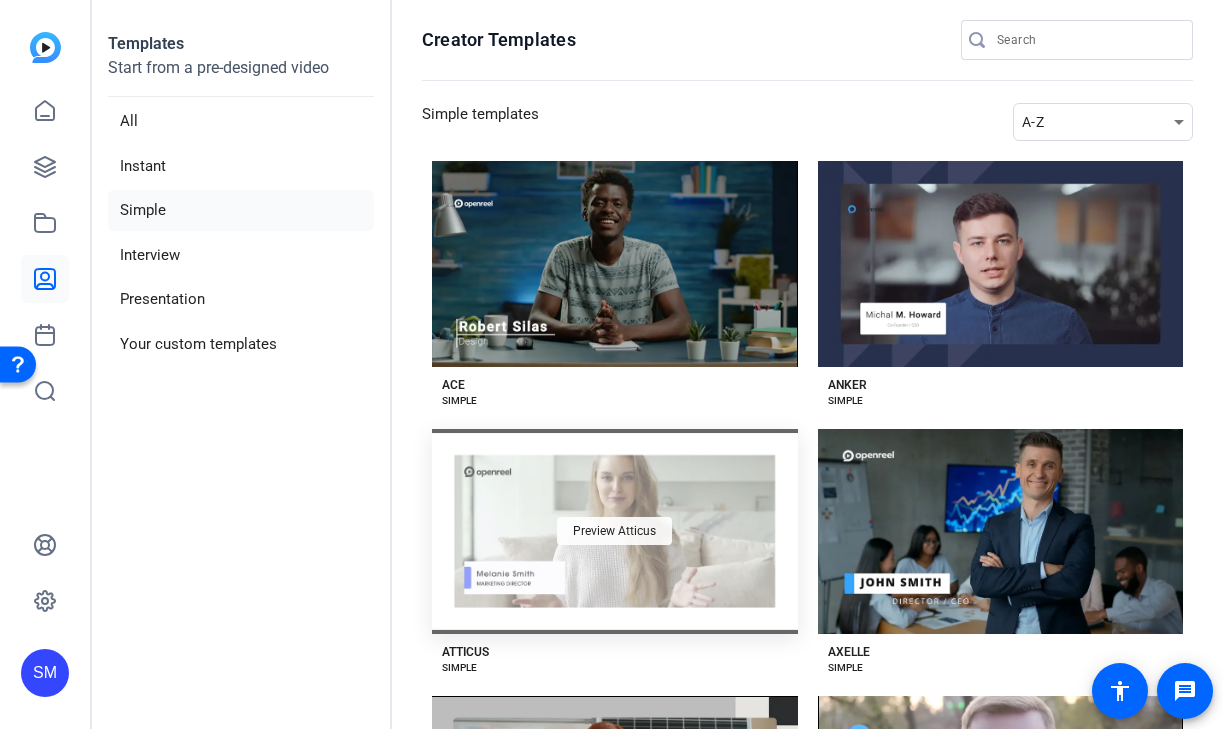 click on "Preview Atticus" 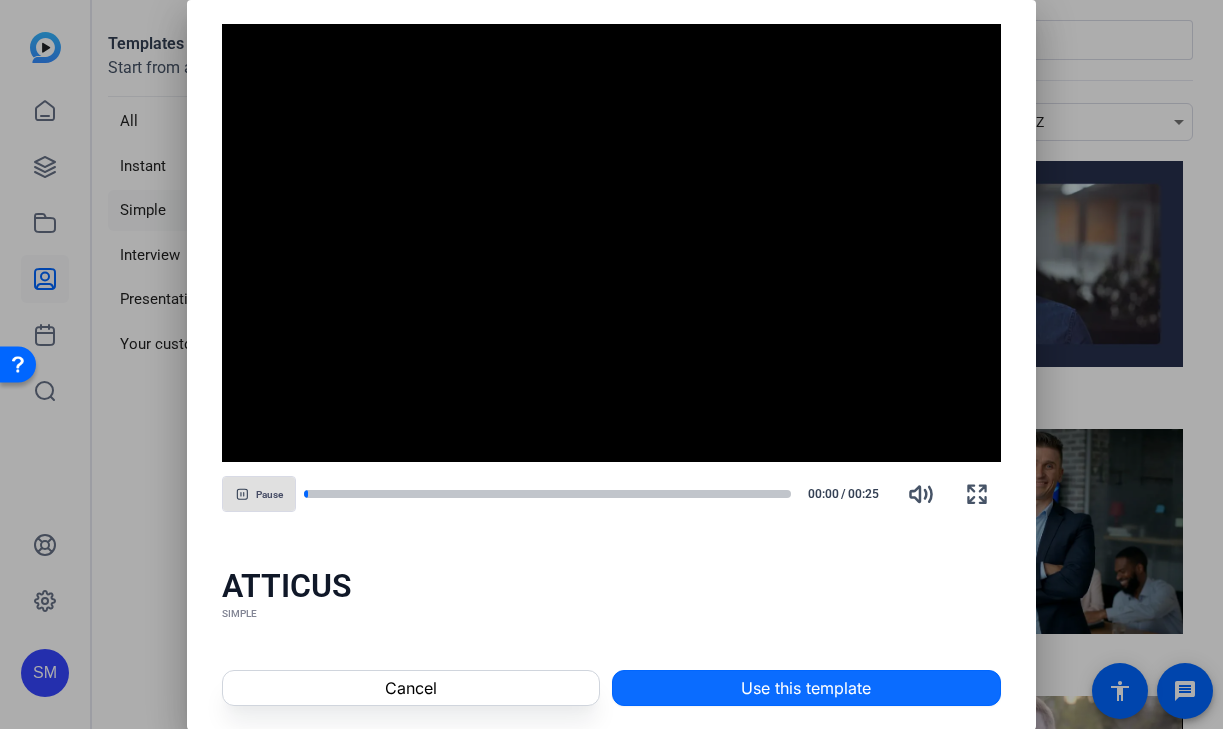 click at bounding box center [806, 688] 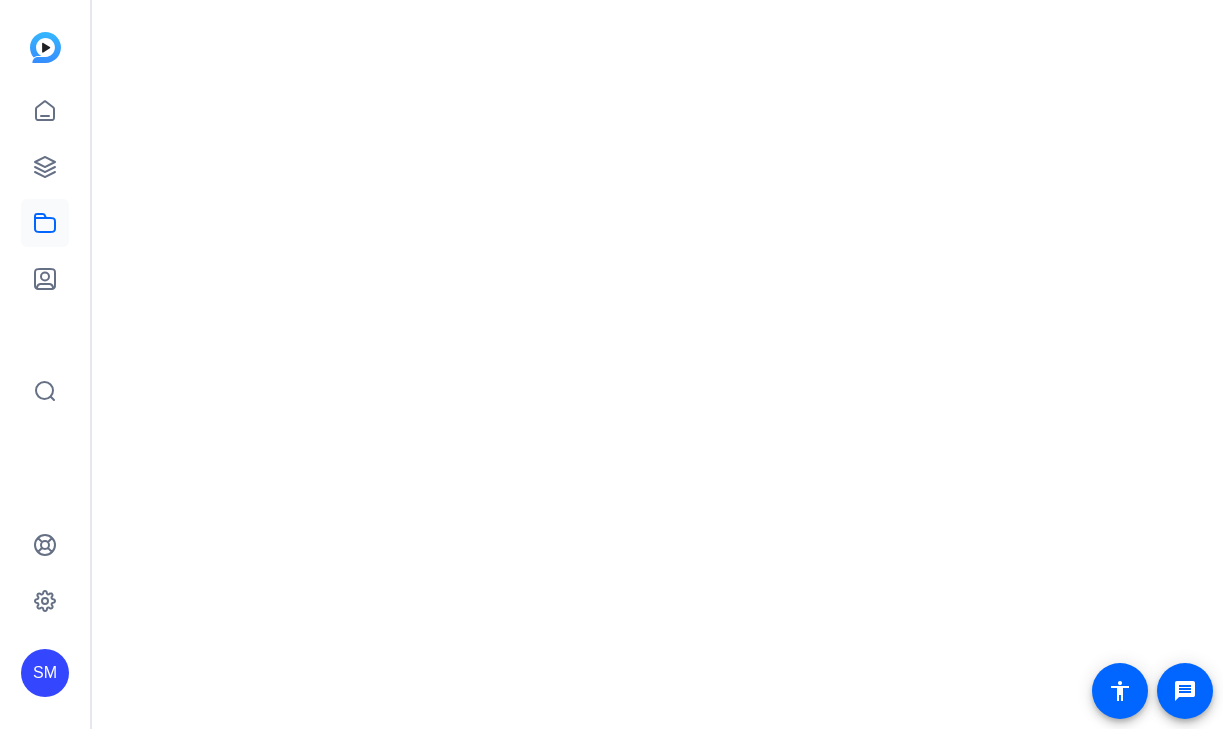 scroll, scrollTop: 0, scrollLeft: 0, axis: both 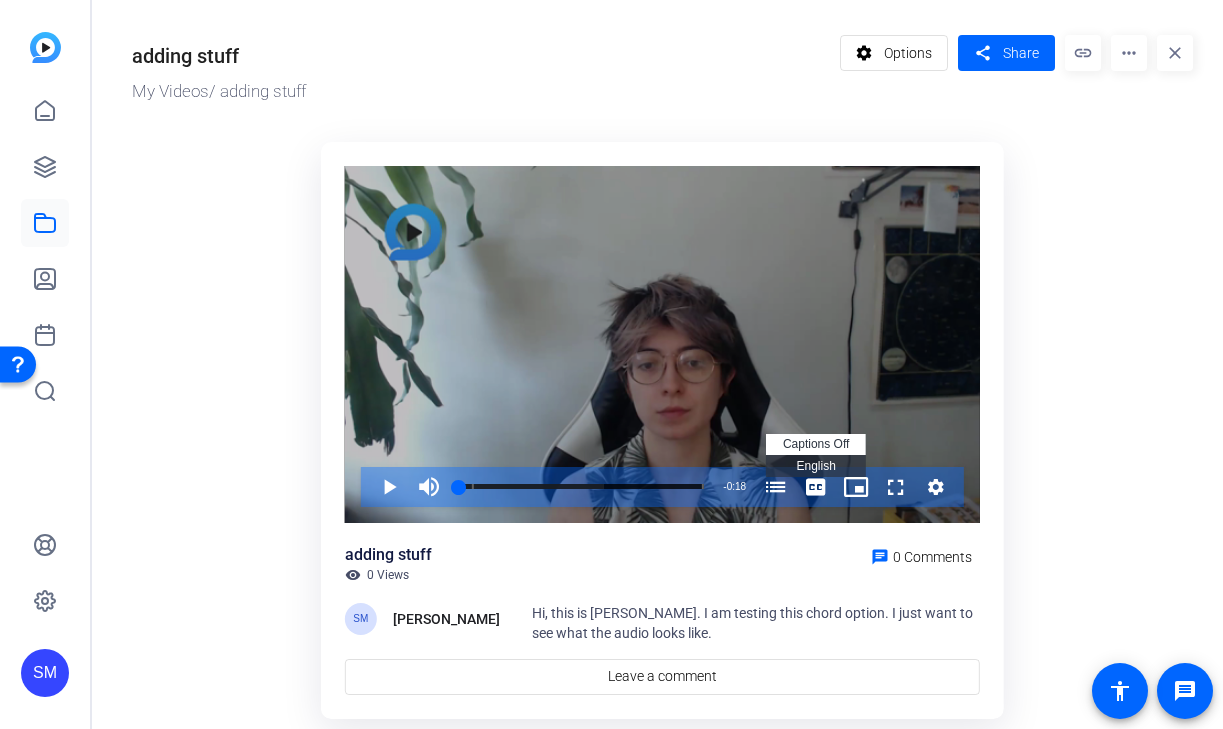 click on "English  Captions" at bounding box center [815, 466] 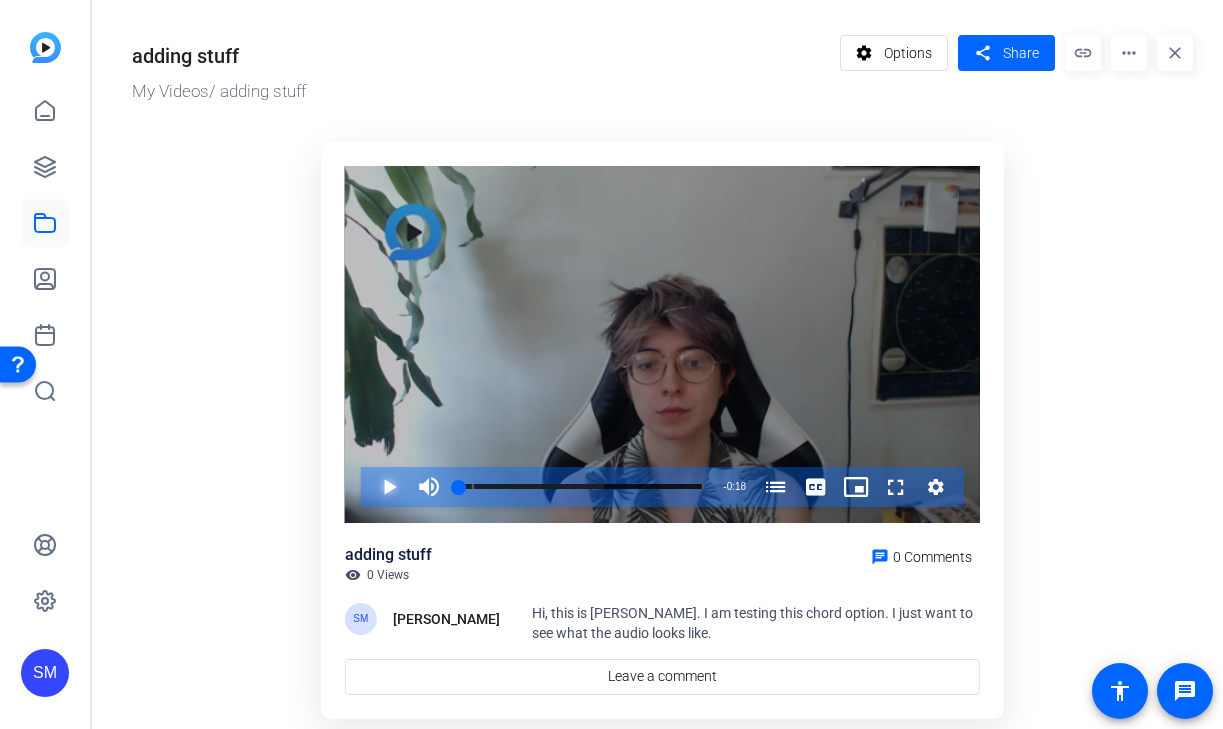 click at bounding box center (369, 487) 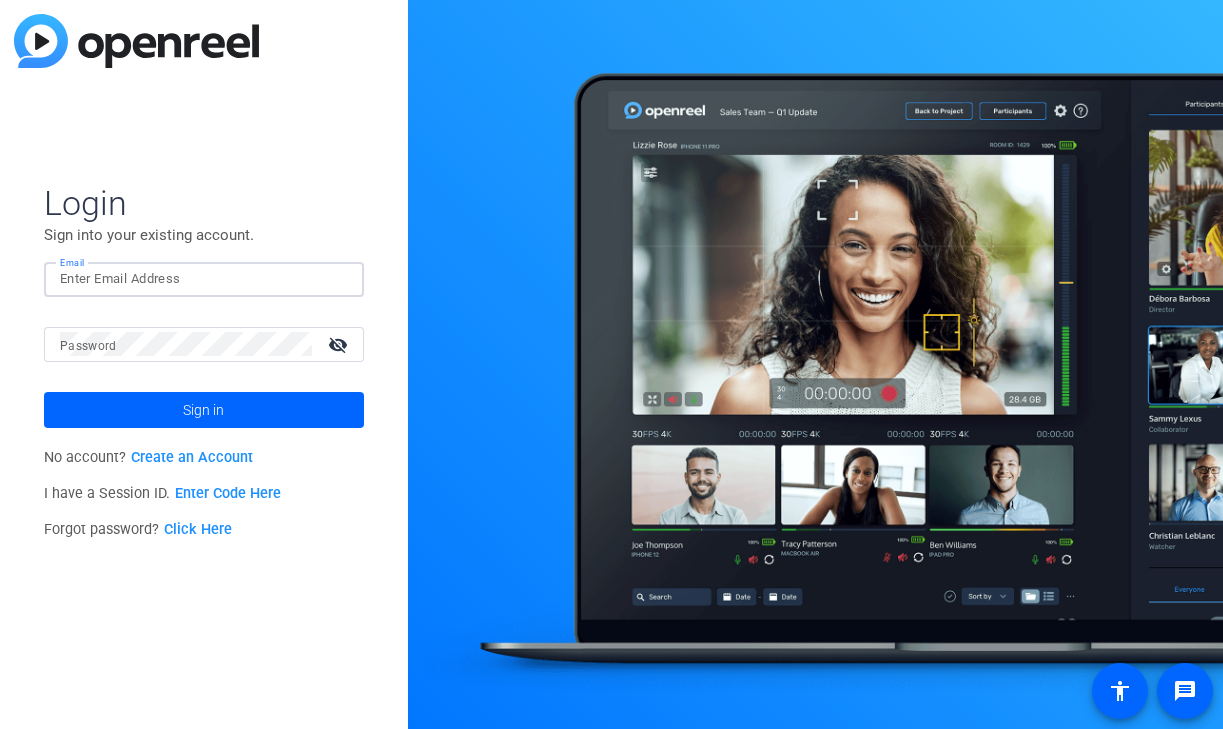 scroll, scrollTop: 0, scrollLeft: 0, axis: both 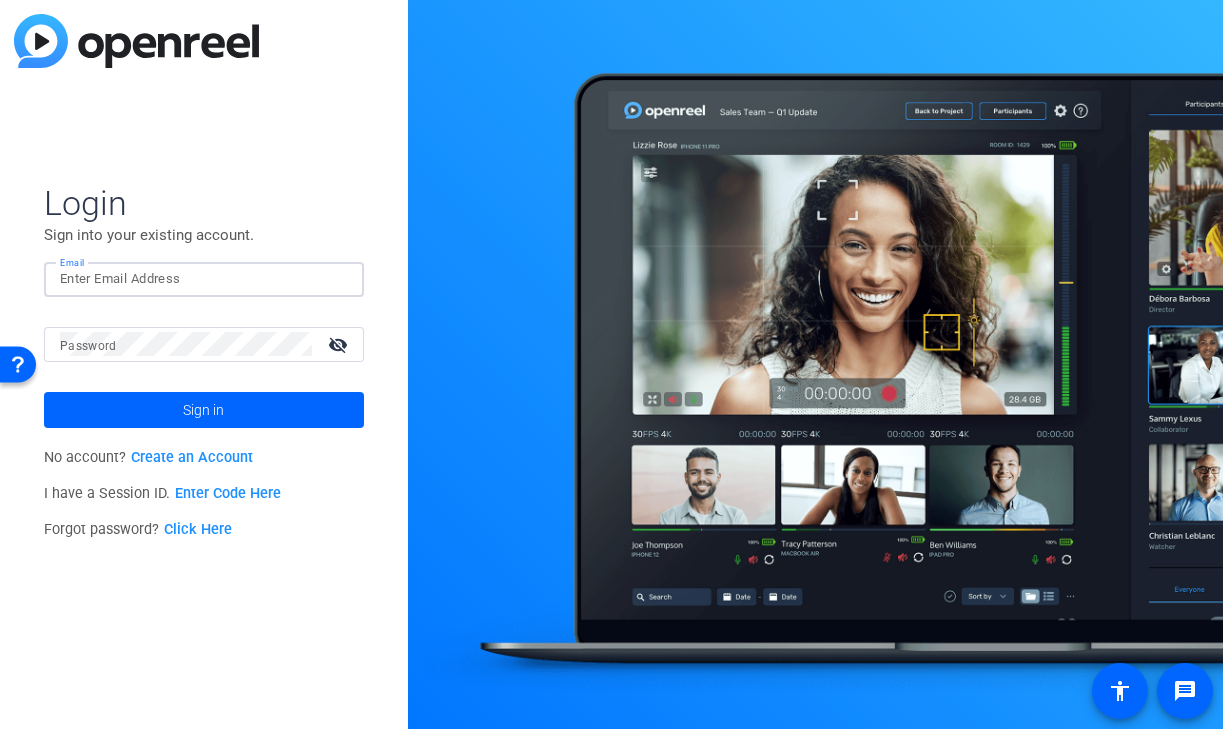 type on "[EMAIL_ADDRESS][DOMAIN_NAME]" 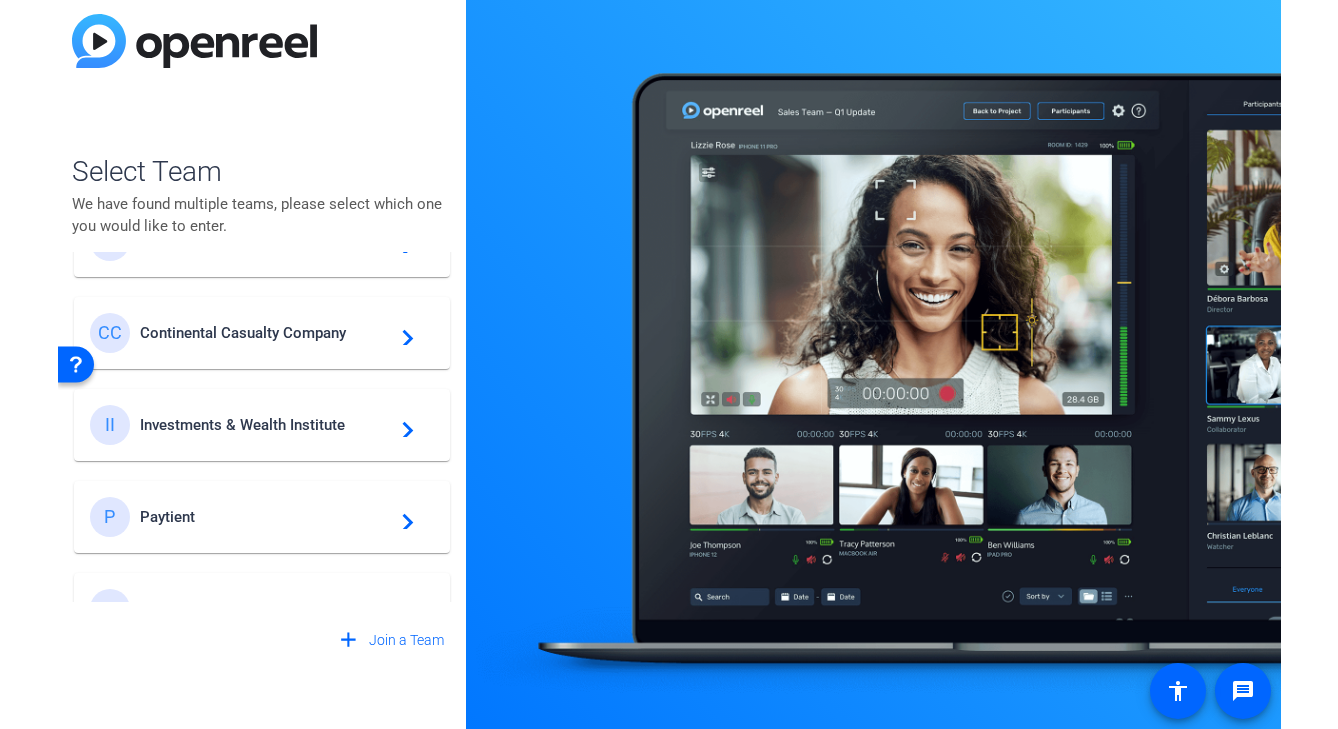scroll, scrollTop: 945, scrollLeft: 0, axis: vertical 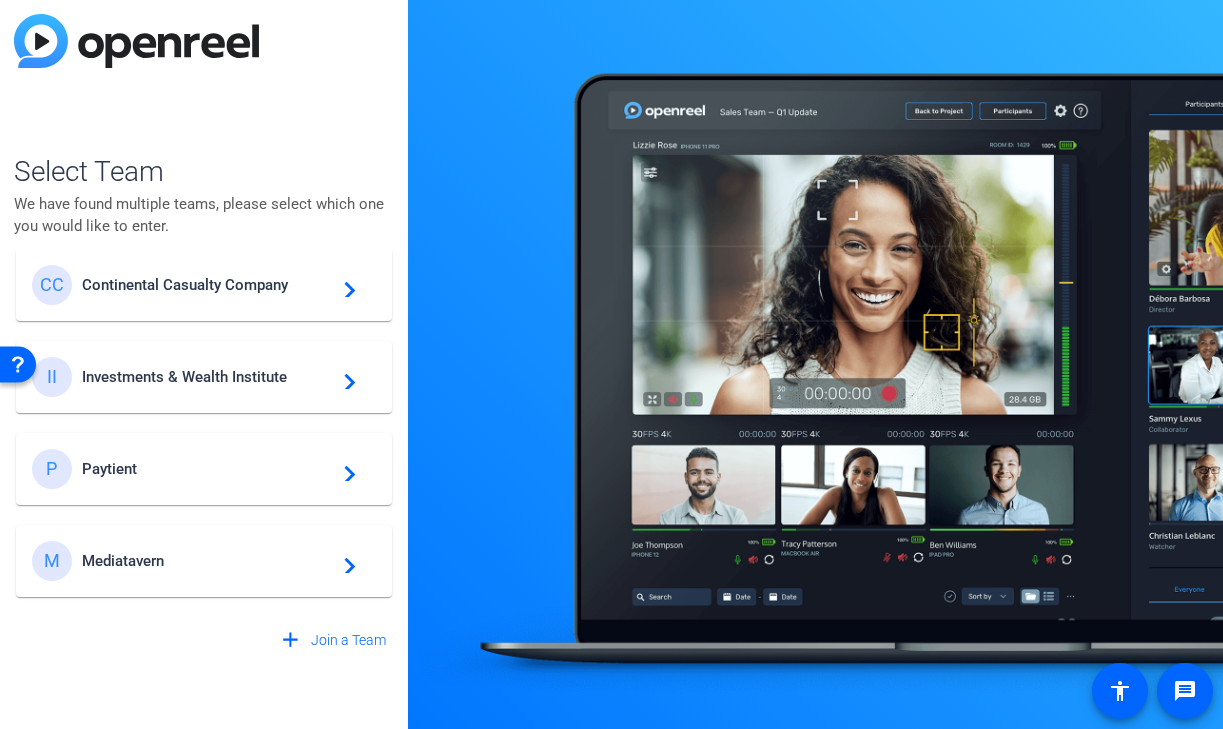 click on "II Investments & Wealth Institute  navigate_next" 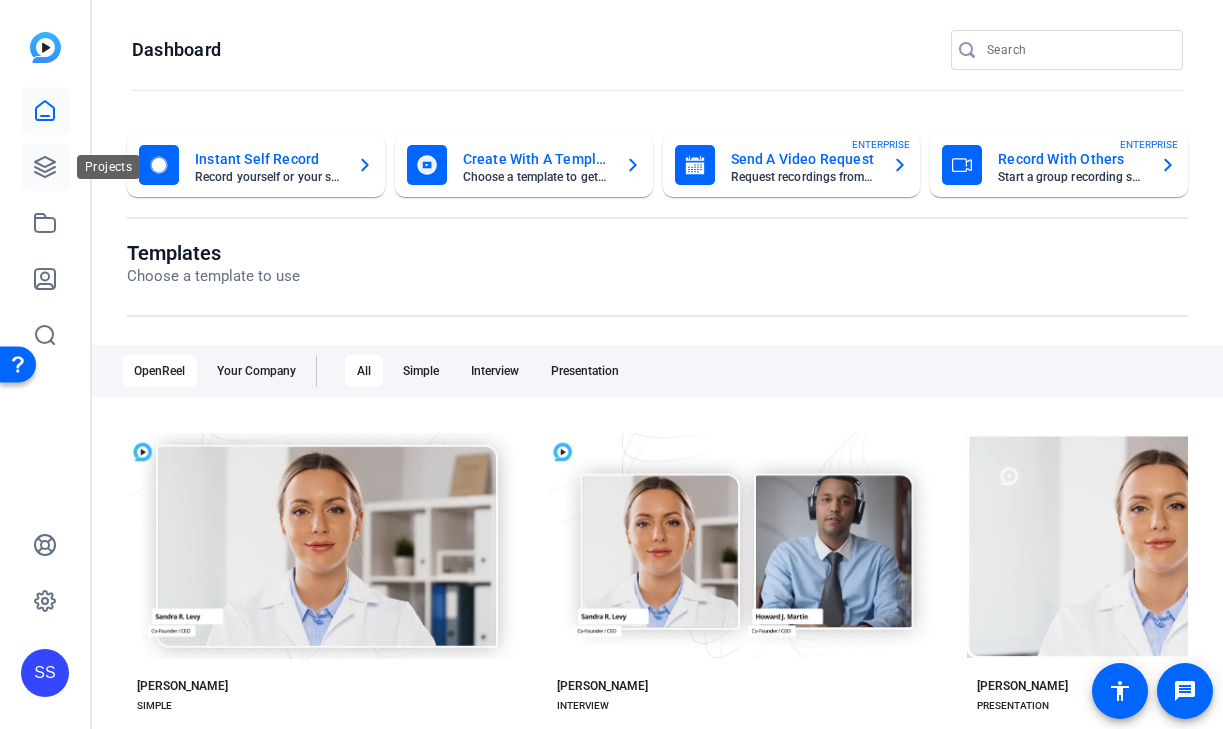 click 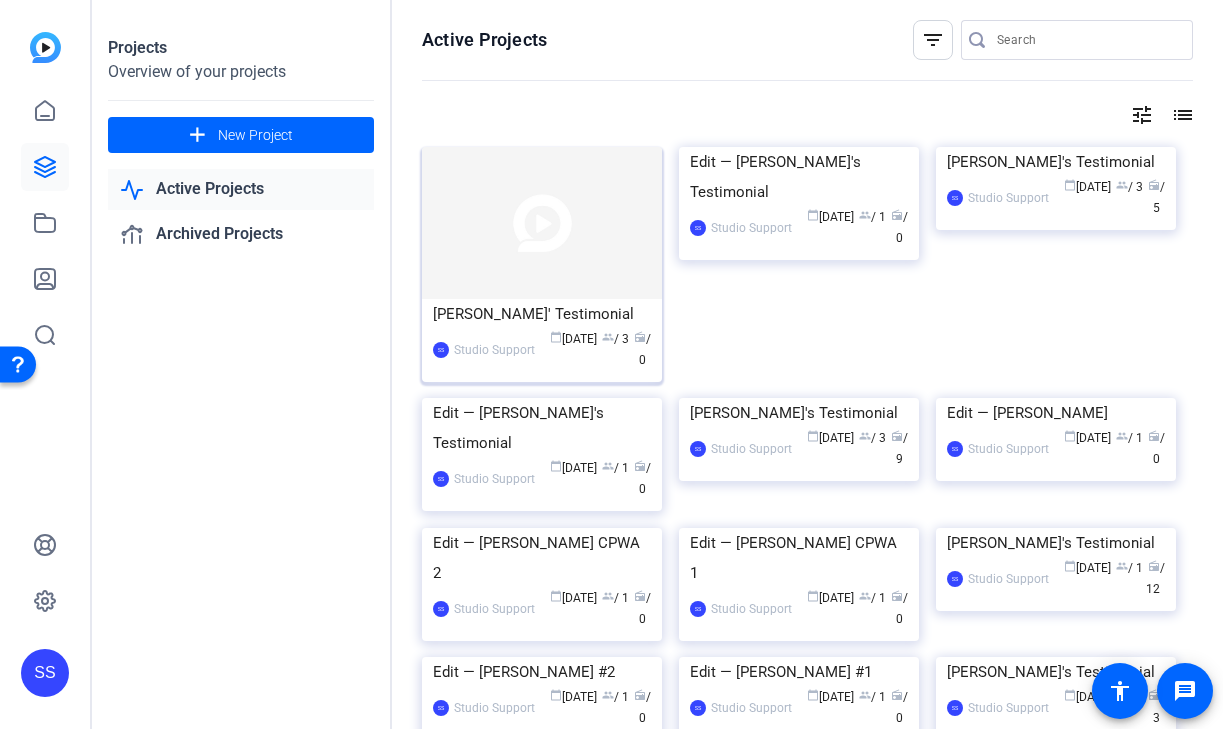click on "Hayden Ericks' Testimonial" 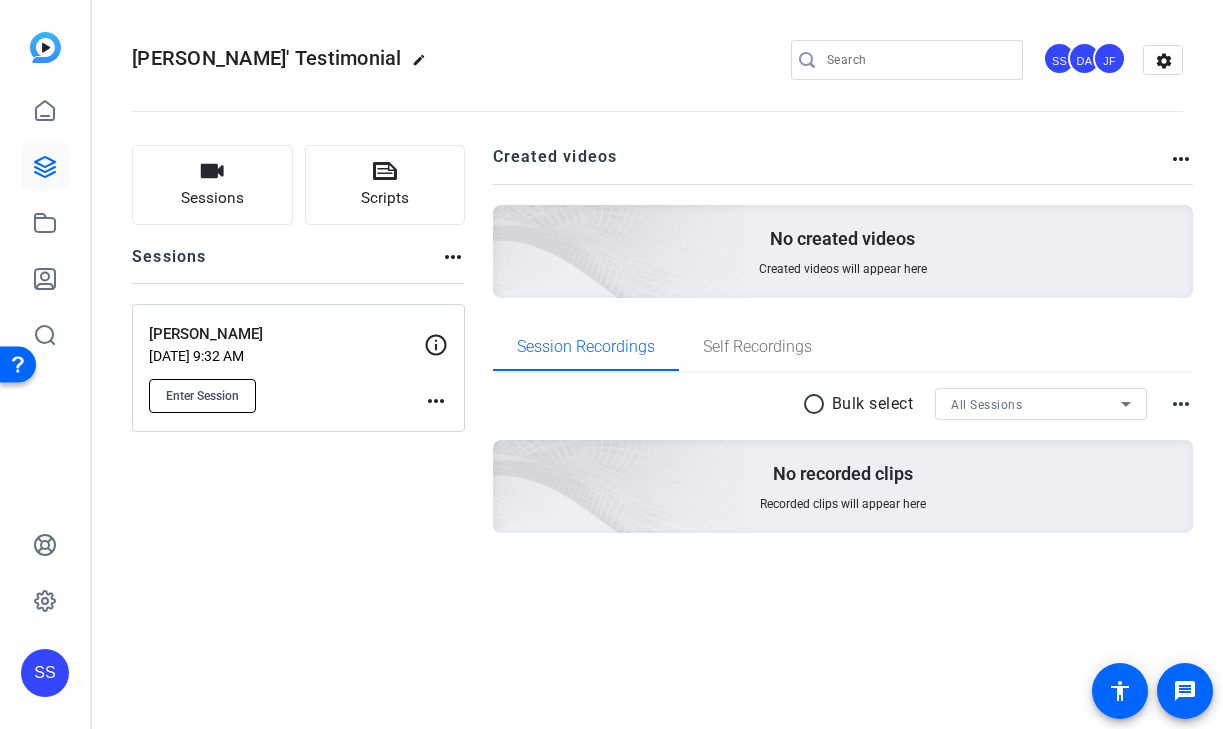 click on "Enter Session" 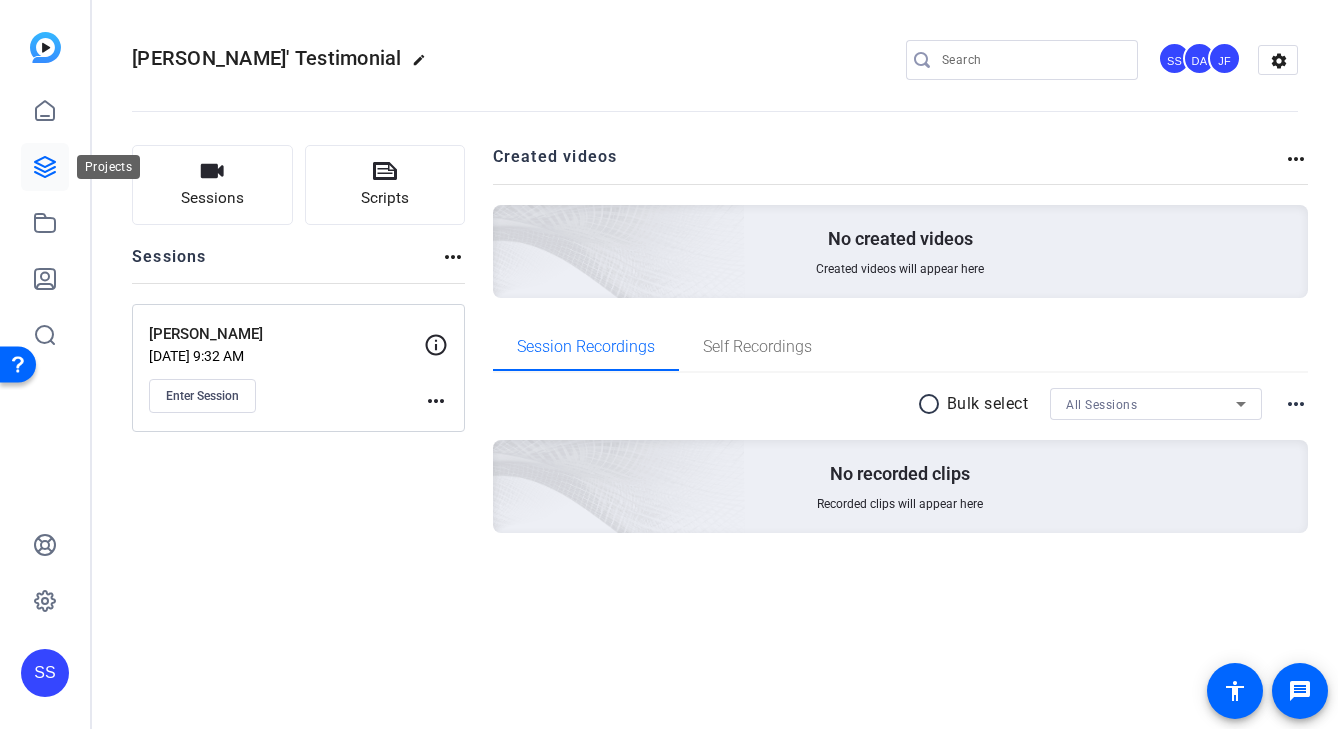 click 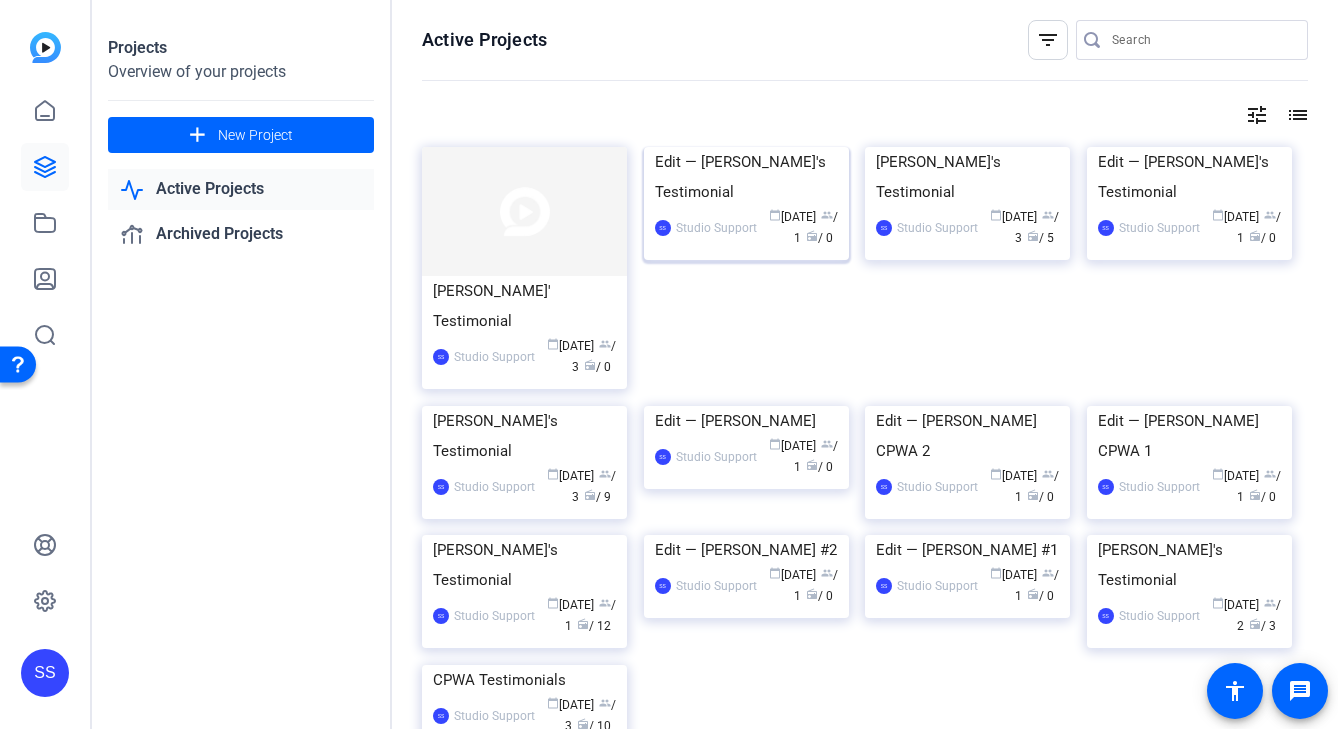 click on "Edit — Jean's Testimonial" 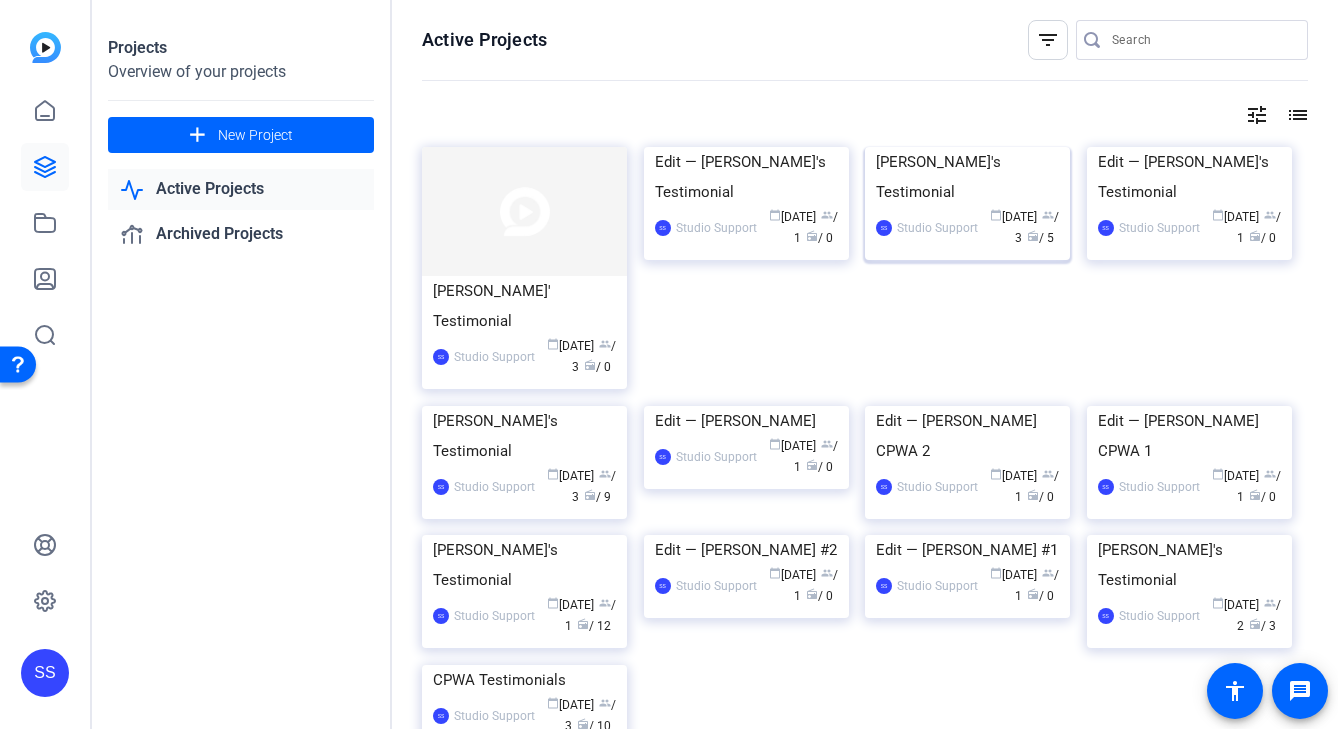 click on "Jean's Testimonial" 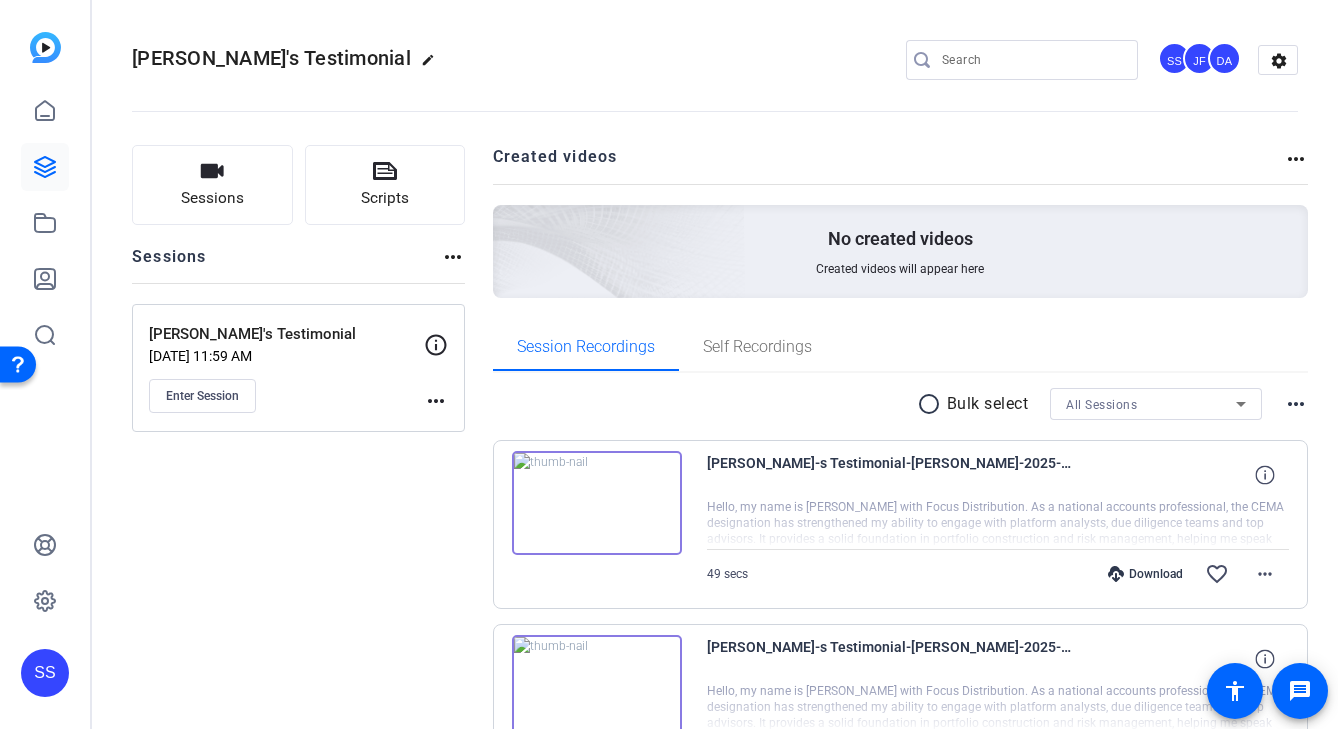 scroll, scrollTop: 23, scrollLeft: 0, axis: vertical 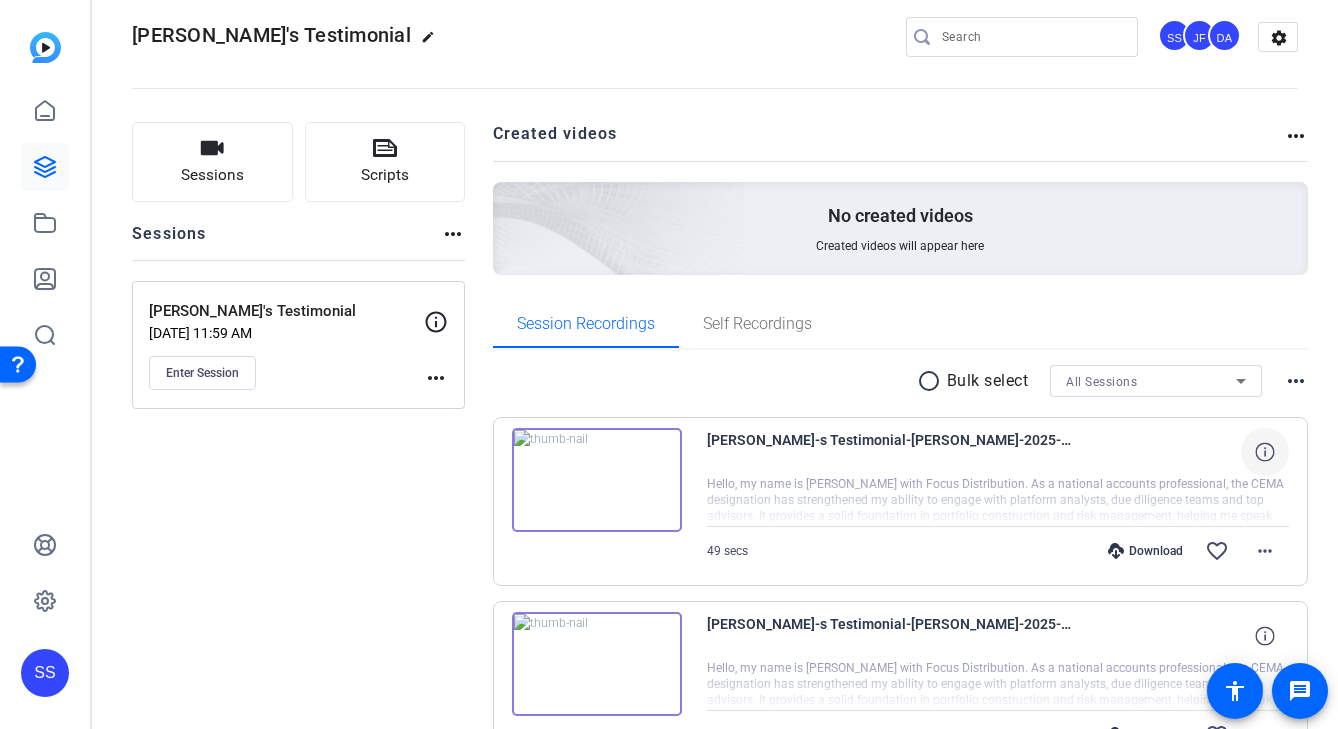 click 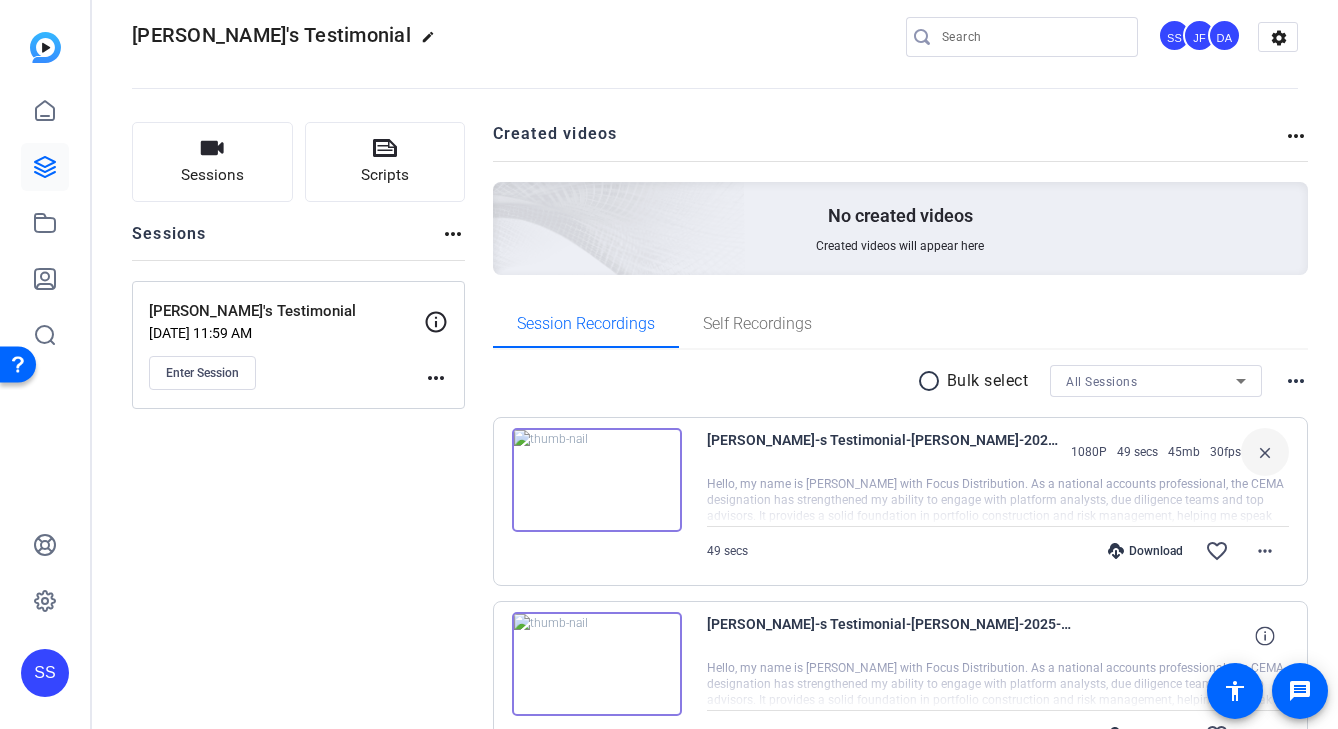 click on "SS" 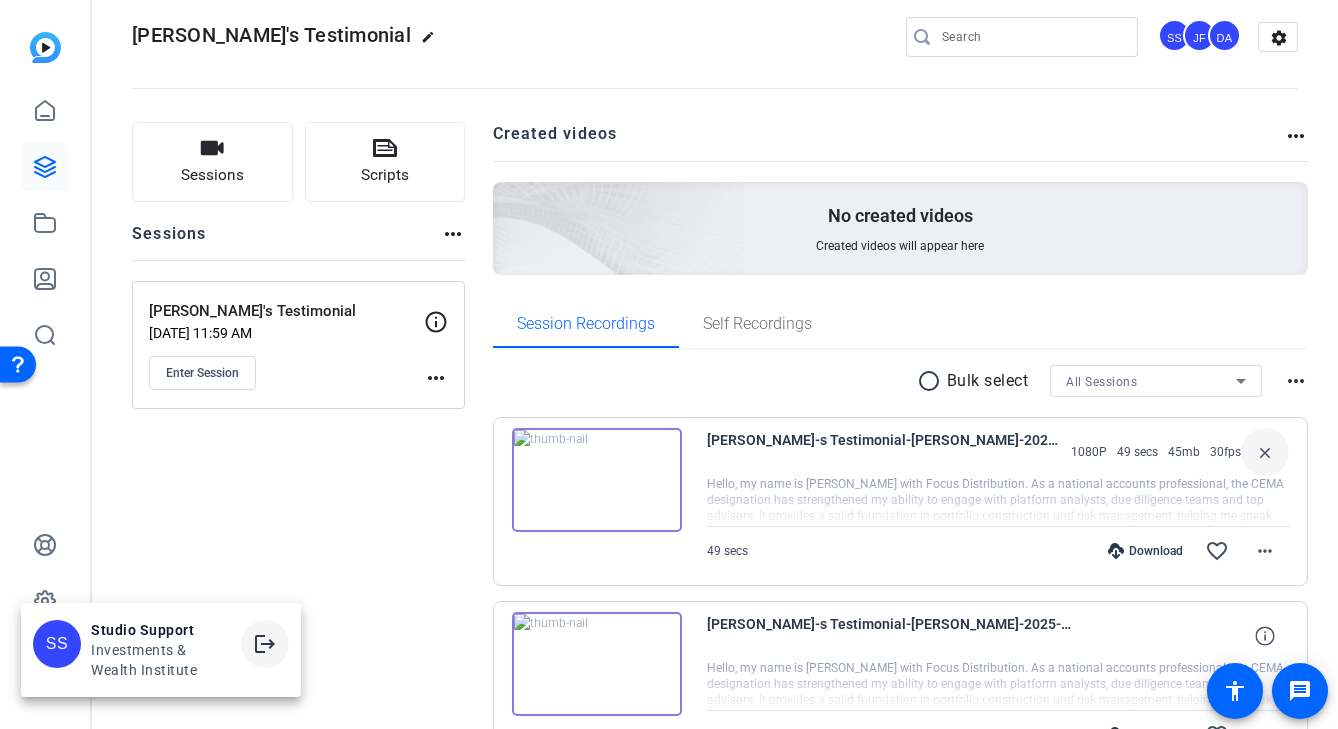 click on "logout" at bounding box center (265, 644) 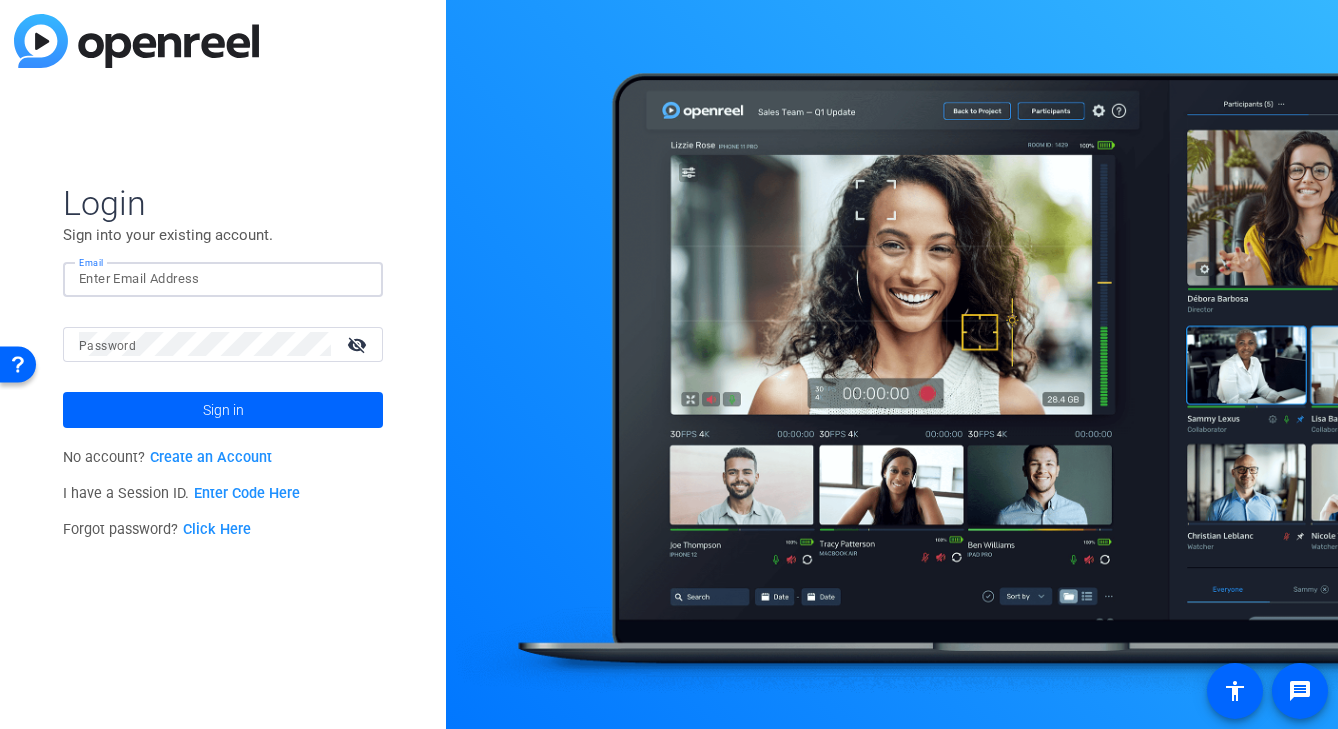 click on "Email" at bounding box center [223, 279] 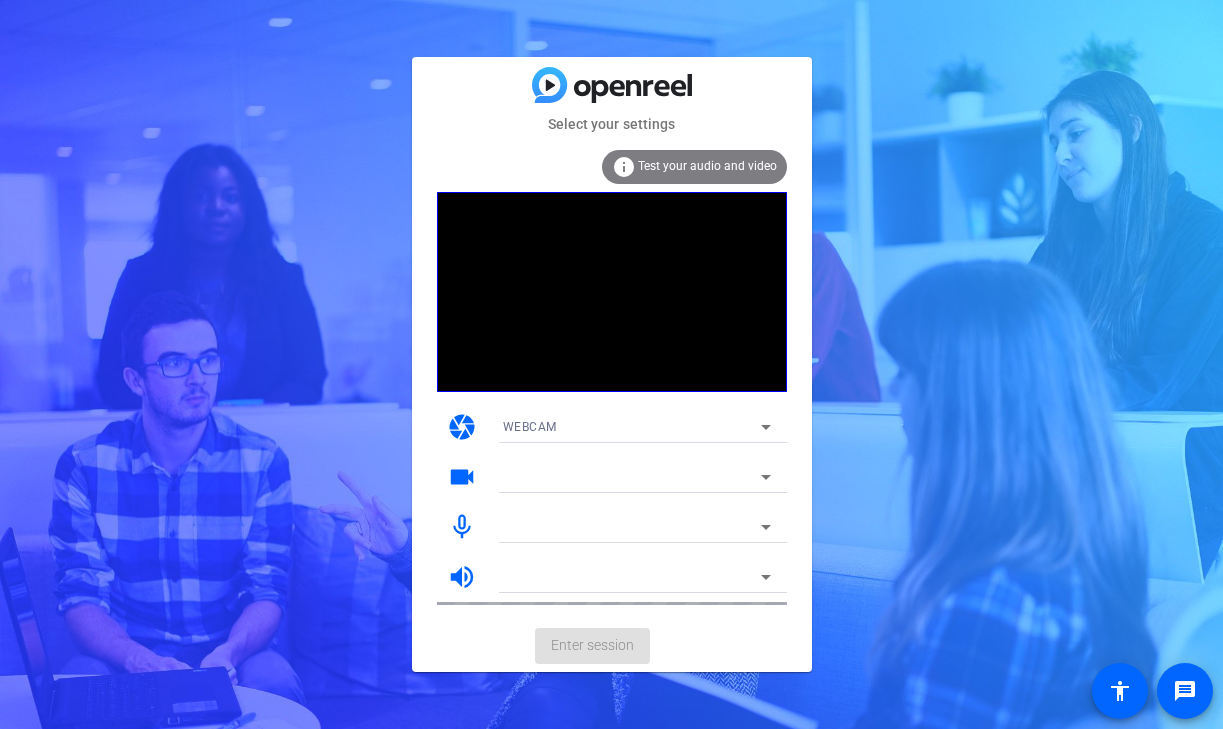 scroll, scrollTop: 0, scrollLeft: 0, axis: both 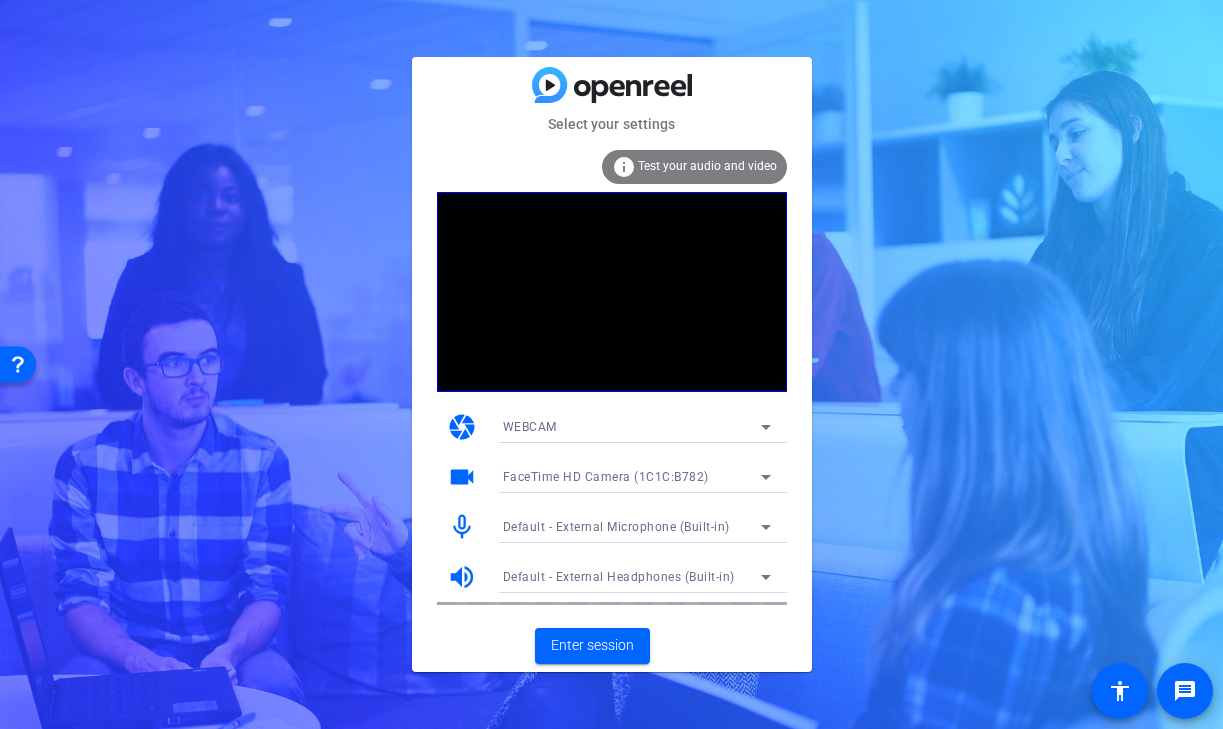 click on "Test your audio and video" 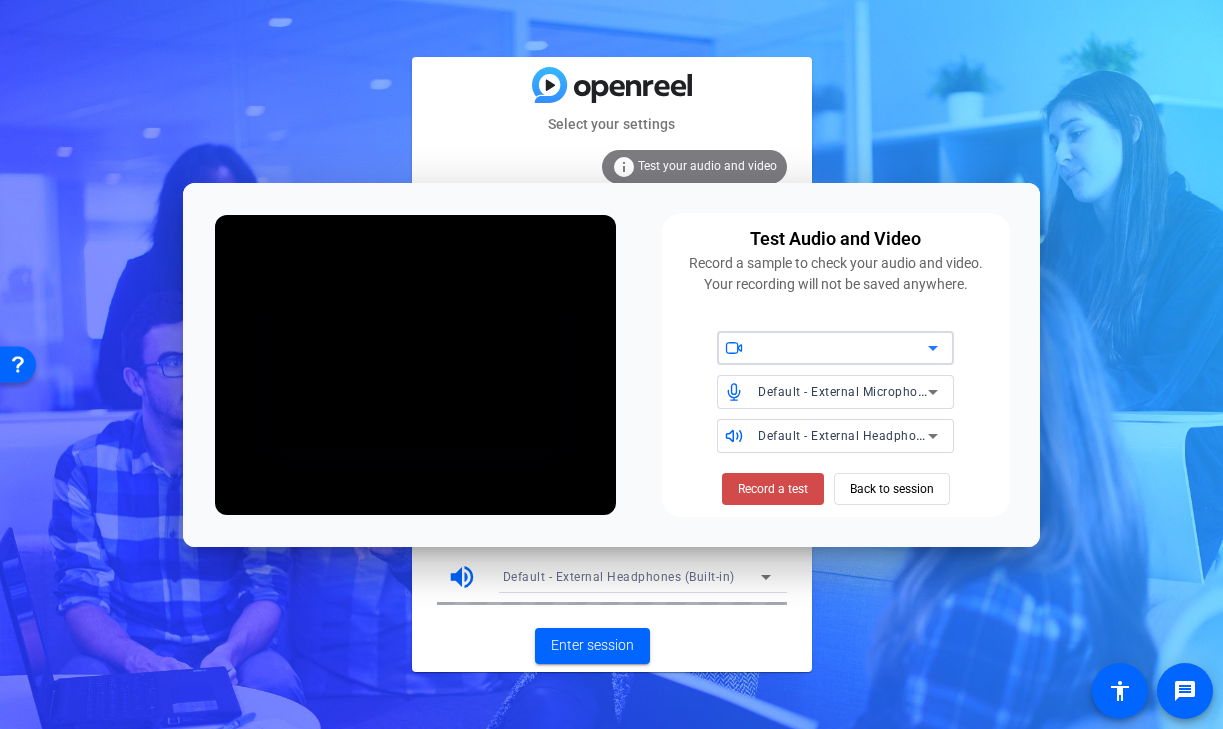 click on "Record a test" at bounding box center (773, 489) 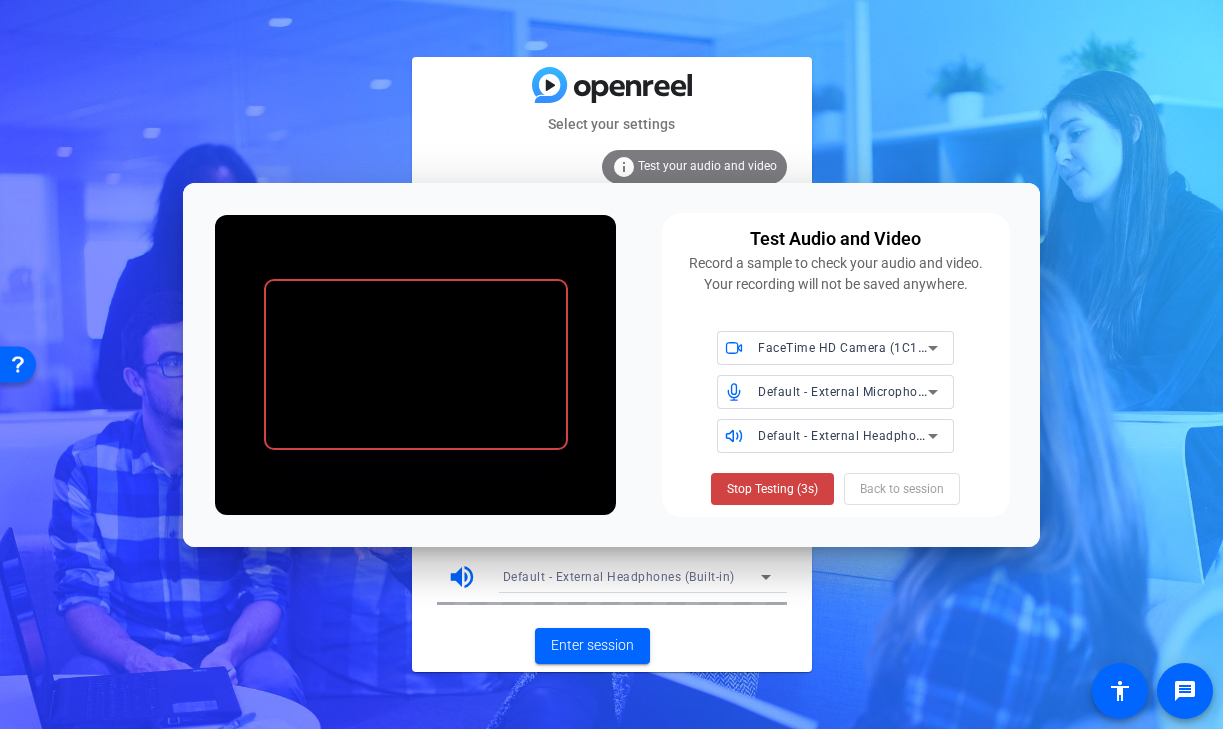 click on "Stop Testing (3s)" at bounding box center (772, 489) 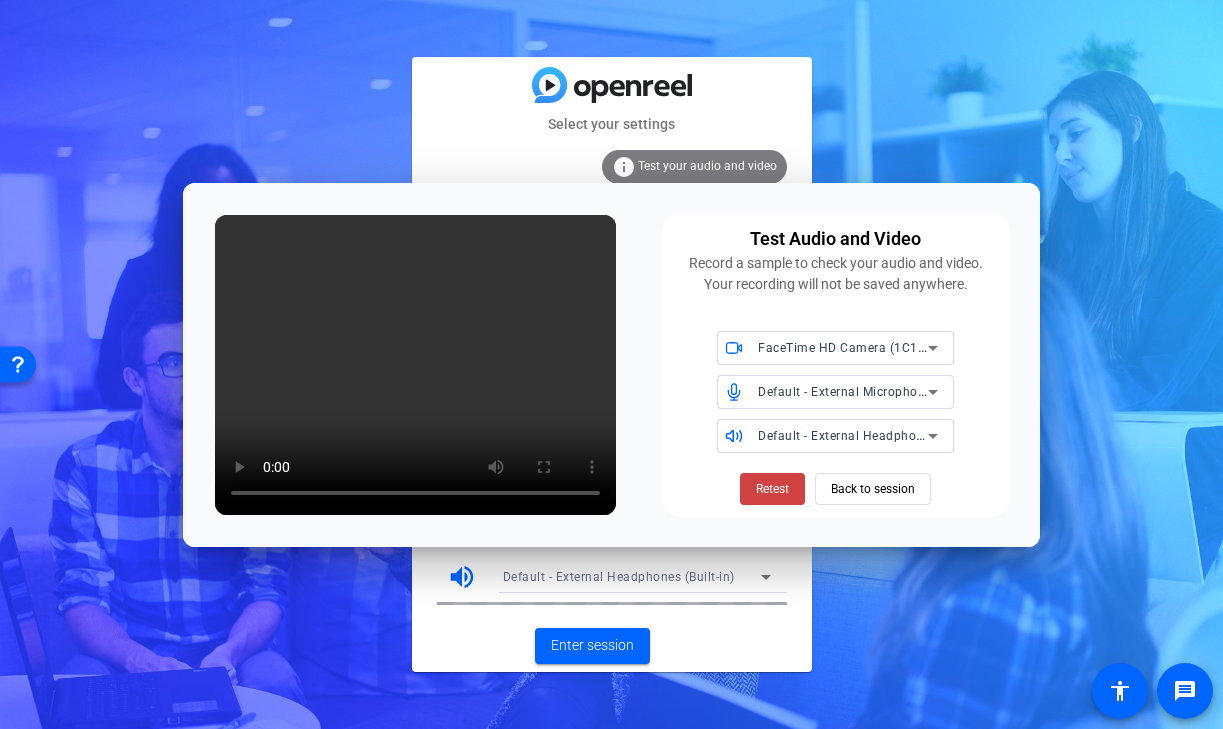 click at bounding box center [415, 365] 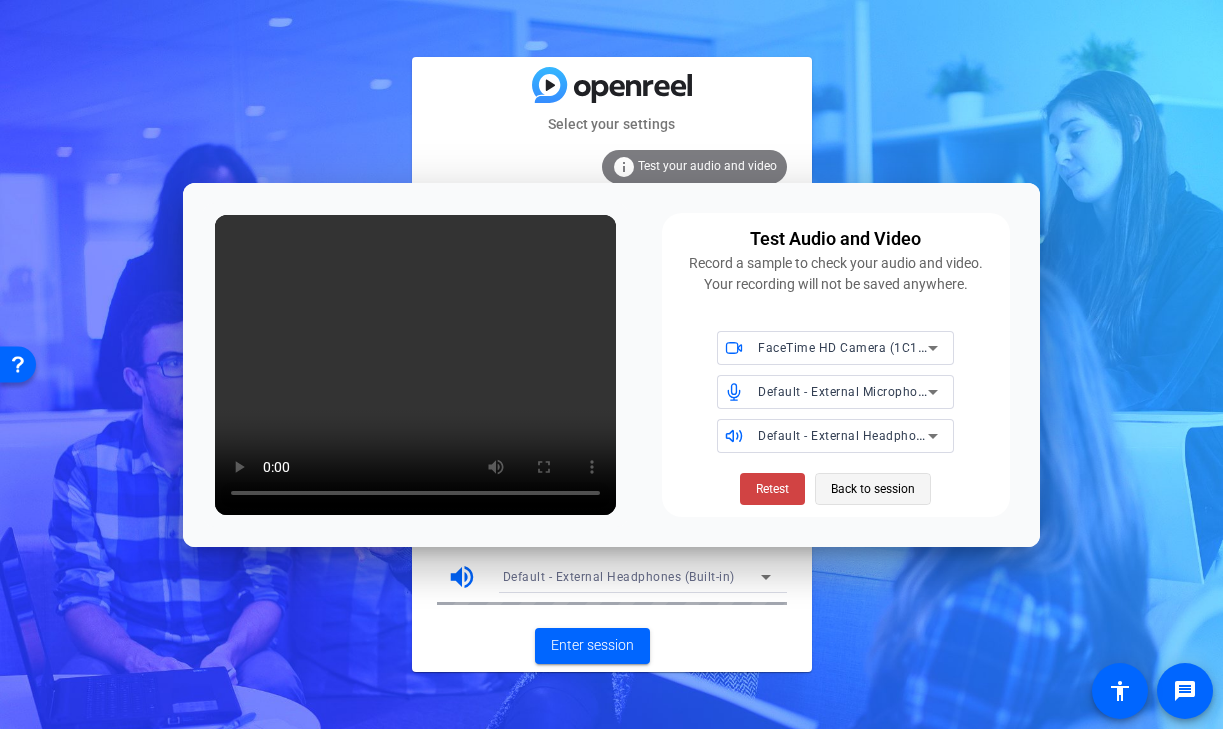 click on "Back to session" at bounding box center (873, 489) 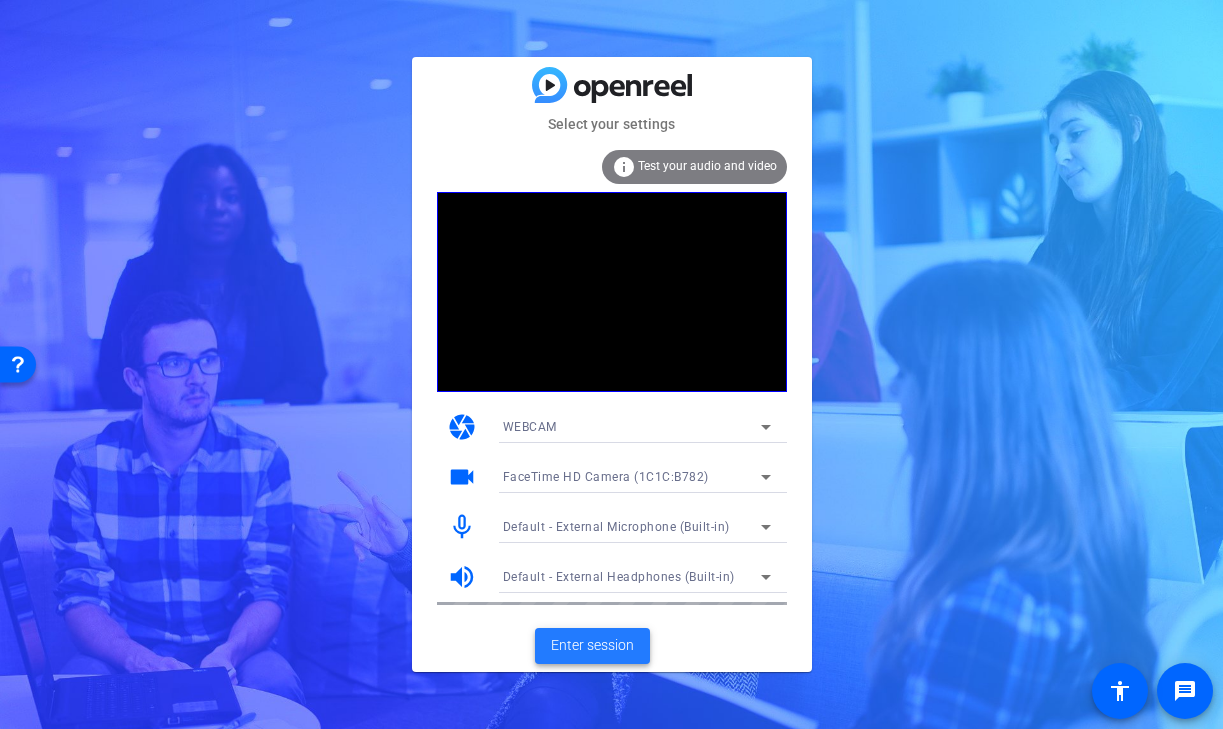 click 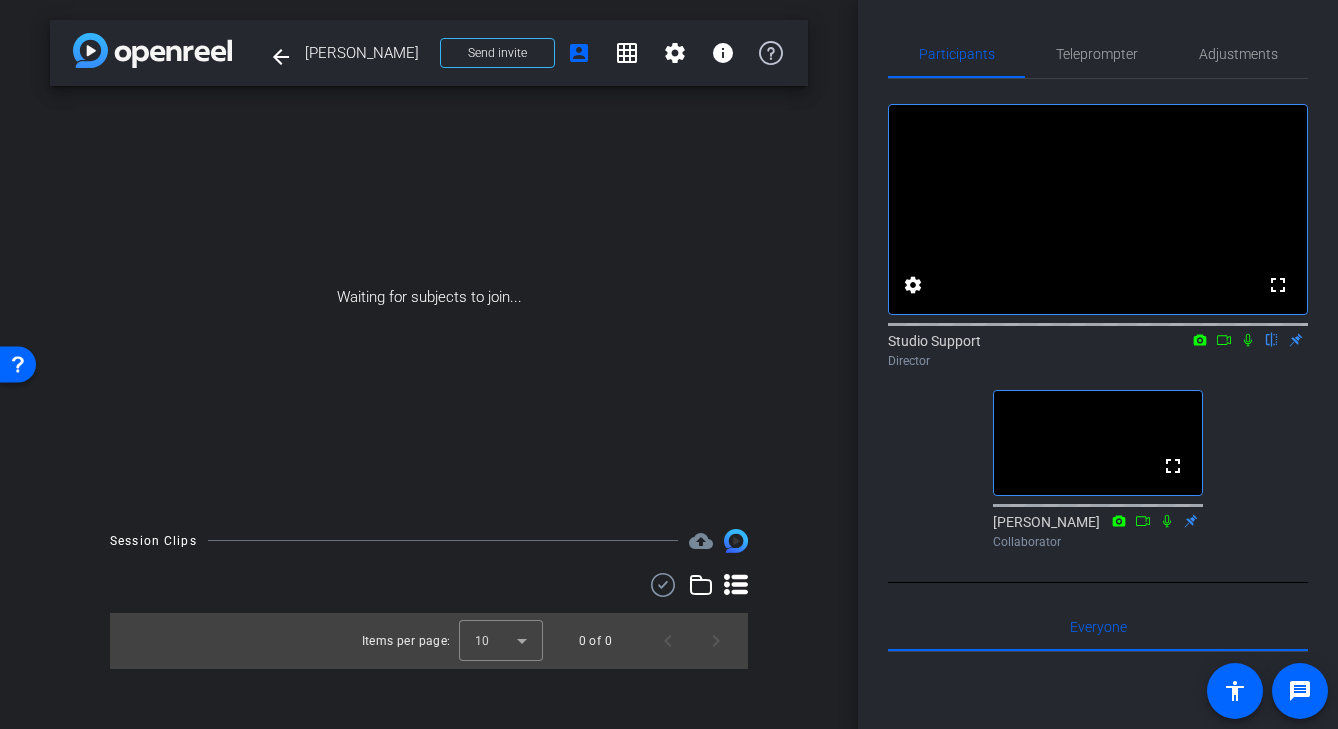 drag, startPoint x: 411, startPoint y: 58, endPoint x: 307, endPoint y: 56, distance: 104.019226 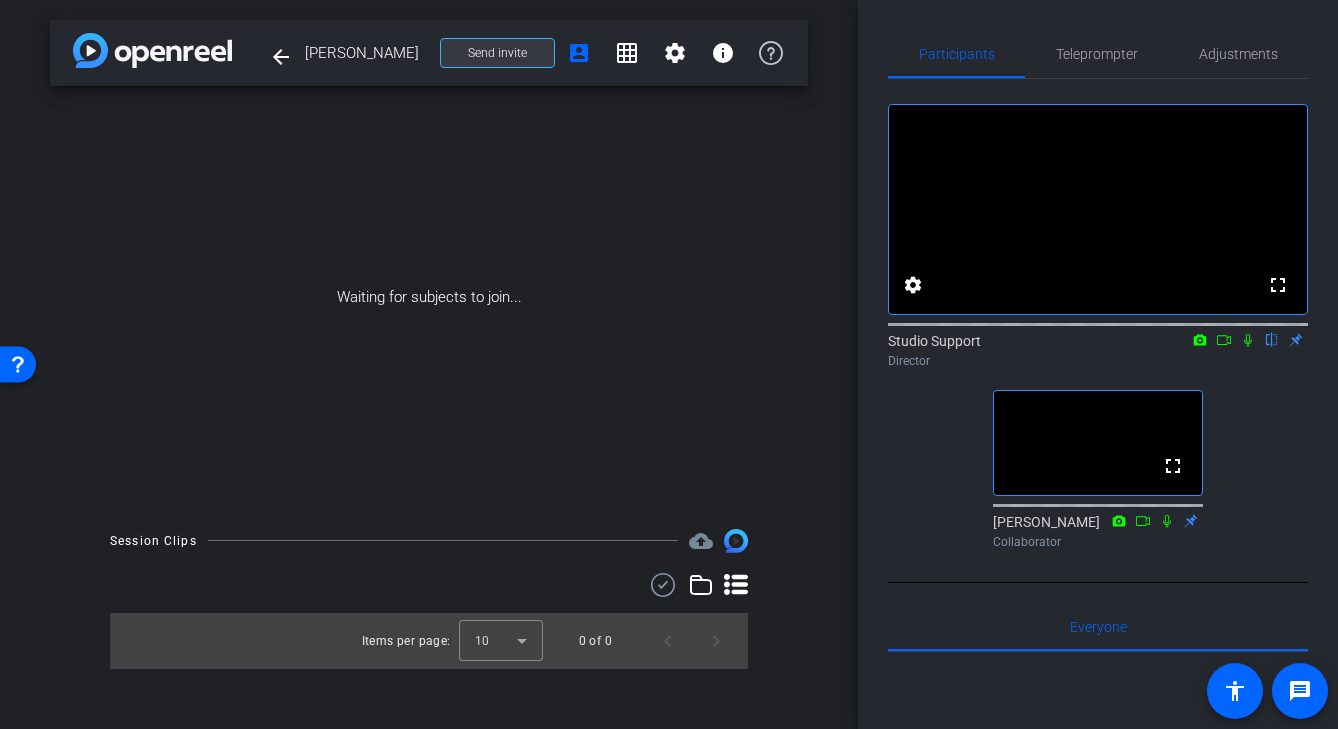click on "Send invite" at bounding box center [497, 53] 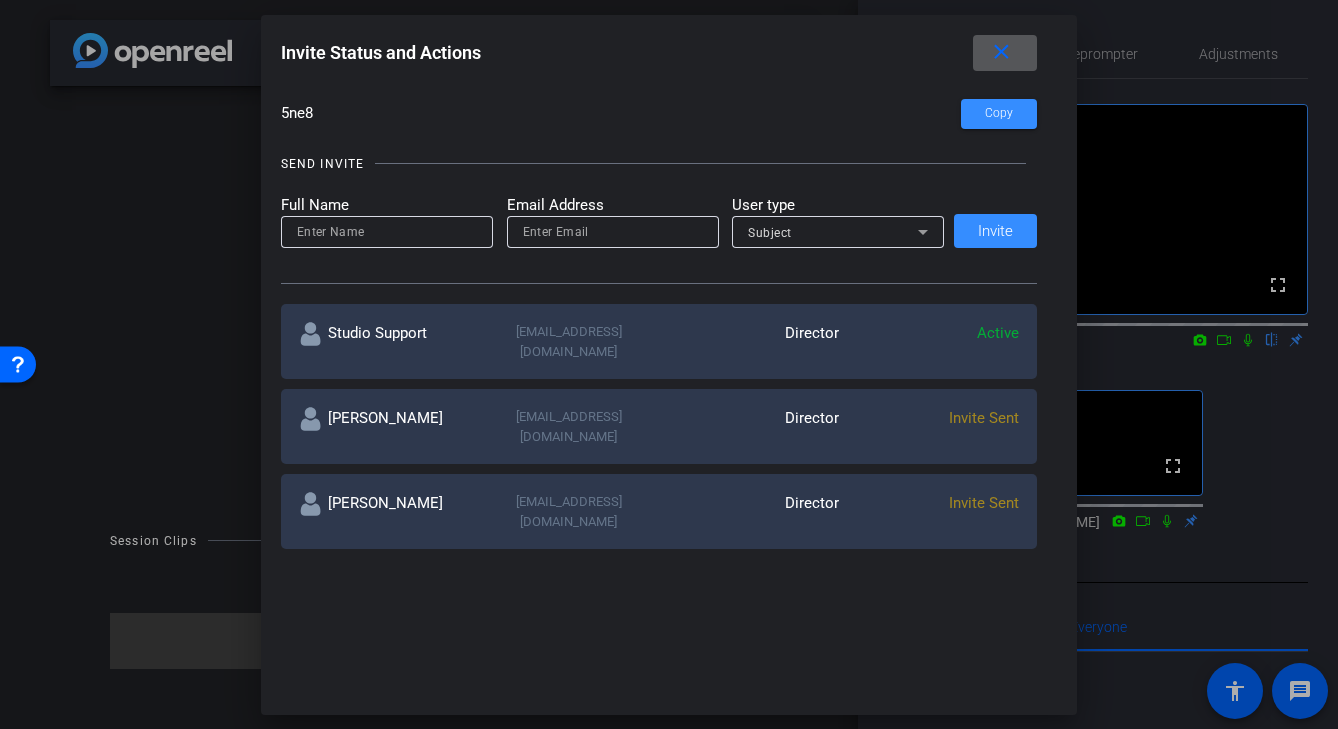 scroll, scrollTop: 0, scrollLeft: 0, axis: both 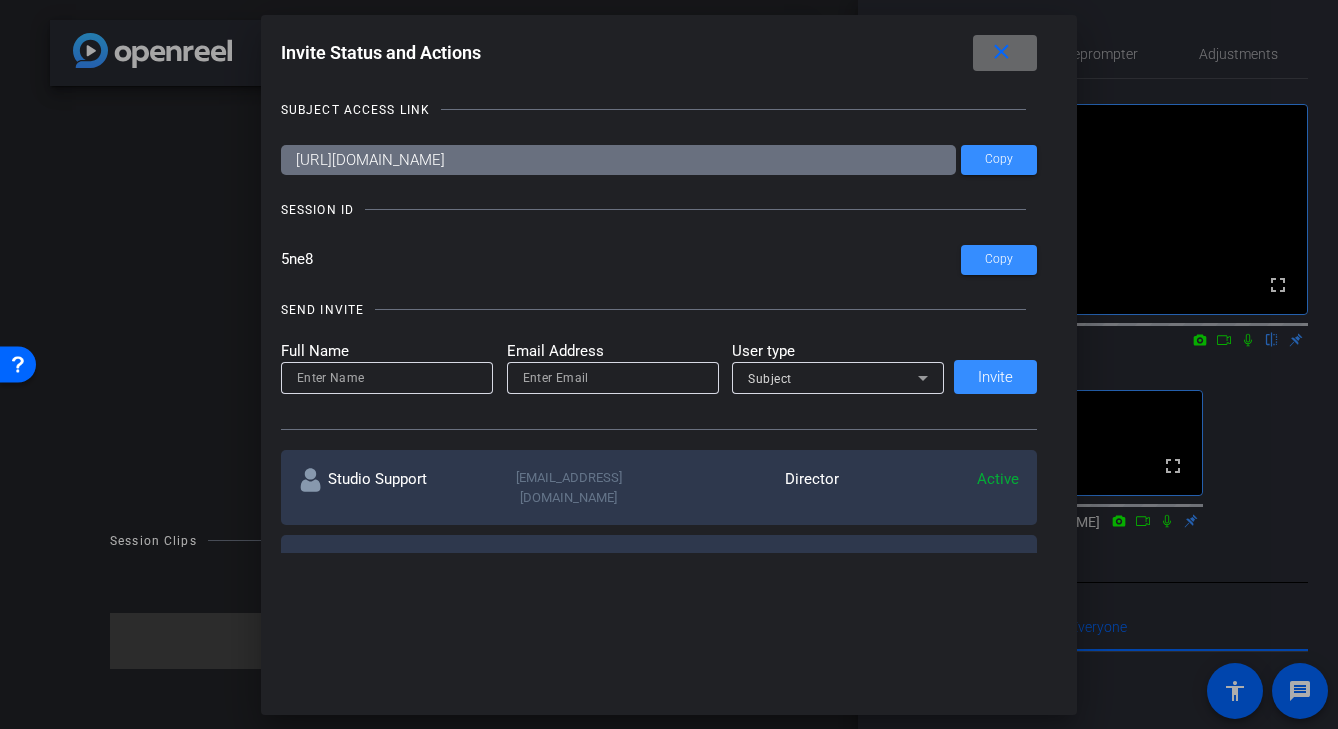 click on "close" at bounding box center [1001, 52] 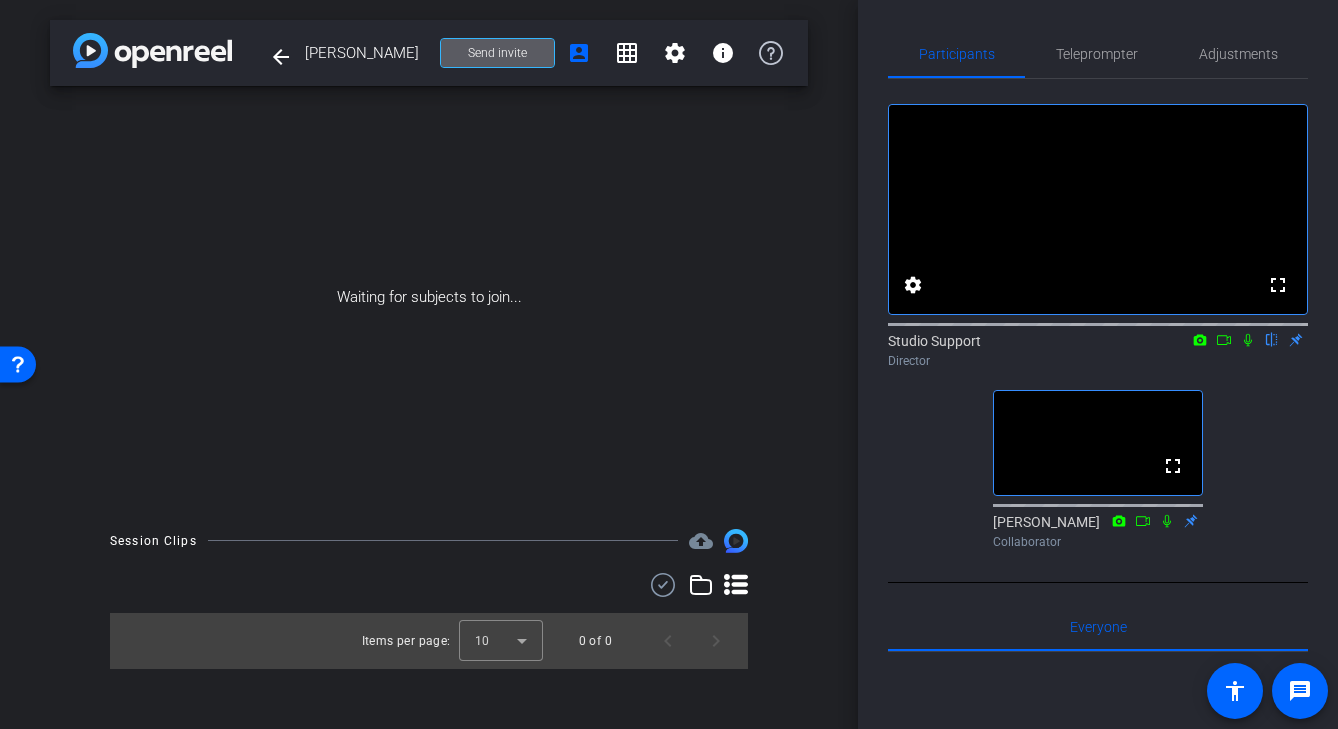 click on "Waiting for subjects to join..." at bounding box center (429, 297) 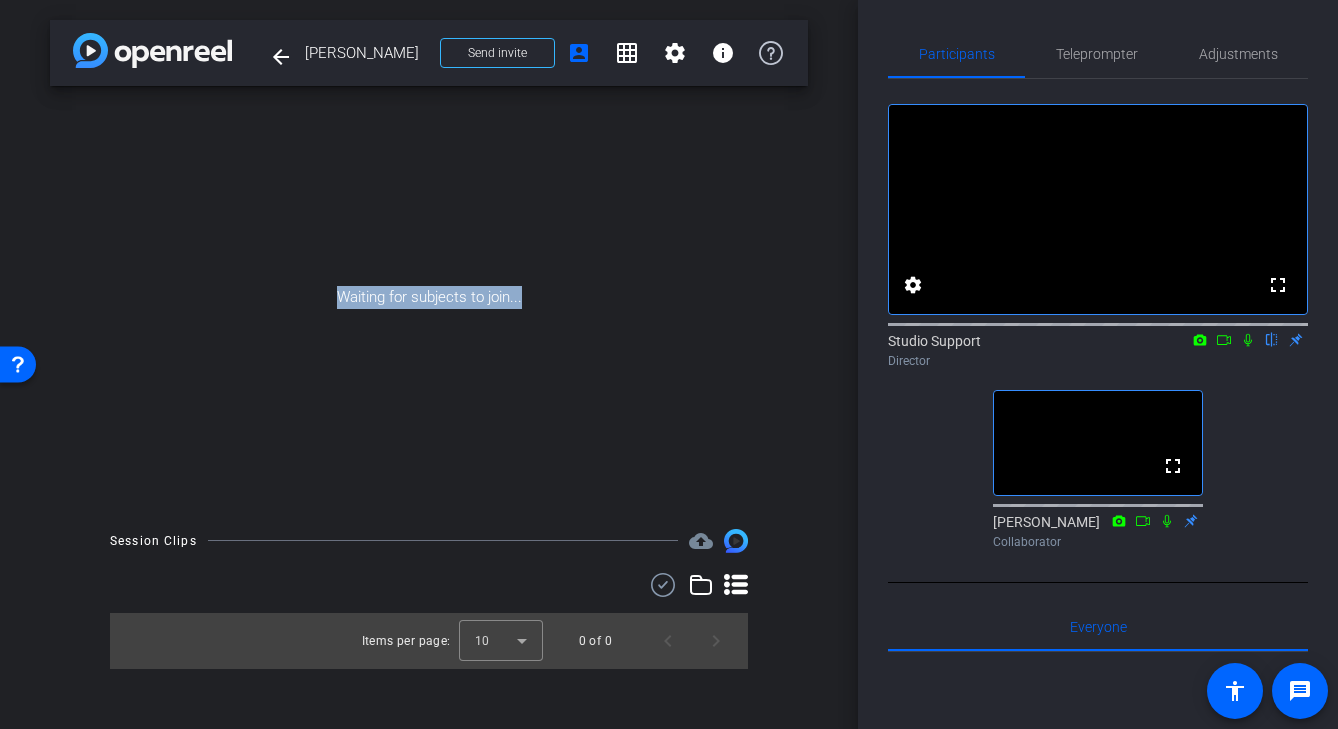 drag, startPoint x: 319, startPoint y: 298, endPoint x: 622, endPoint y: 314, distance: 303.42215 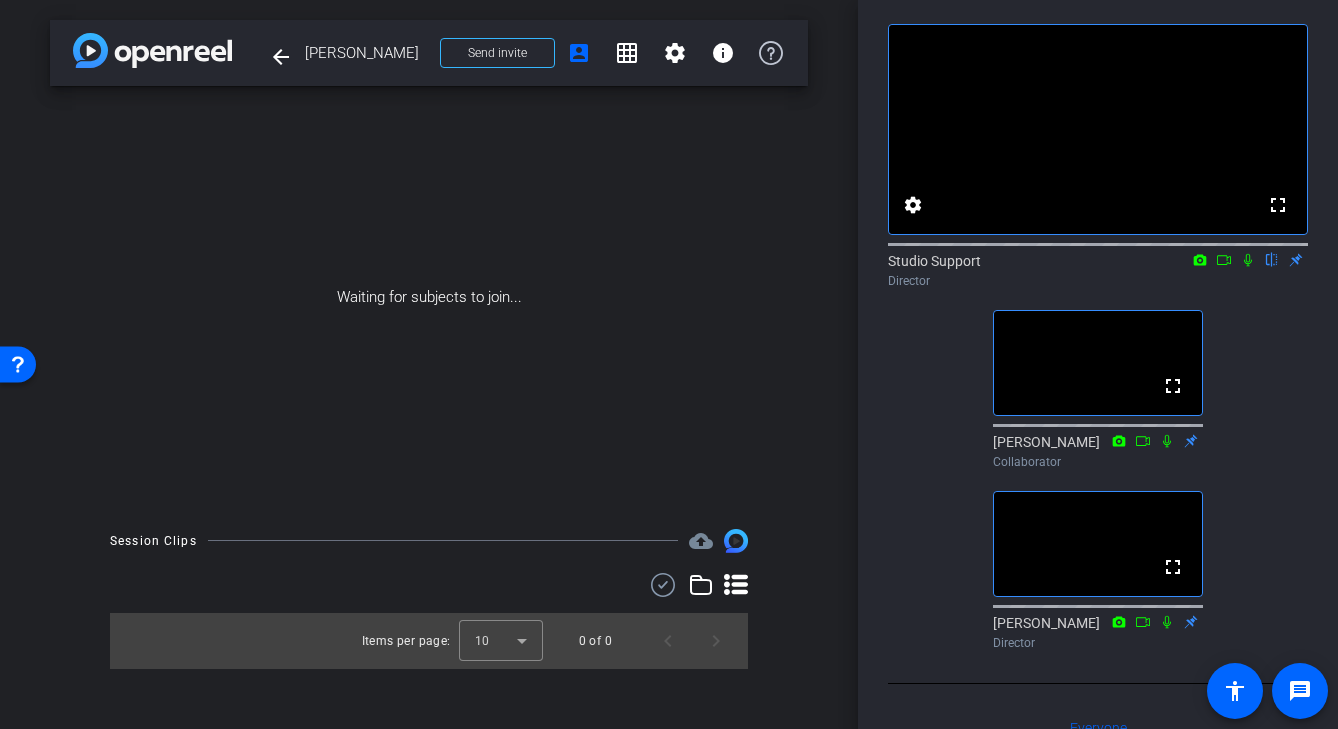 scroll, scrollTop: 71, scrollLeft: 0, axis: vertical 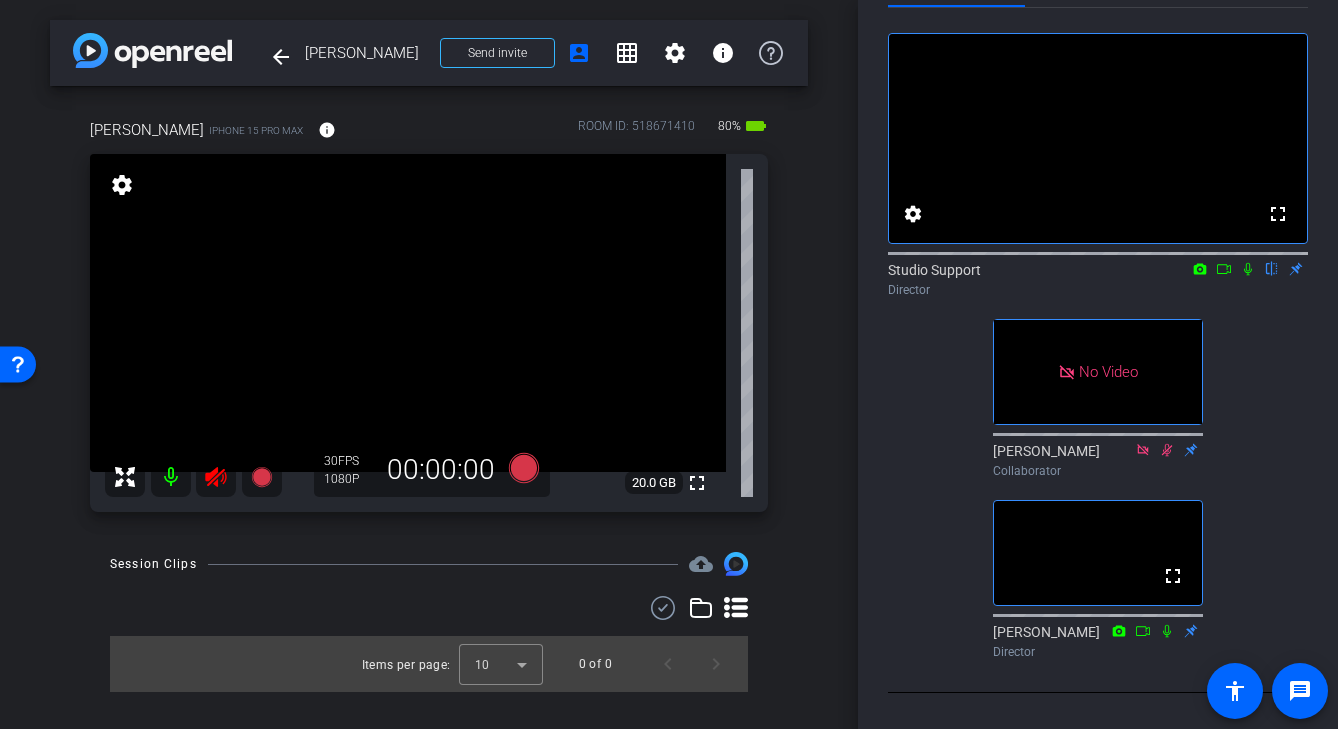 click 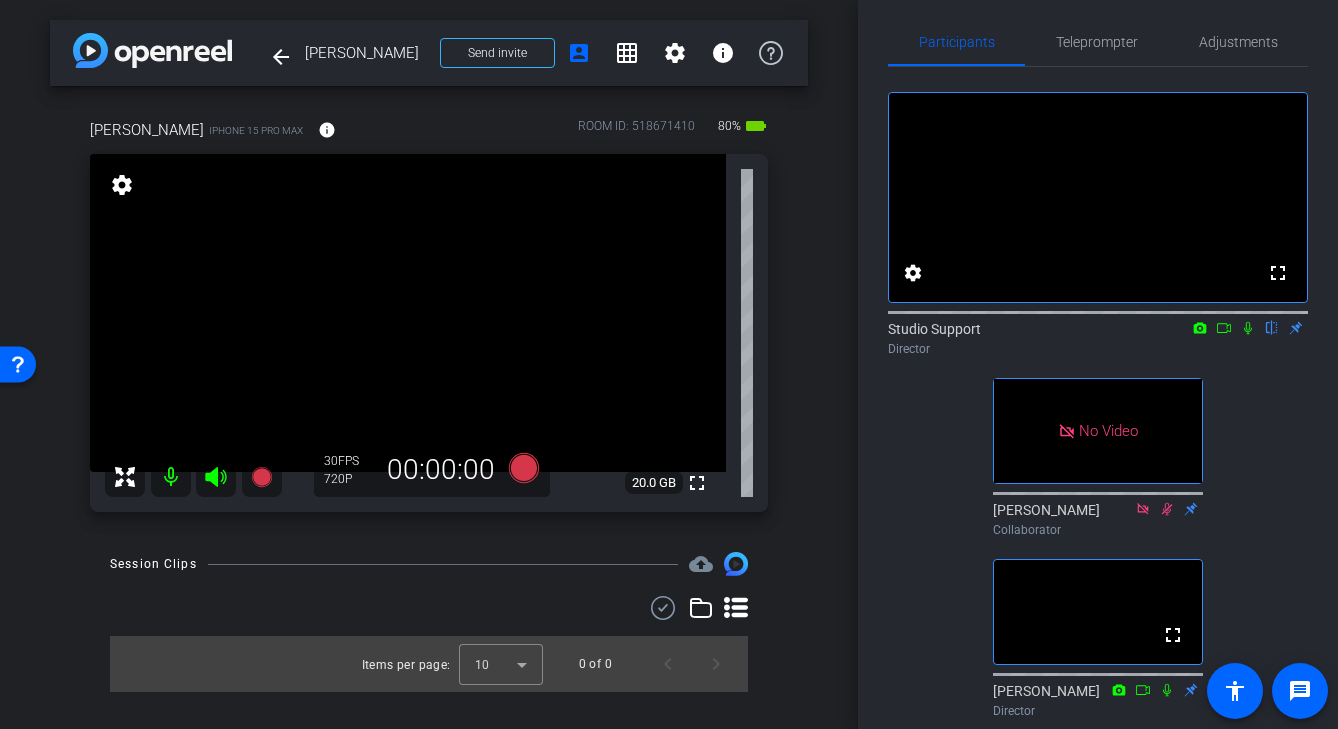 scroll, scrollTop: 0, scrollLeft: 0, axis: both 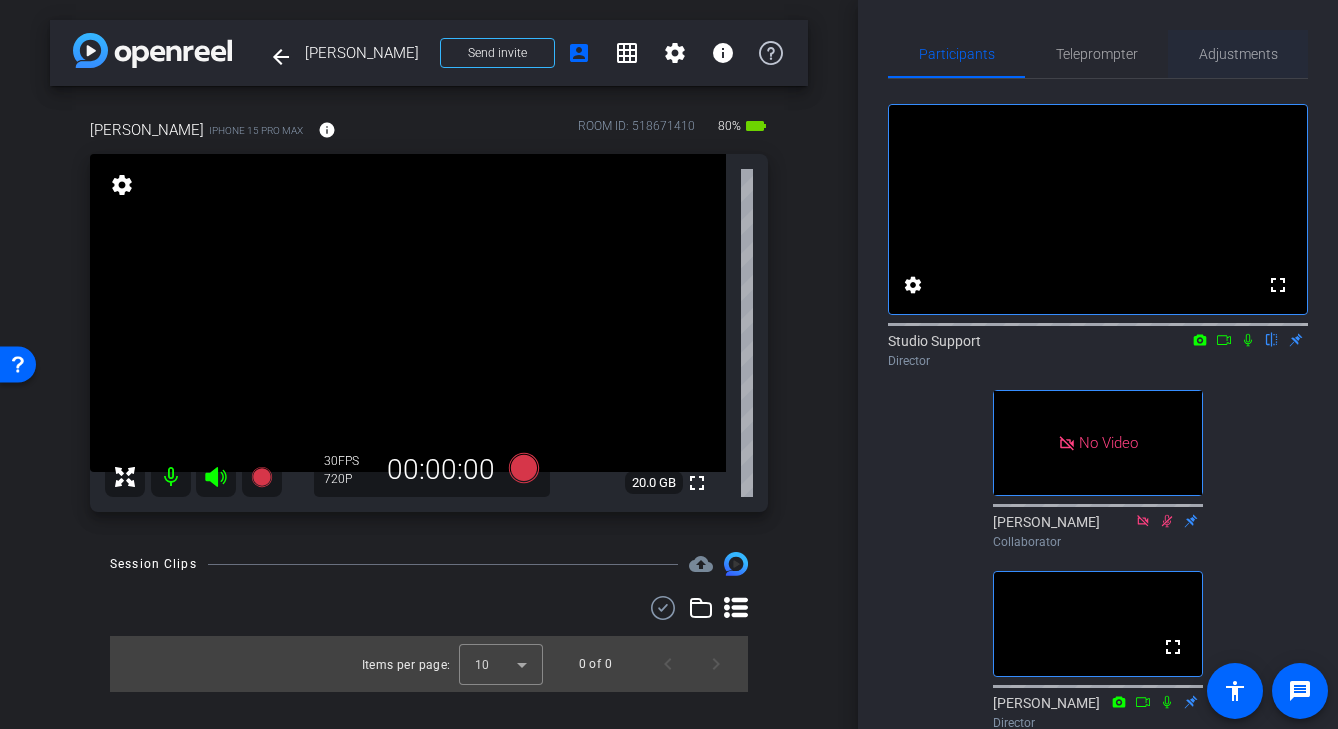 click on "Adjustments" at bounding box center [1238, 54] 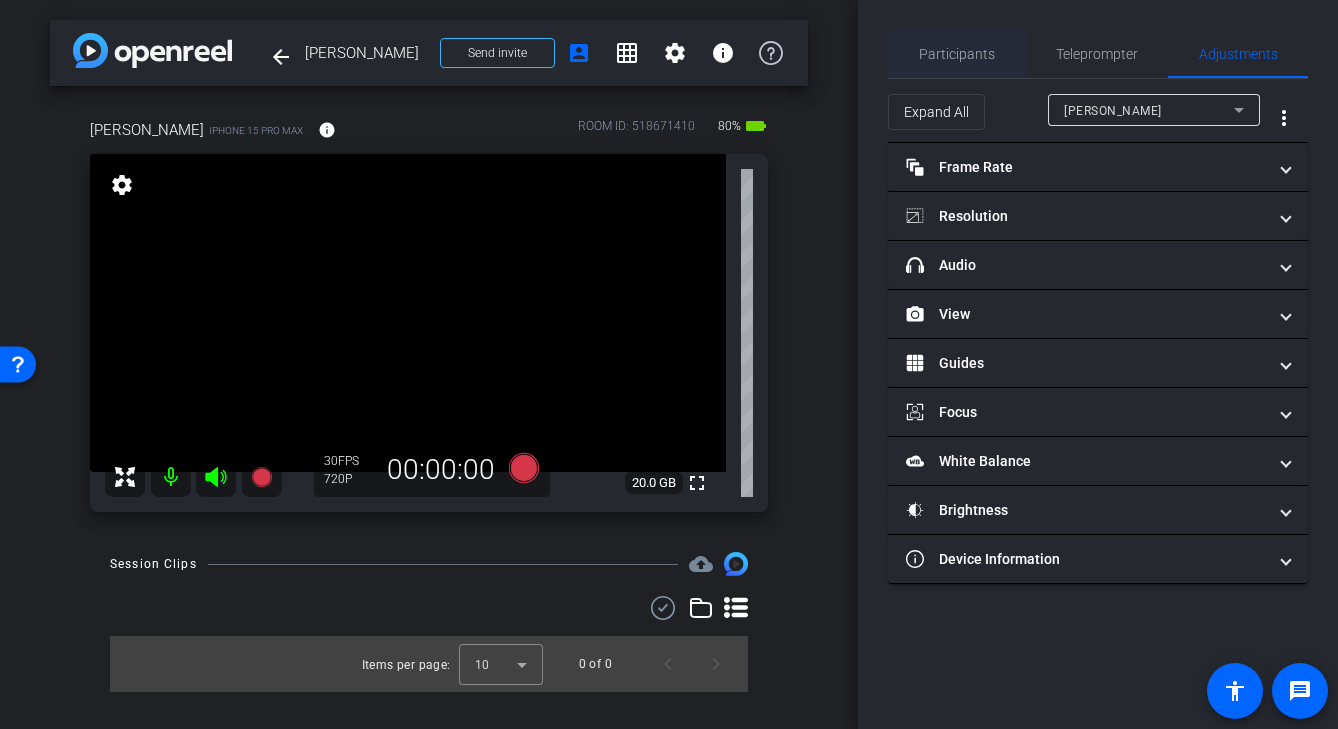 click on "Participants" at bounding box center (957, 54) 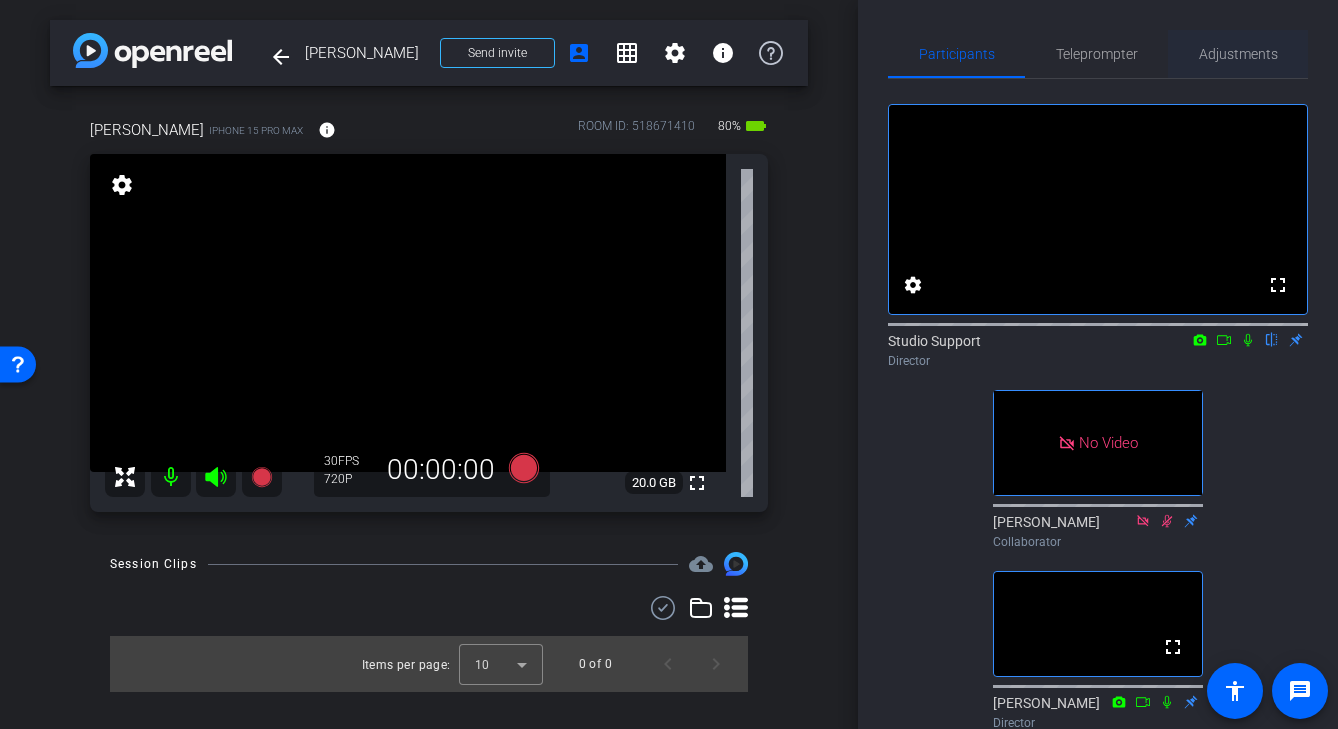 click on "Adjustments" at bounding box center (1238, 54) 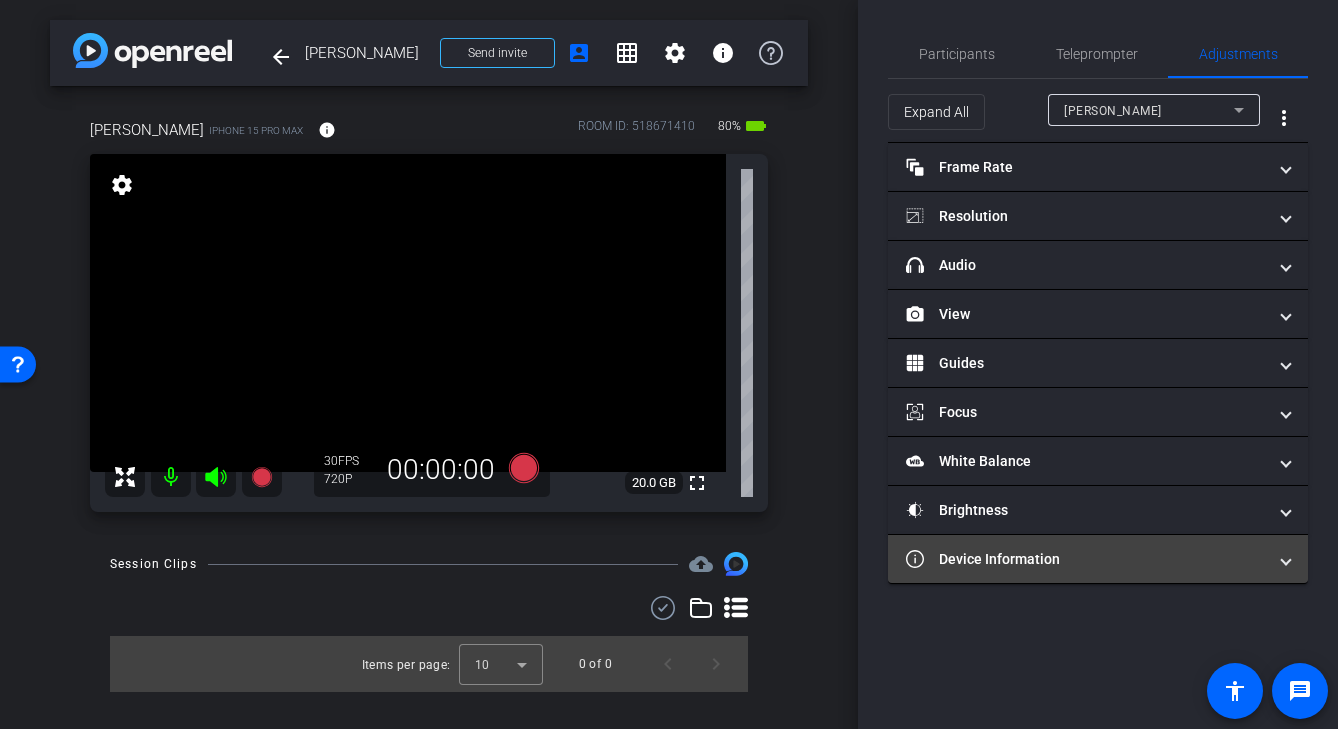 click on "Device Information" at bounding box center (1086, 559) 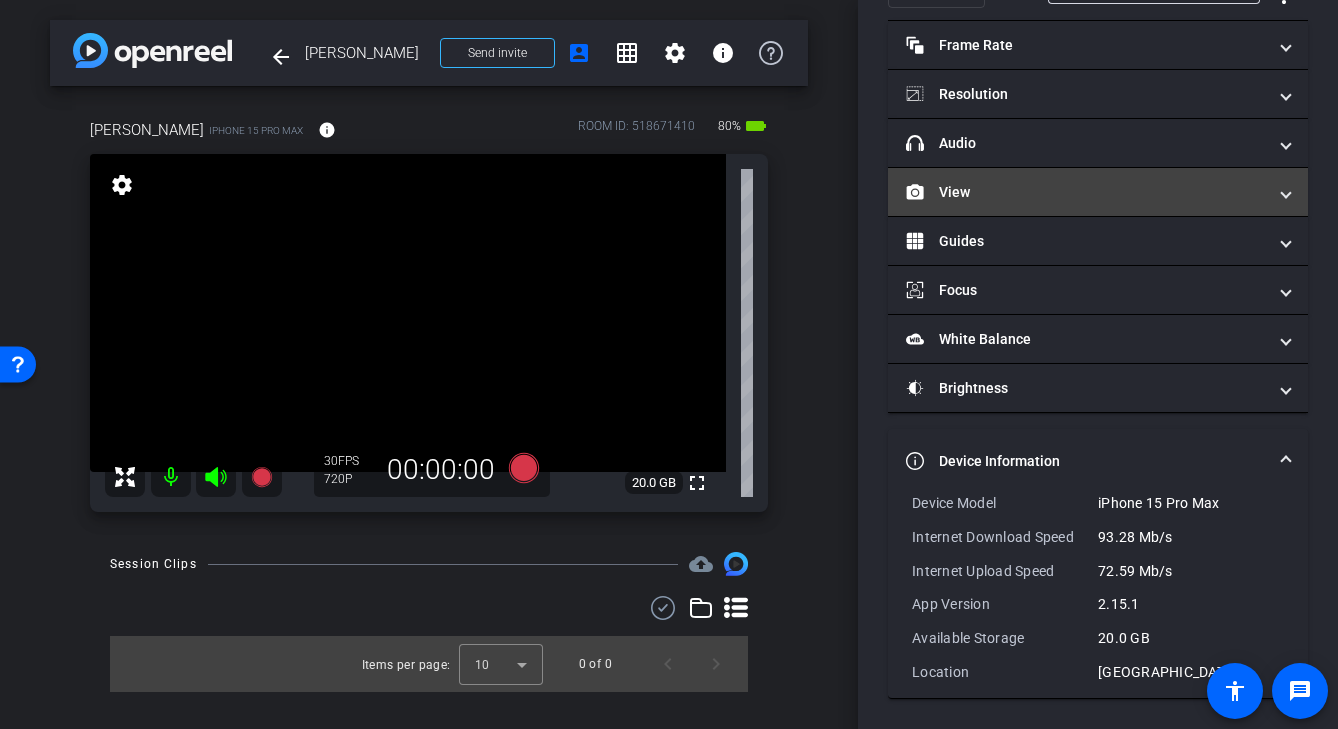 scroll, scrollTop: 0, scrollLeft: 0, axis: both 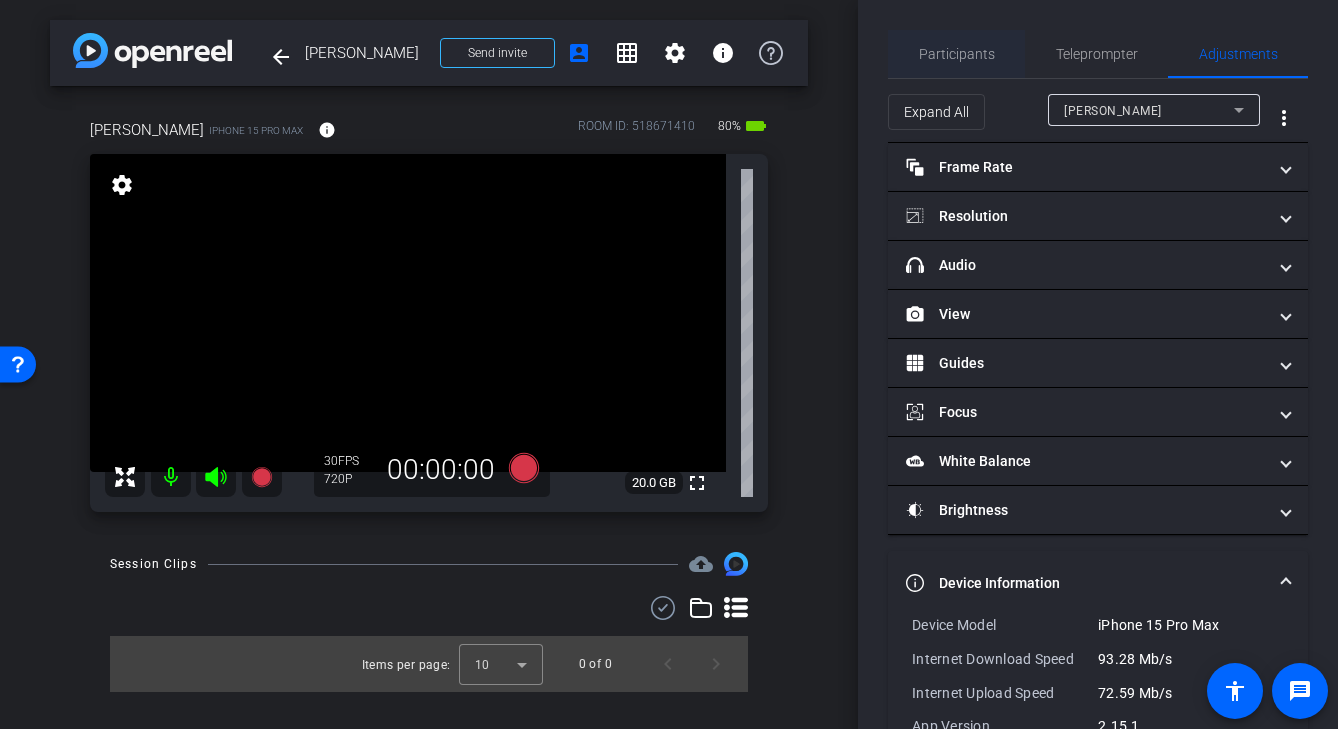 click on "Participants" at bounding box center [957, 54] 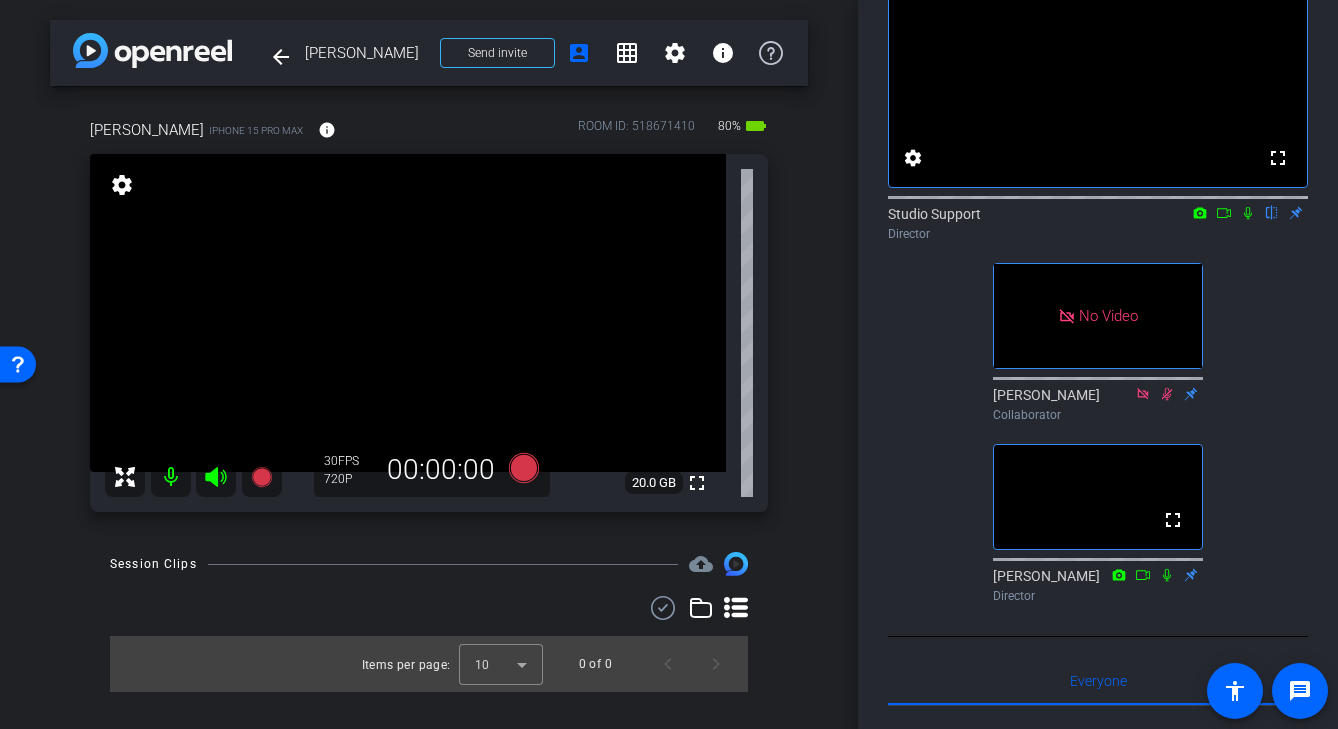 scroll, scrollTop: 57, scrollLeft: 0, axis: vertical 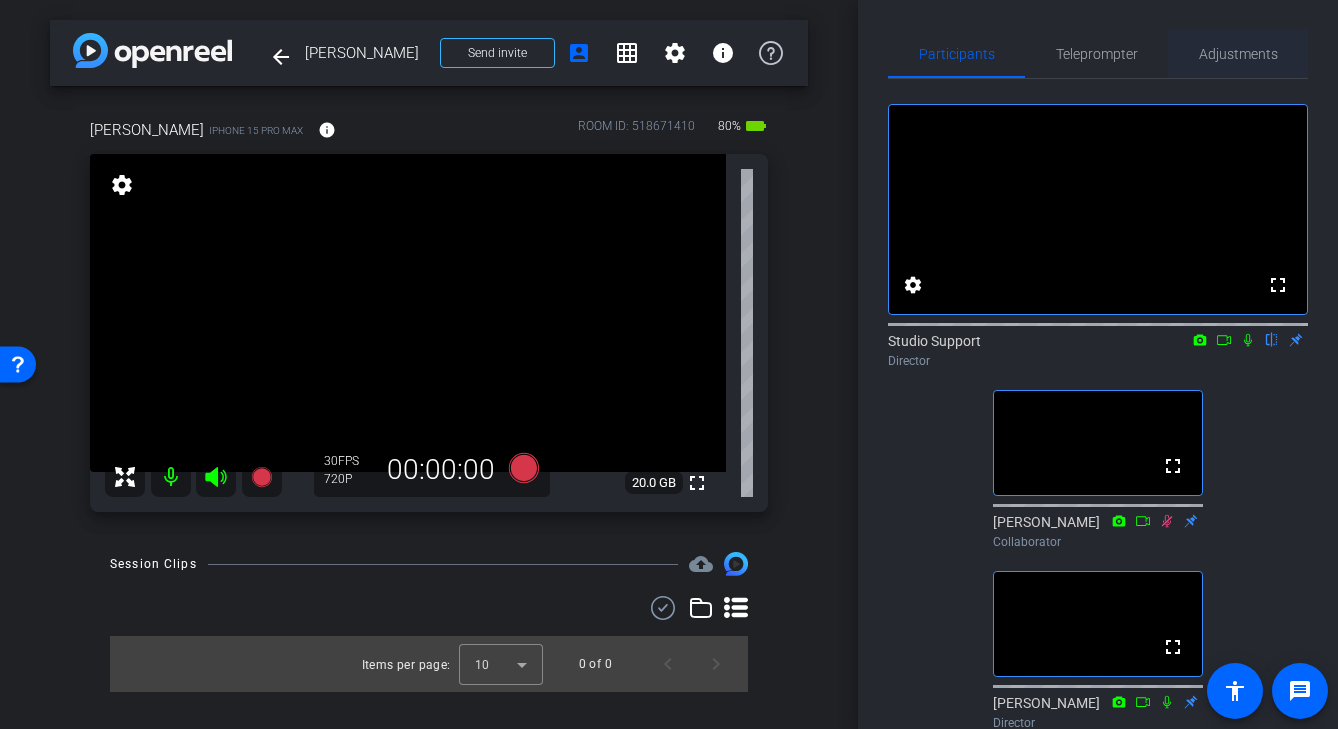click on "Adjustments" at bounding box center (1238, 54) 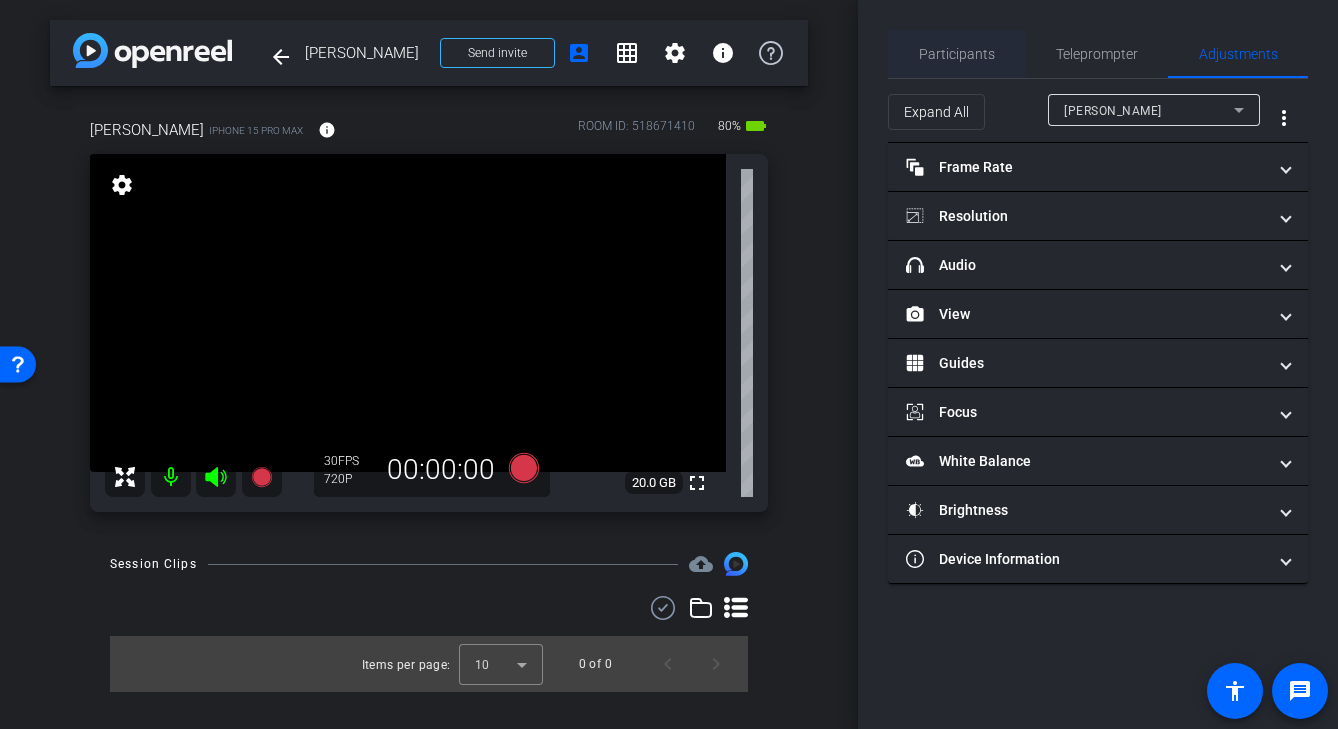 click on "Participants" at bounding box center (957, 54) 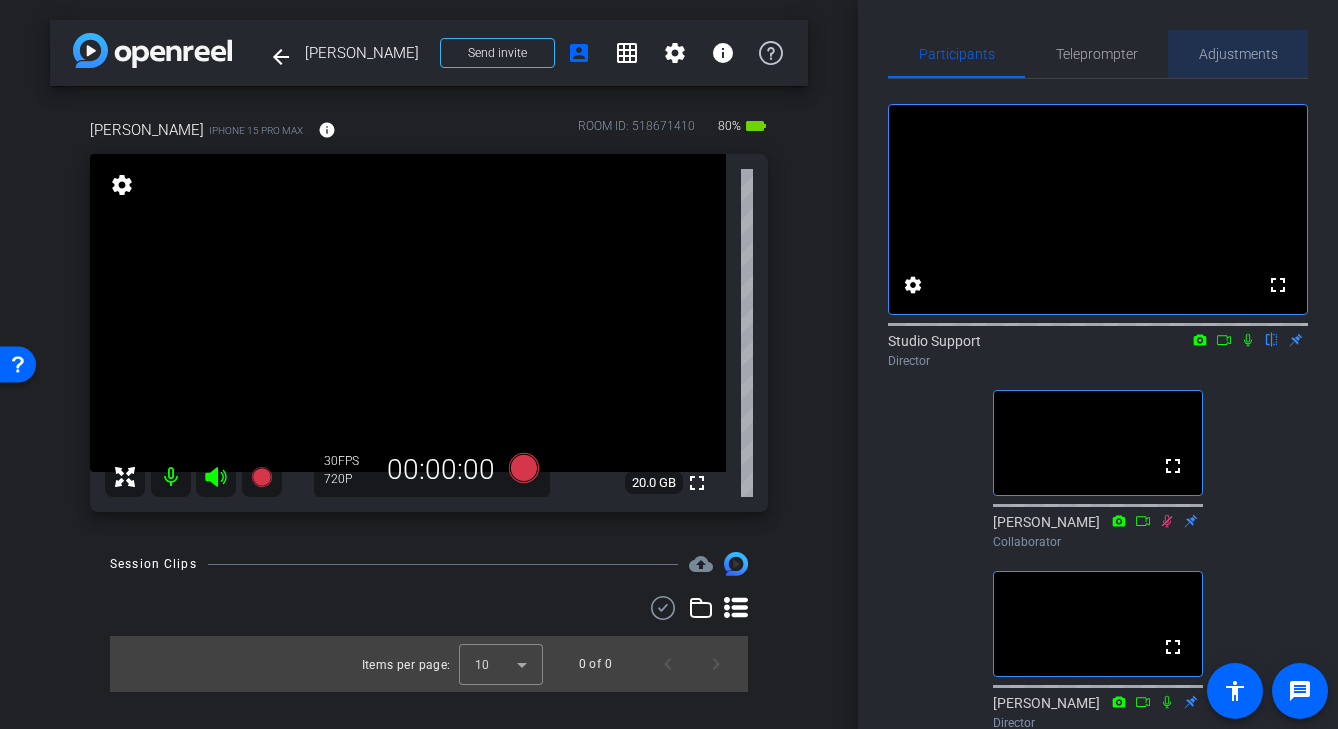 click on "Adjustments" at bounding box center (1238, 54) 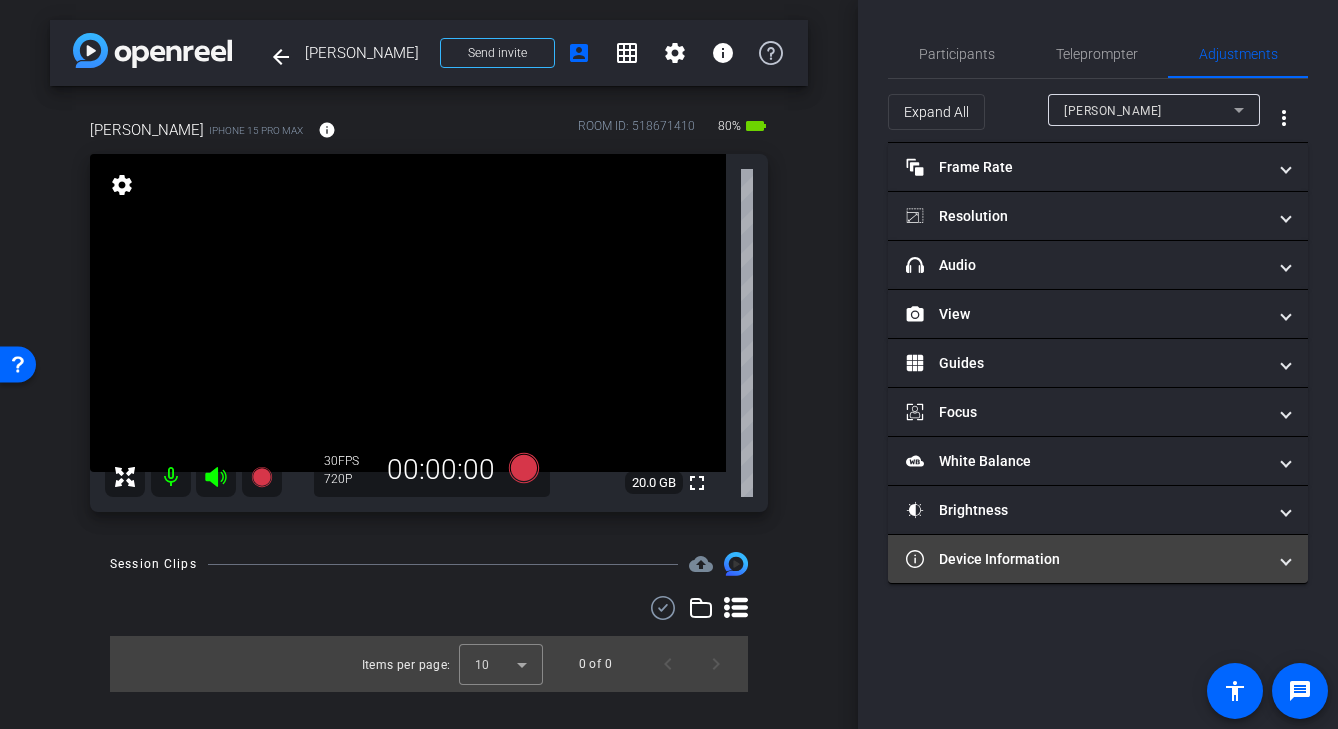 click on "Device Information" at bounding box center [1086, 559] 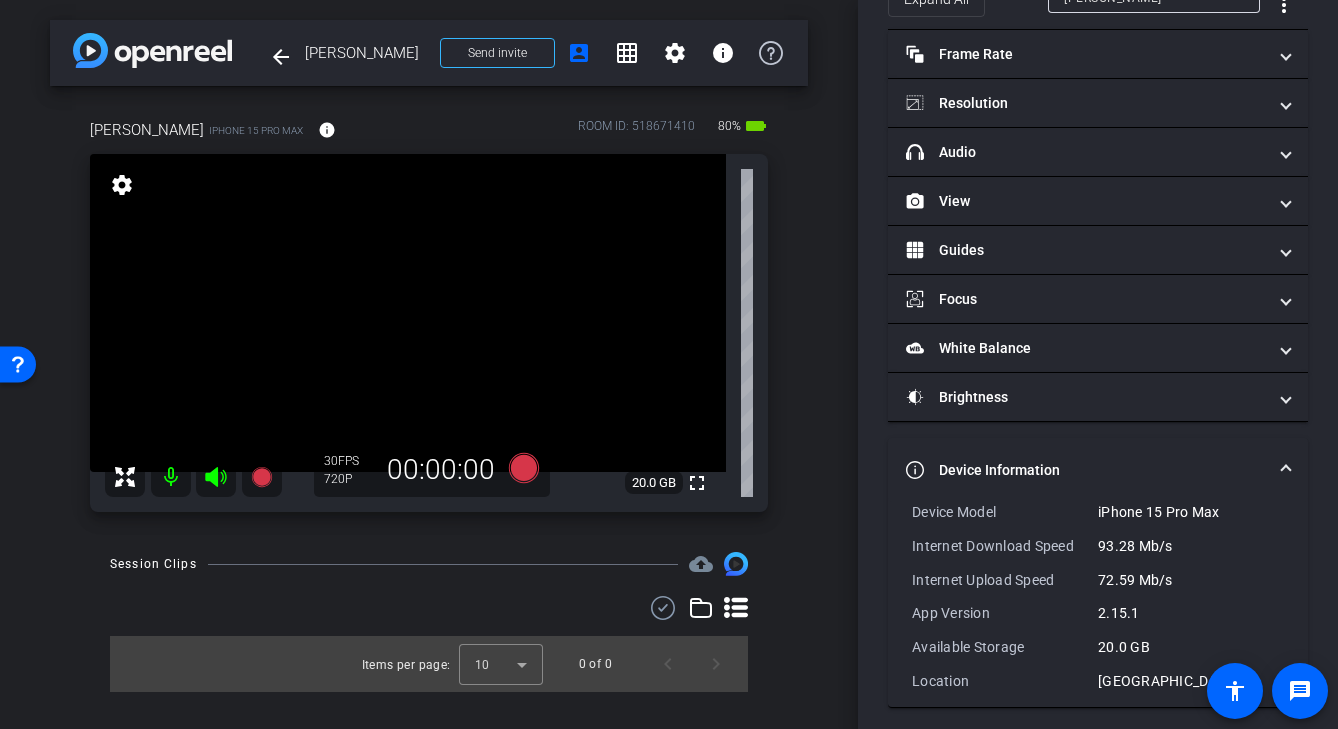 scroll, scrollTop: 122, scrollLeft: 0, axis: vertical 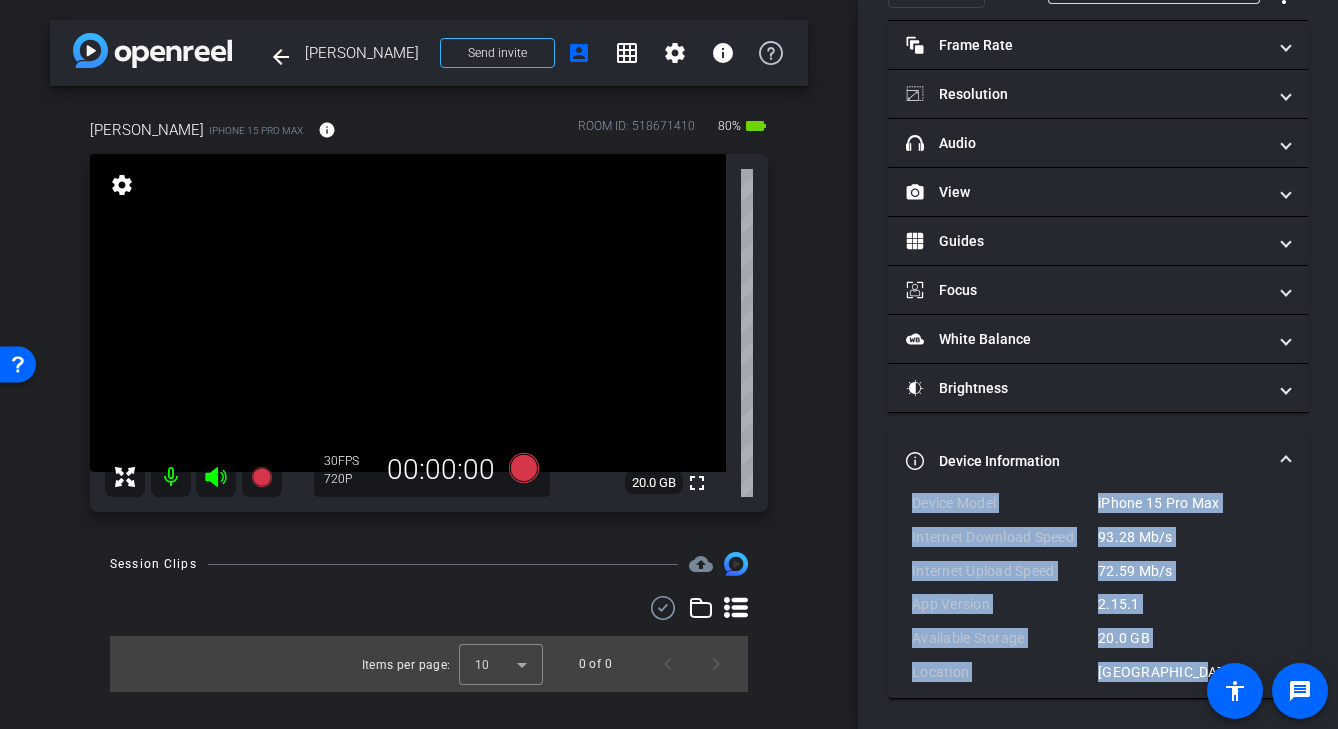 drag, startPoint x: 1195, startPoint y: 678, endPoint x: 908, endPoint y: 507, distance: 334.08084 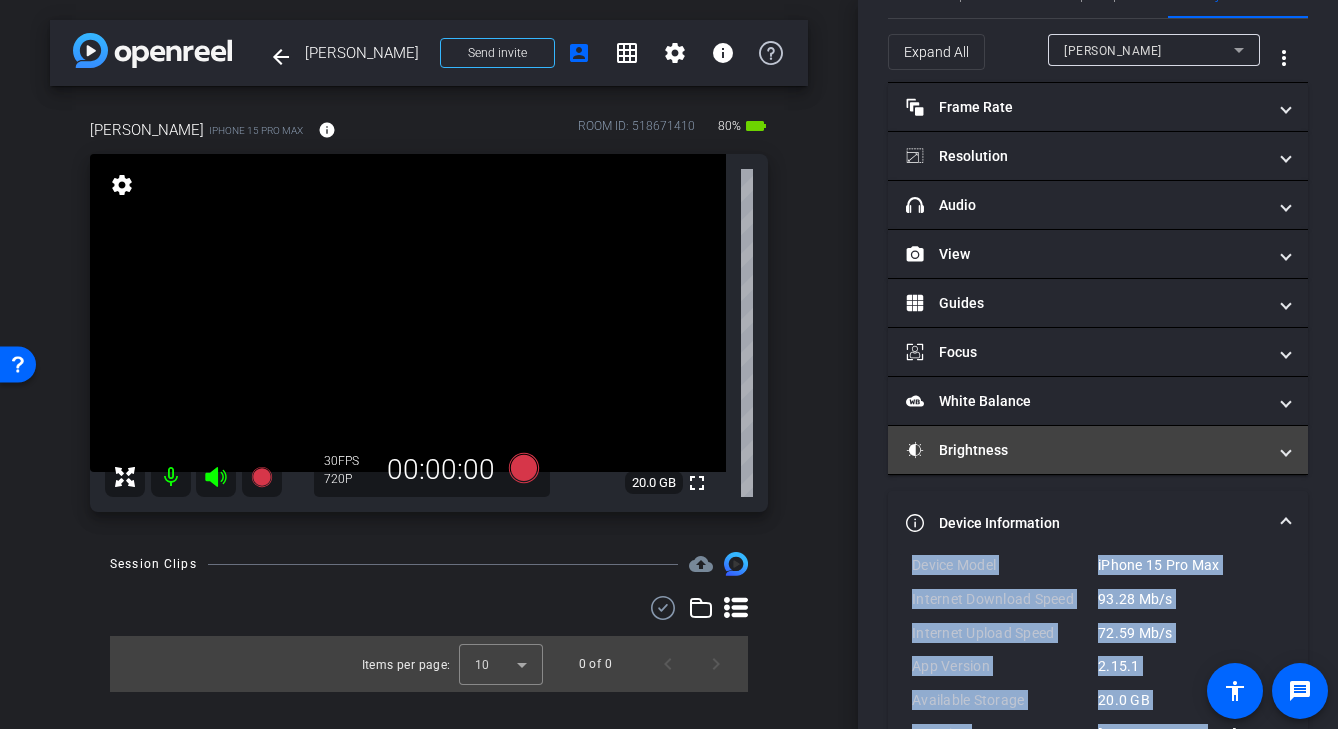 scroll, scrollTop: 67, scrollLeft: 0, axis: vertical 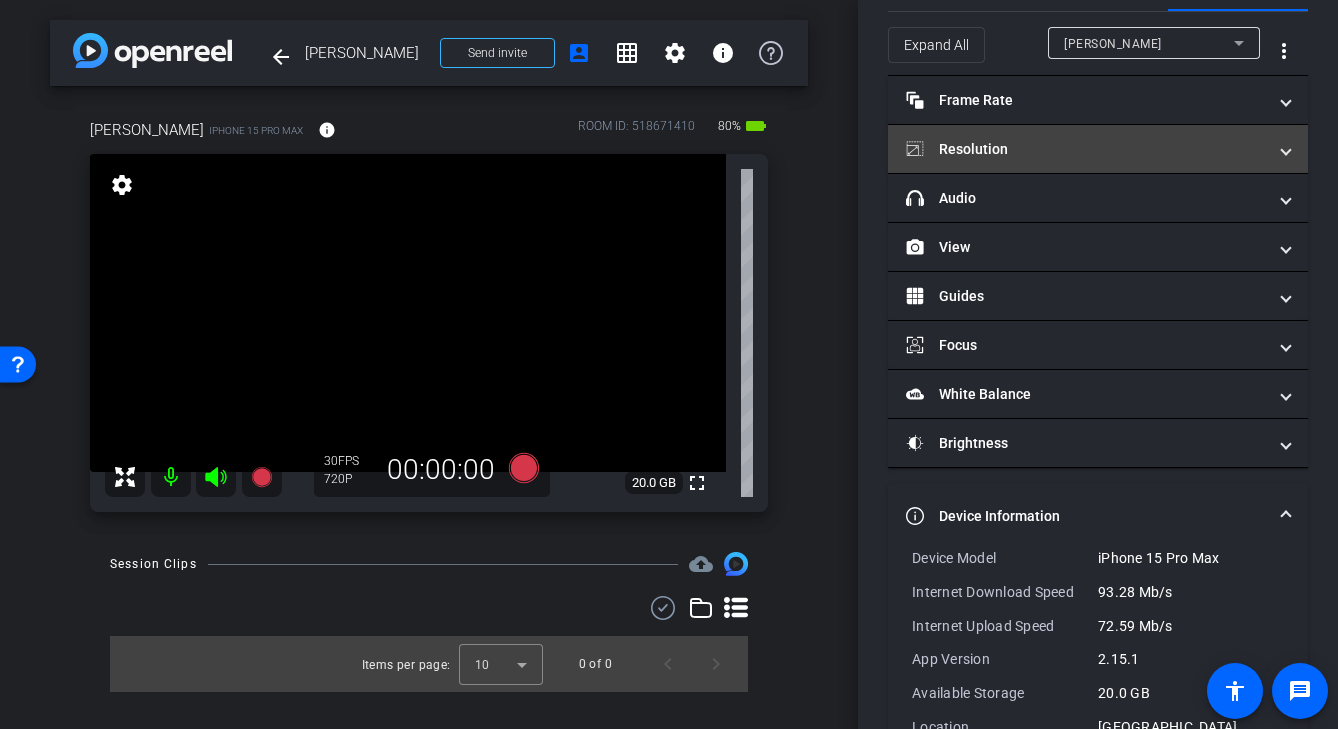 click on "Resolution" at bounding box center (1098, 149) 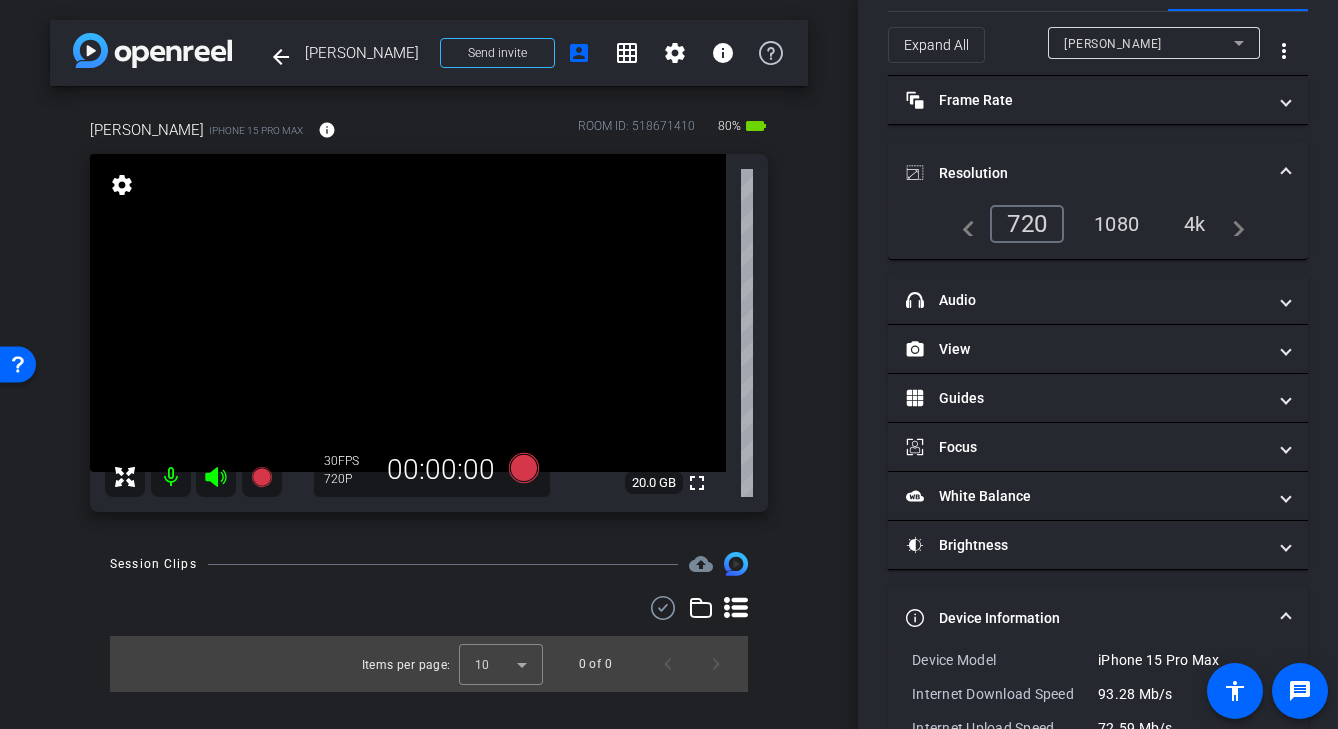 click on "1080" at bounding box center (1116, 224) 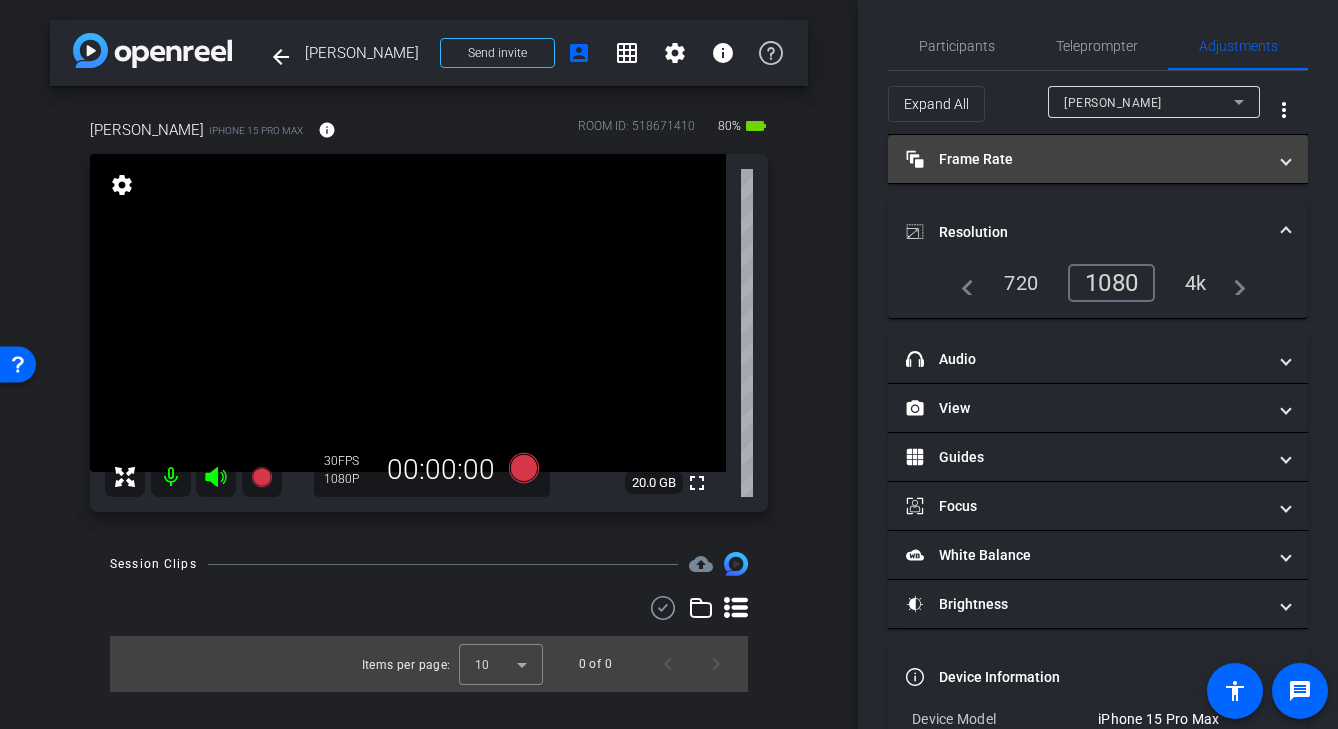 scroll, scrollTop: 0, scrollLeft: 0, axis: both 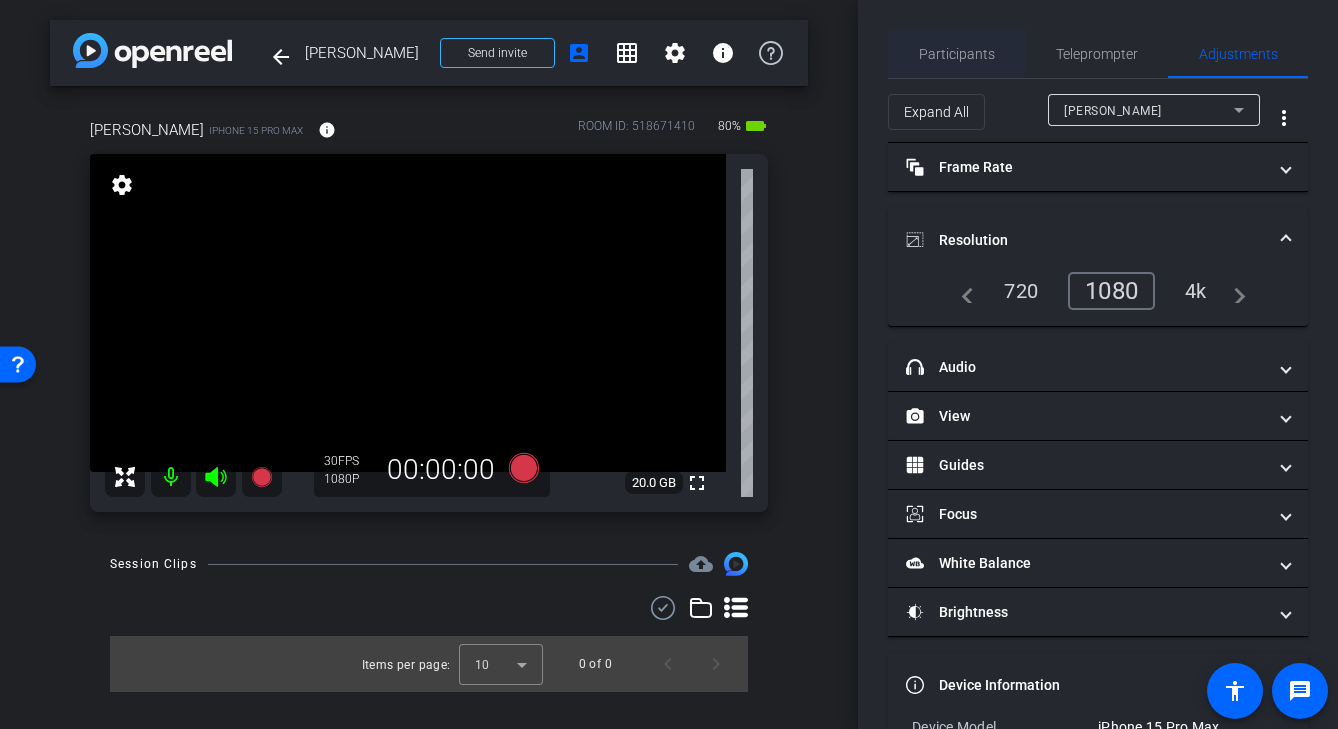 click on "Participants" at bounding box center [957, 54] 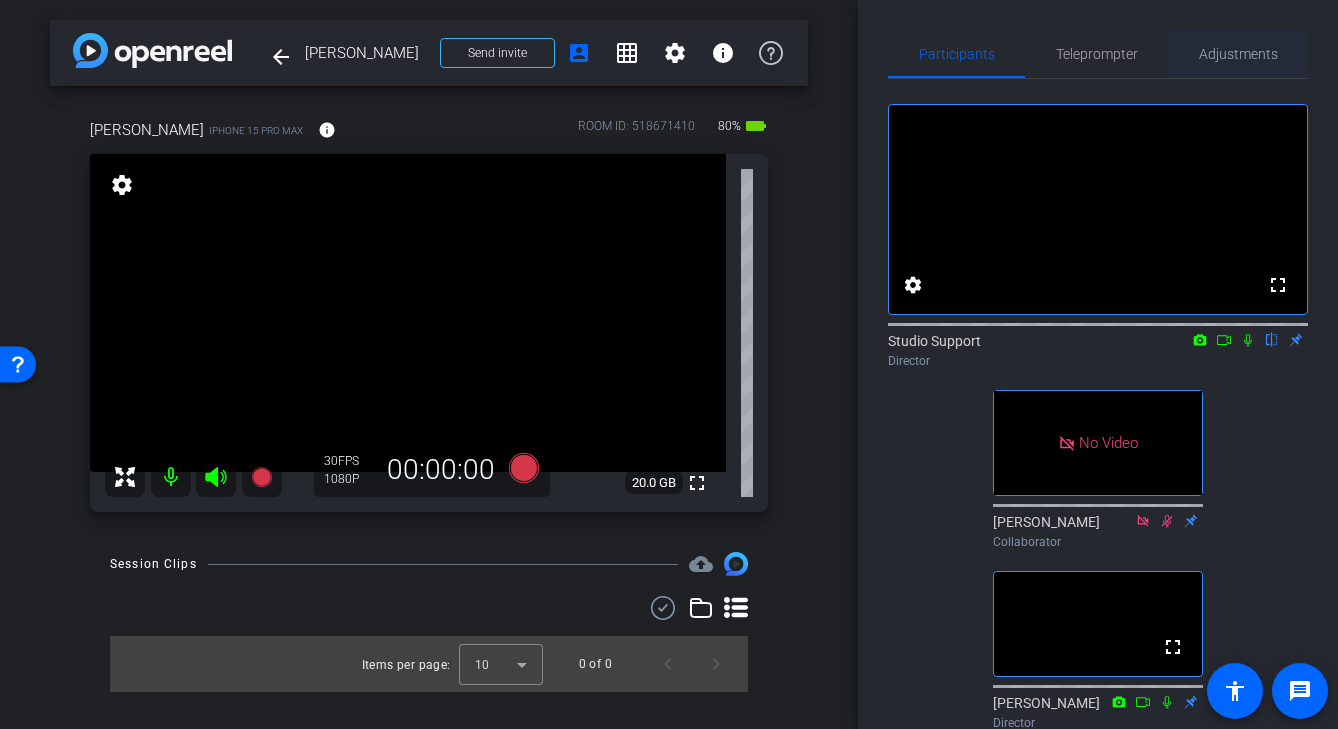click on "Adjustments" at bounding box center [1238, 54] 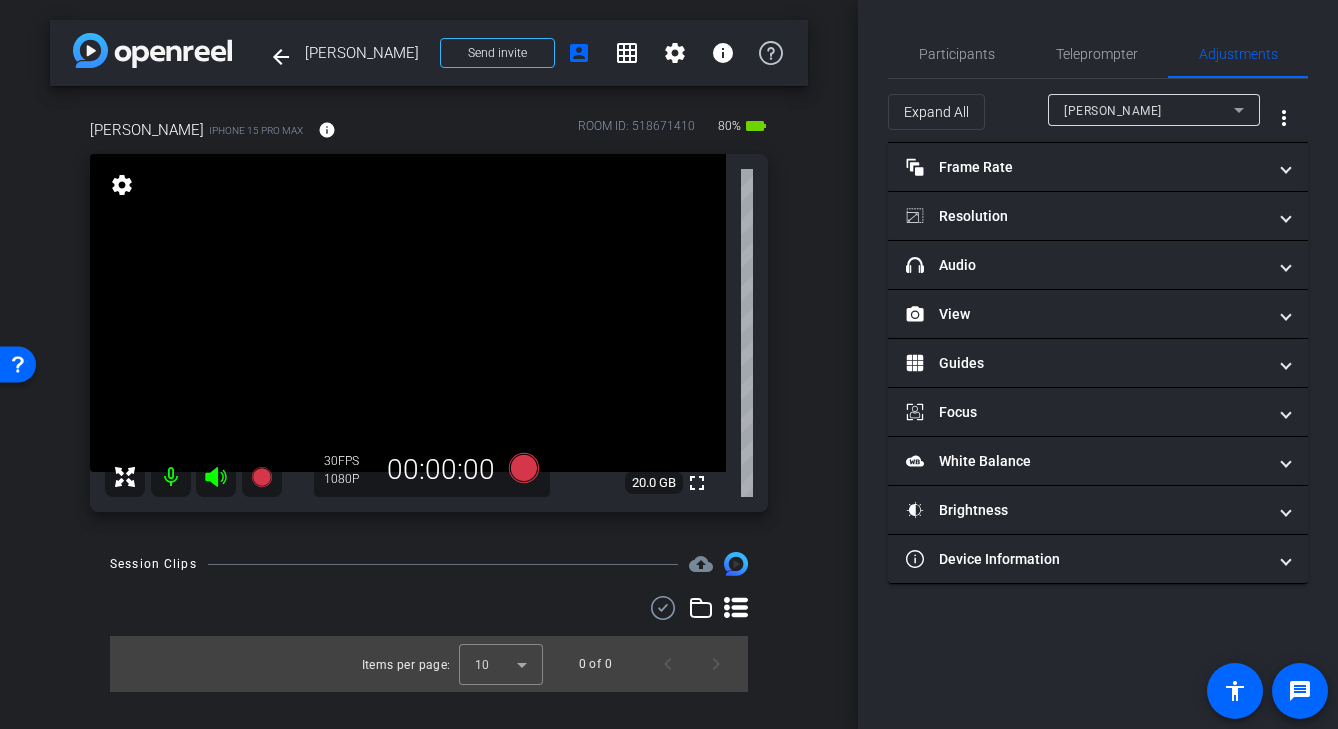 click on "arrow_back  Hayden Ericks   Back to project   Send invite  account_box grid_on settings info
Hayden iPhone 15 Pro Max info ROOM ID: 518671410 80% battery_std fullscreen settings  20.0 GB
30 FPS  1080P   00:00:00
Session Clips   cloud_upload
Items per page:  10  0 of 0" at bounding box center (429, 364) 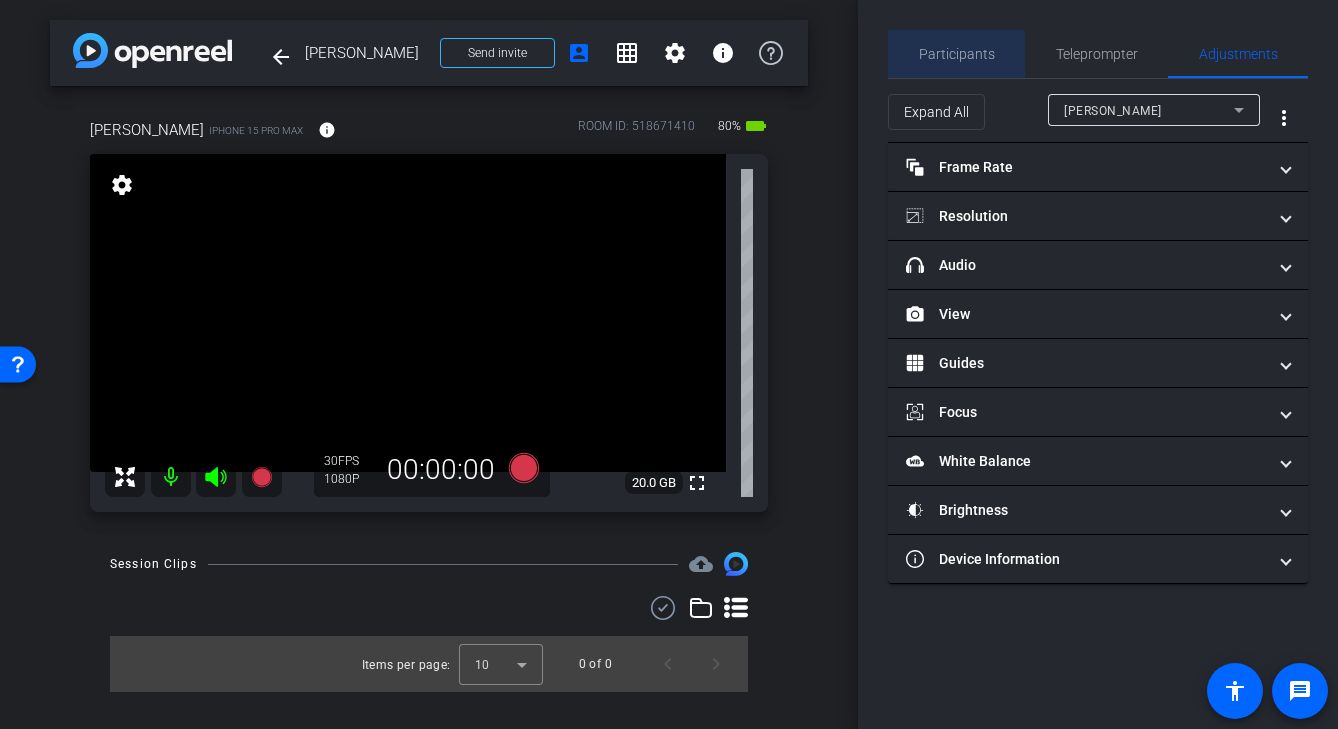 click on "Participants" at bounding box center (957, 54) 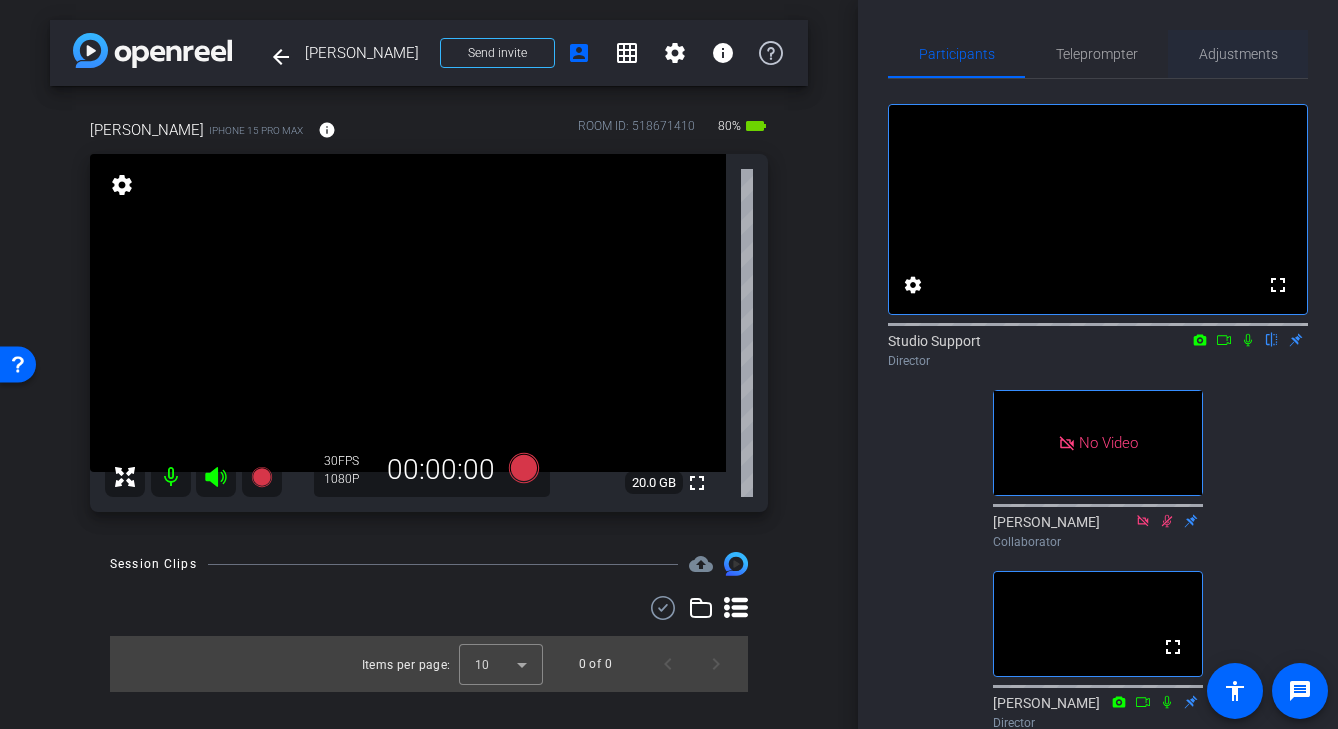 click on "Adjustments" at bounding box center (1238, 54) 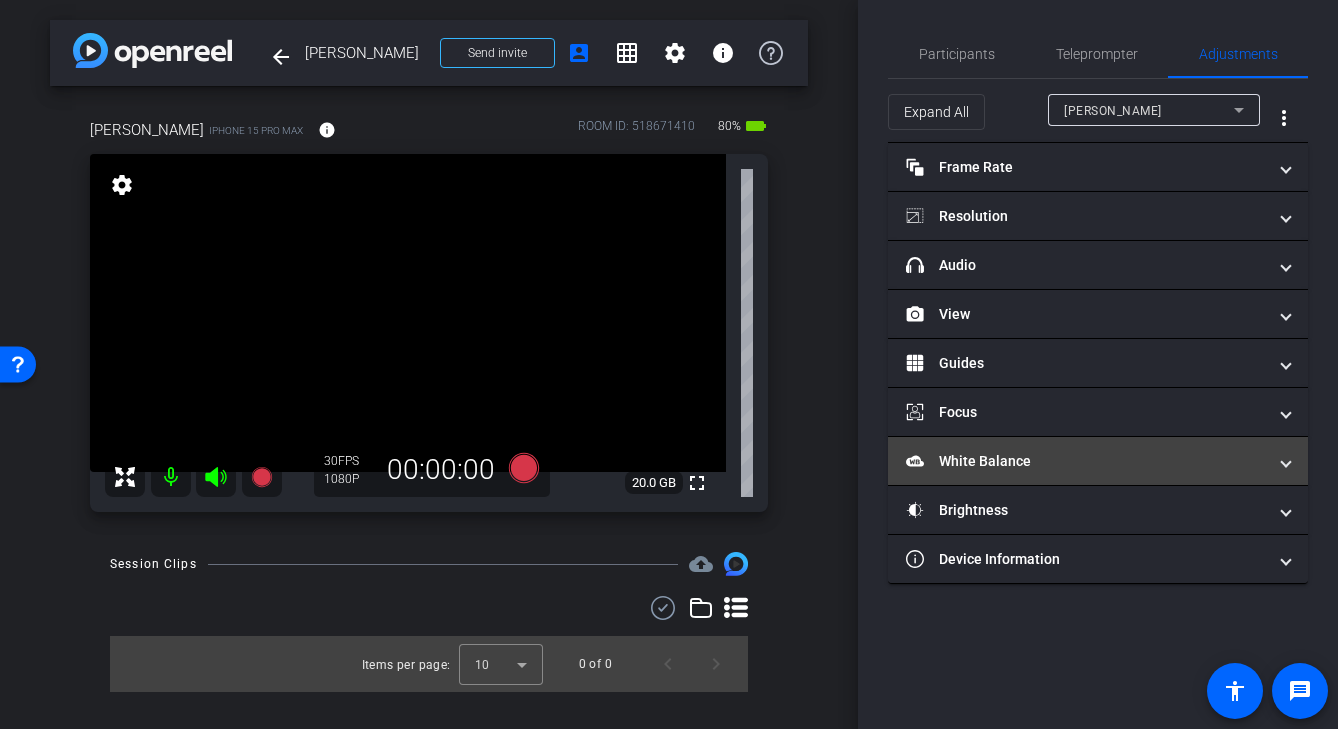 click on "White Balance
White Balance" at bounding box center [1086, 461] 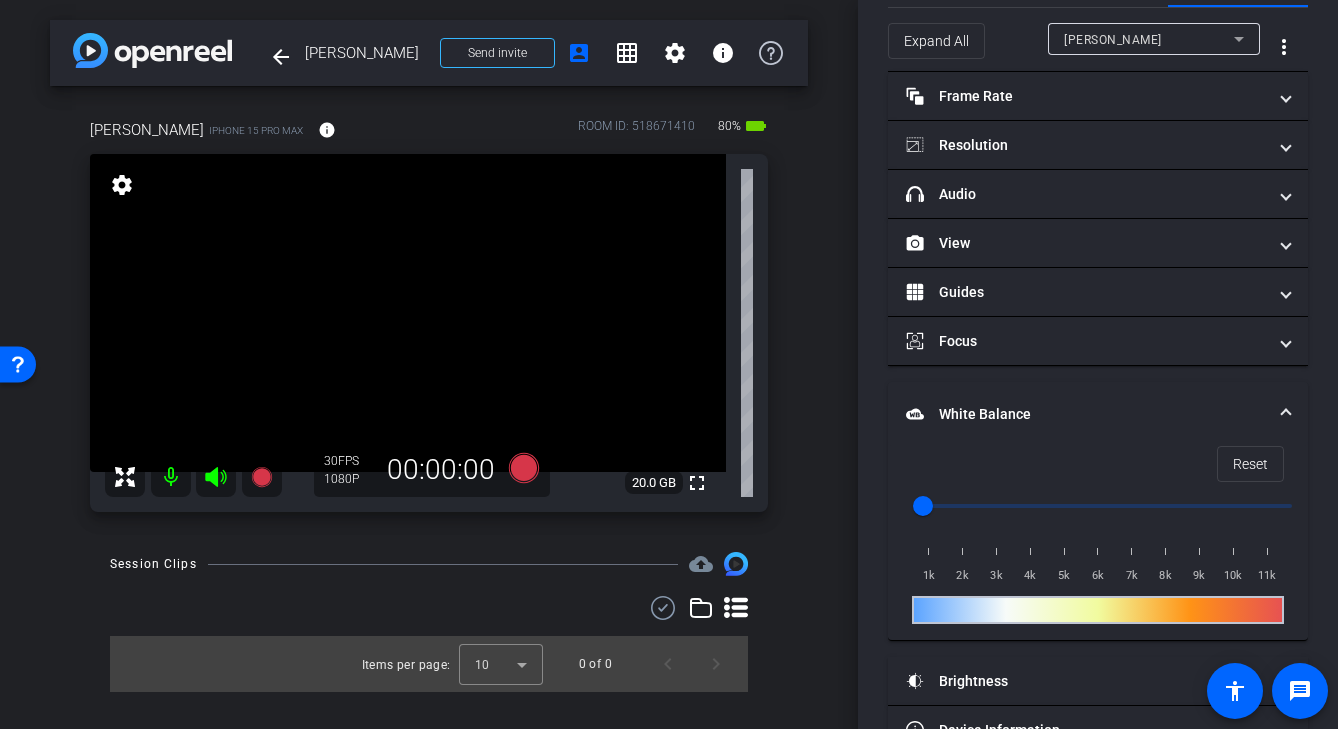 scroll, scrollTop: 77, scrollLeft: 0, axis: vertical 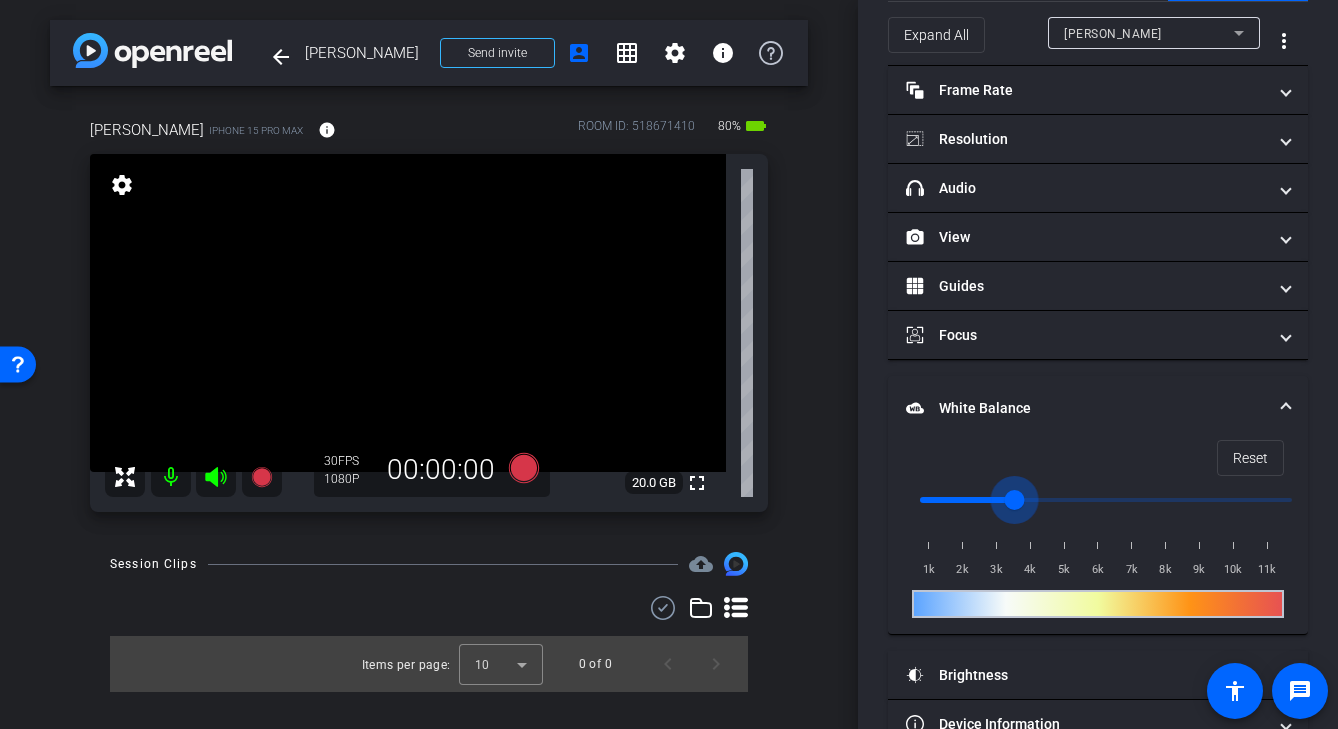 drag, startPoint x: 927, startPoint y: 495, endPoint x: 1018, endPoint y: 500, distance: 91.13726 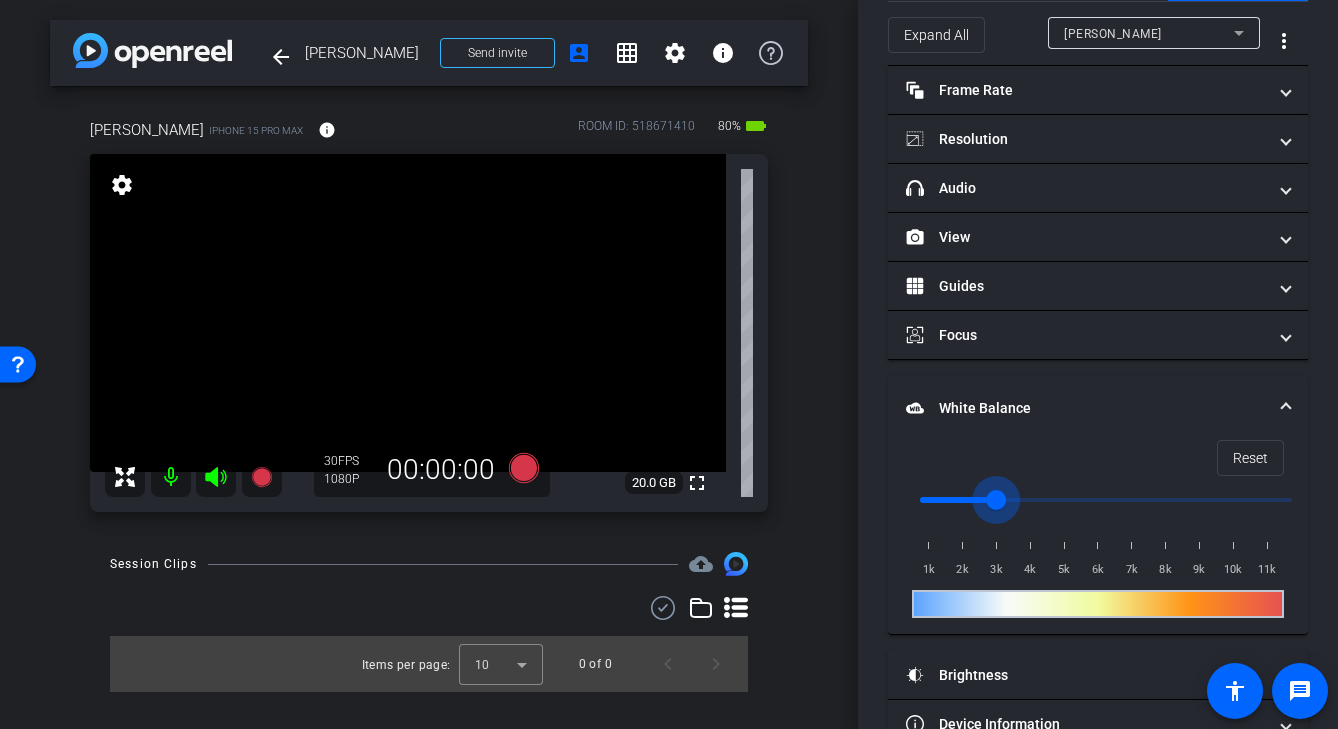 drag, startPoint x: 1018, startPoint y: 500, endPoint x: 995, endPoint y: 499, distance: 23.021729 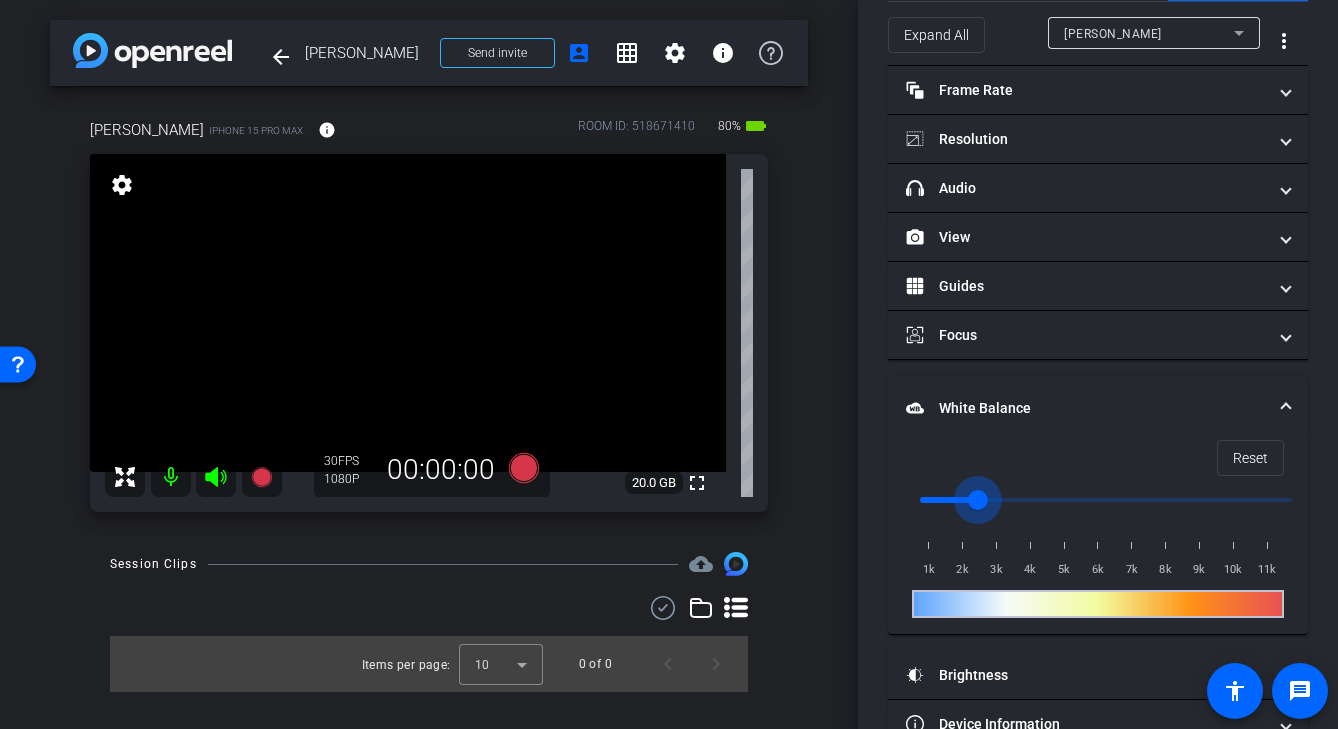 drag, startPoint x: 995, startPoint y: 499, endPoint x: 980, endPoint y: 498, distance: 15.033297 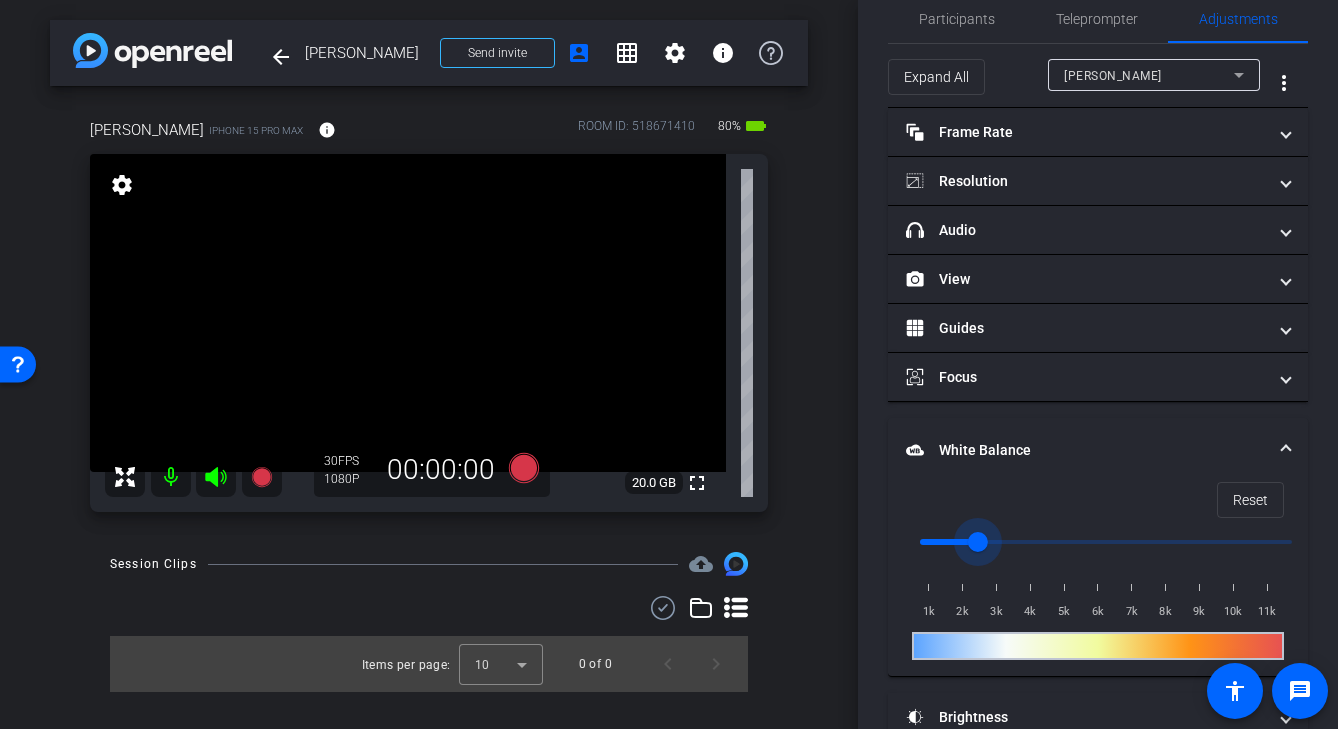 scroll, scrollTop: 0, scrollLeft: 0, axis: both 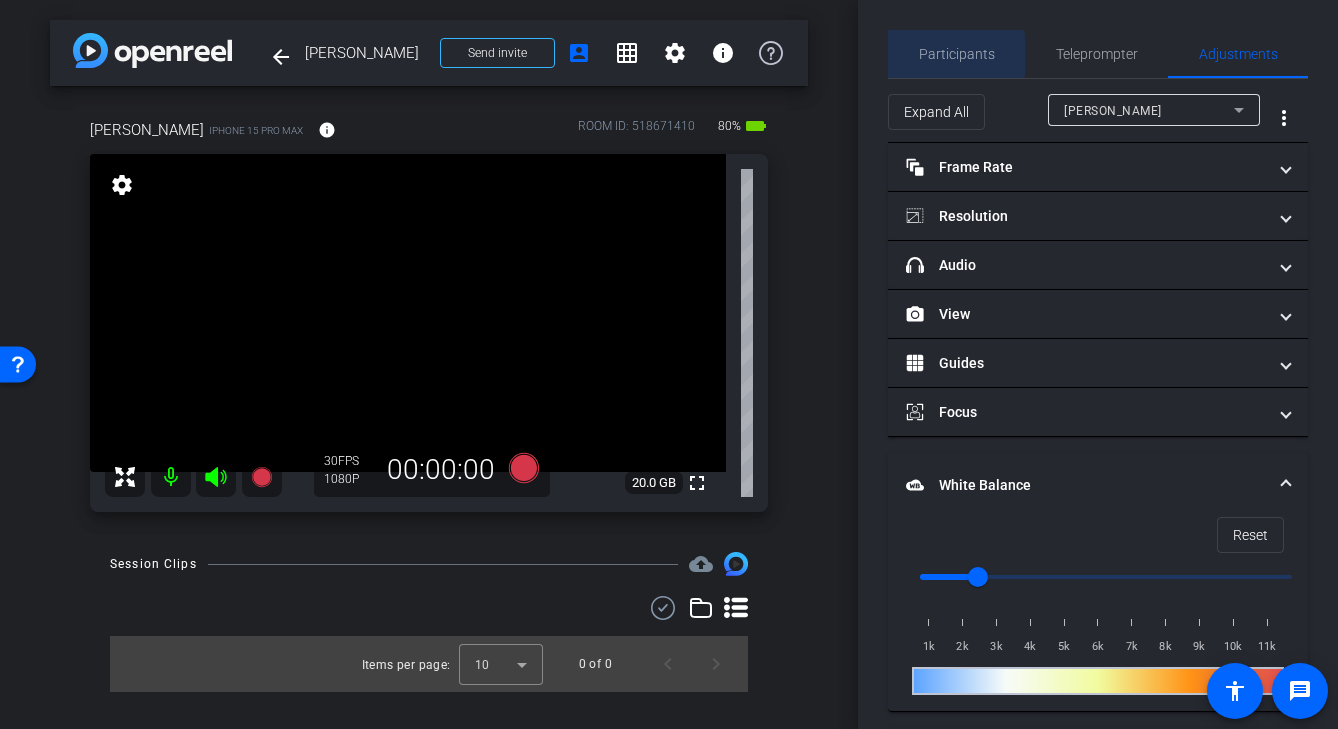 click on "Participants" at bounding box center [957, 54] 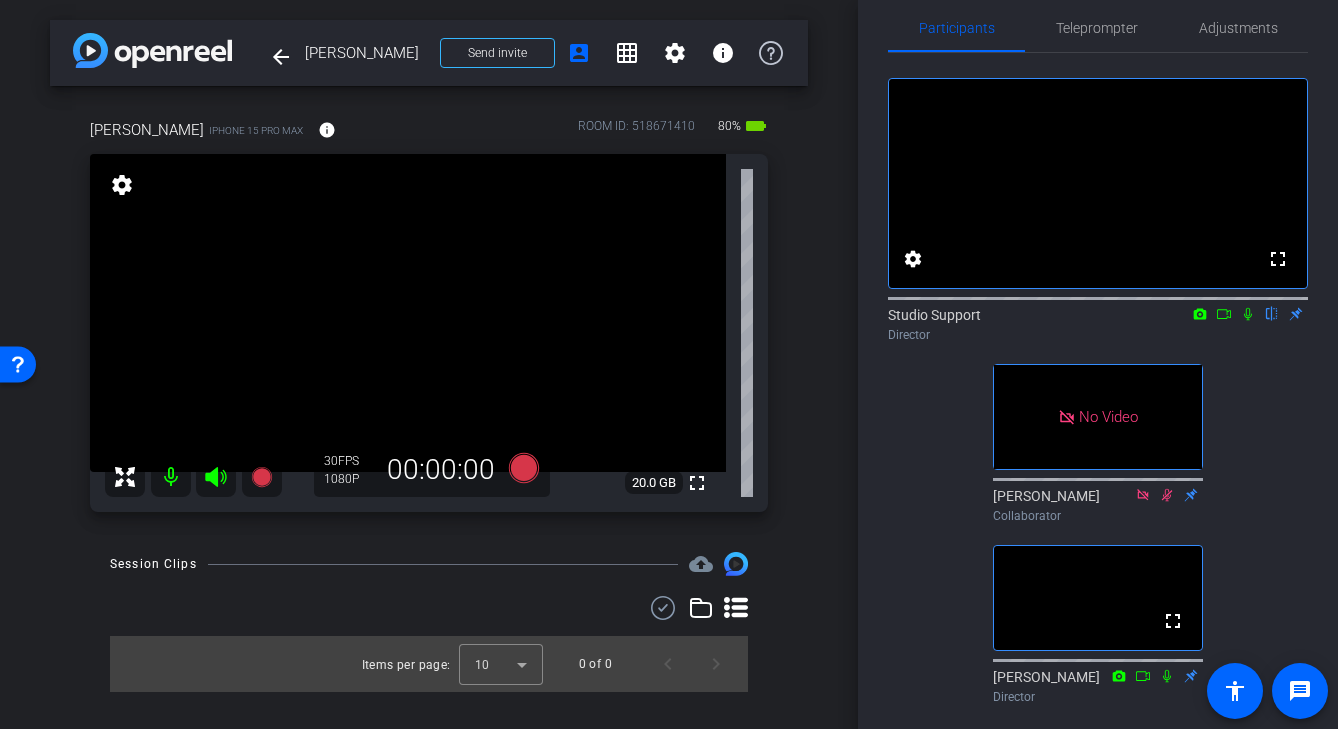 scroll, scrollTop: 0, scrollLeft: 0, axis: both 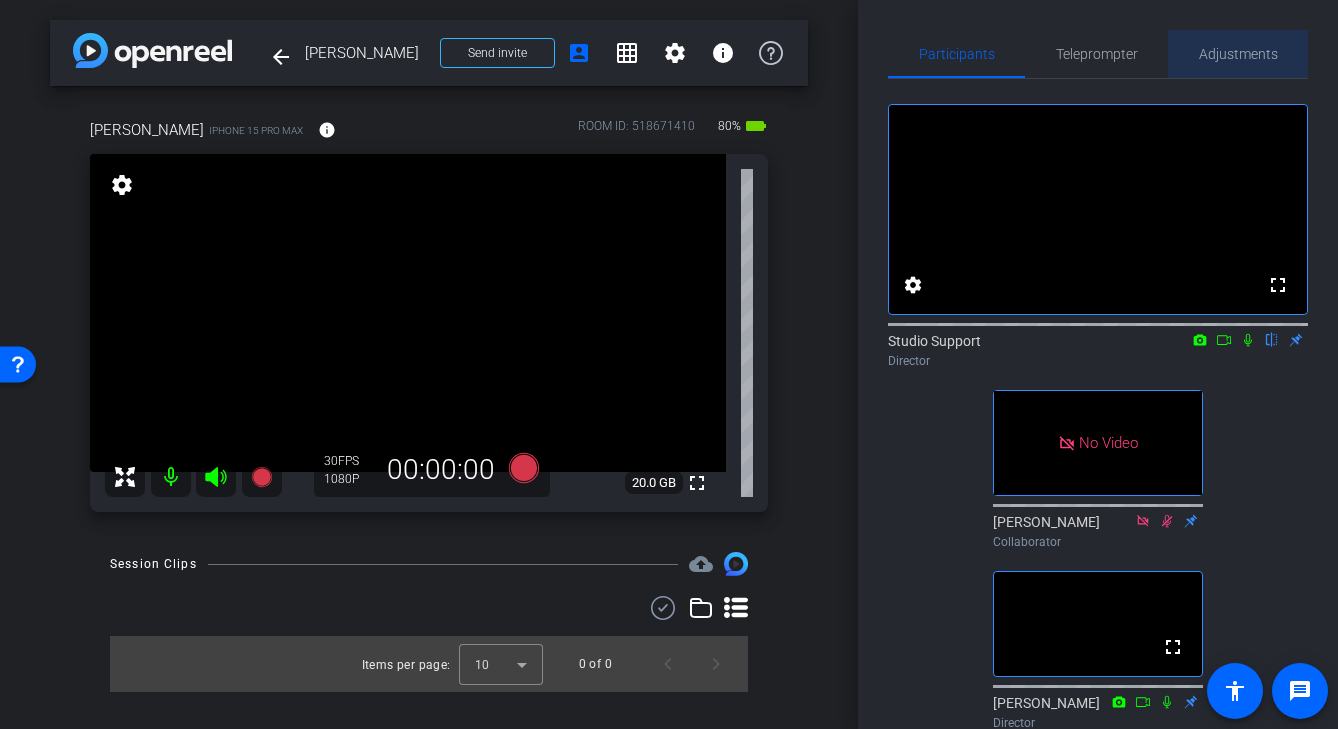 click on "Adjustments" at bounding box center (1238, 54) 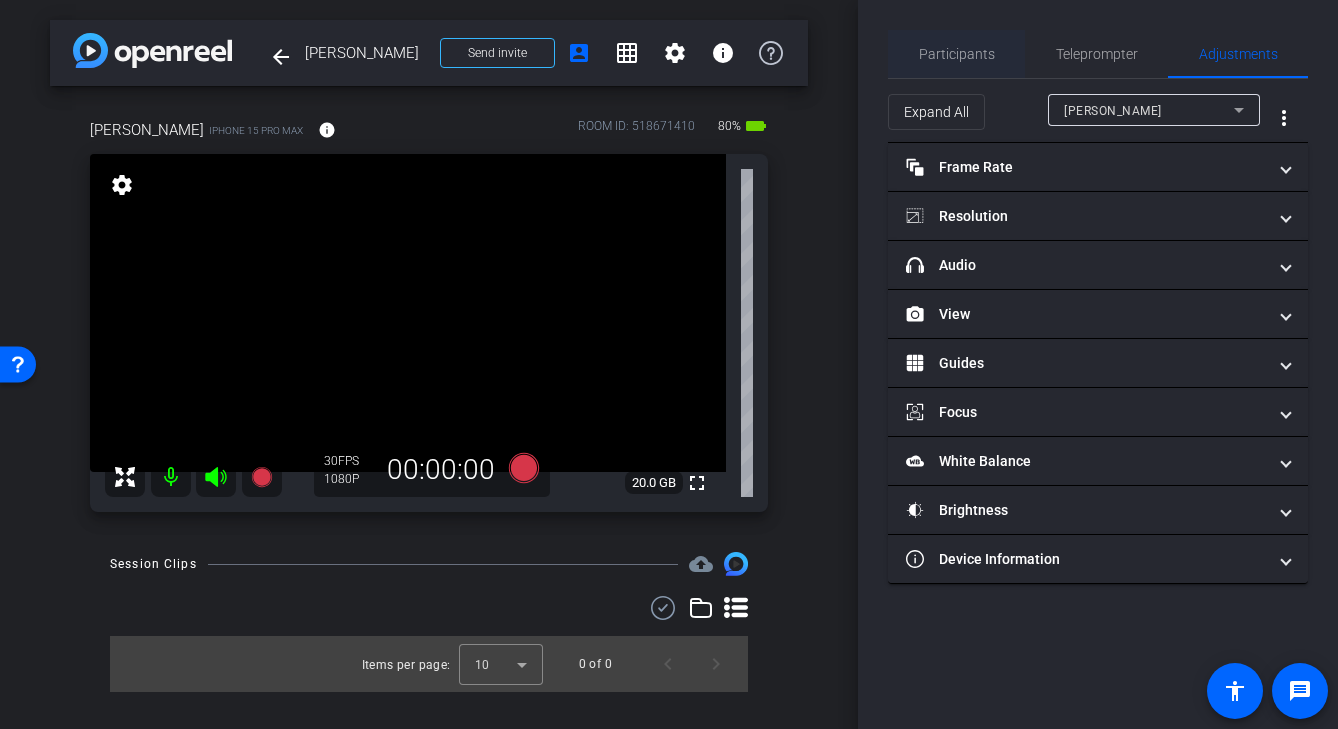 click on "Participants" at bounding box center [957, 54] 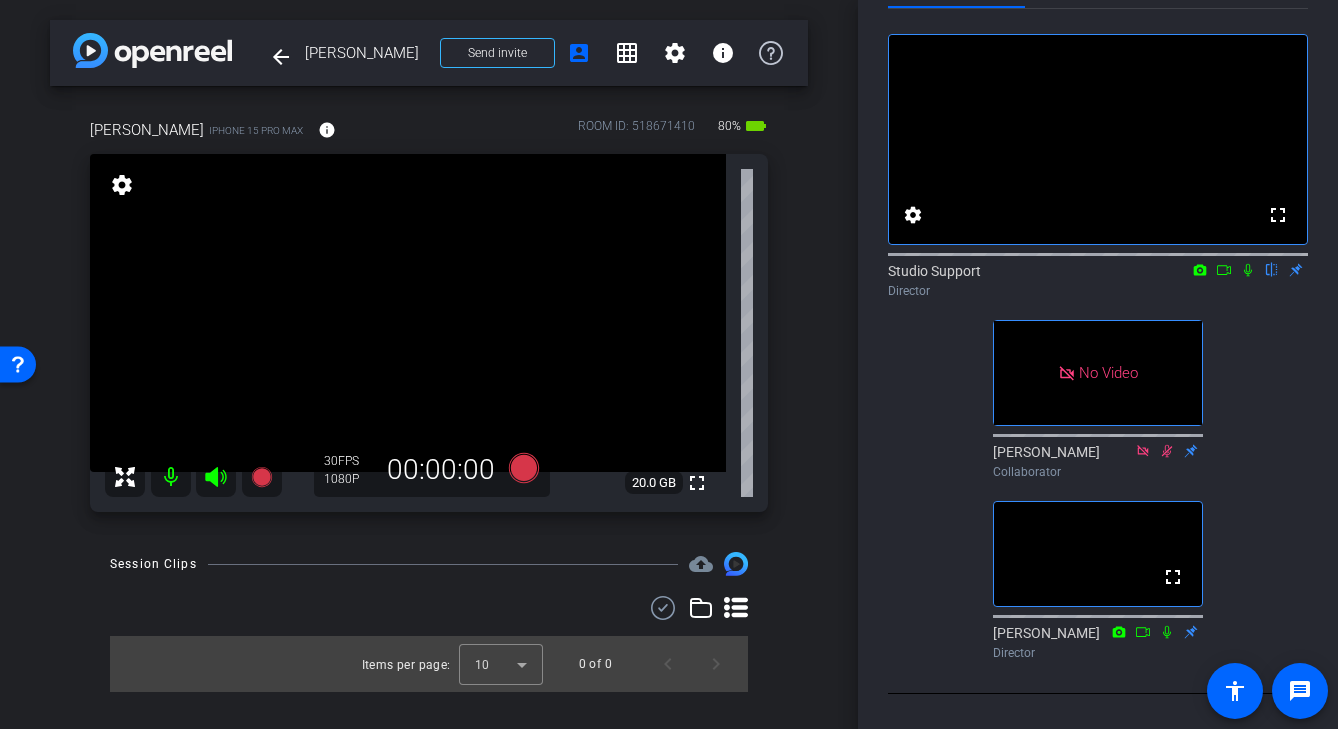 scroll, scrollTop: 68, scrollLeft: 0, axis: vertical 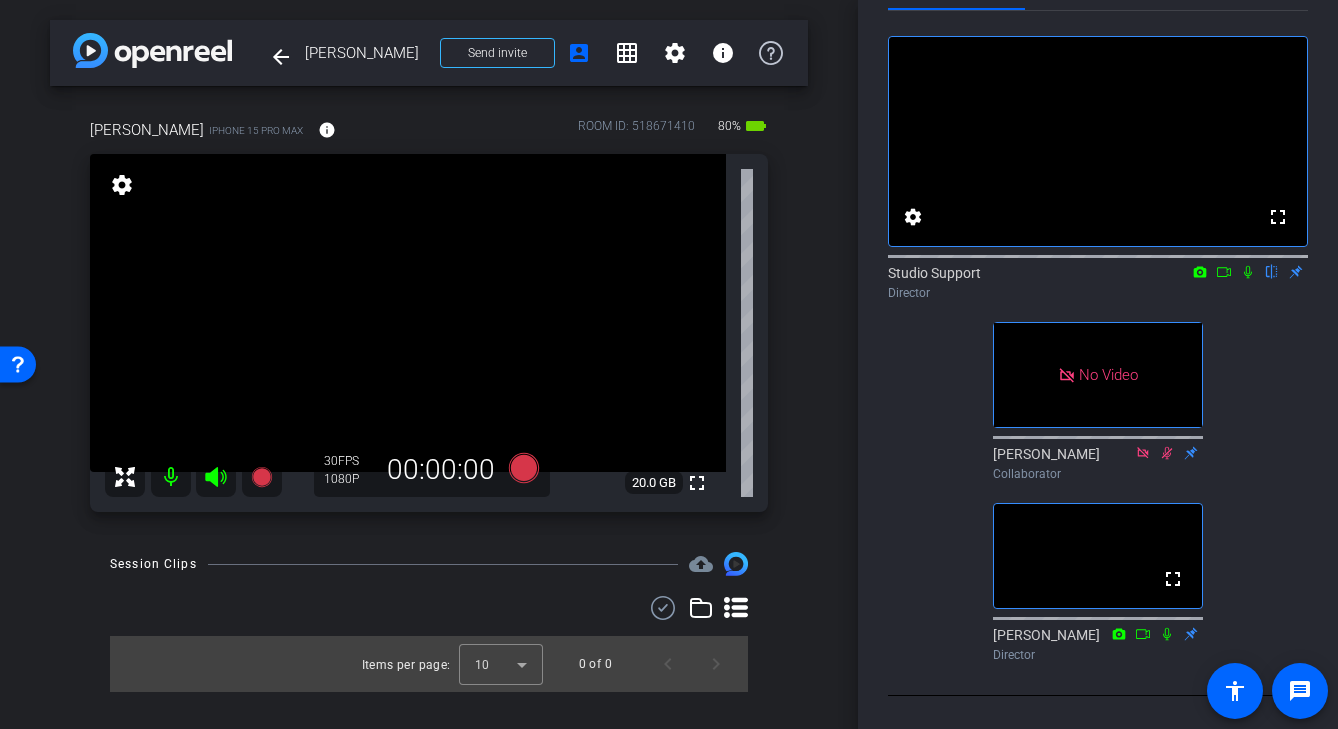 click 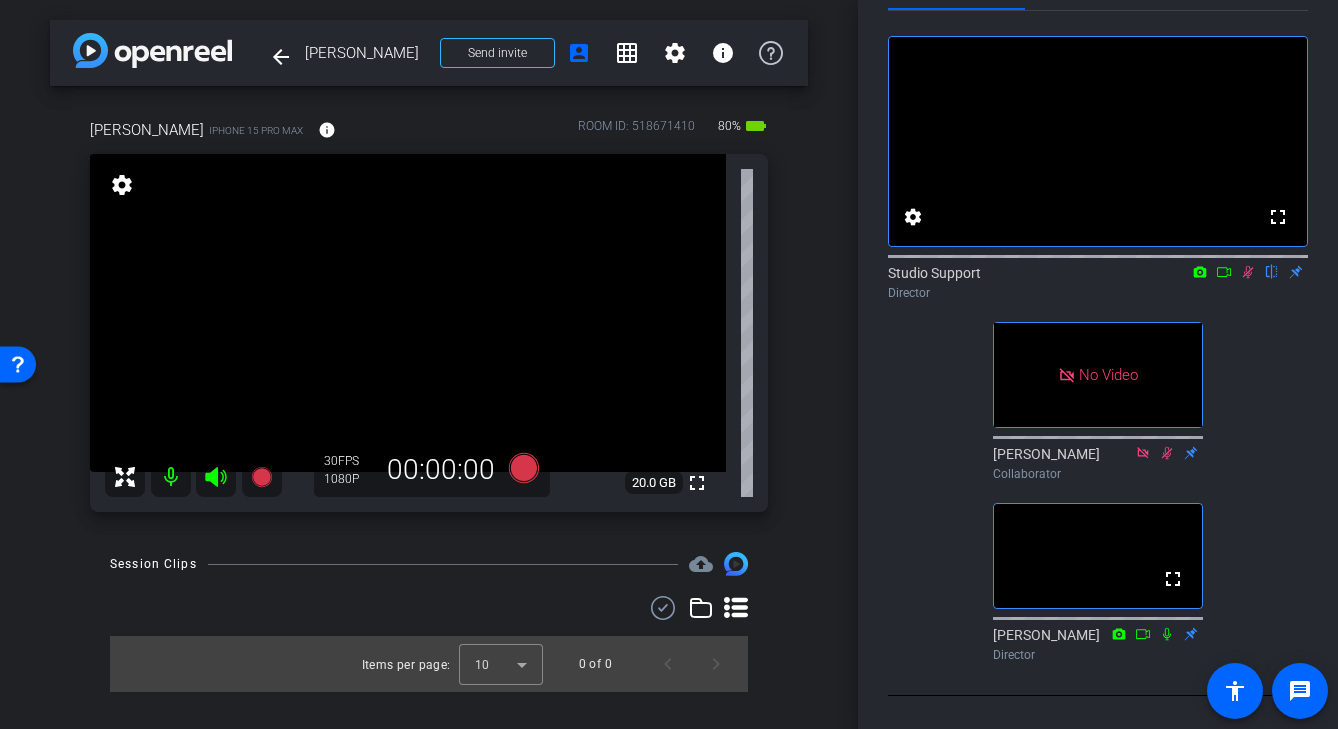 click 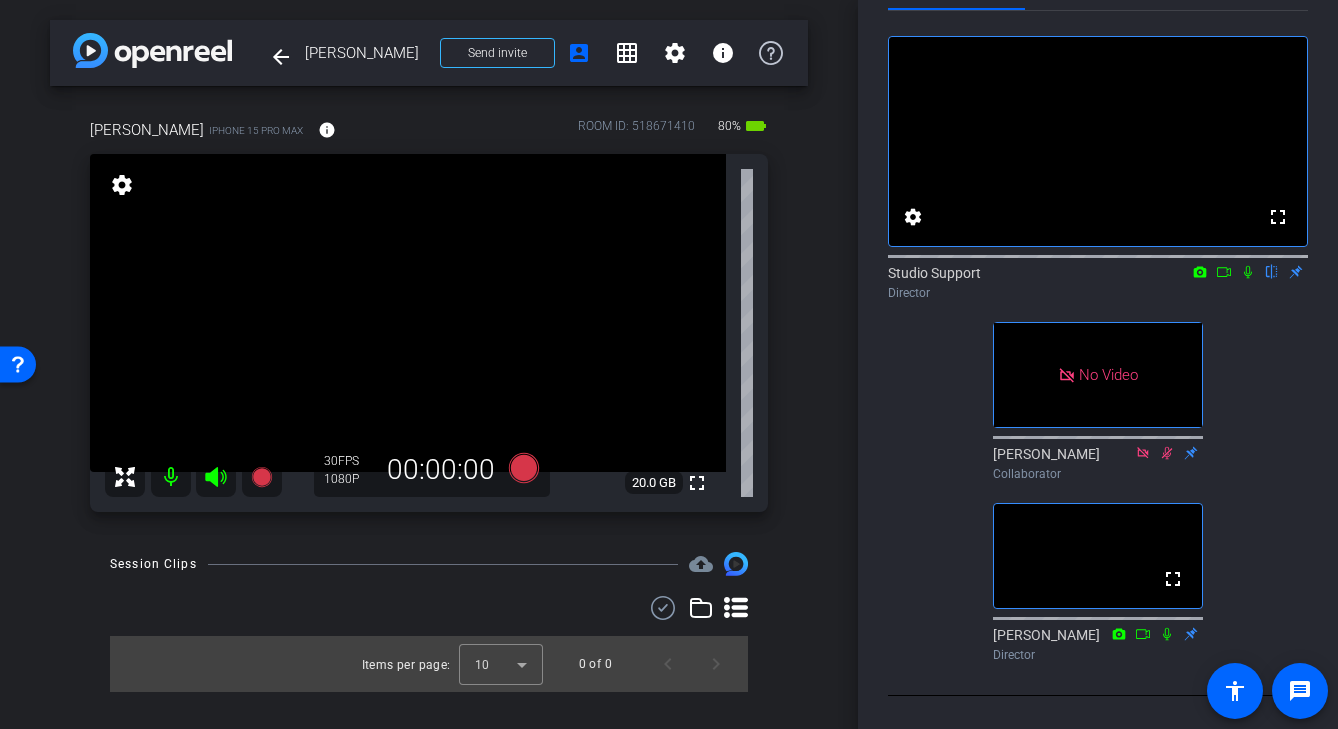click 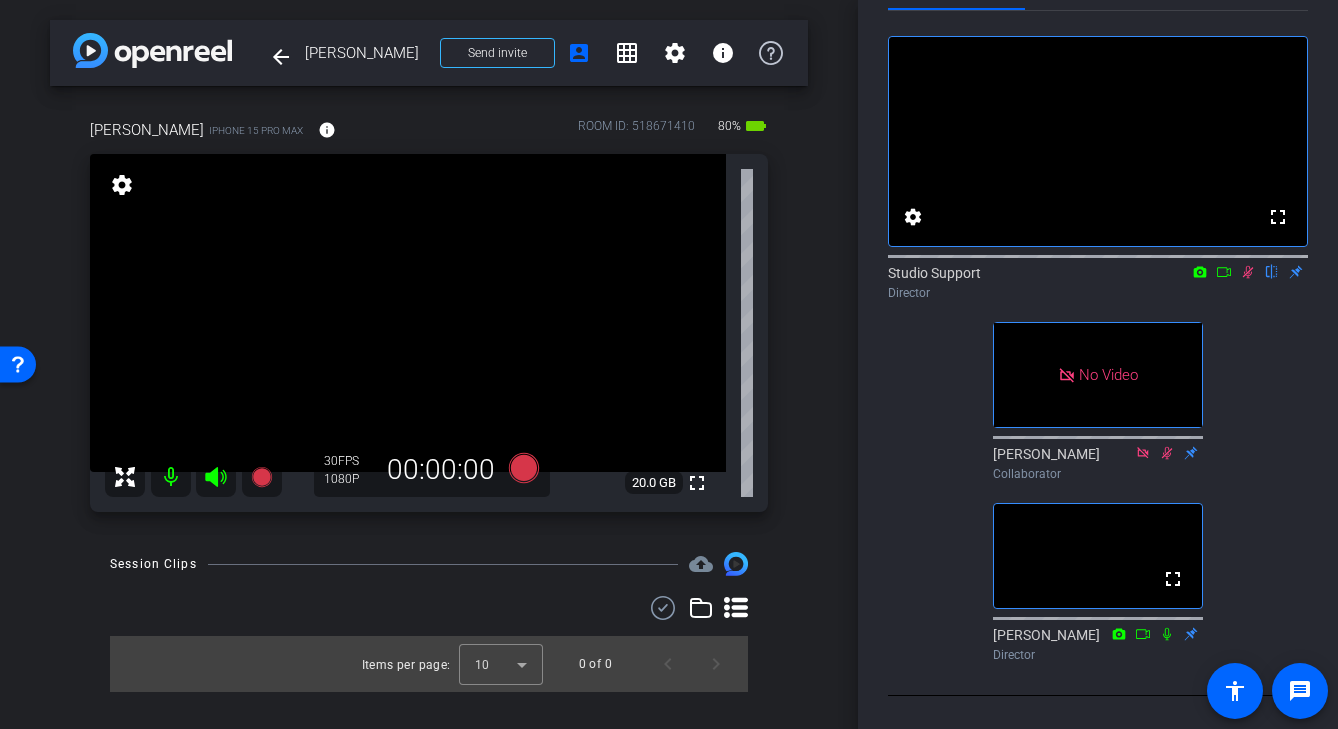 click 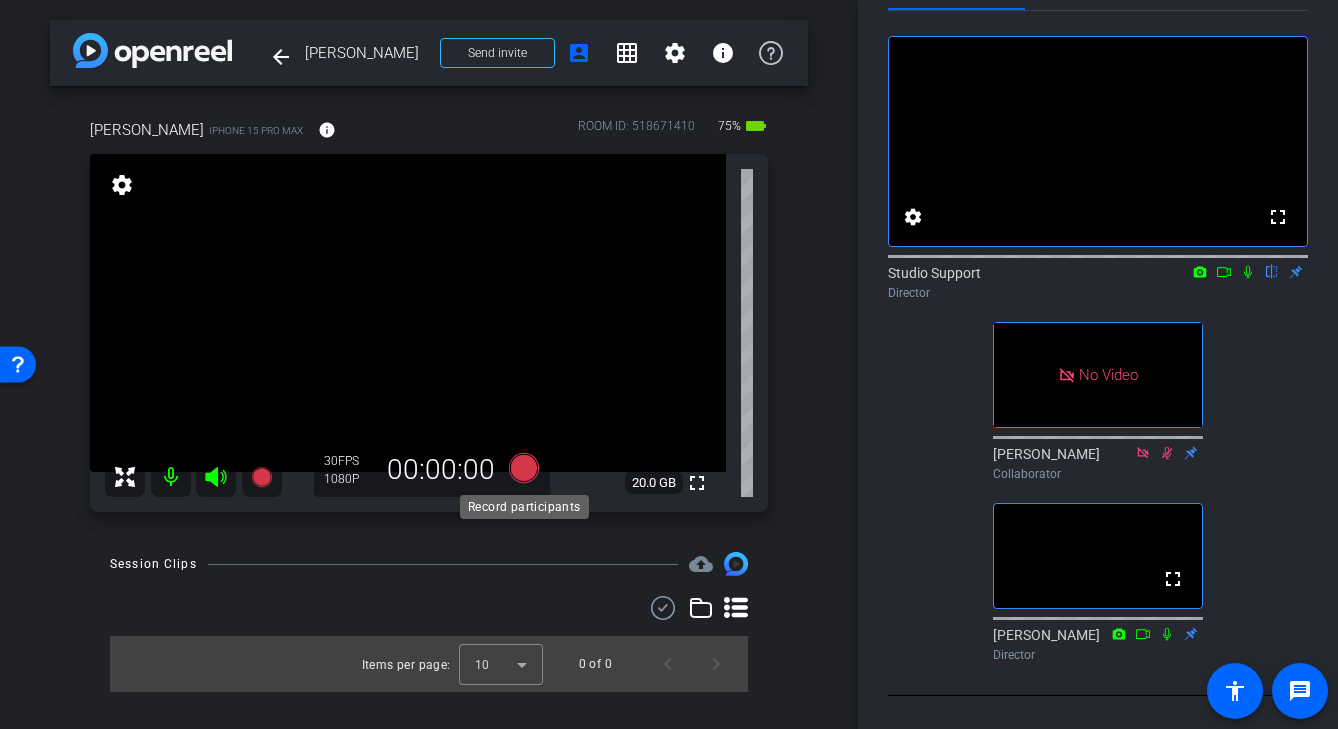 click 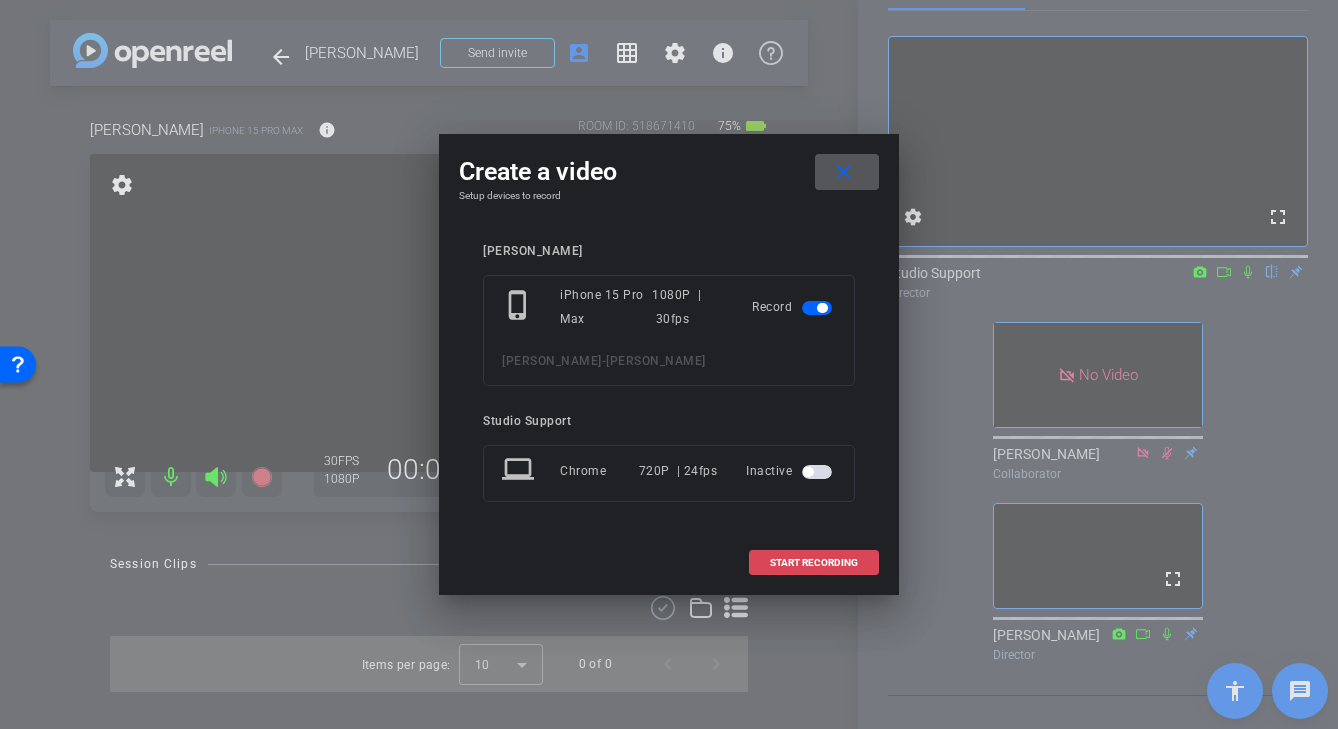 click on "START RECORDING" at bounding box center [814, 563] 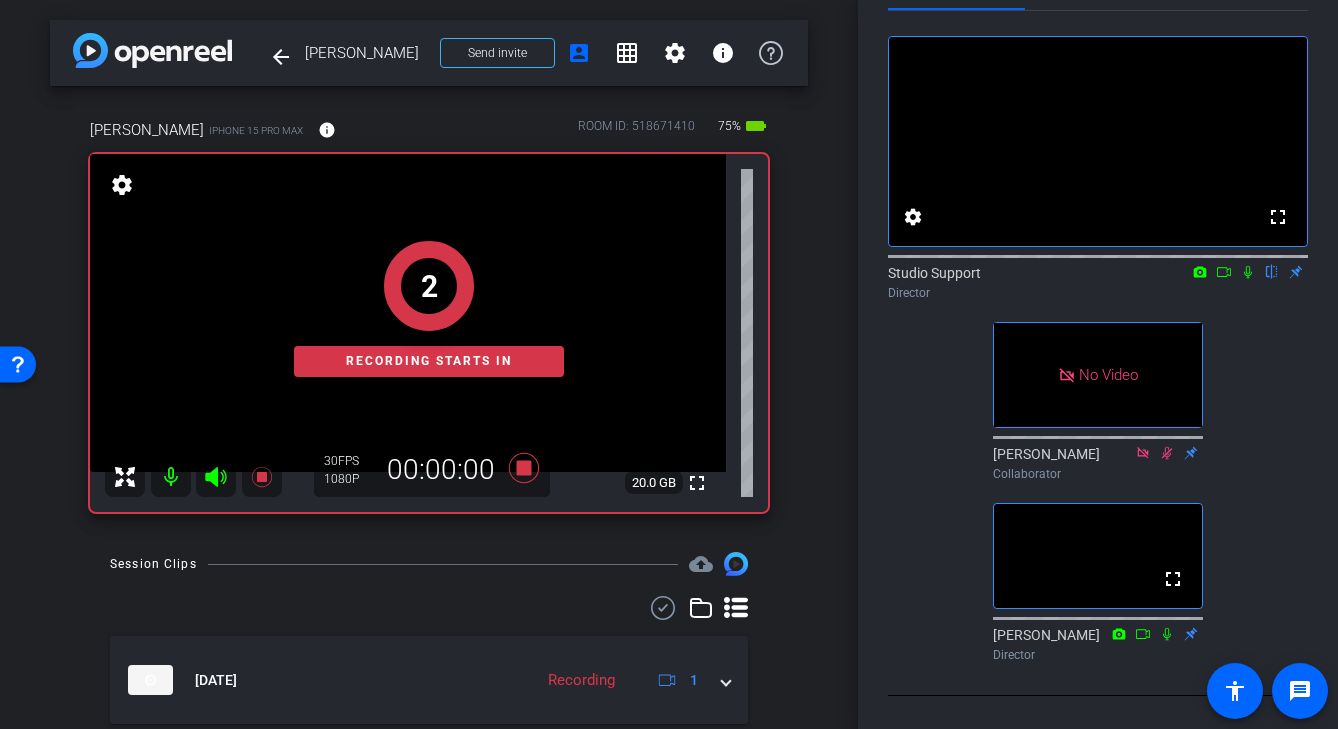scroll, scrollTop: 66, scrollLeft: 0, axis: vertical 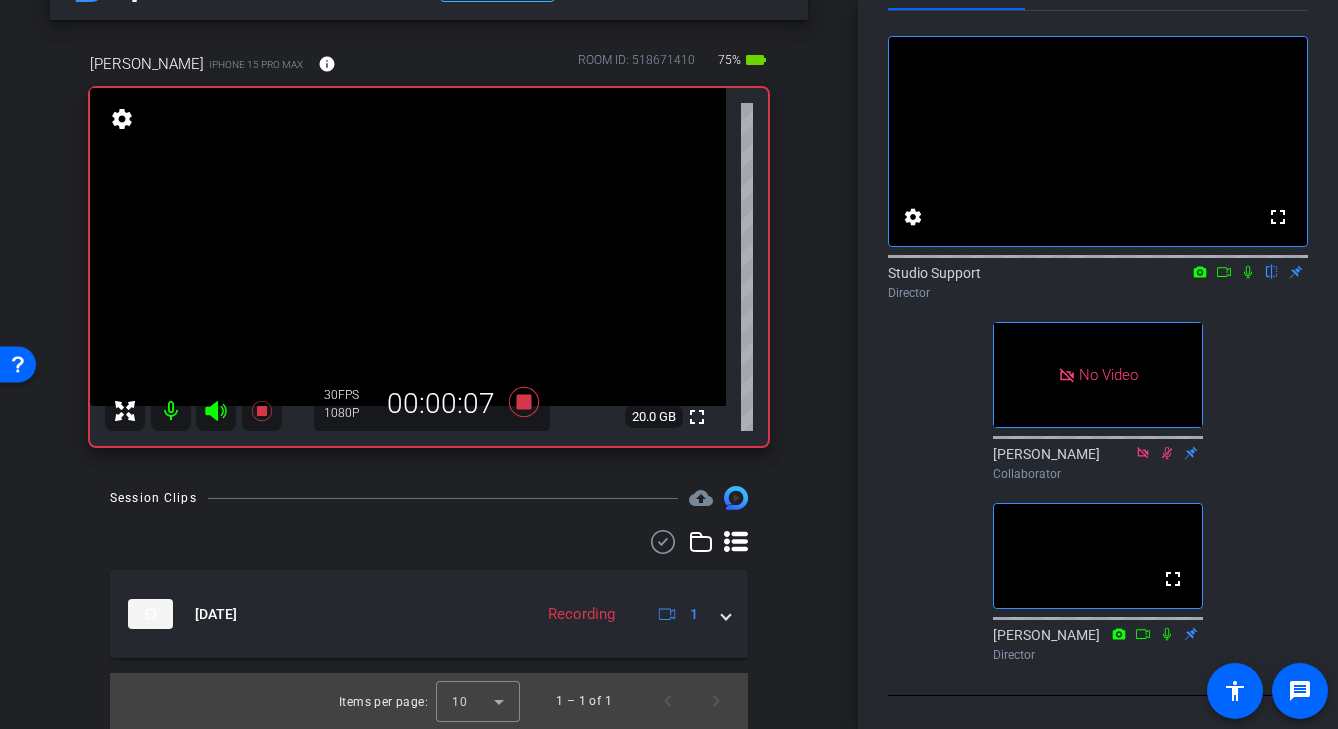 click 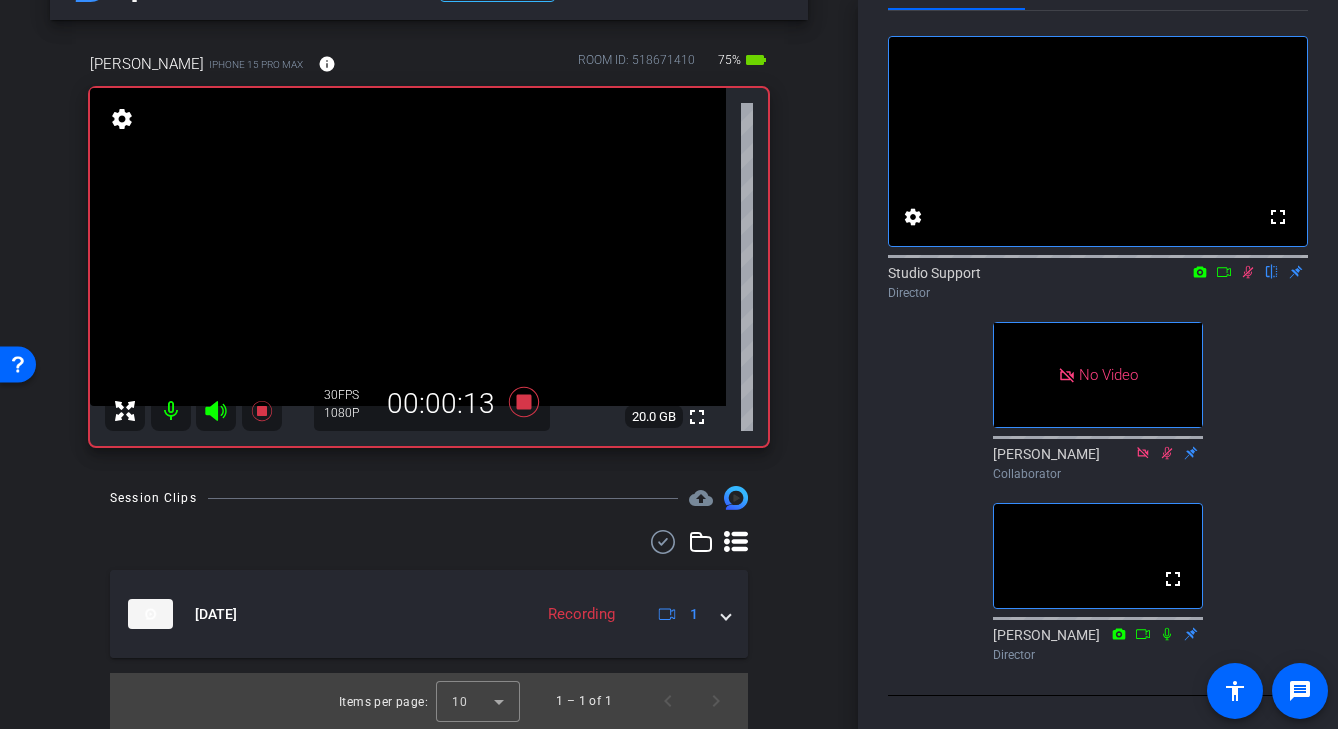 click on "Jul 15, 2025  Recording
1  Items per page:  10  1 – 1 of 1" 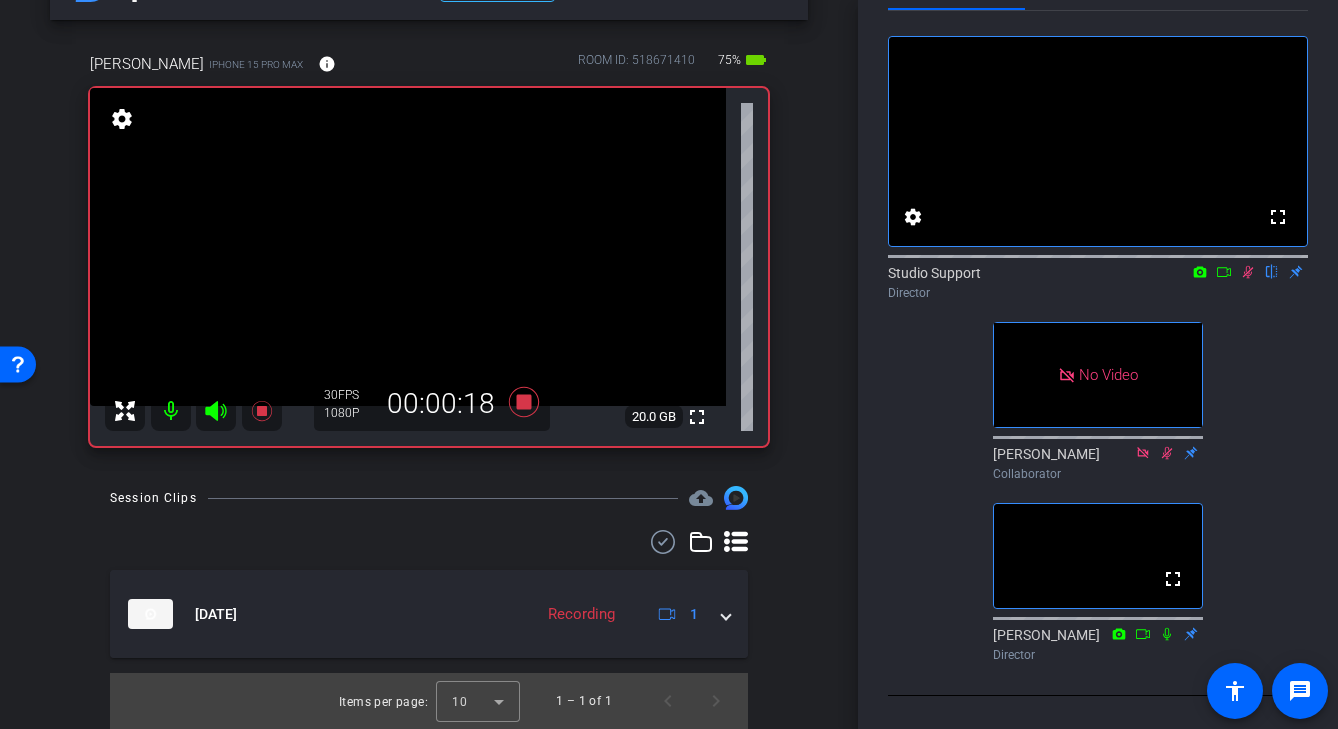 click 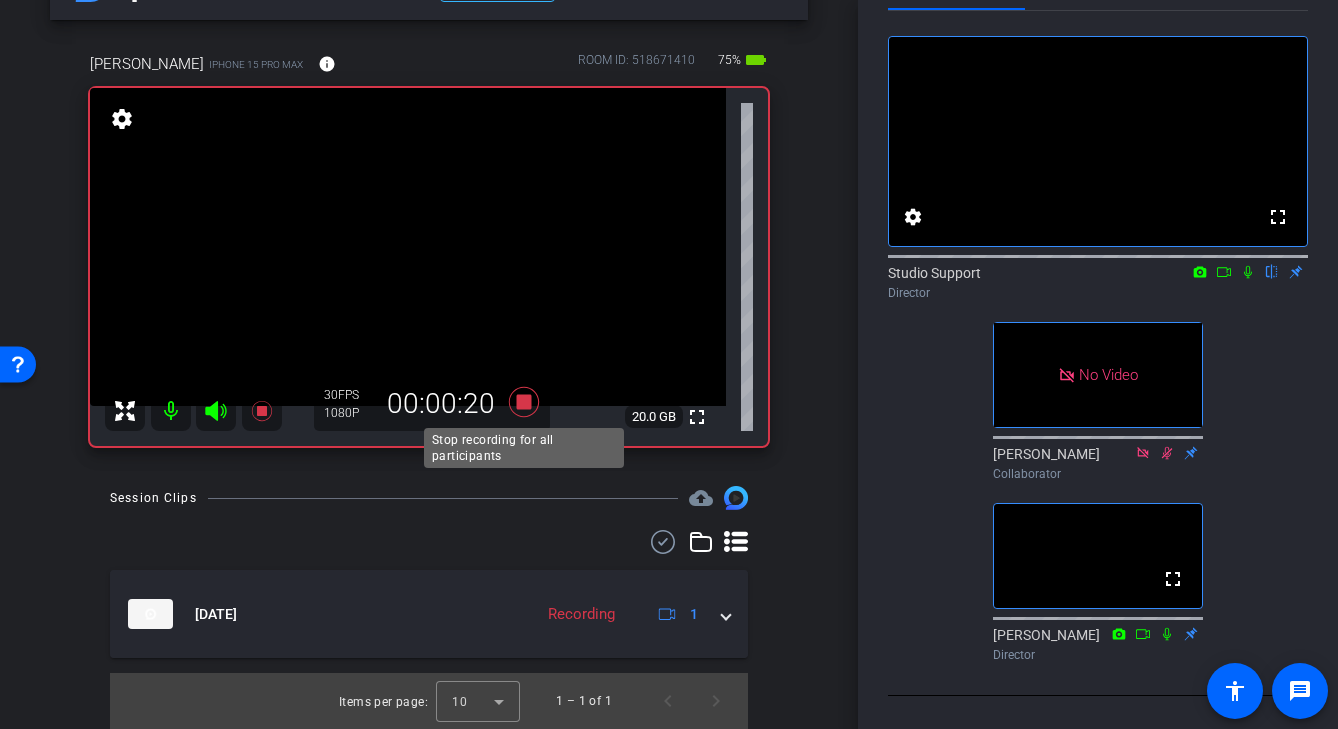 click 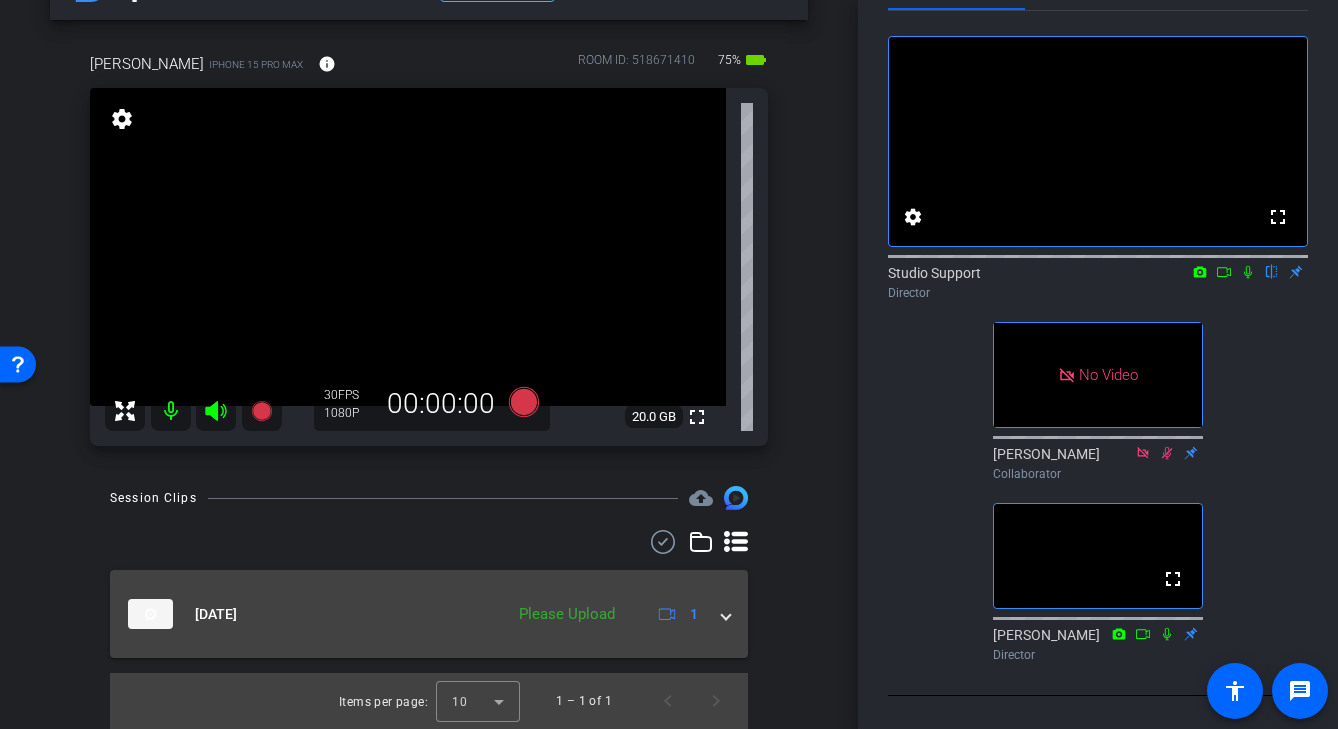 click on "Jul 15, 2025  Please Upload
1" at bounding box center (429, 614) 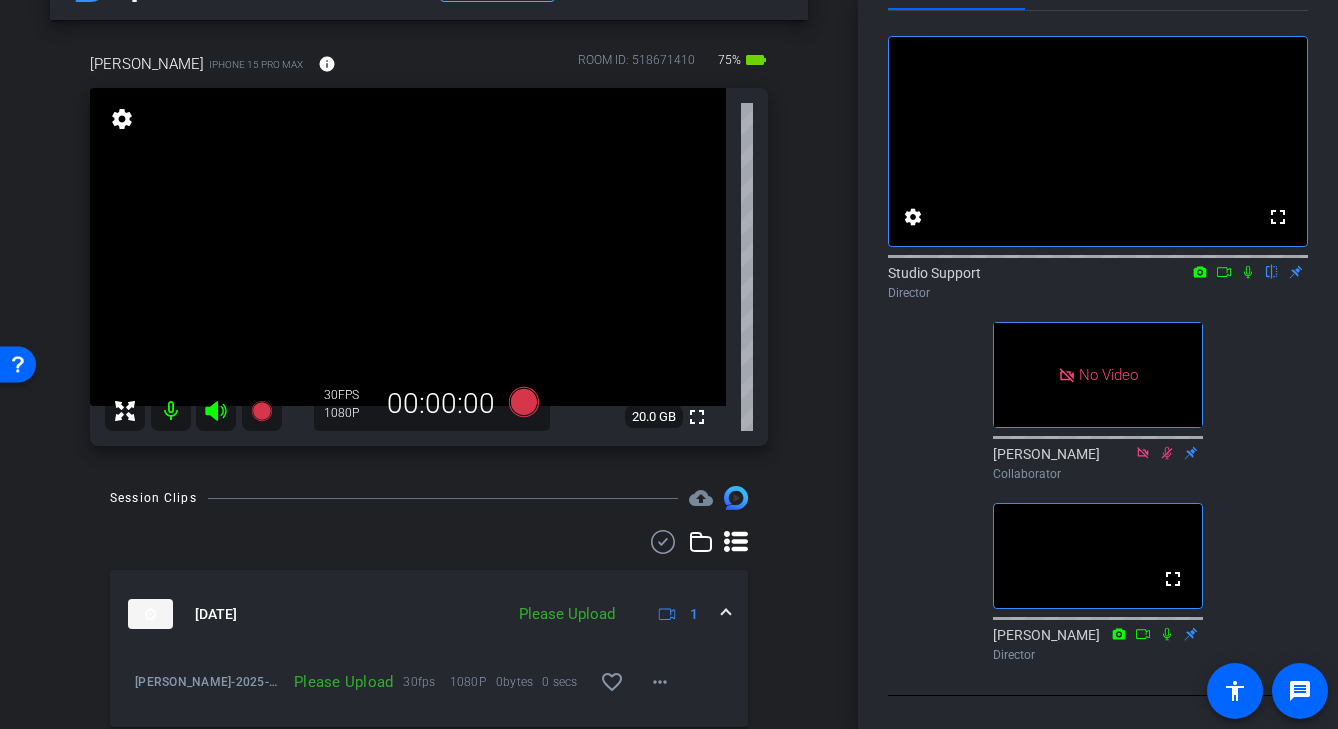 scroll, scrollTop: 135, scrollLeft: 0, axis: vertical 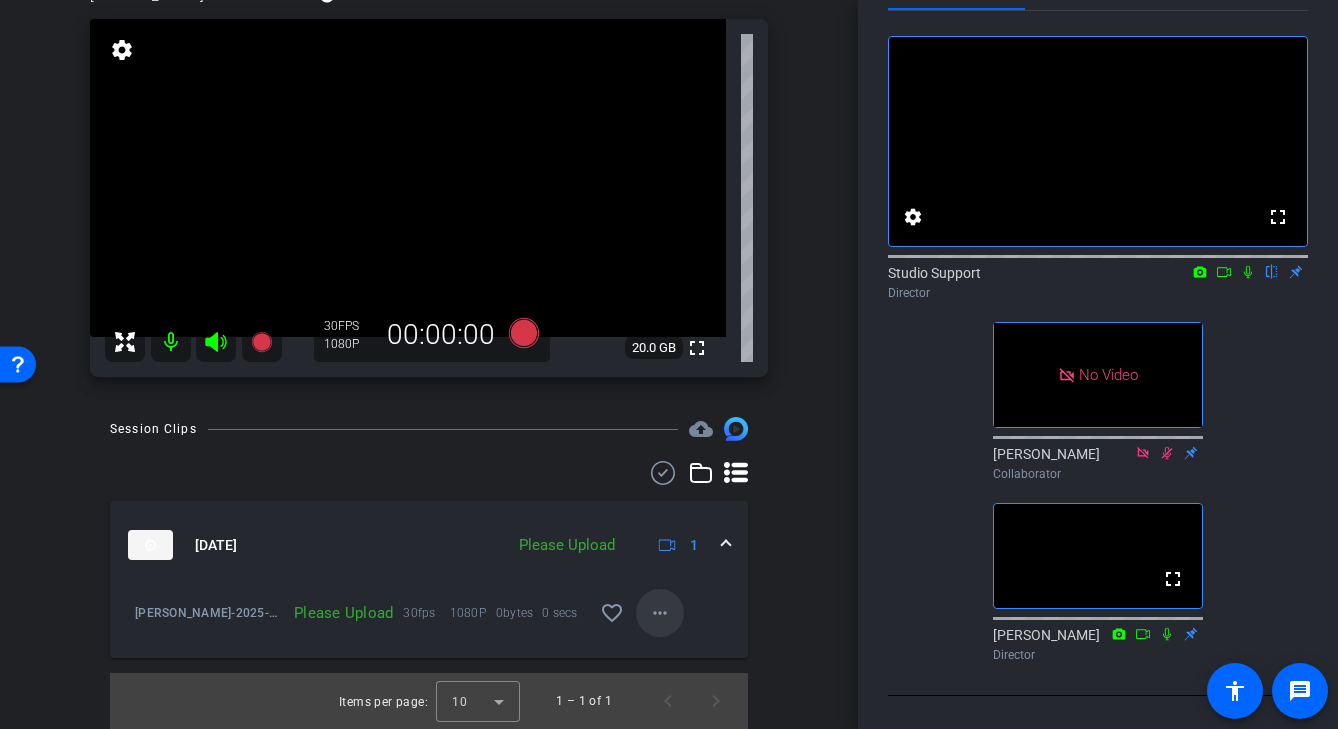 click on "more_horiz" at bounding box center (660, 613) 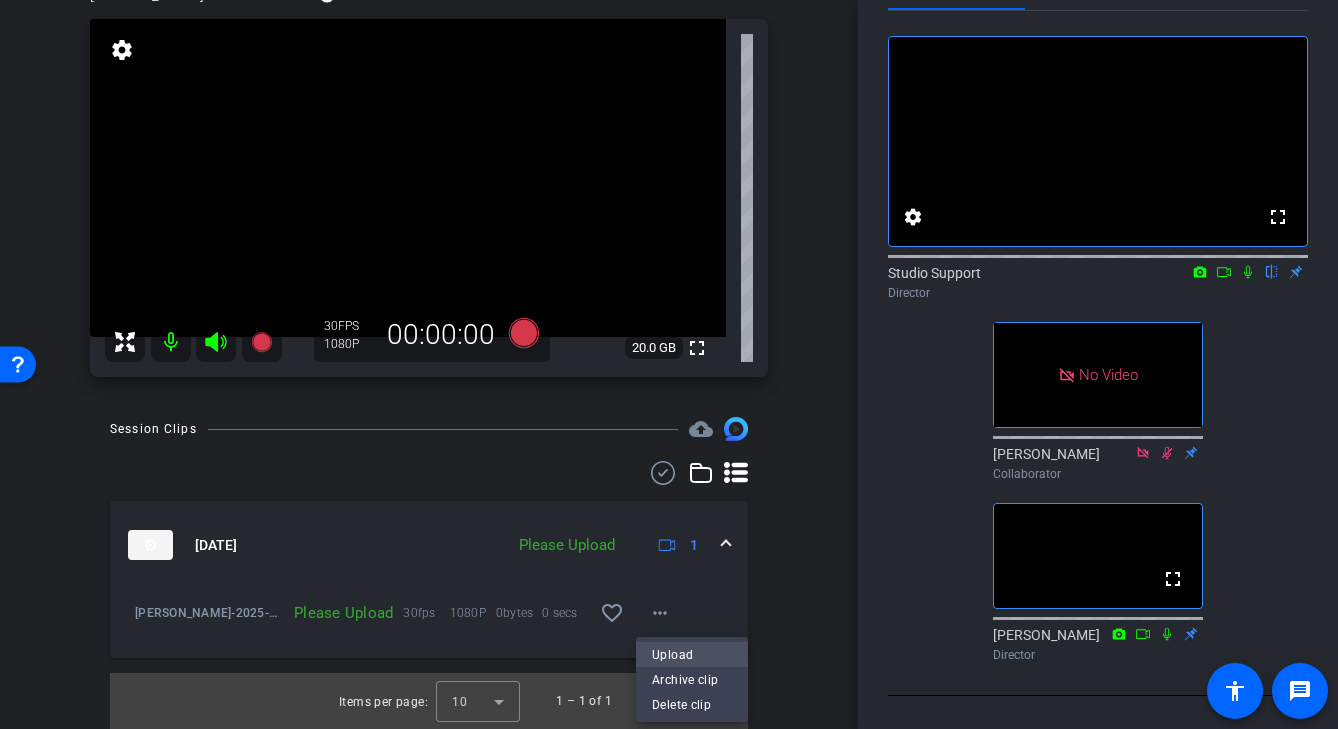 click on "Upload" at bounding box center [692, 655] 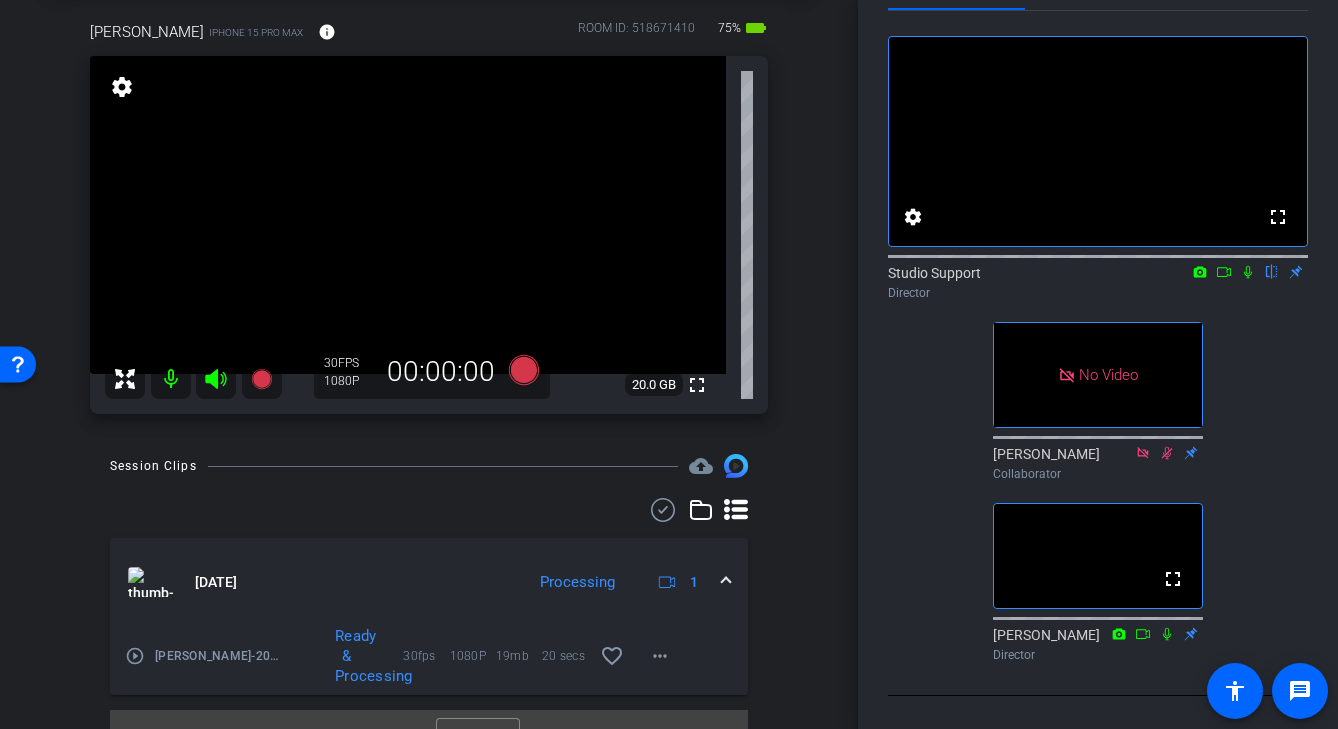 scroll, scrollTop: 135, scrollLeft: 0, axis: vertical 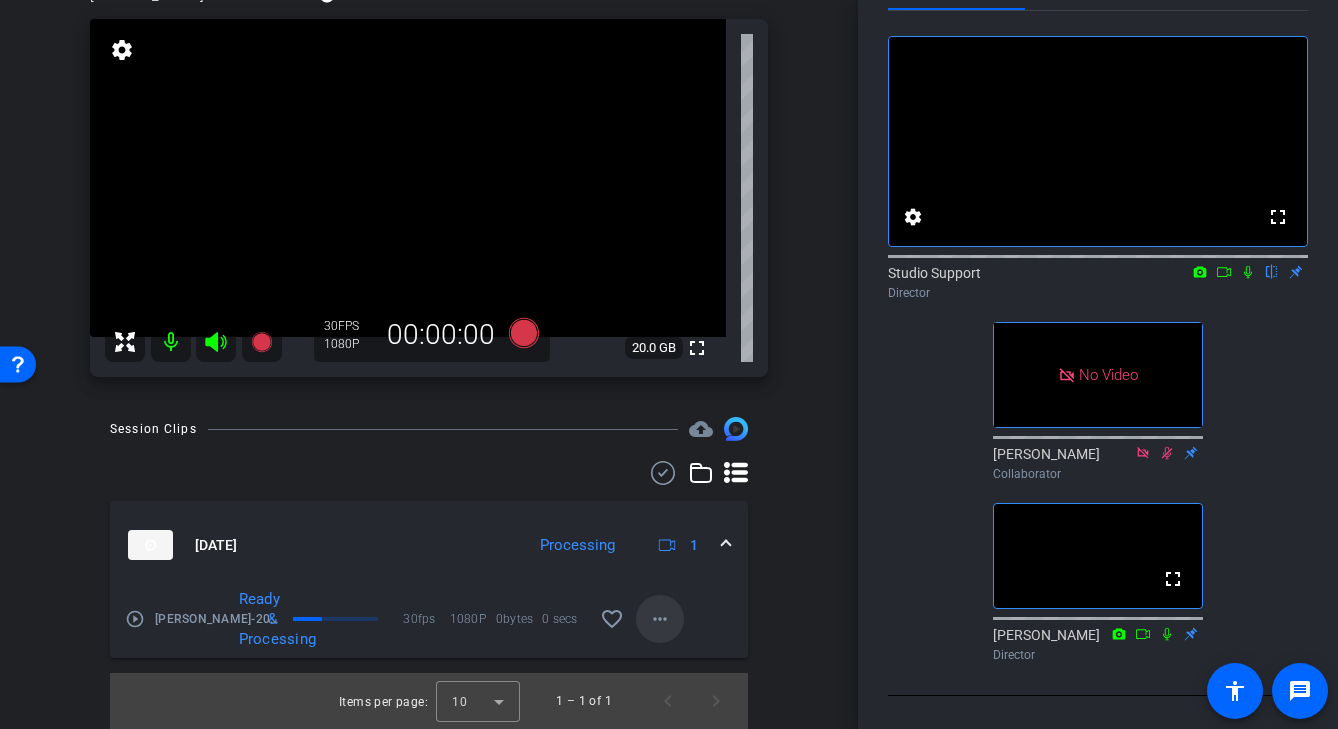 click on "more_horiz" at bounding box center (660, 619) 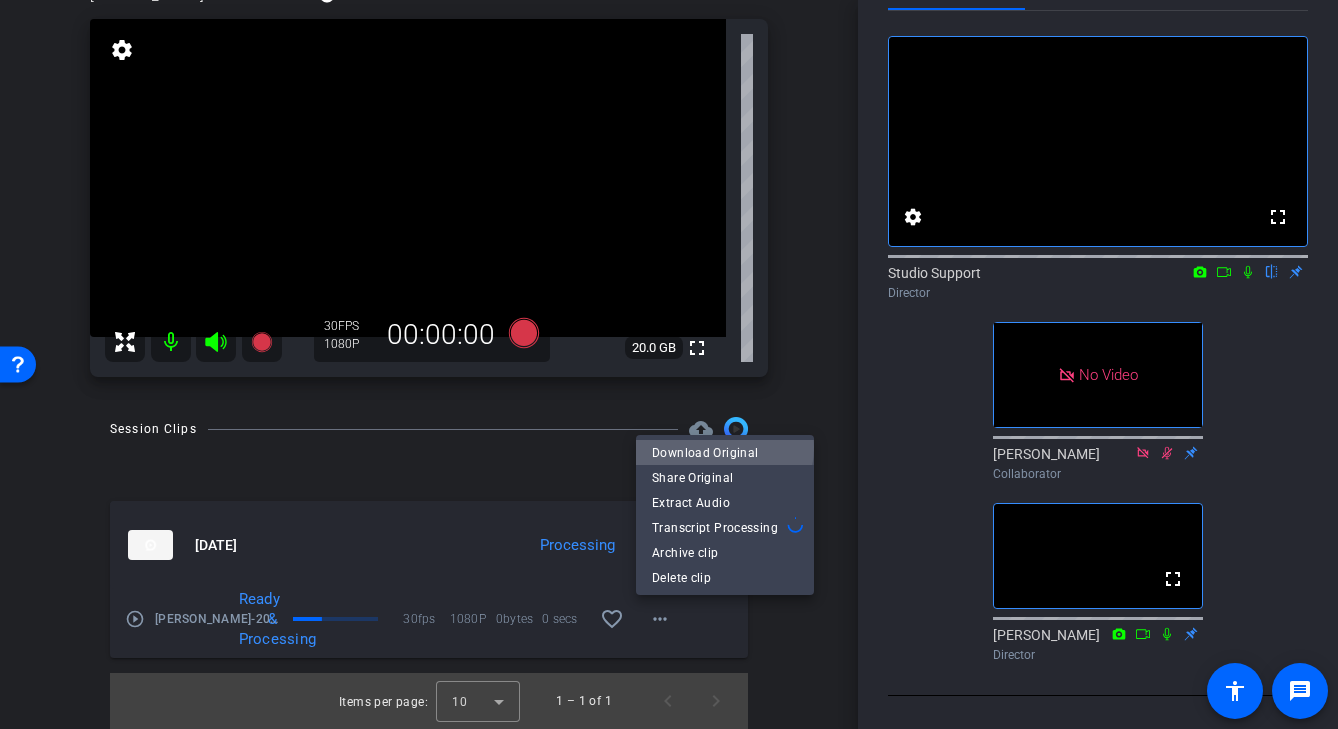 click on "Download Original" at bounding box center (725, 453) 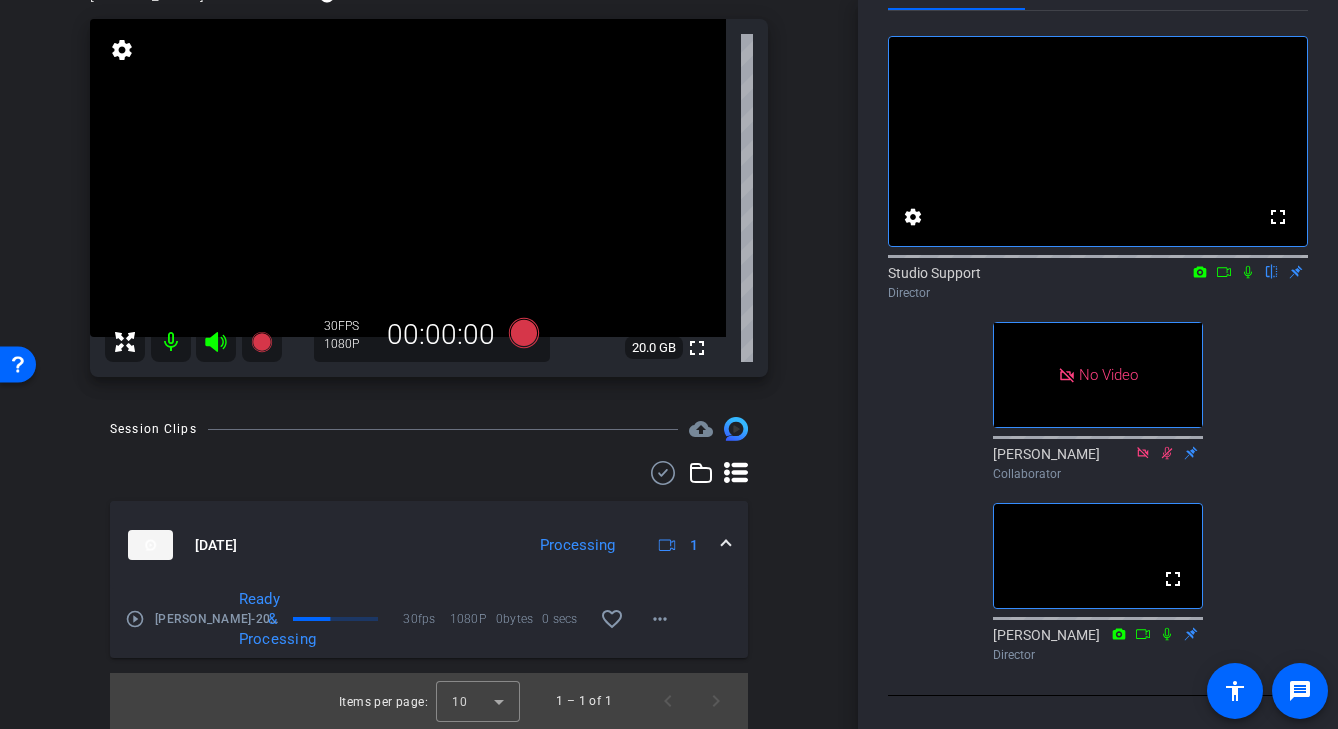 click 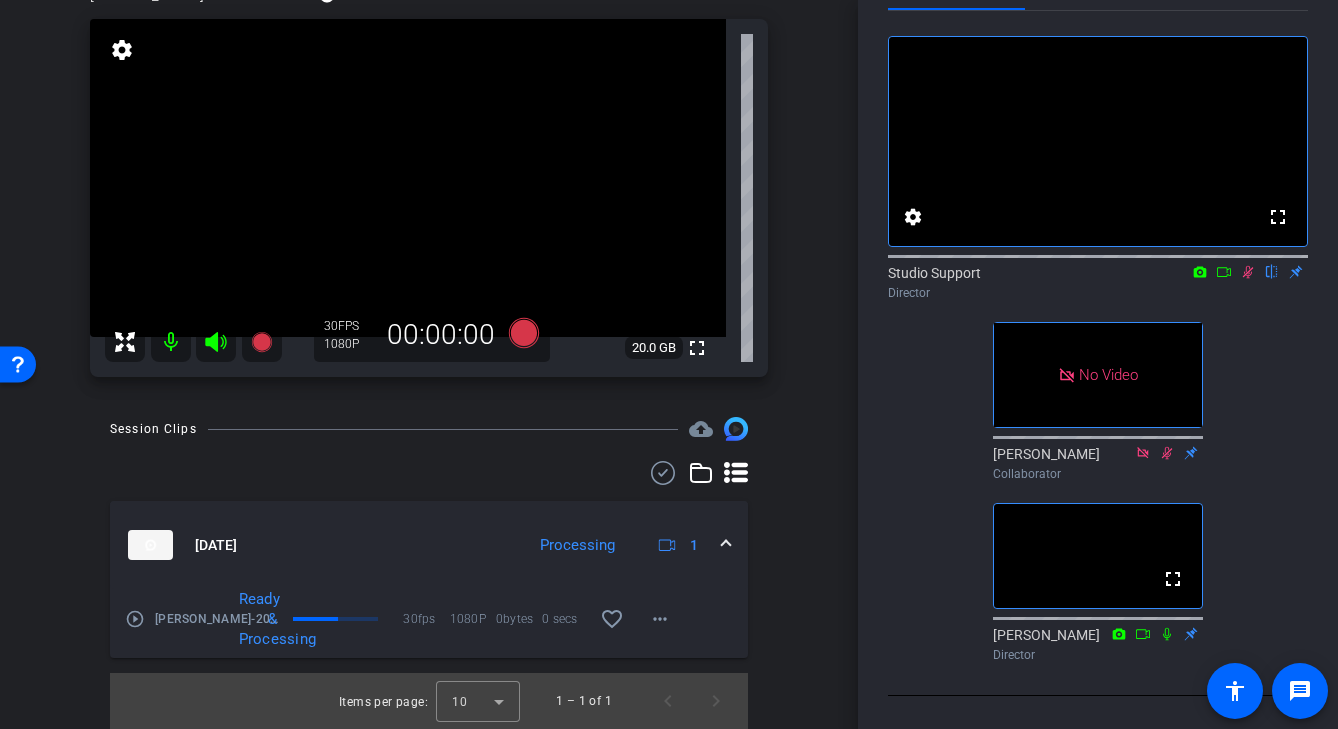 click 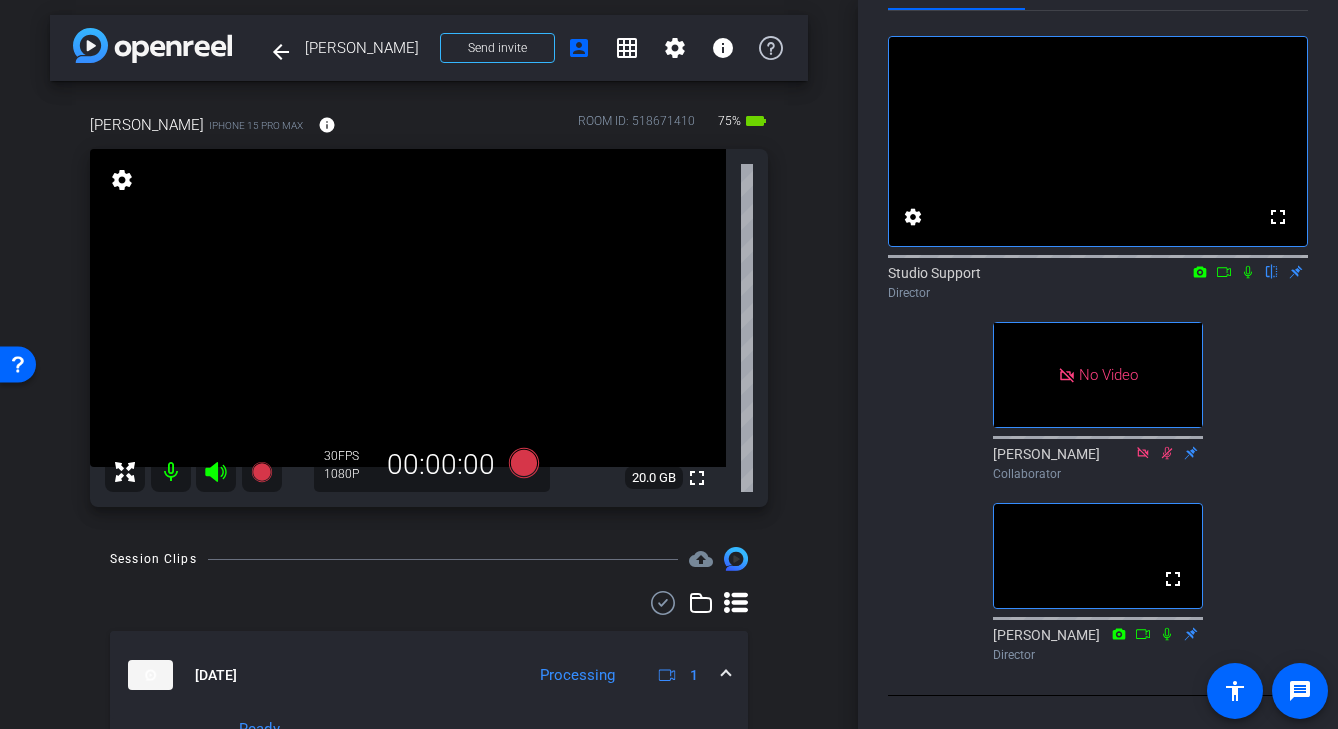 scroll, scrollTop: 0, scrollLeft: 0, axis: both 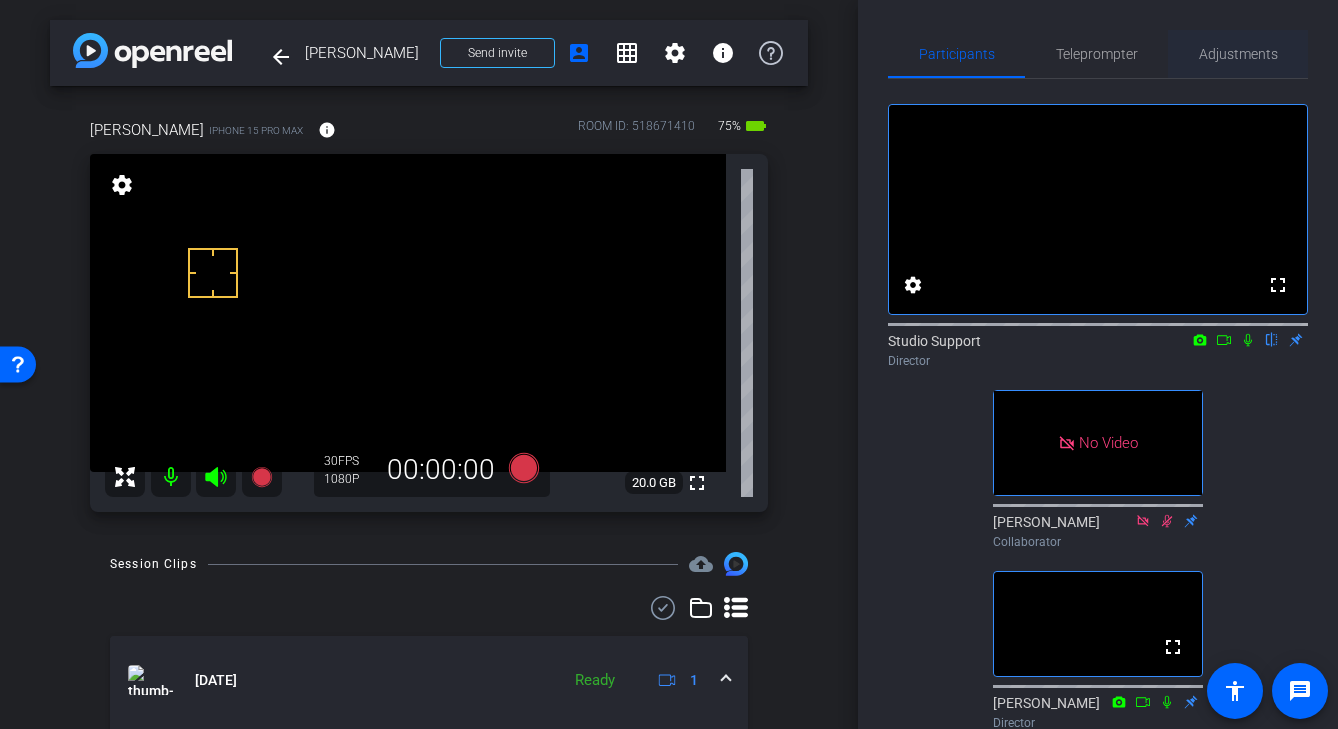 click on "Adjustments" at bounding box center (1238, 54) 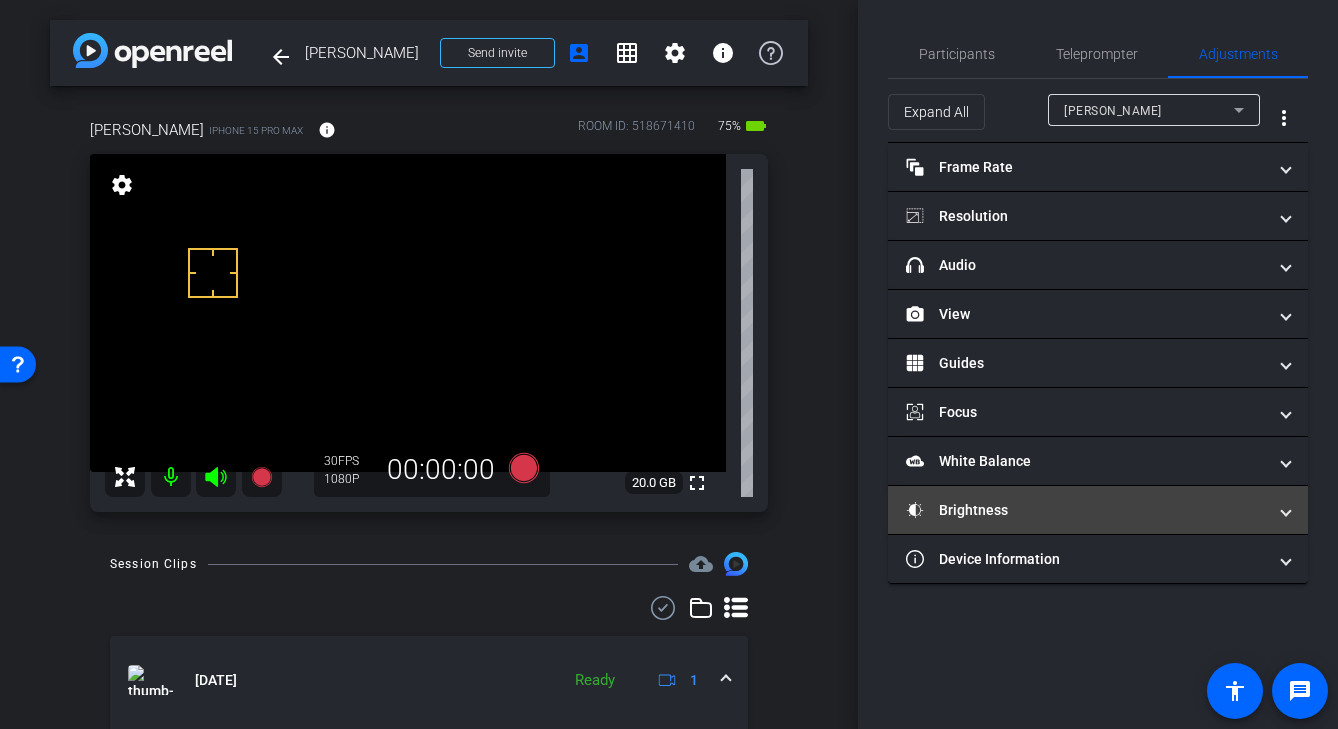 click on "Brightness" at bounding box center [1086, 510] 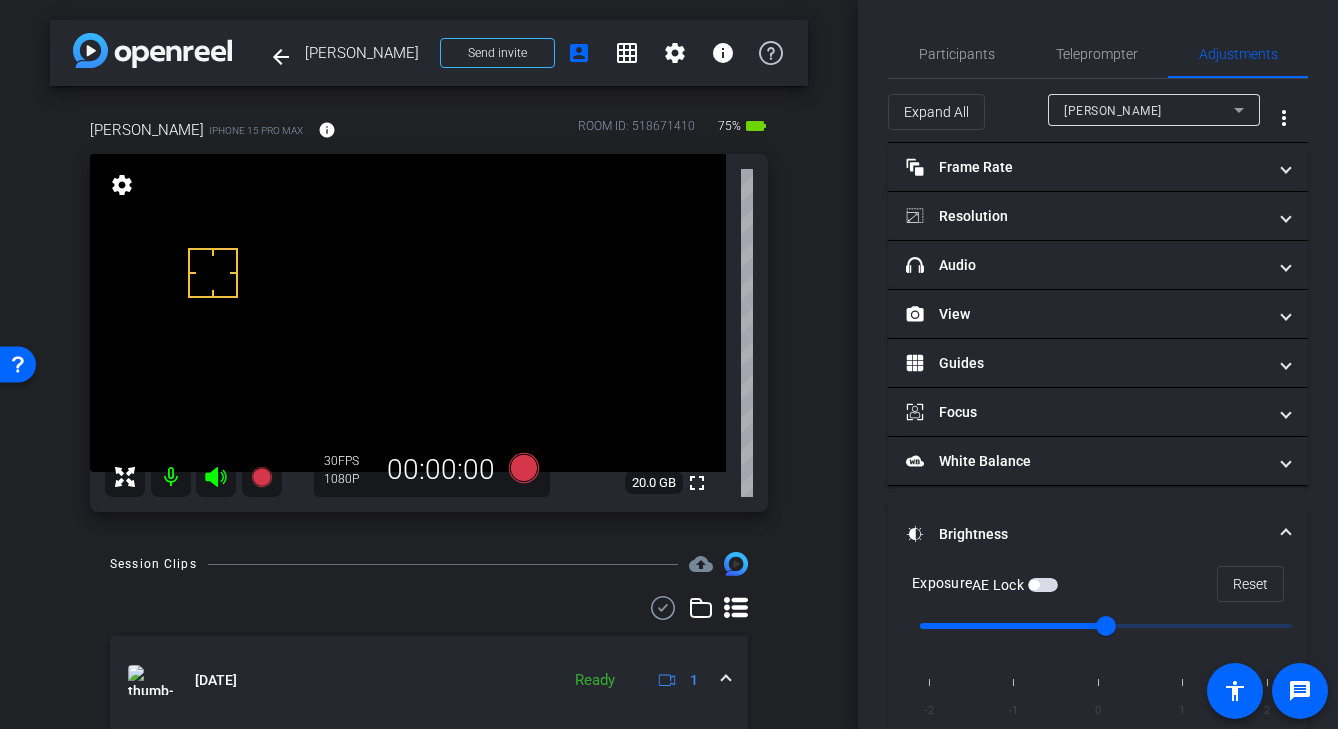 click at bounding box center [1043, 585] 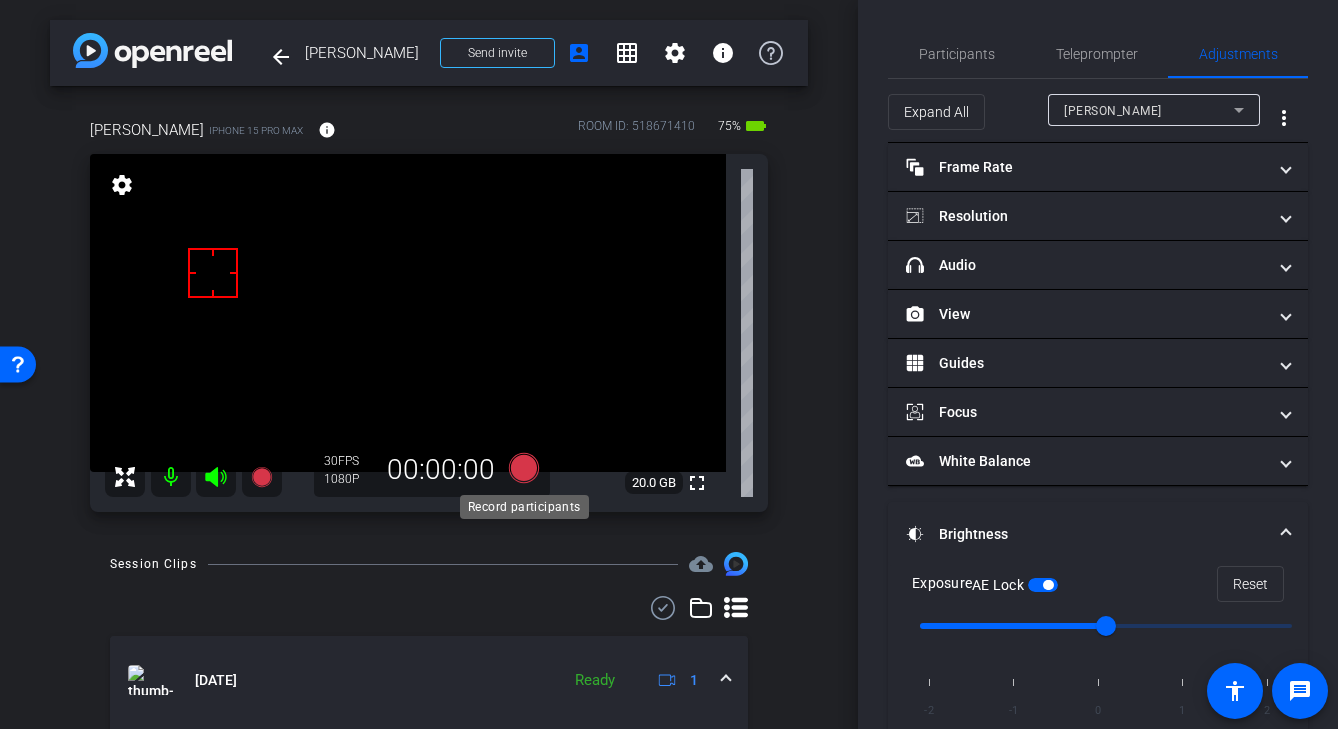 click 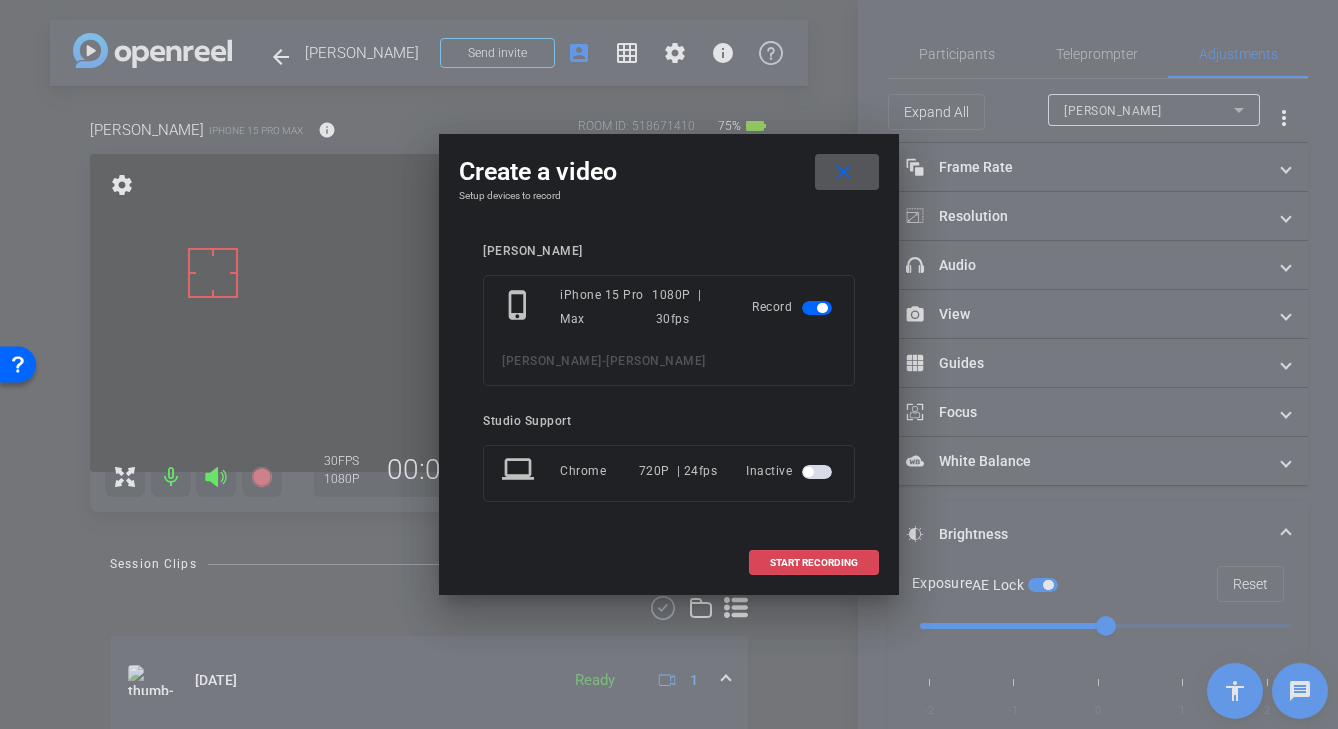 click at bounding box center [814, 563] 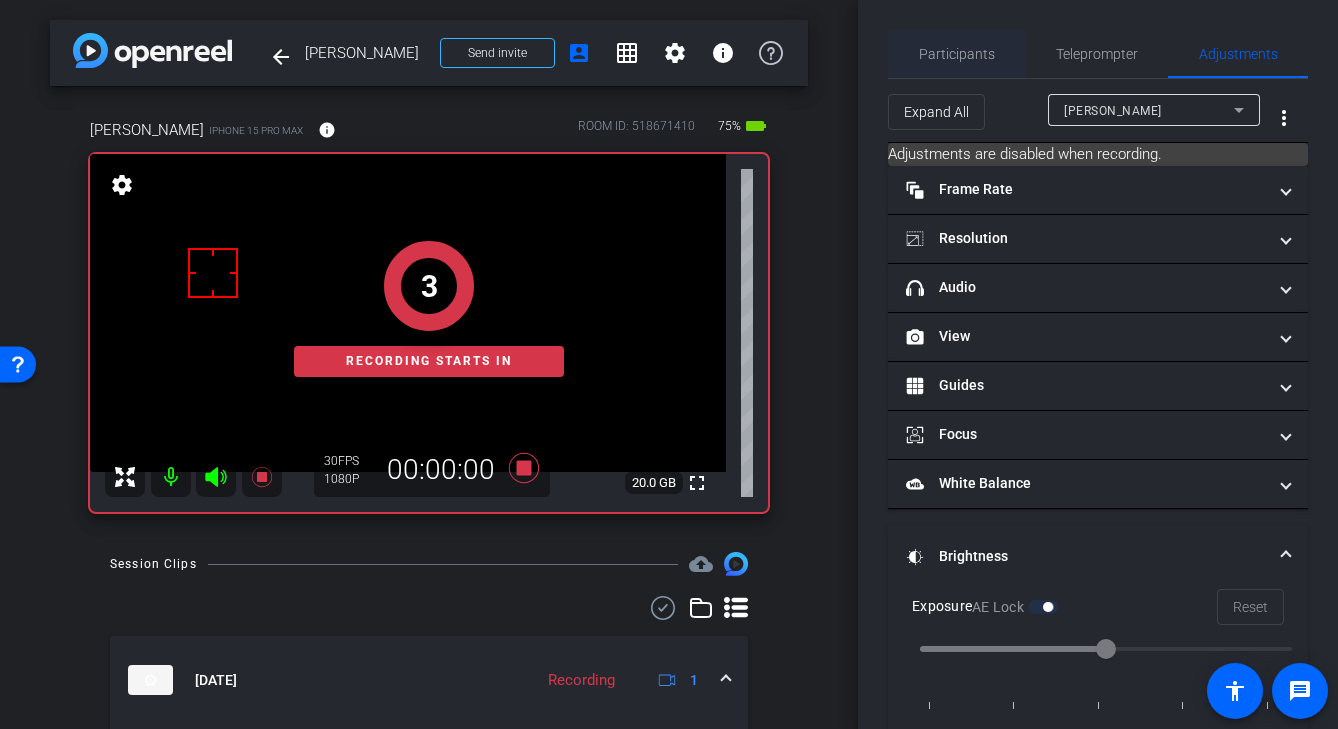 click on "Participants" at bounding box center [956, 54] 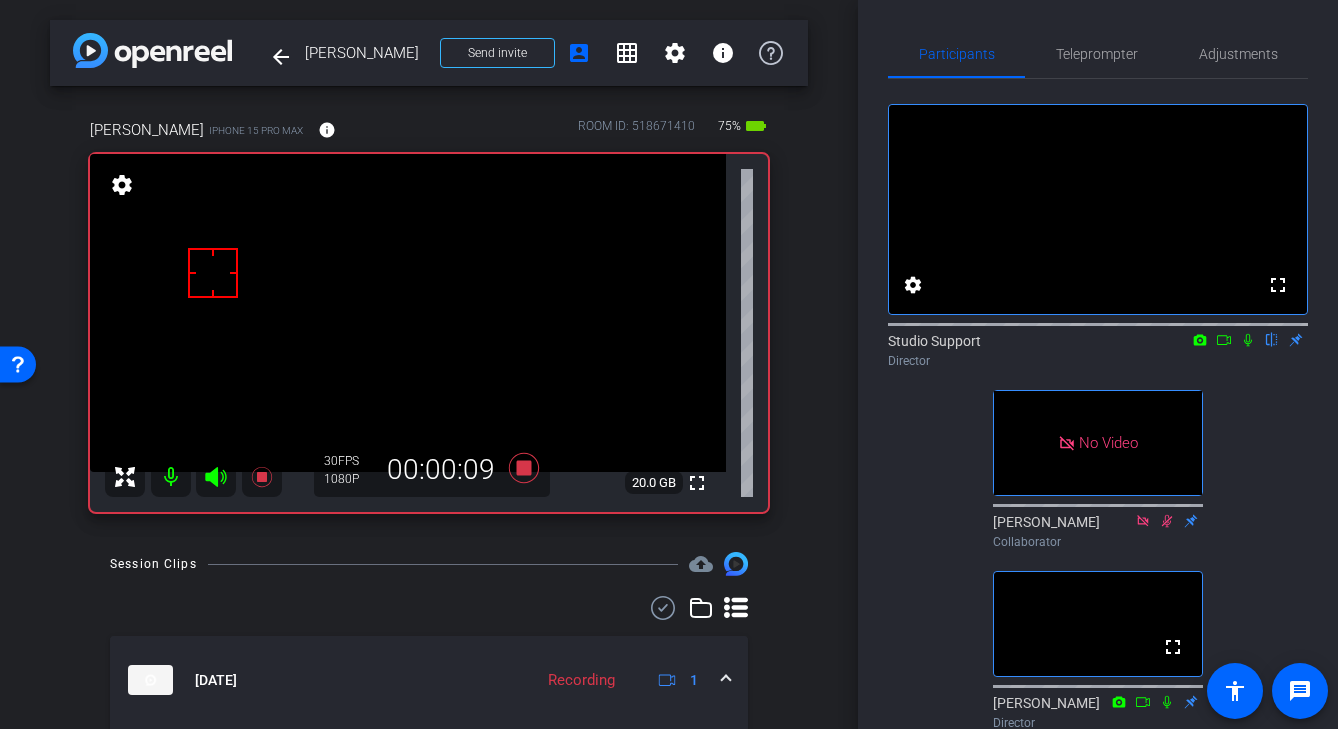 click 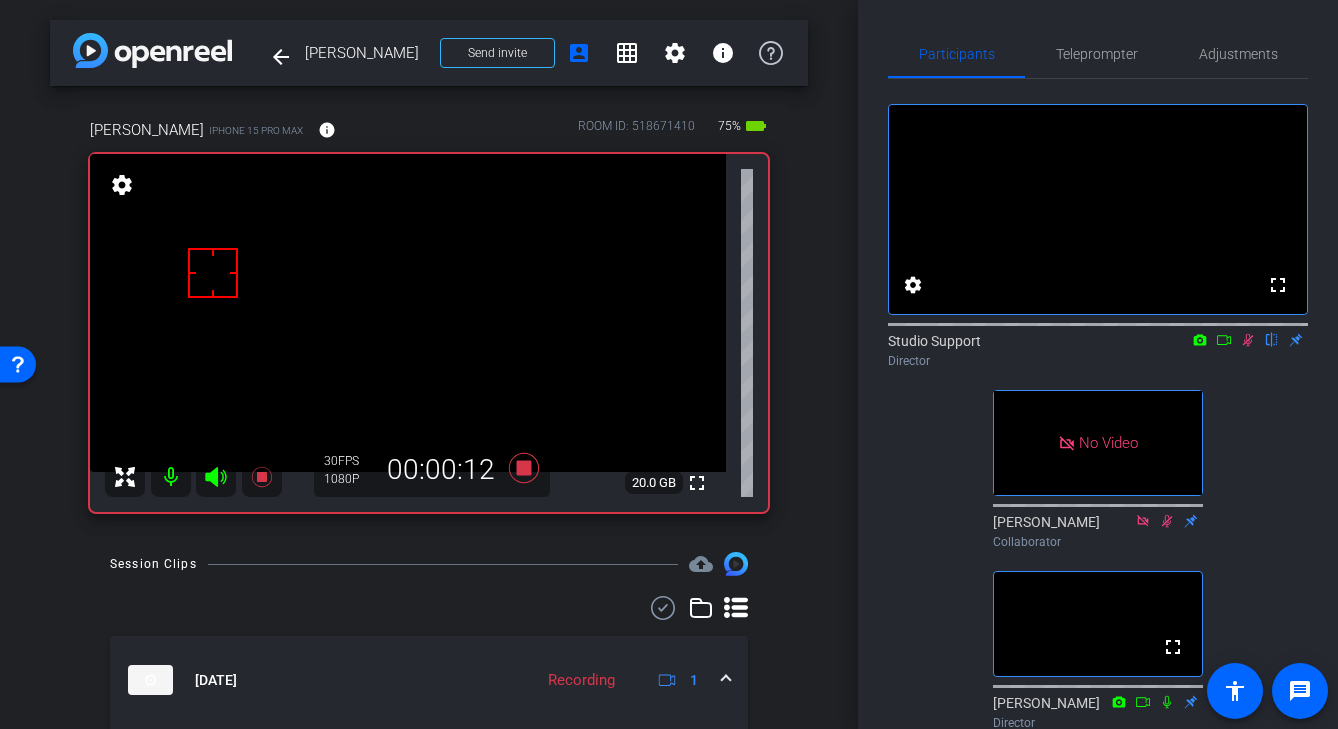 click 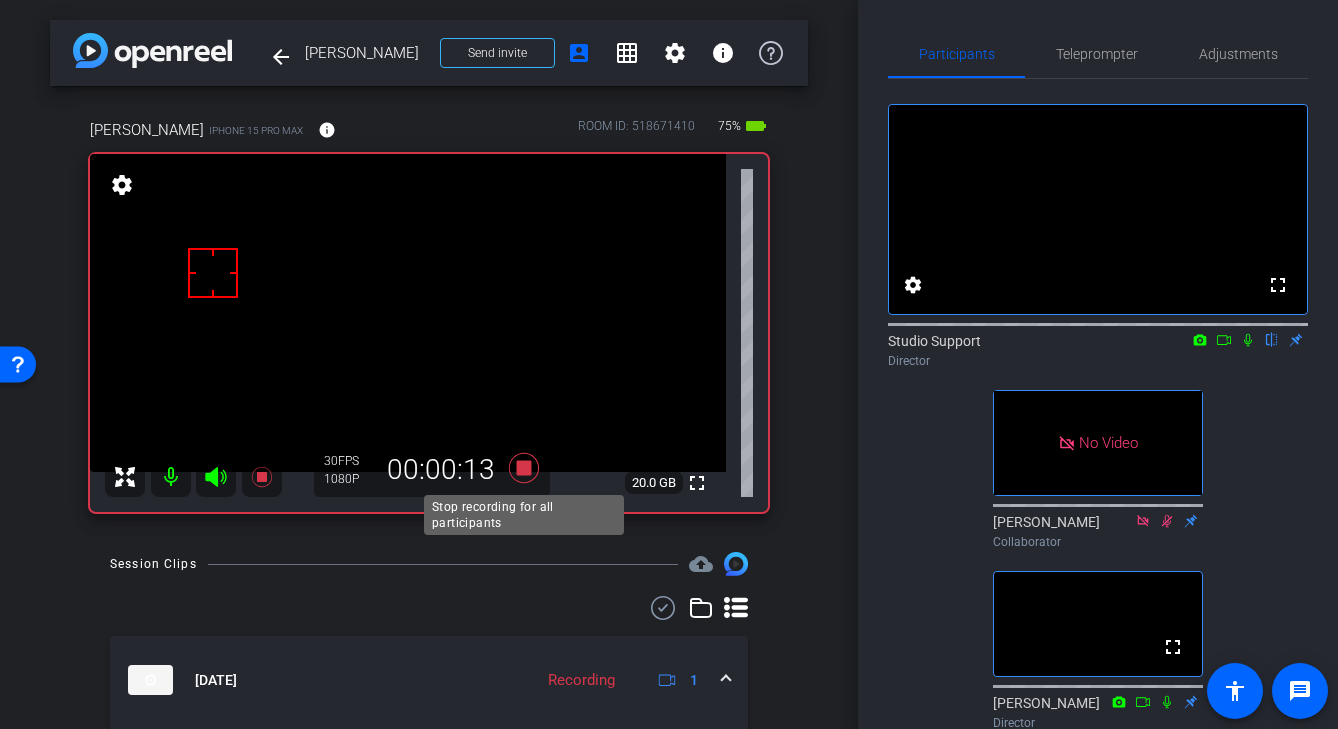 click 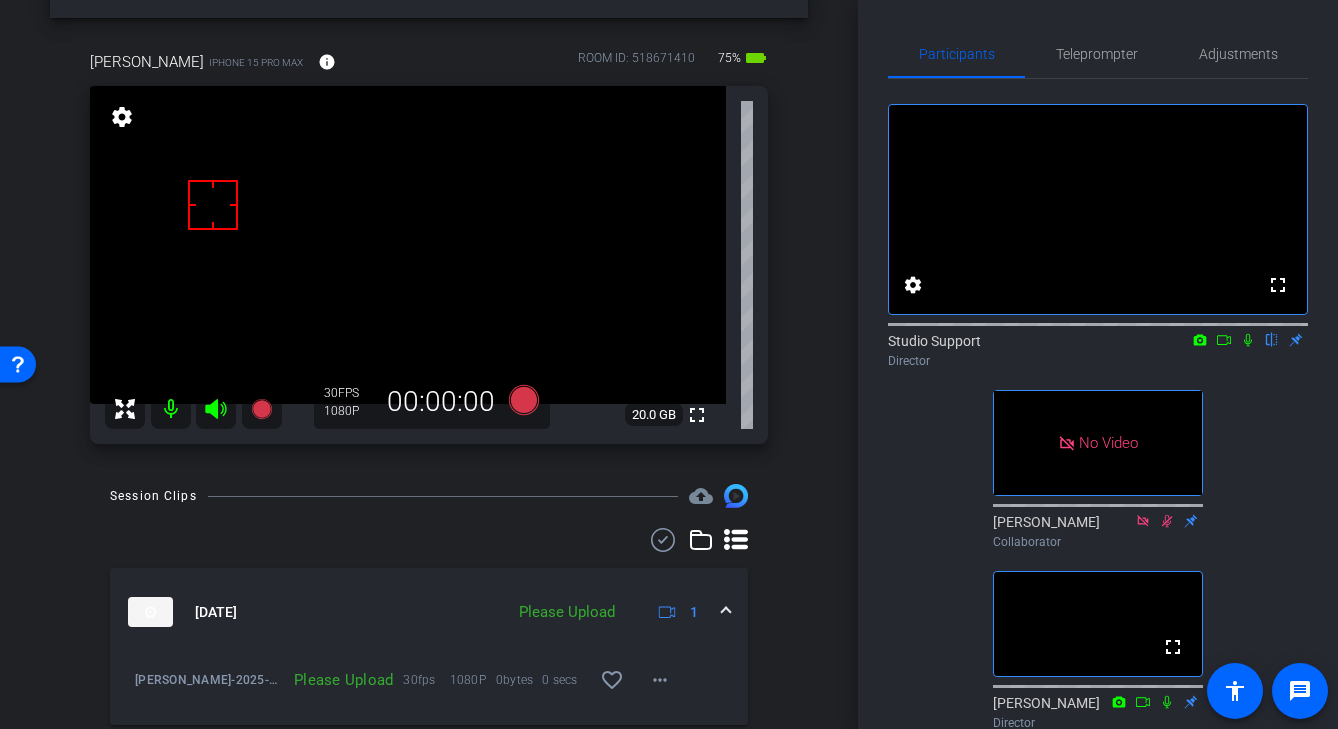 scroll, scrollTop: 73, scrollLeft: 0, axis: vertical 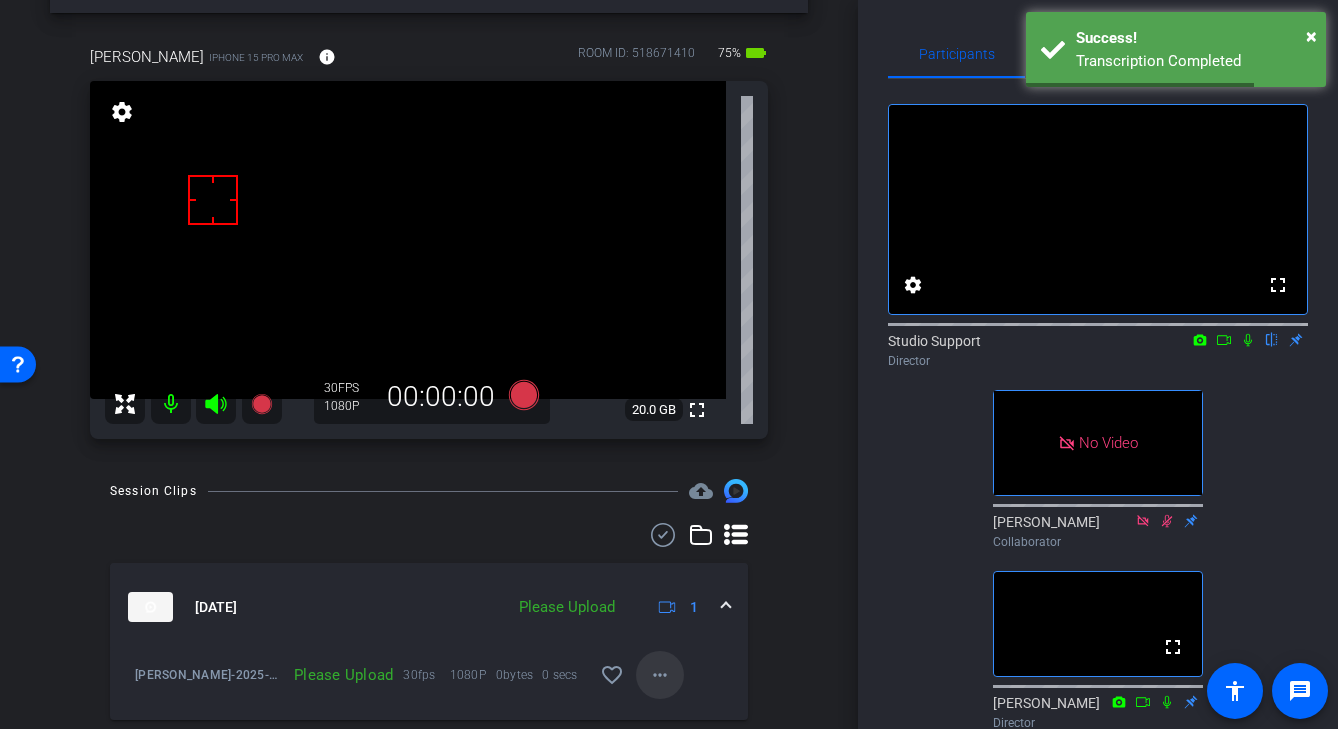 click on "more_horiz" at bounding box center [660, 675] 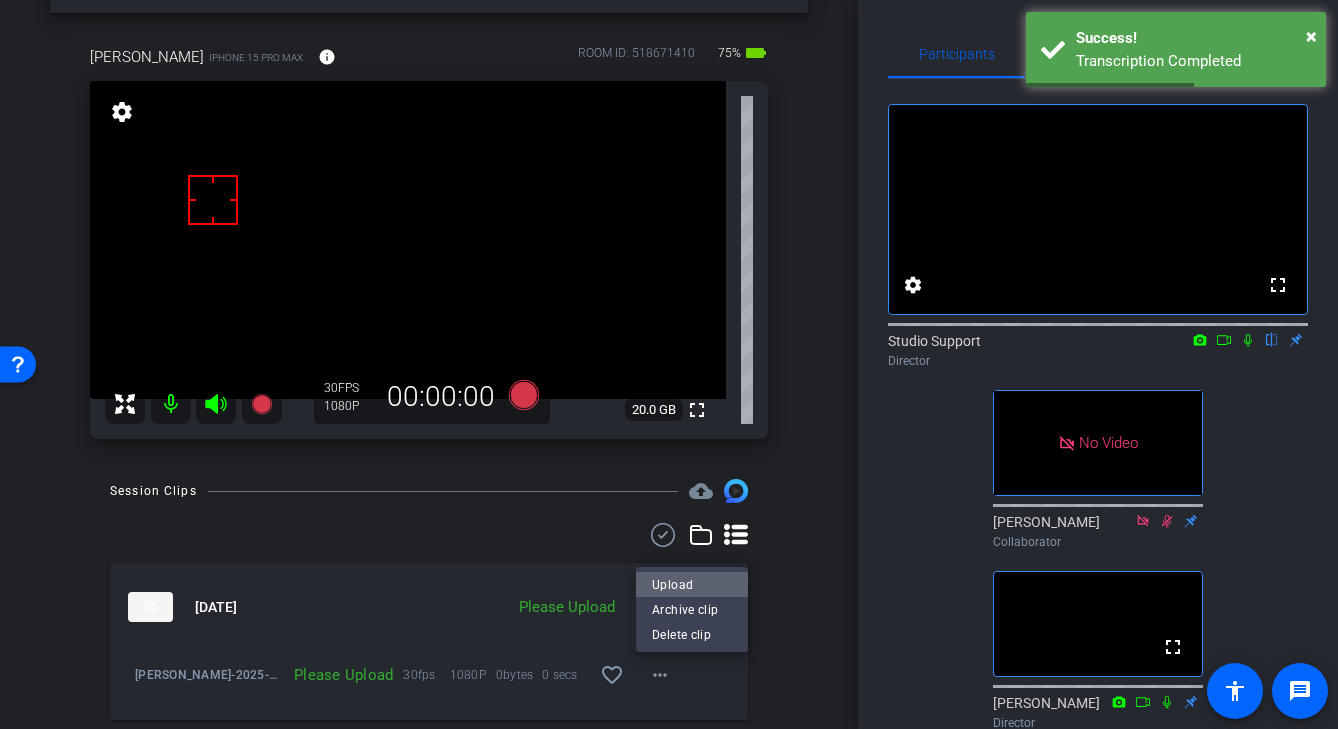 click on "Upload" at bounding box center (692, 584) 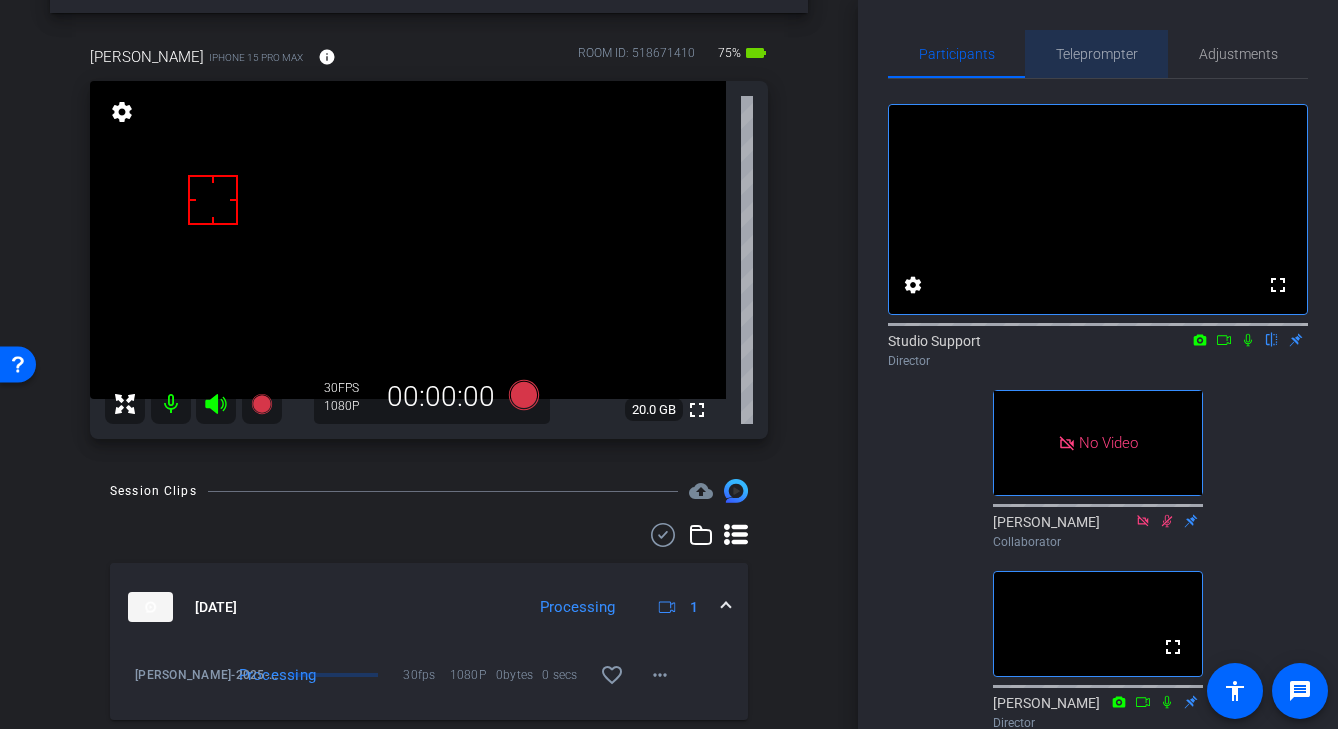 click on "Teleprompter" at bounding box center [1097, 54] 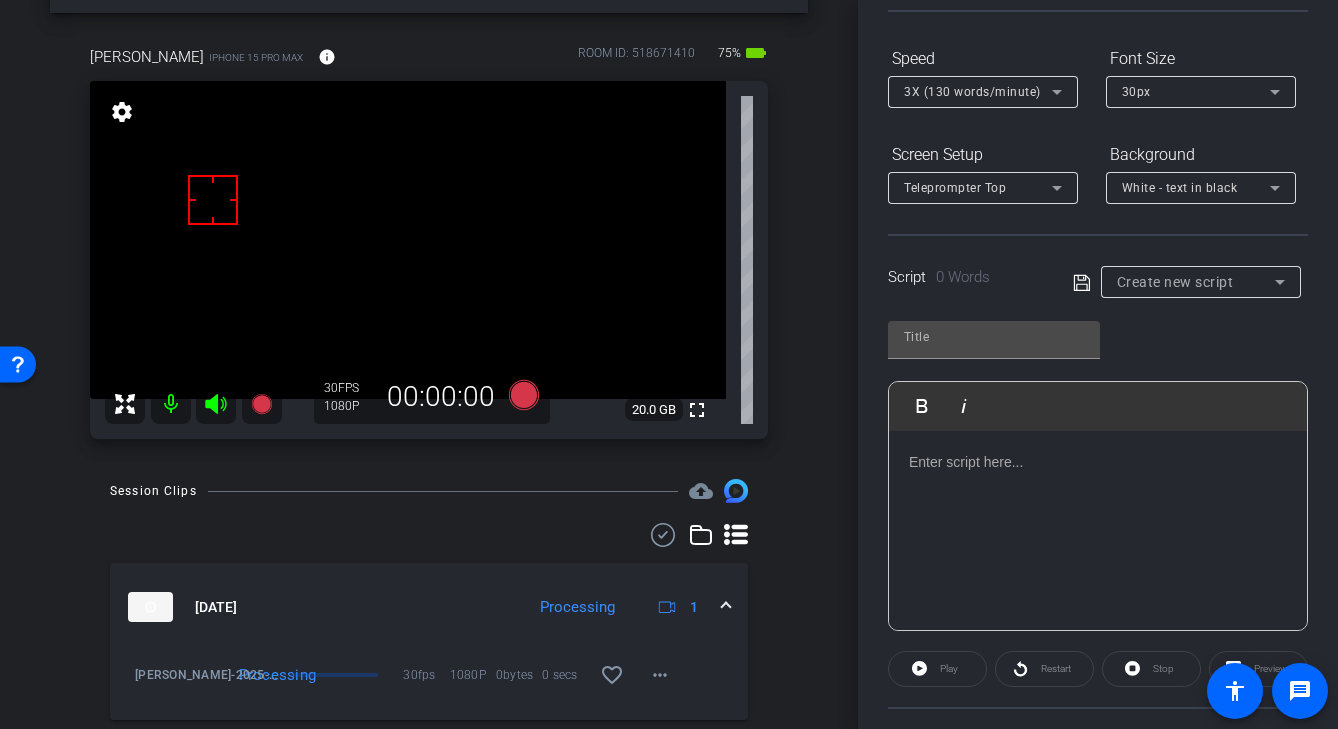 scroll, scrollTop: 214, scrollLeft: 0, axis: vertical 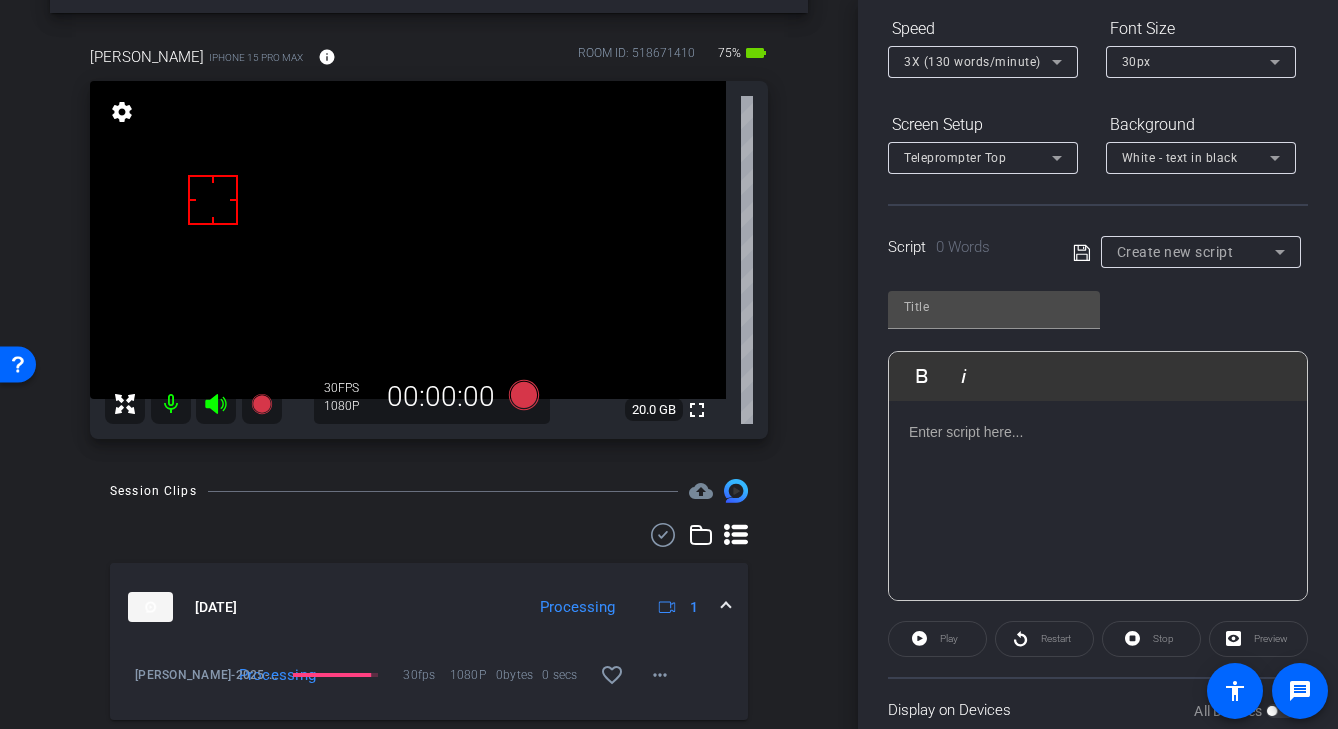 click 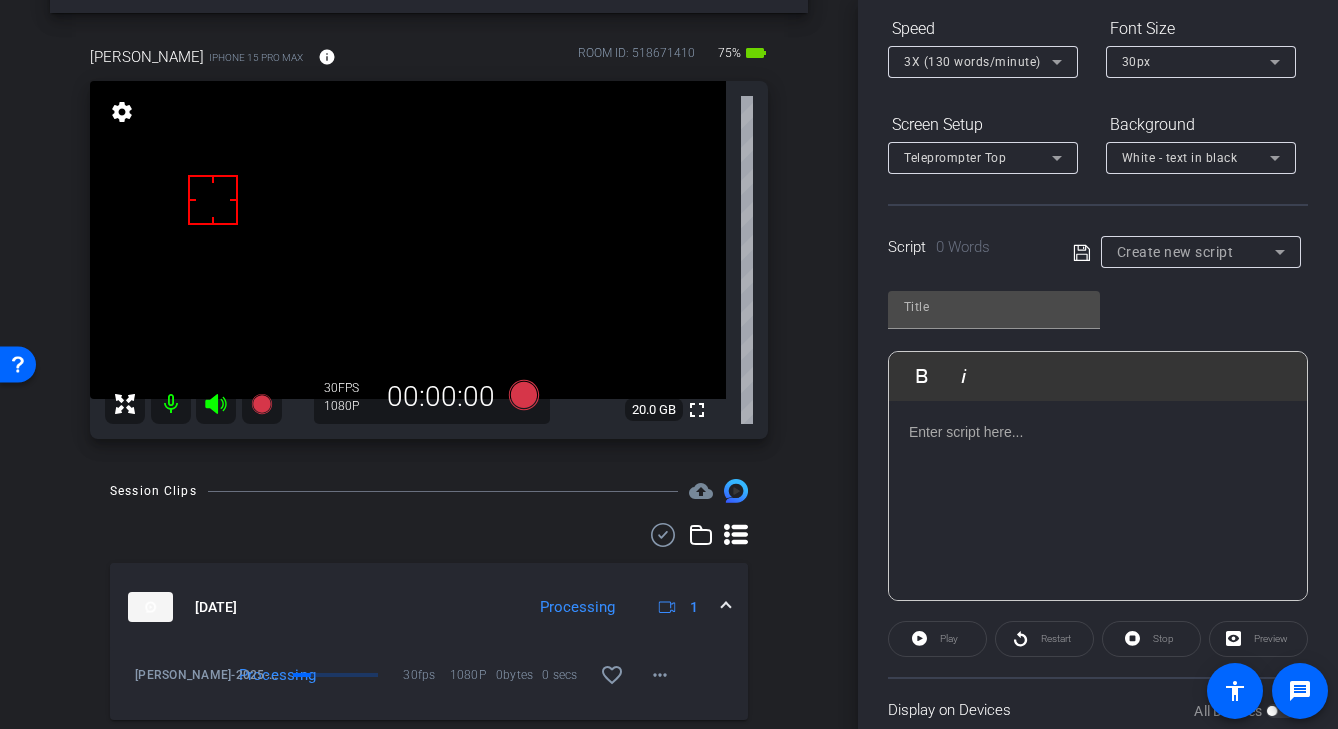 type 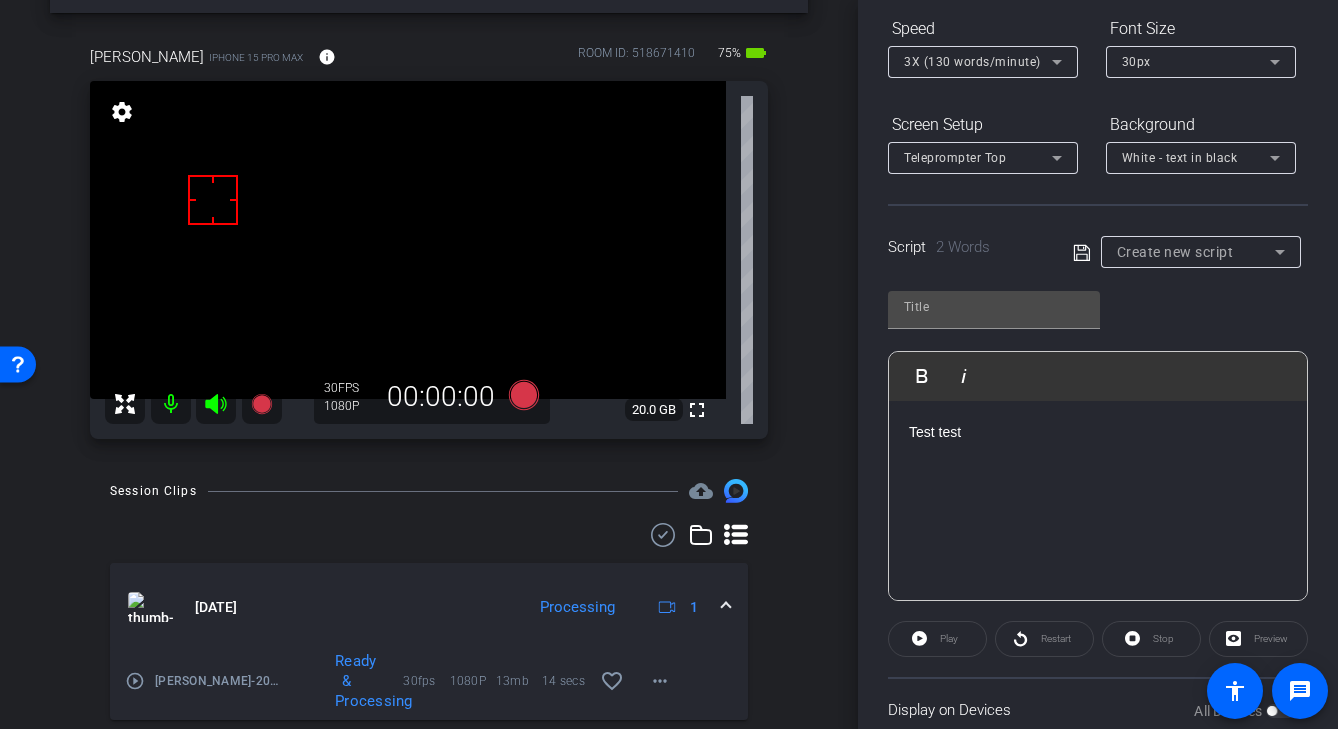 click on "Create new script" 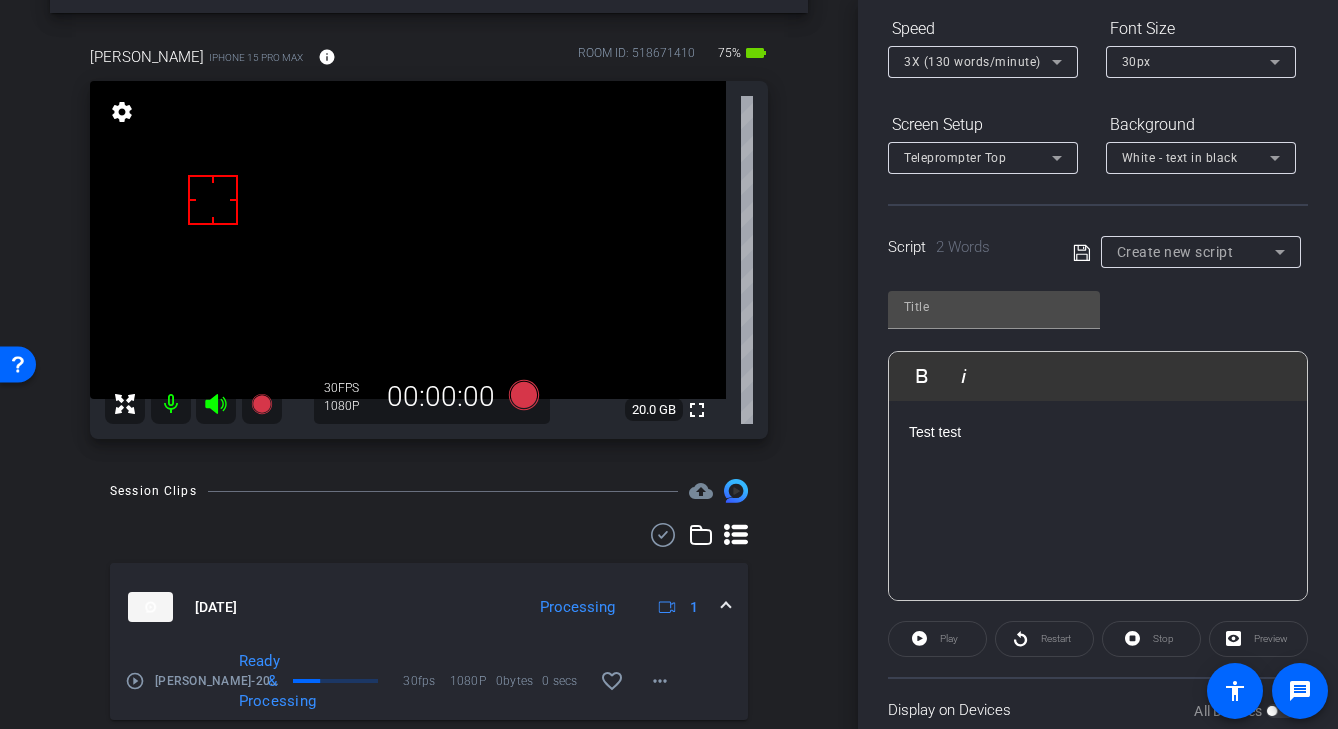 click 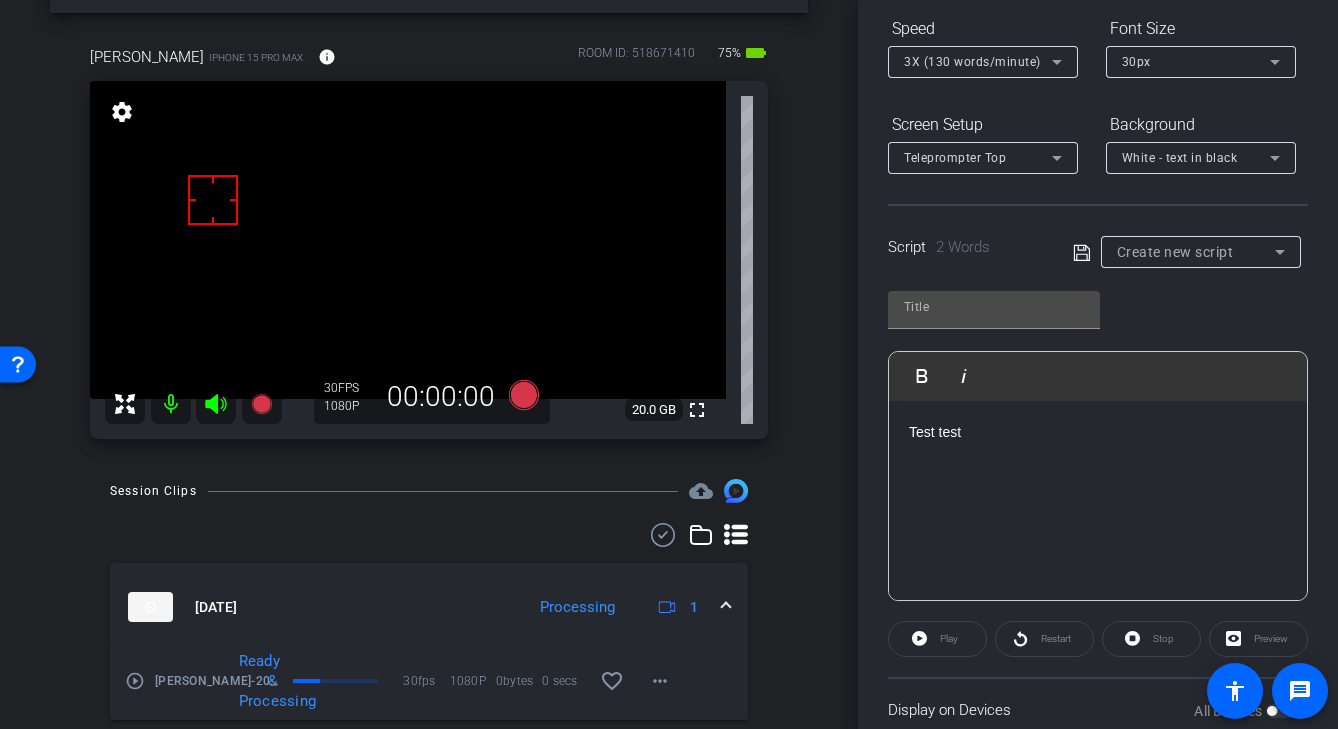 type on "Default title 570" 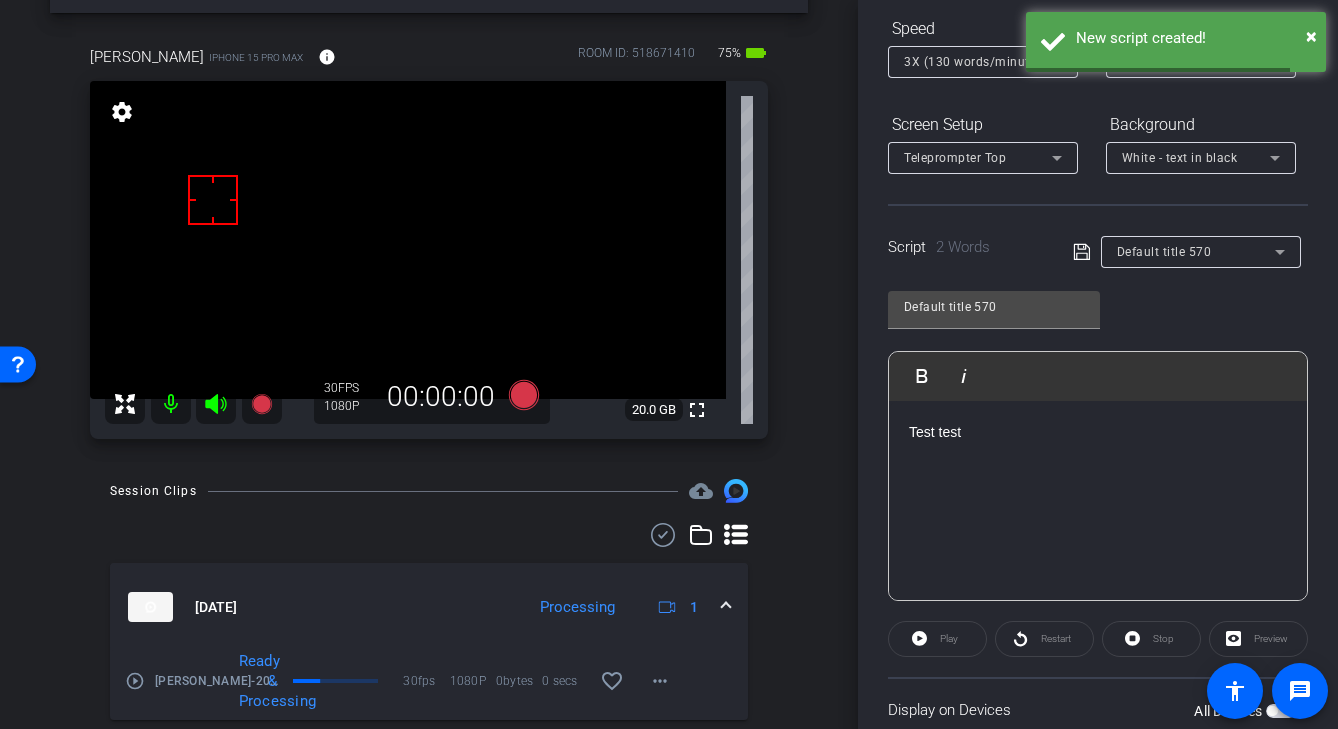 click on "Preview" 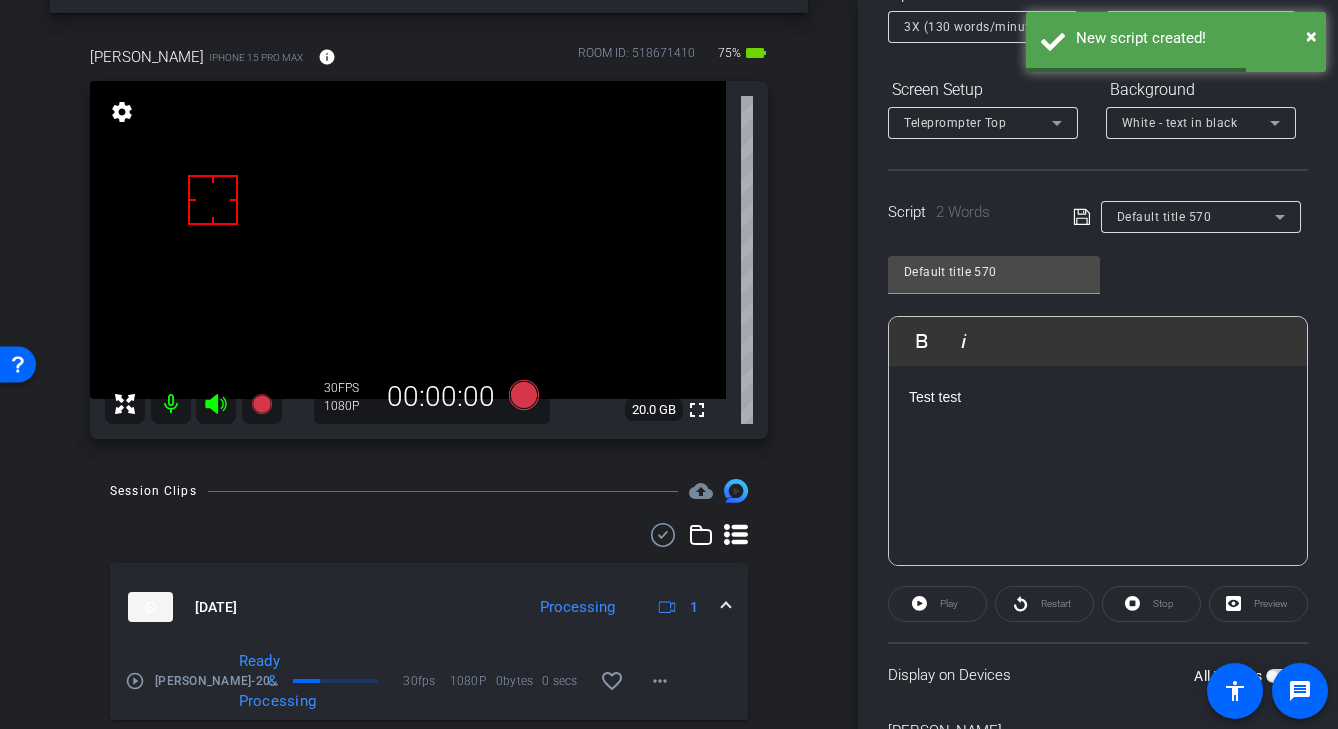 scroll, scrollTop: 290, scrollLeft: 0, axis: vertical 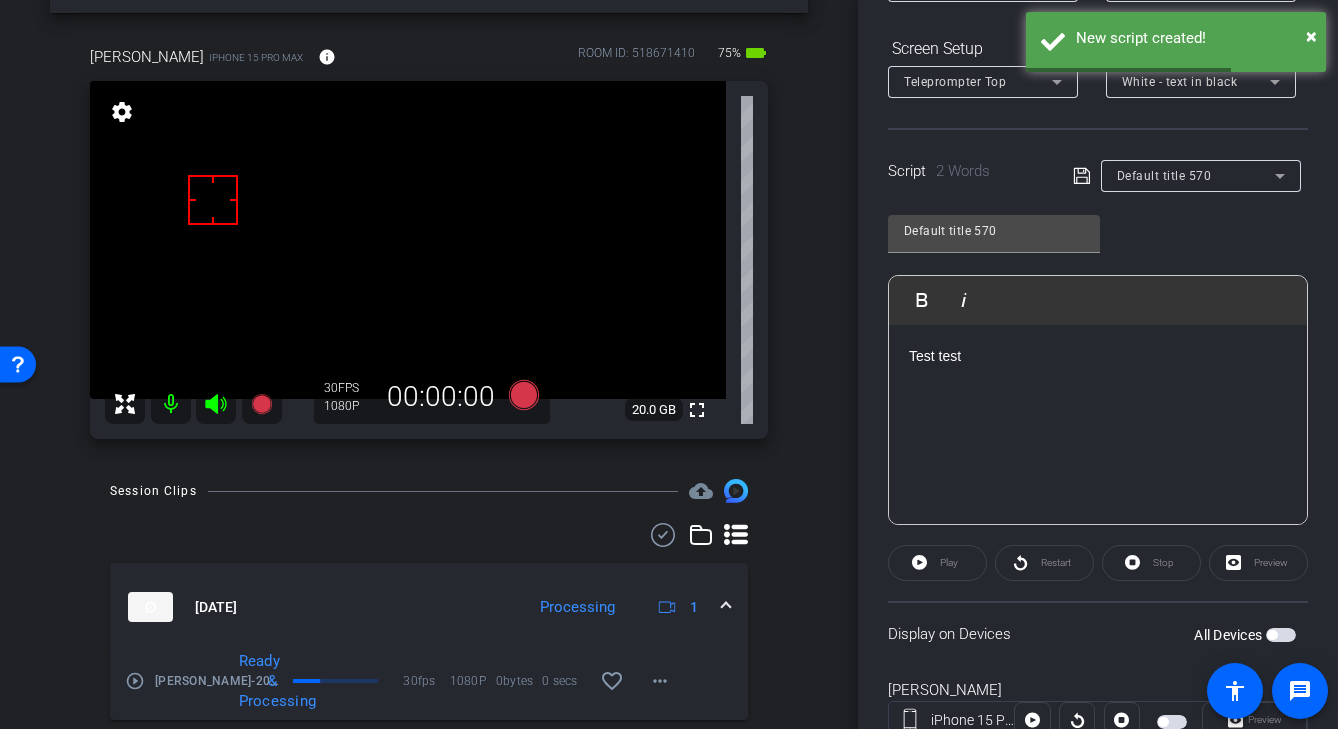 click on "Display on Devices  All Devices" 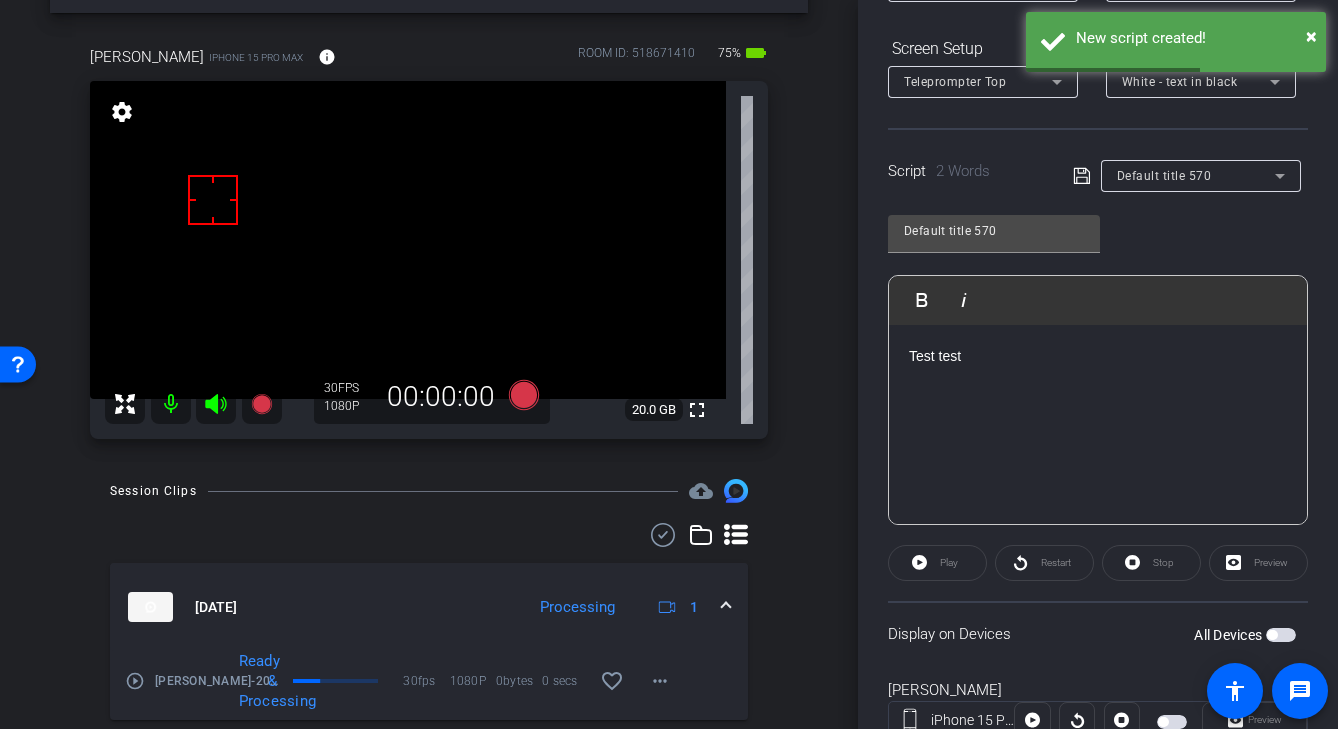 click at bounding box center [1281, 635] 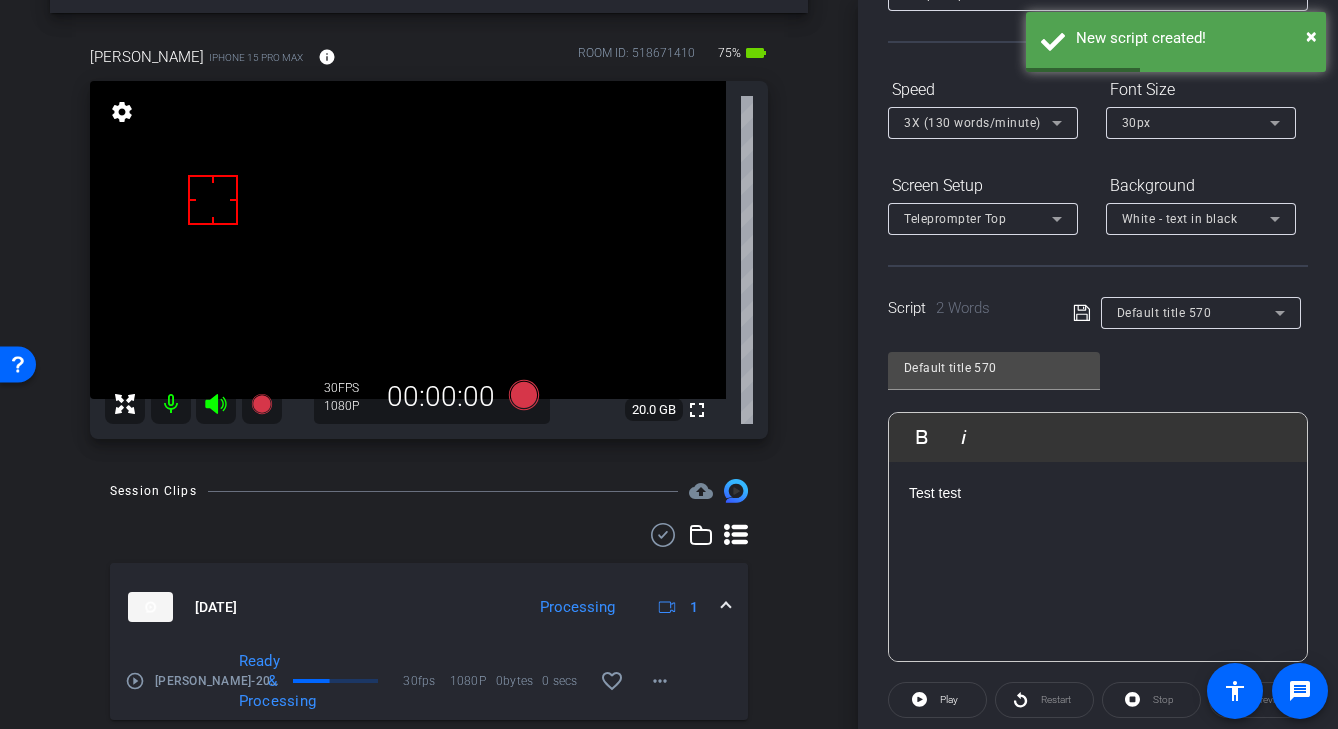 scroll, scrollTop: 14, scrollLeft: 0, axis: vertical 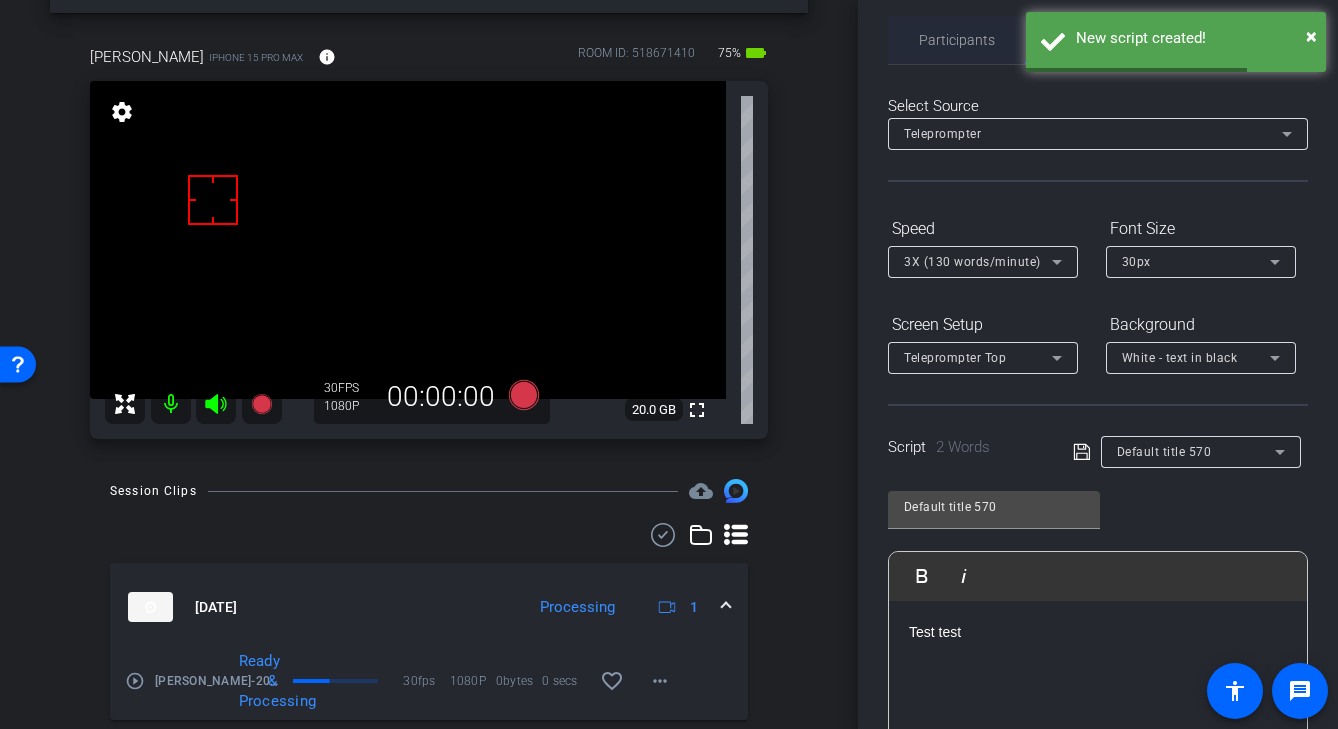 click on "Participants" at bounding box center (957, 40) 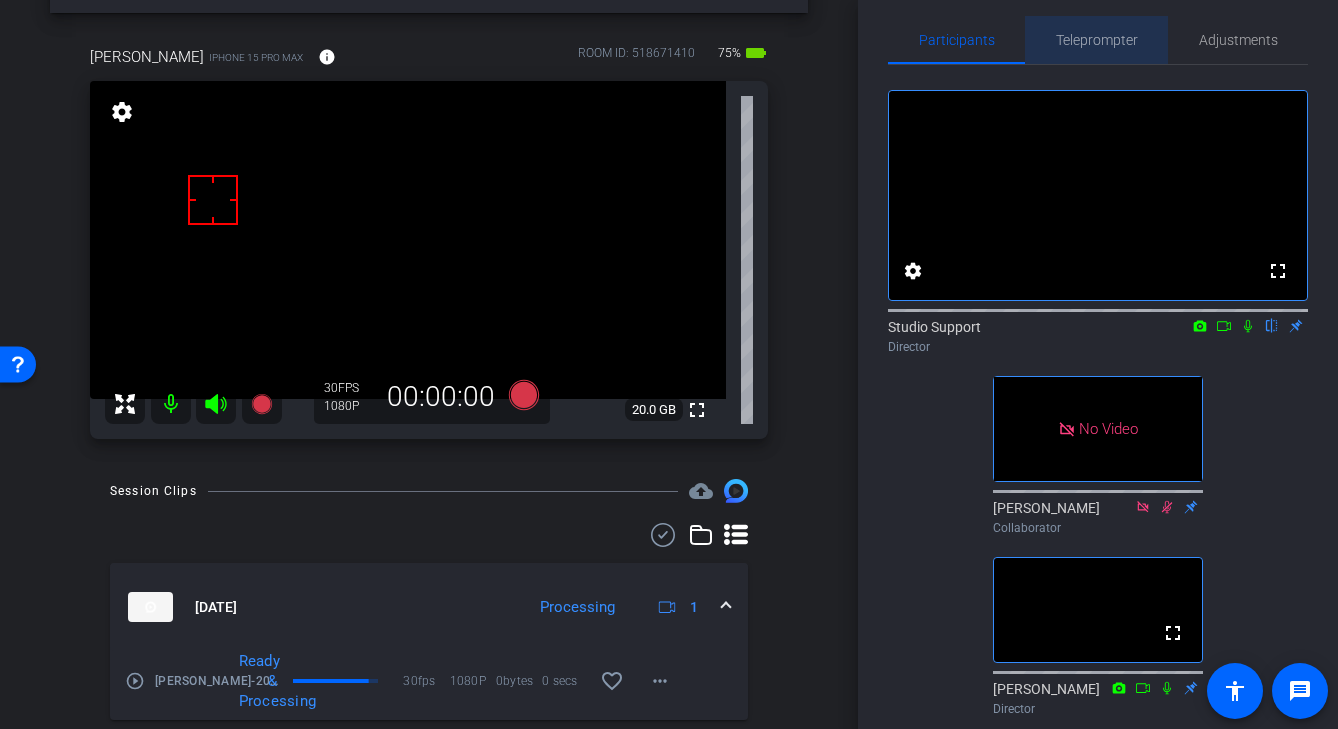 click on "Teleprompter" at bounding box center [1097, 40] 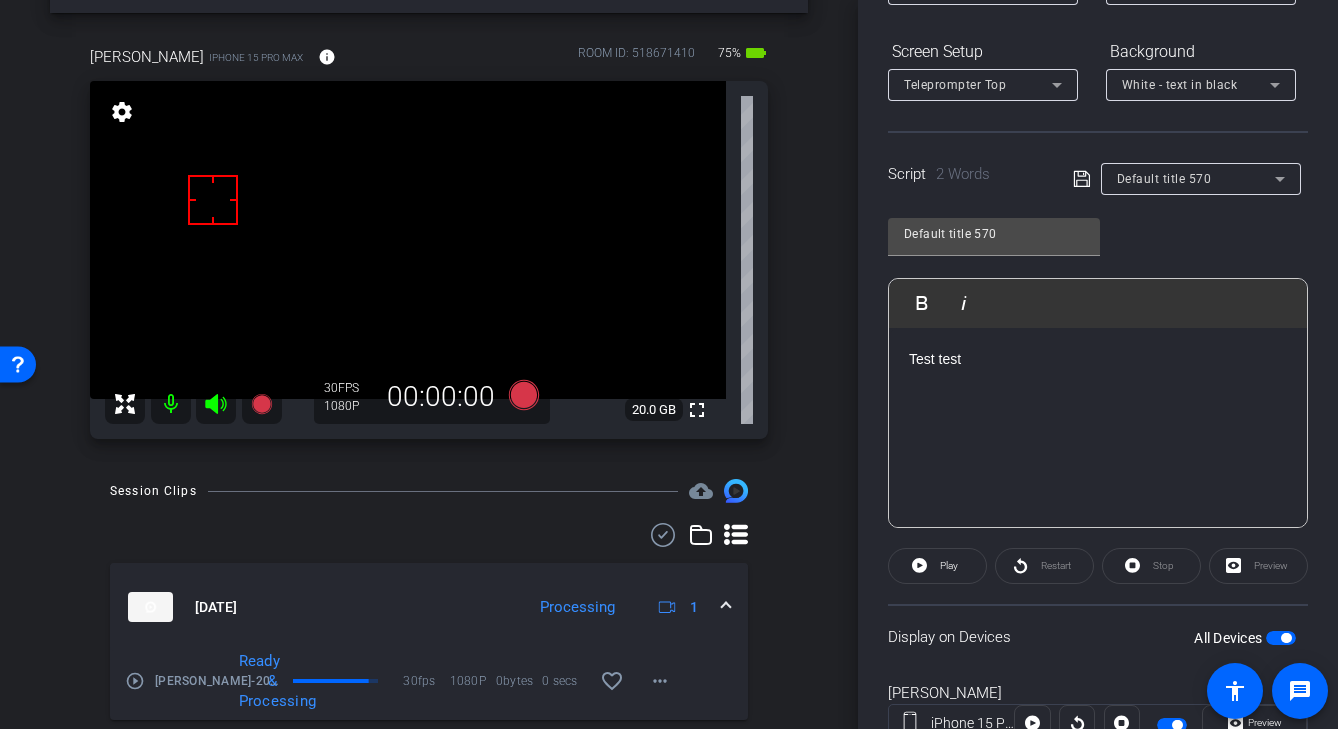 scroll, scrollTop: 364, scrollLeft: 0, axis: vertical 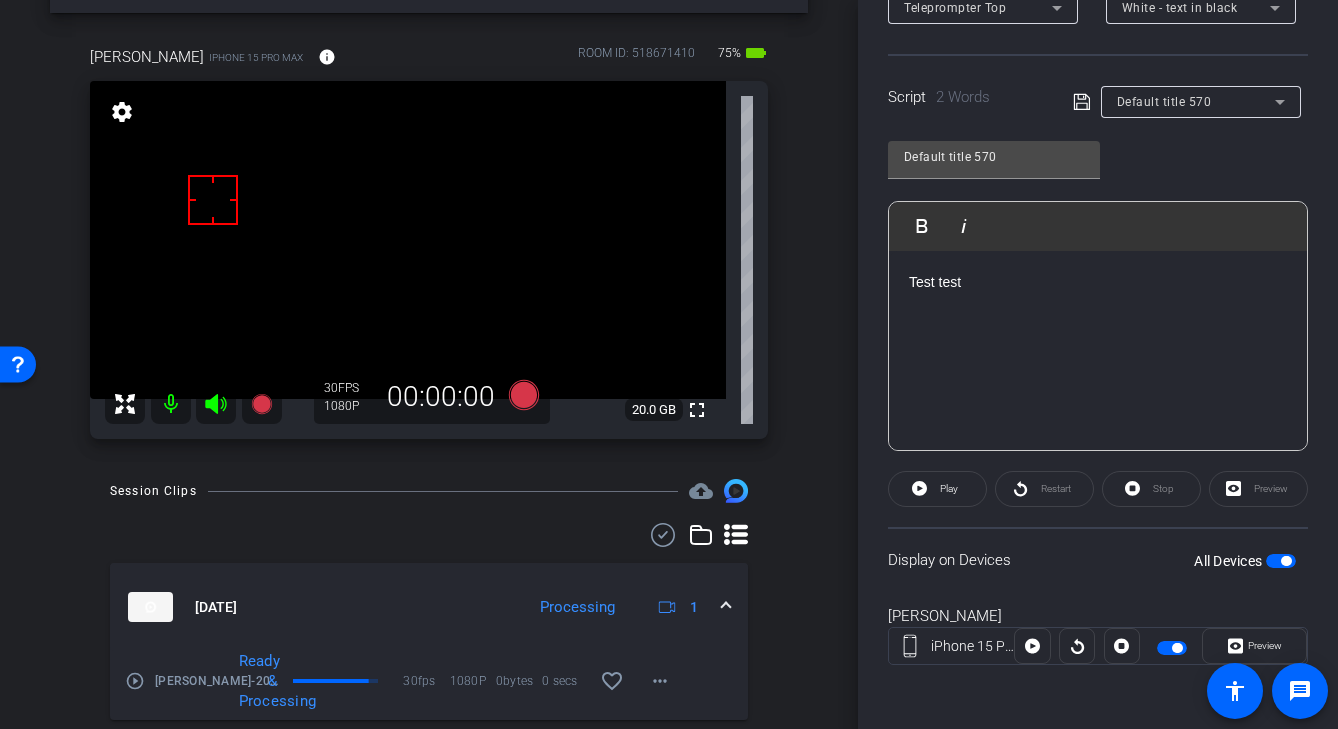 click at bounding box center (1281, 561) 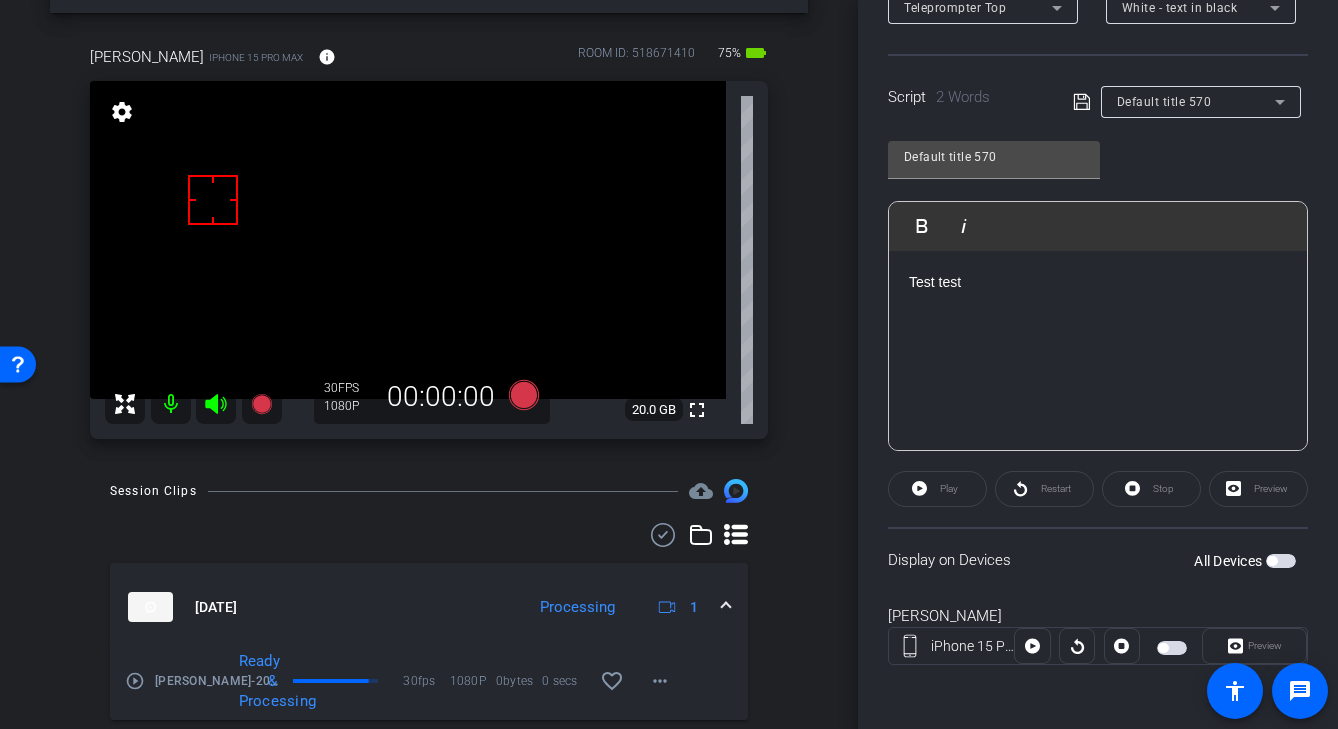 scroll, scrollTop: 0, scrollLeft: 0, axis: both 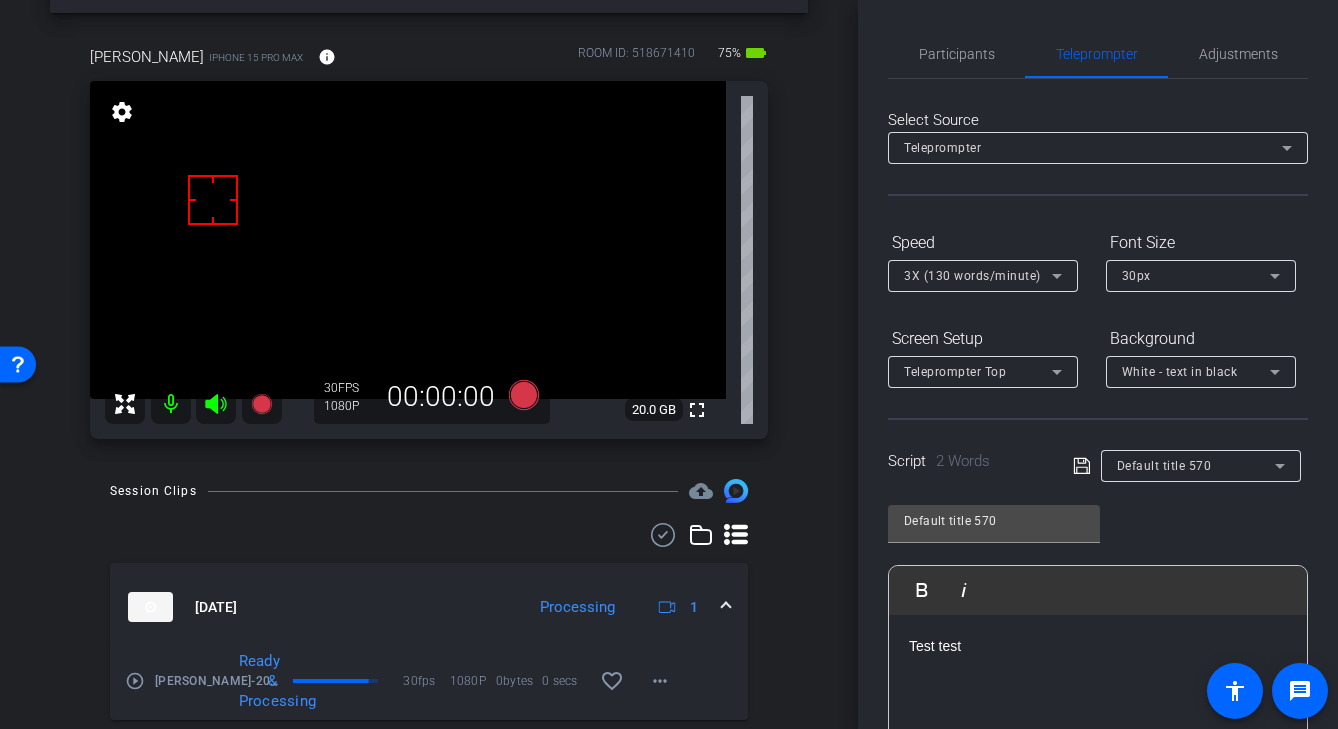 click on "Participants Teleprompter Adjustments settings  Studio Support
flip
Director   Dina Liptsen
Collaborator   David Alvarado
Director   Everyone  0 Mark all read To: Everyone Mark all read Select Source Teleprompter Speed 3X (130 words/minute) Font Size 30px Screen Setup Teleprompter Top Background White - text in black  Script  2 Words
Default title 570 Default title 570               Play        Play from this location               Play Selected        Play and display the selected text only Bold Italic Test test Enter script here..." 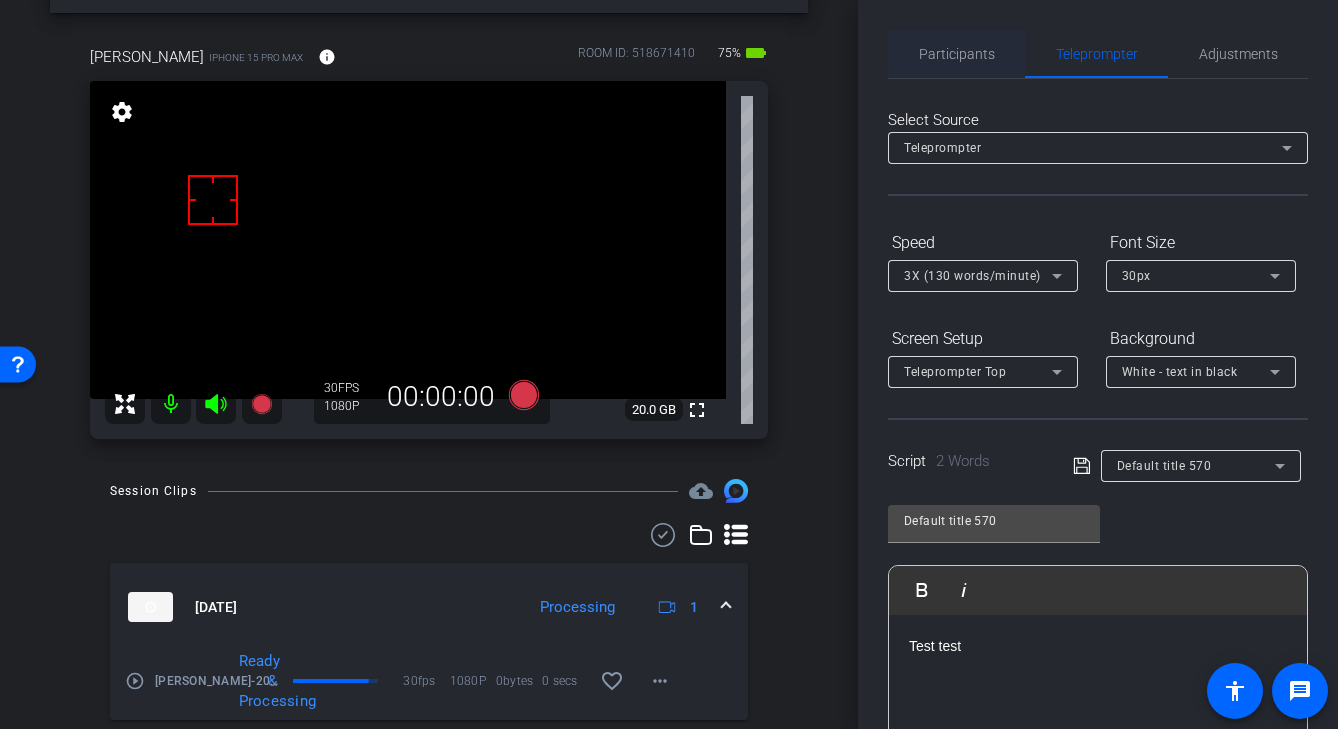 click on "Participants" at bounding box center [957, 54] 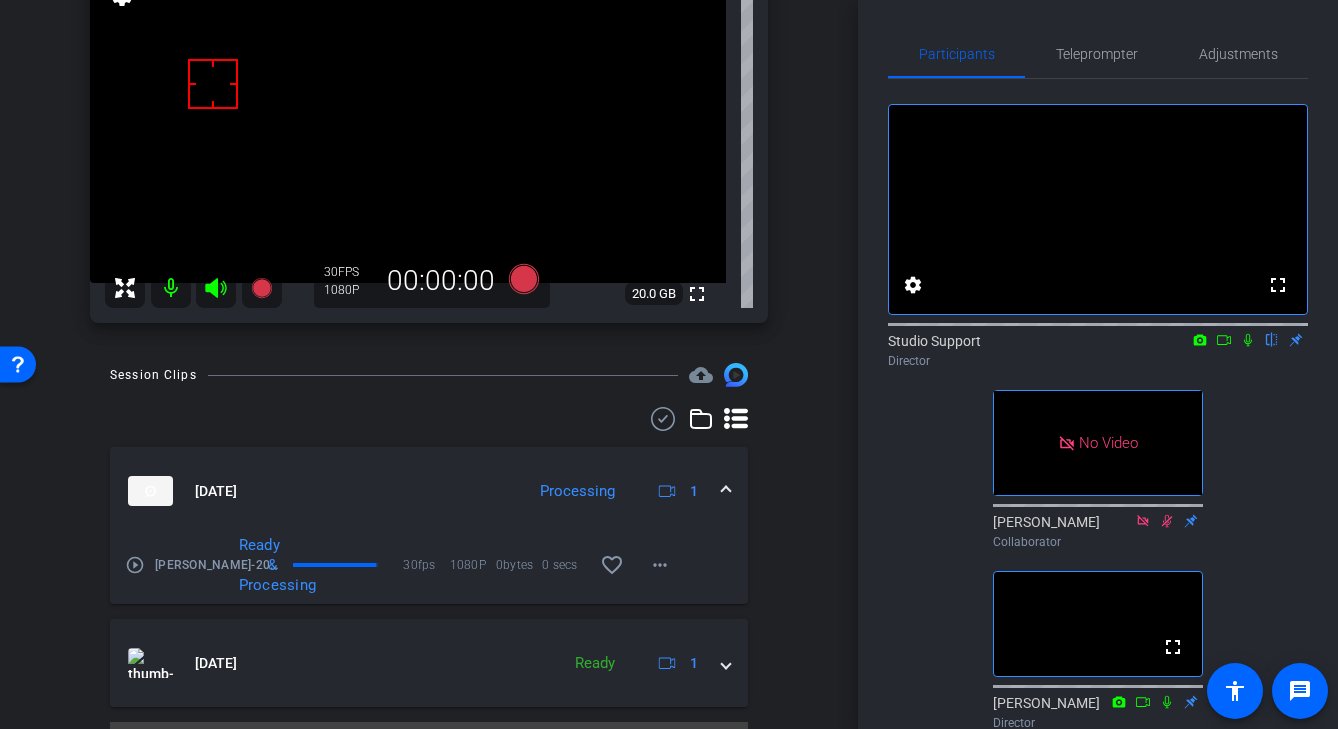 scroll, scrollTop: 230, scrollLeft: 0, axis: vertical 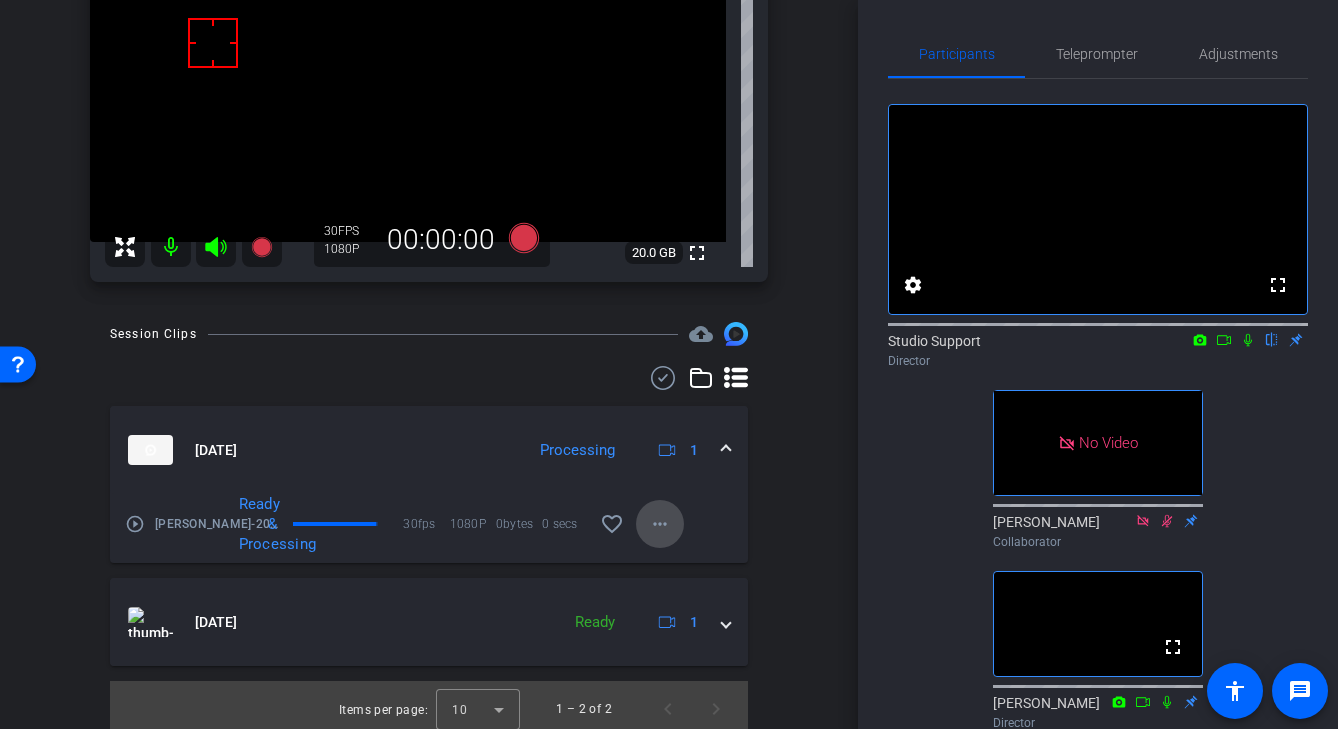 click at bounding box center (660, 524) 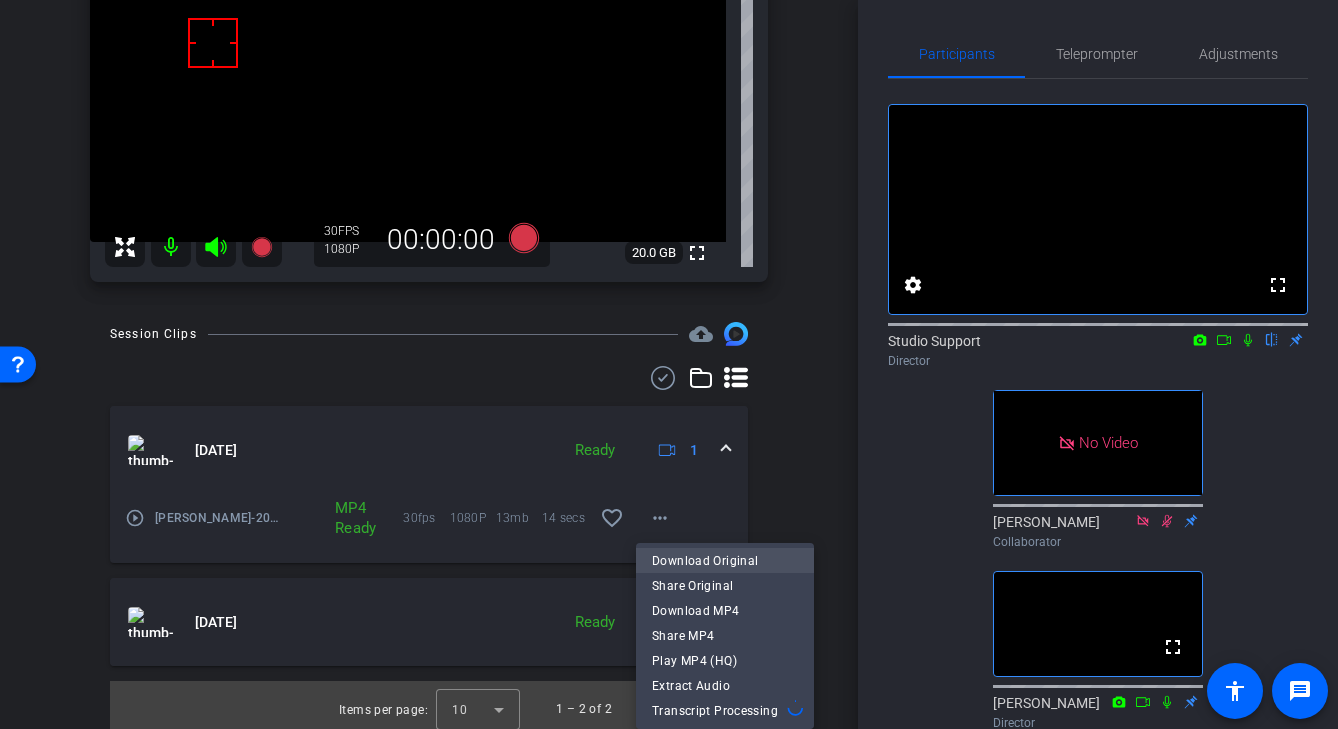 click on "Download Original" at bounding box center [725, 560] 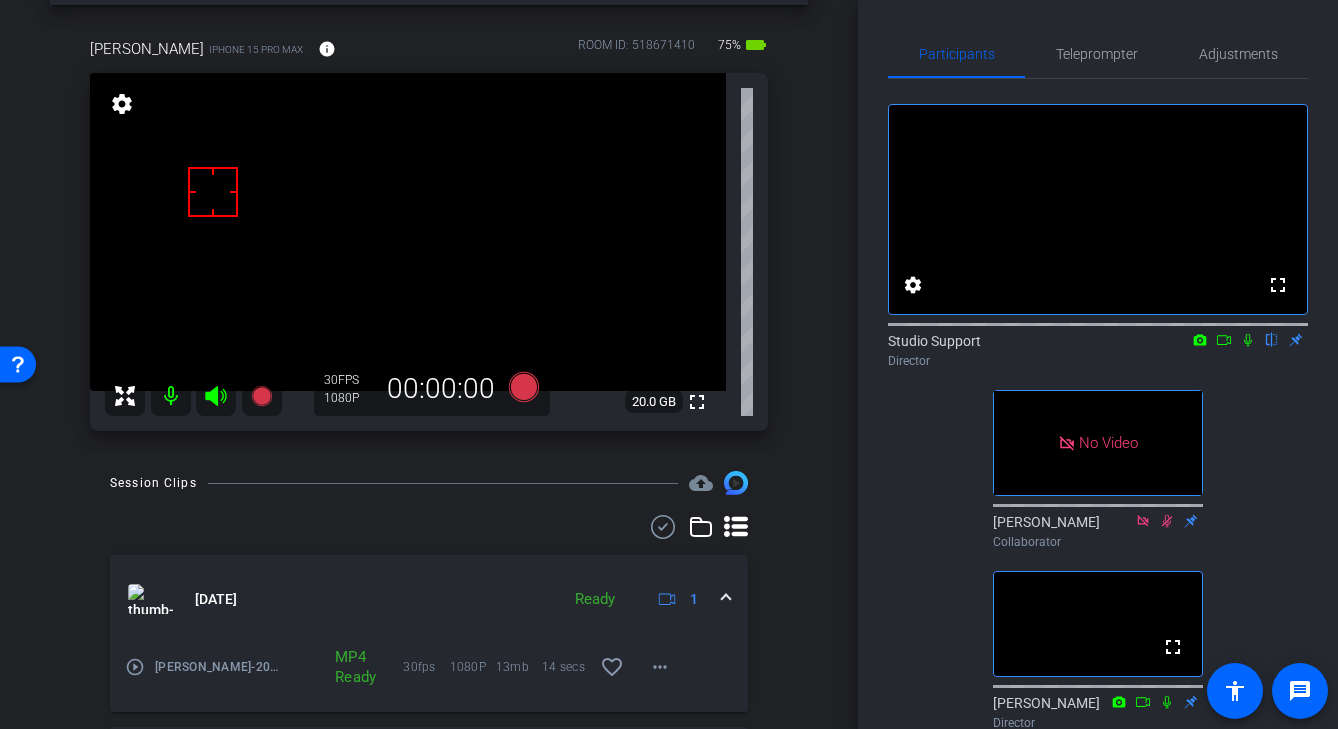 scroll, scrollTop: 0, scrollLeft: 0, axis: both 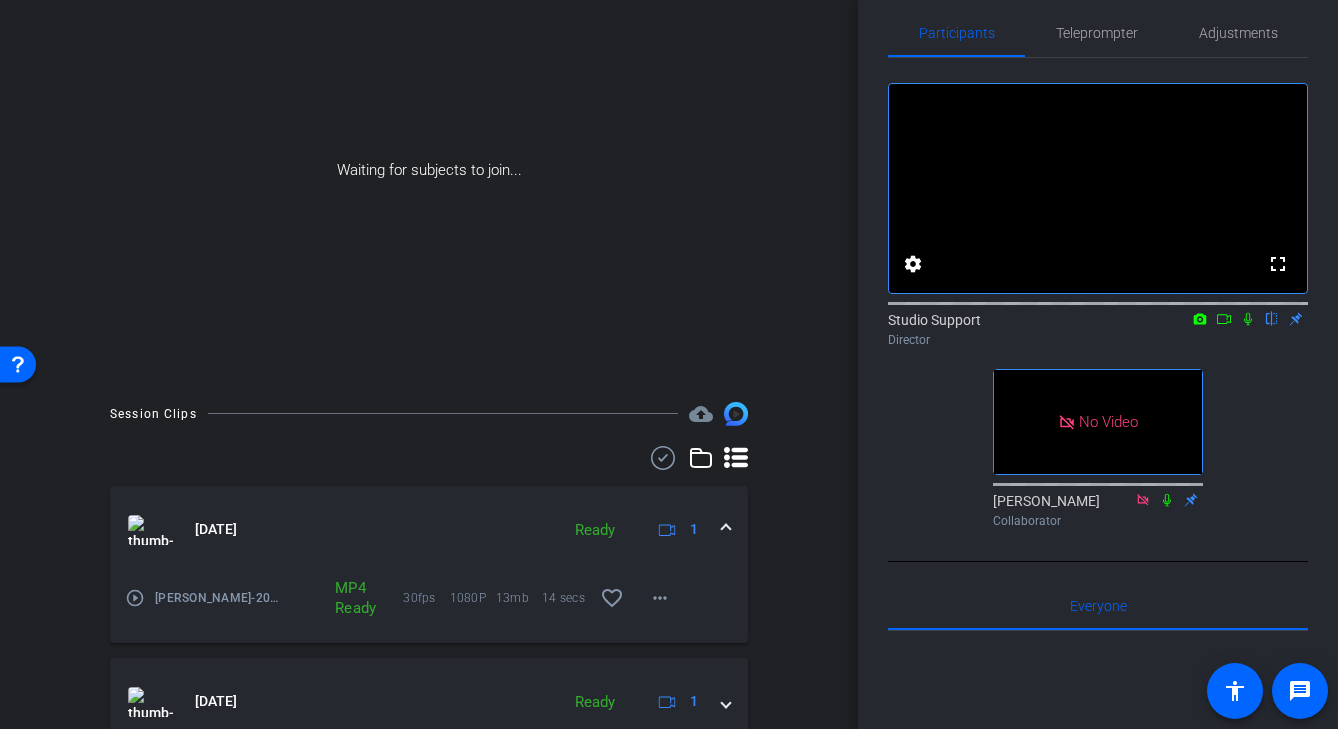 click on "play_circle_outline" at bounding box center (135, 598) 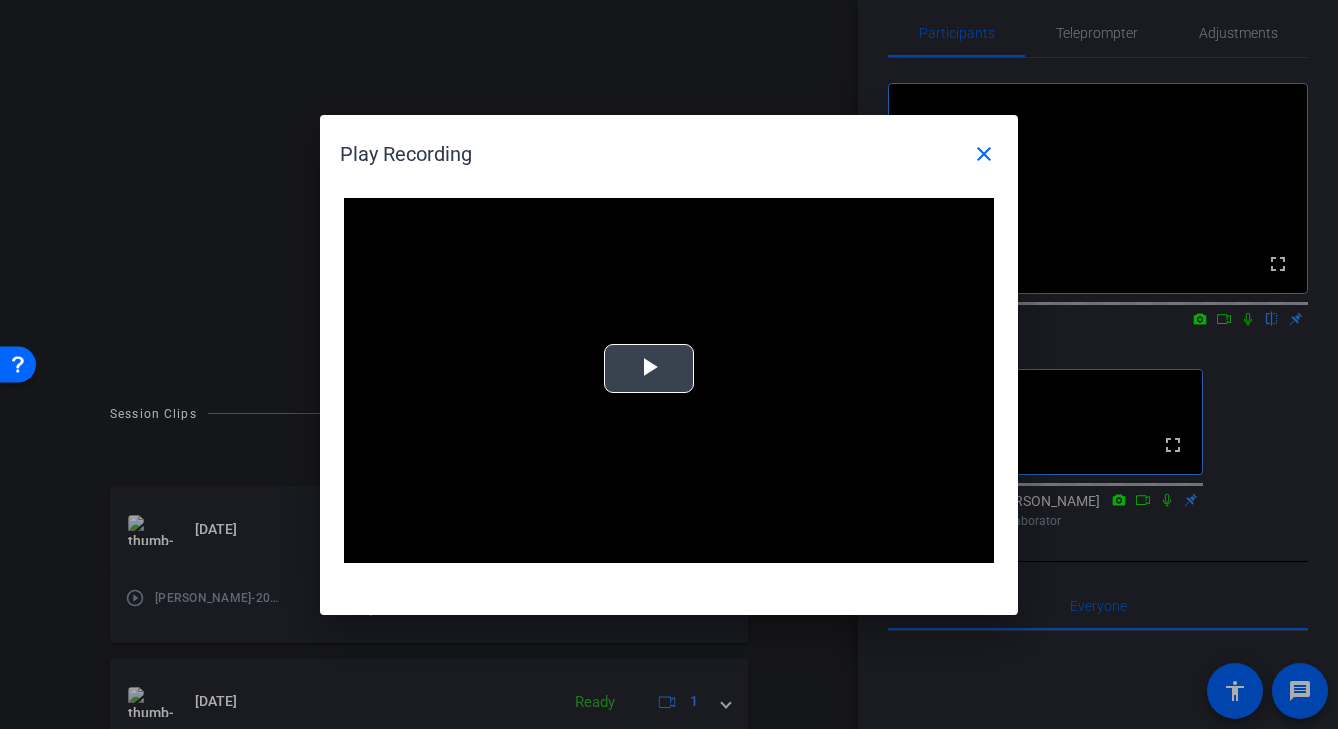 click at bounding box center (649, 368) 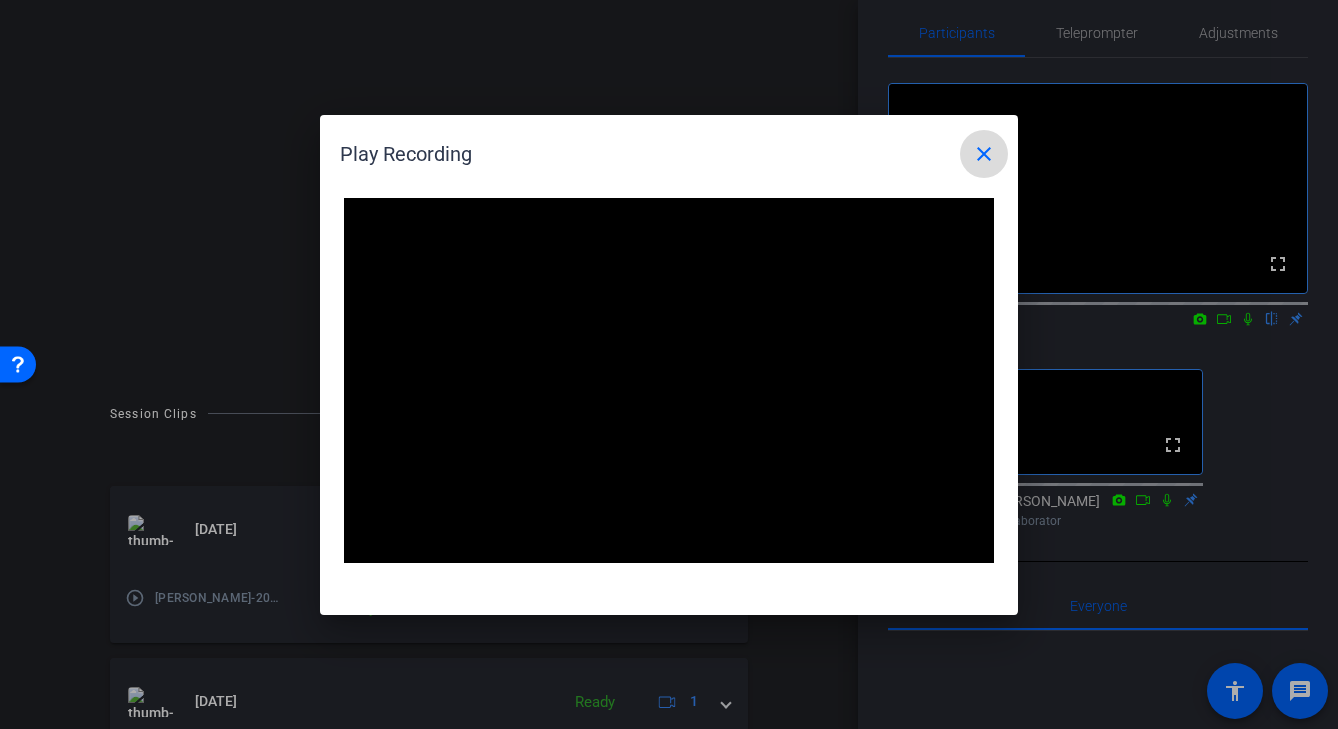 click on "close" at bounding box center [984, 154] 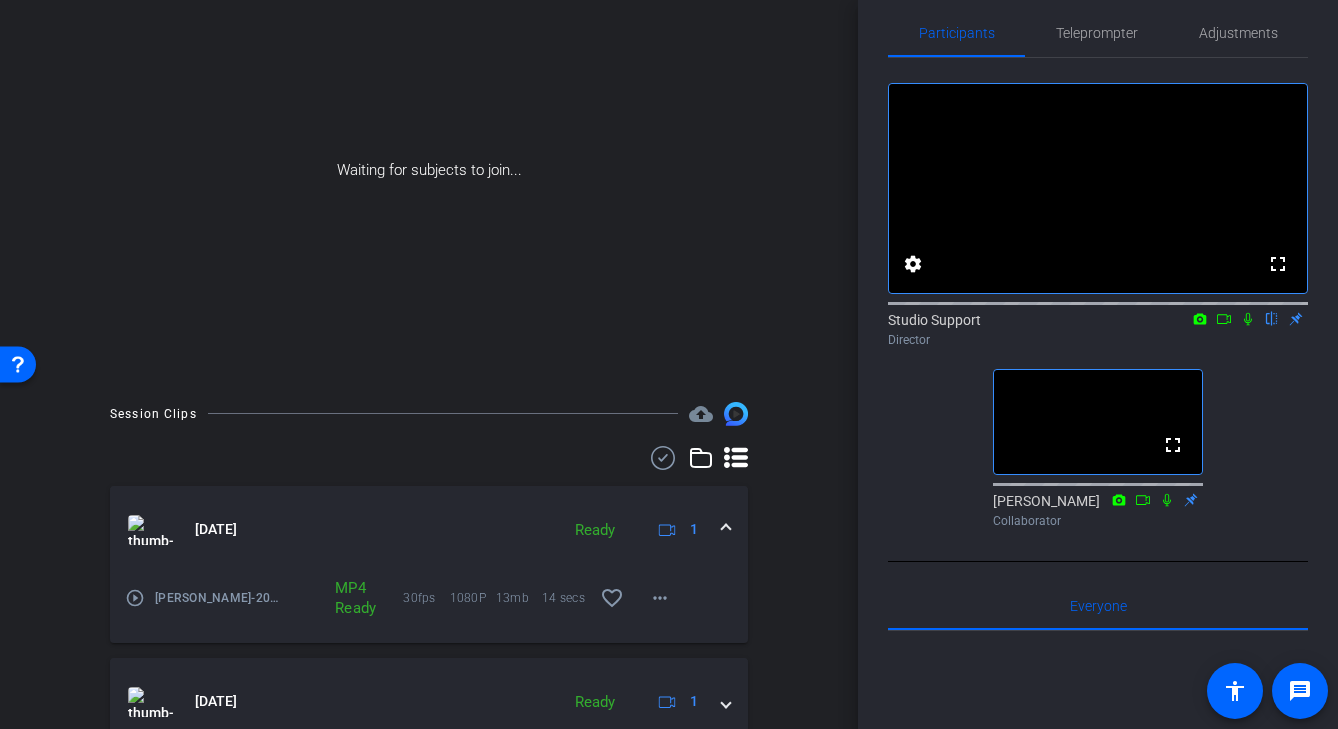 click on "Participants Teleprompter Adjustments fullscreen settings  Studio Support
flip
Director  fullscreen  Dina Liptsen
Collaborator   Everyone  0 Mark all read To: Everyone Mark all read Select Source Teleprompter Speed 3X (130 words/minute) Font Size 30px Screen Setup Teleprompter Top Background White - text in black  Script  2 Words
Default title 570 Default title 570               Play        Play from this location               Play Selected        Play and display the selected text only Bold Italic Test test Enter script here...
Play" 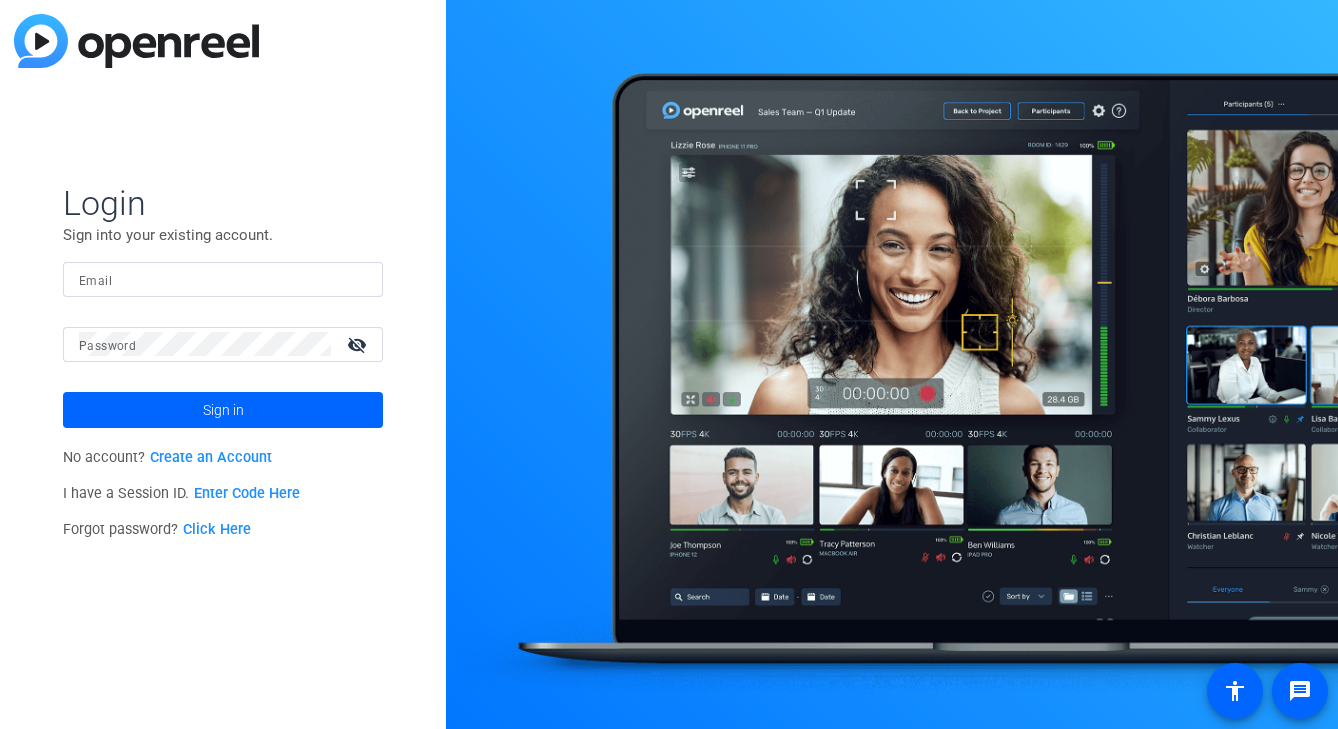 scroll, scrollTop: 0, scrollLeft: 0, axis: both 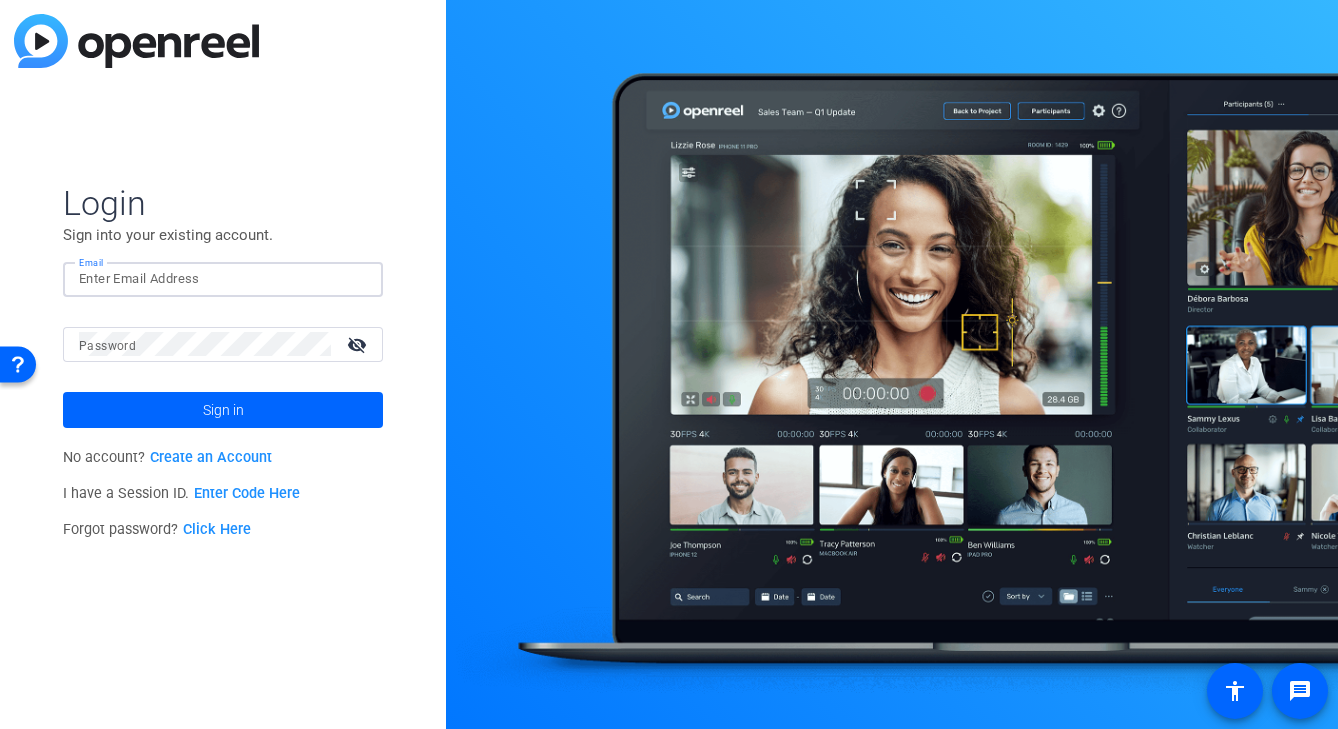 click 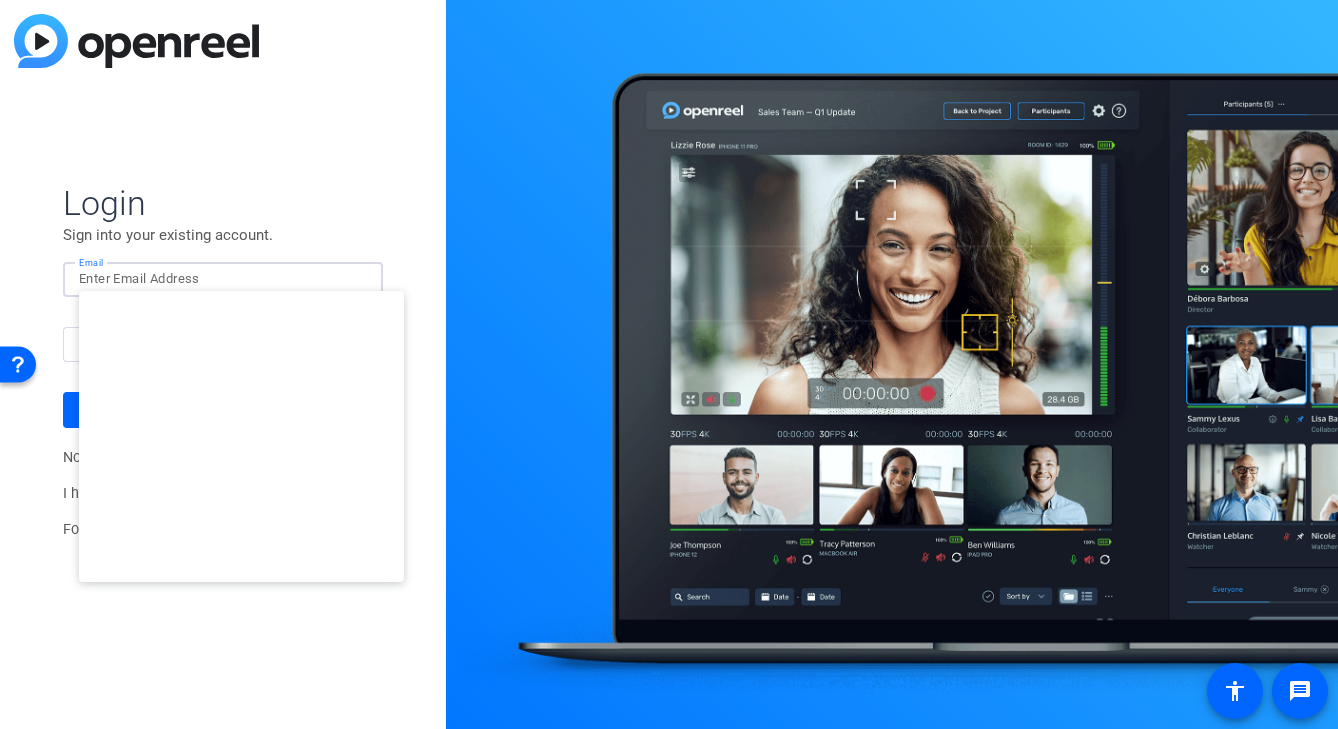 type on "[PERSON_NAME][EMAIL_ADDRESS][DOMAIN_NAME]" 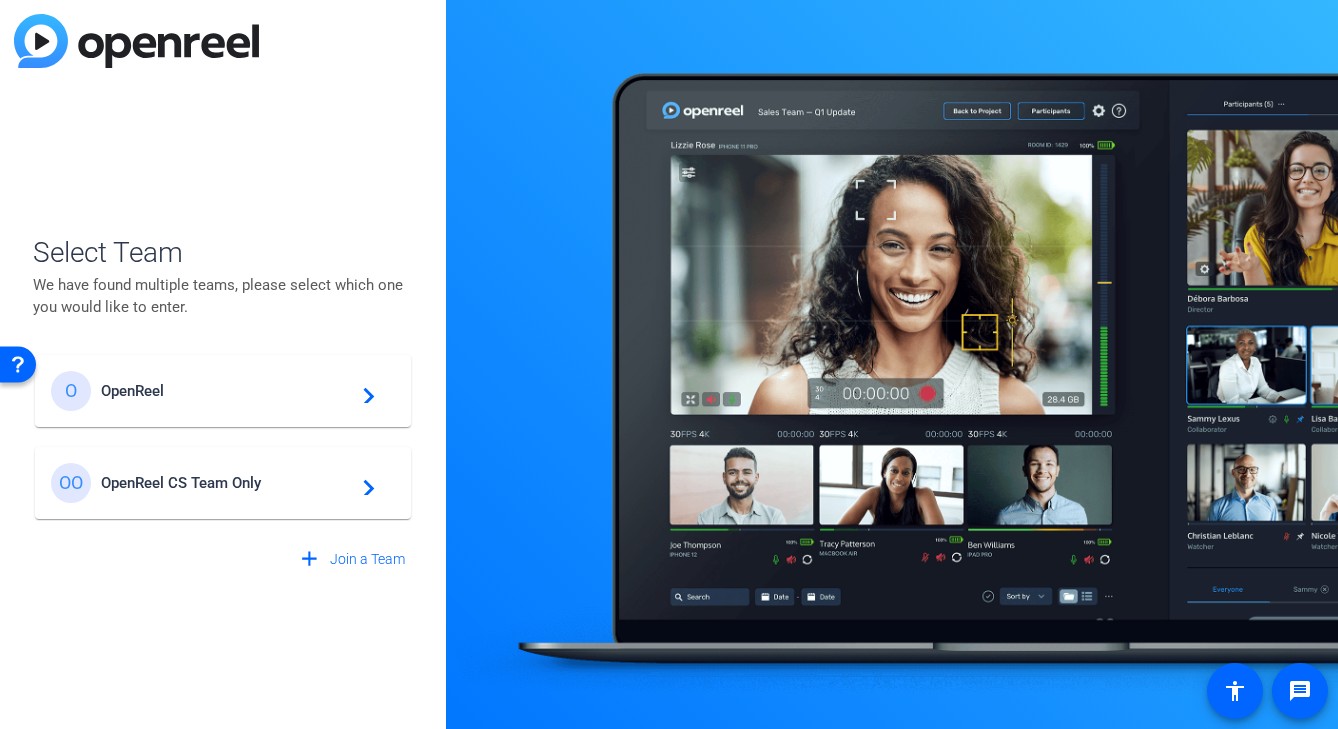 click on "OpenReel CS Team Only" 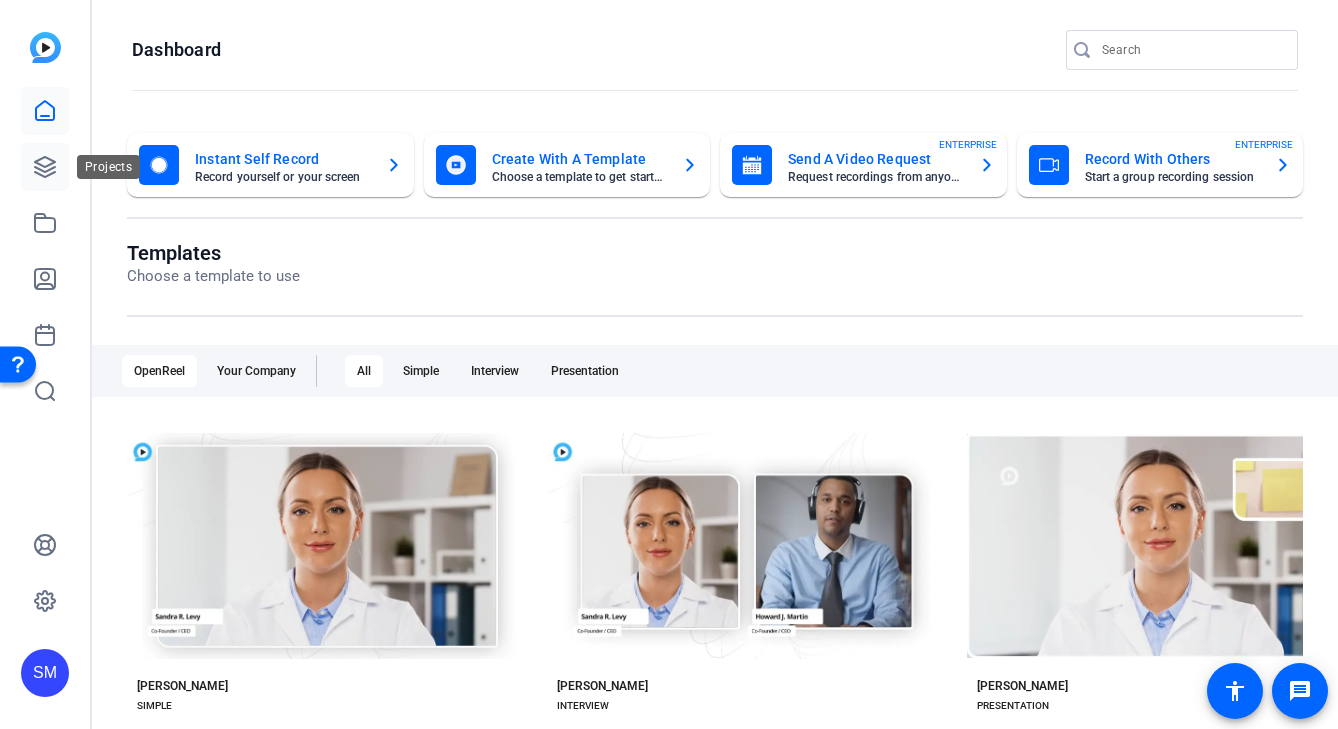click 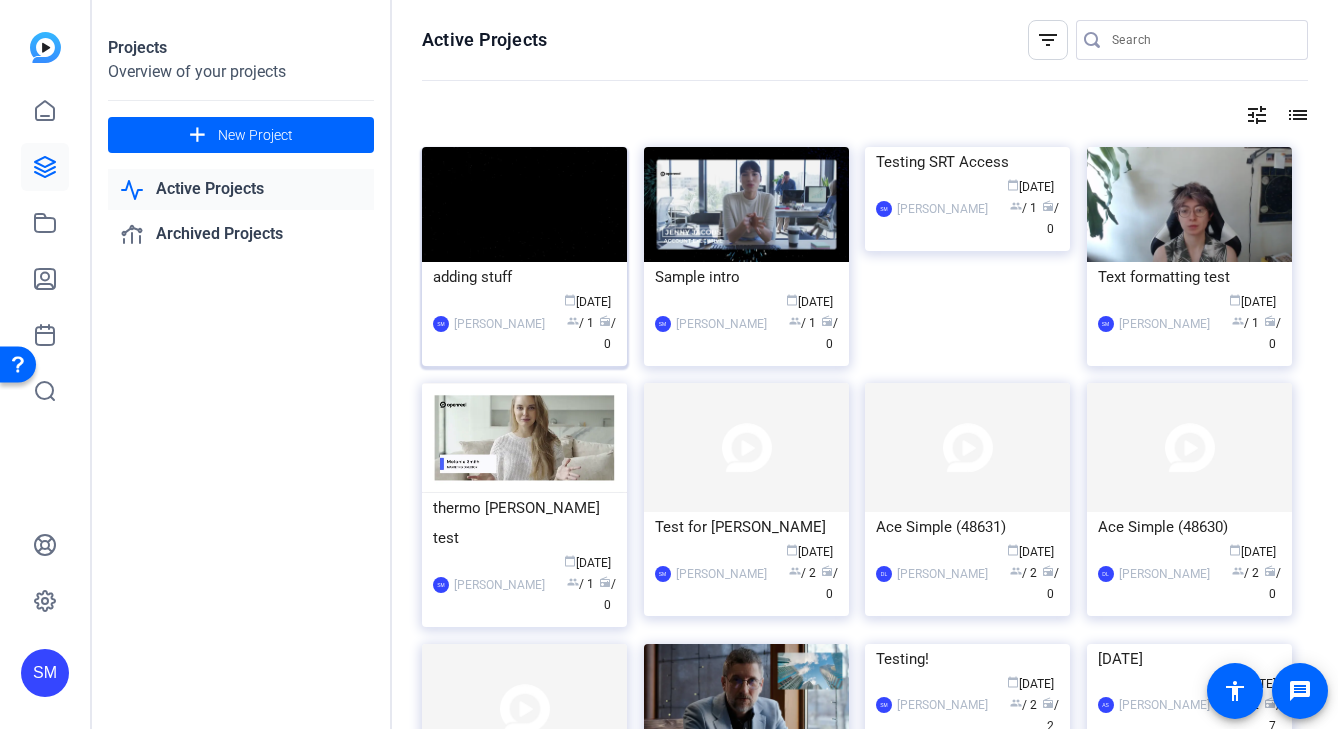 click on "SM  [PERSON_NAME] calendar_today  [DATE]  group  / 1  radio  / 0" 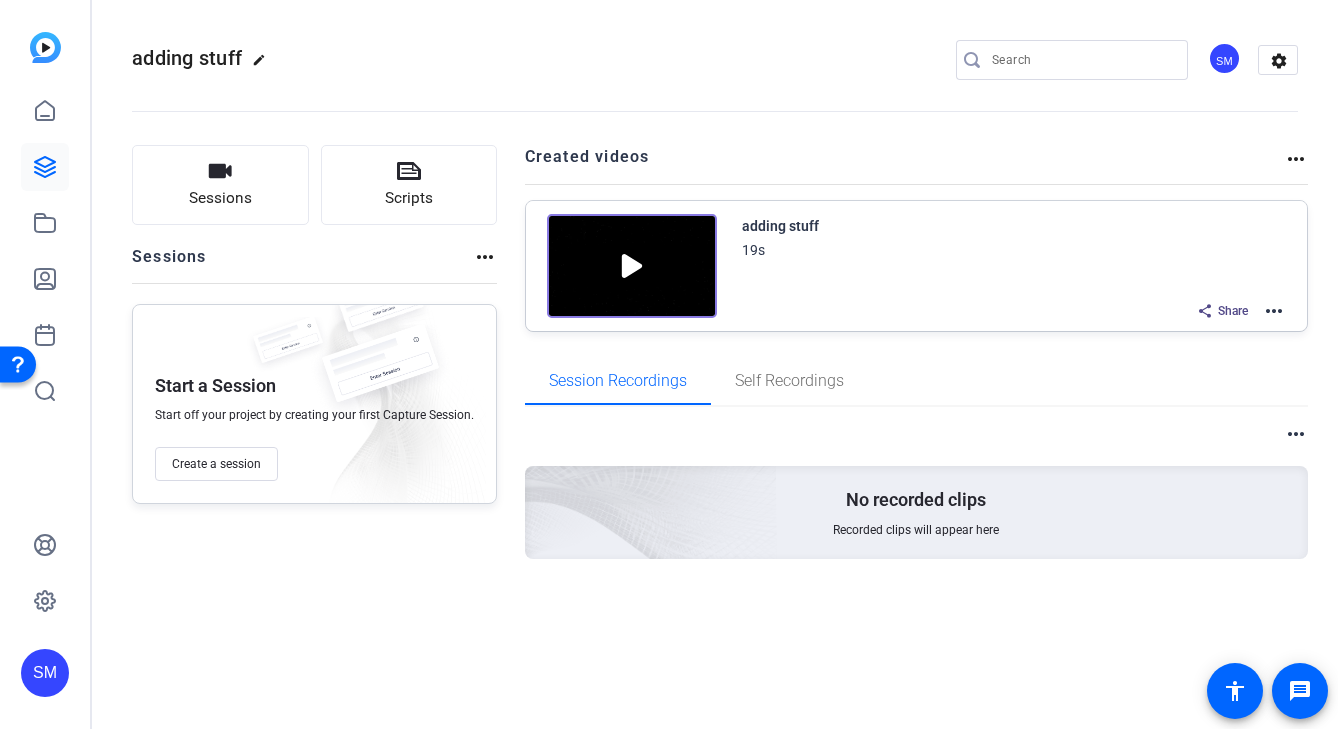 click on "more_horiz" 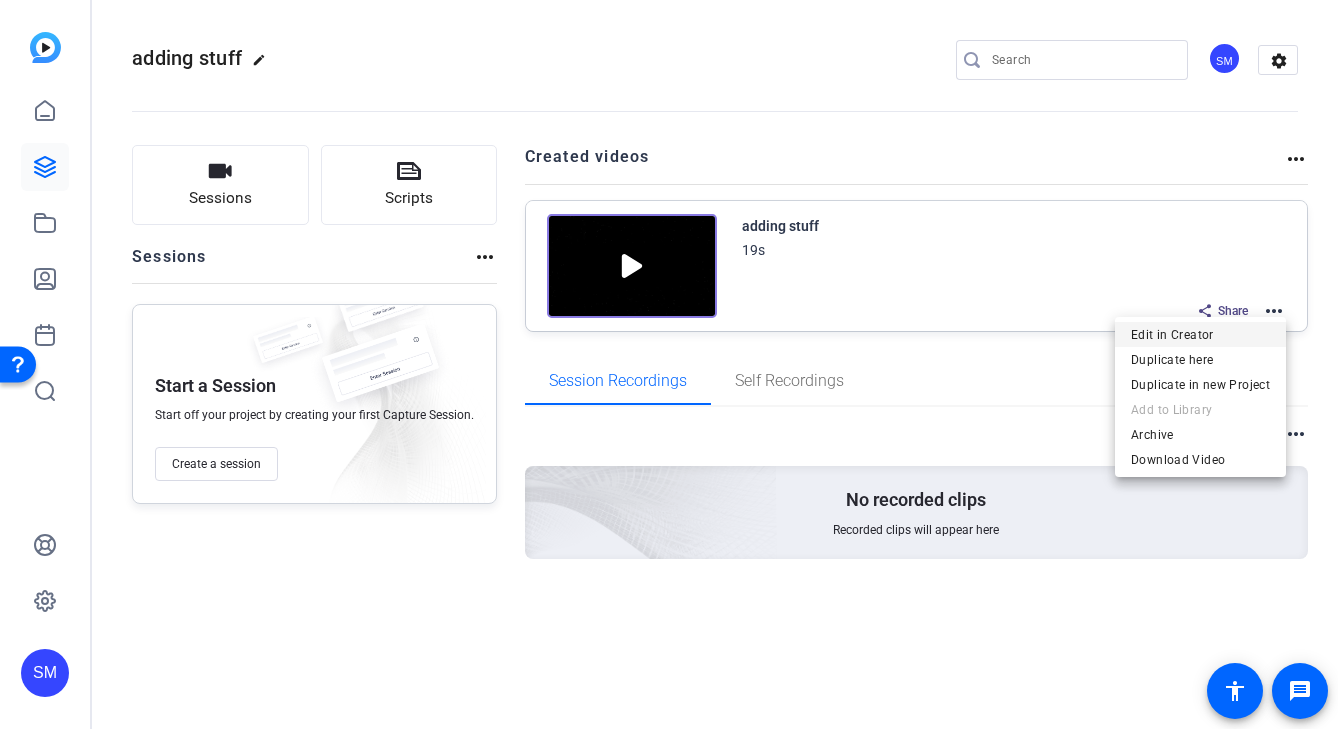 click on "Edit in Creator" at bounding box center [1200, 335] 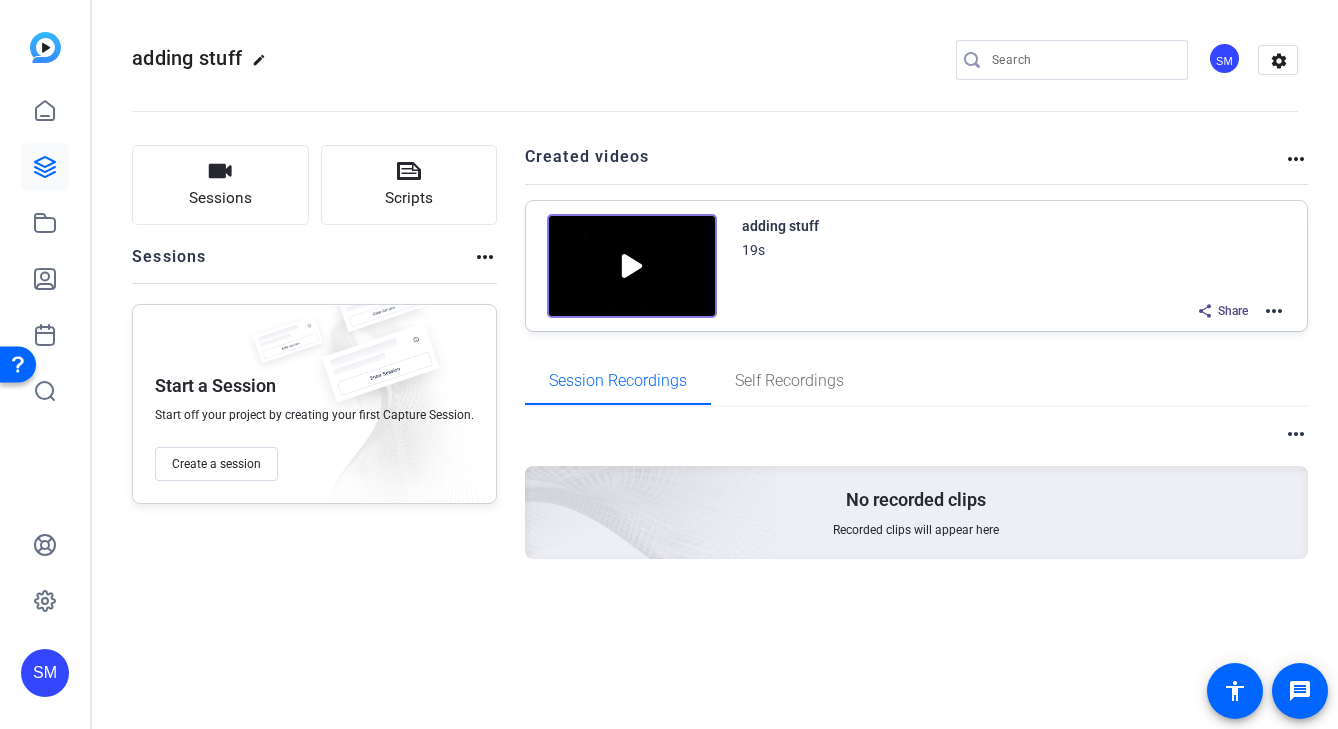 click on "SM" 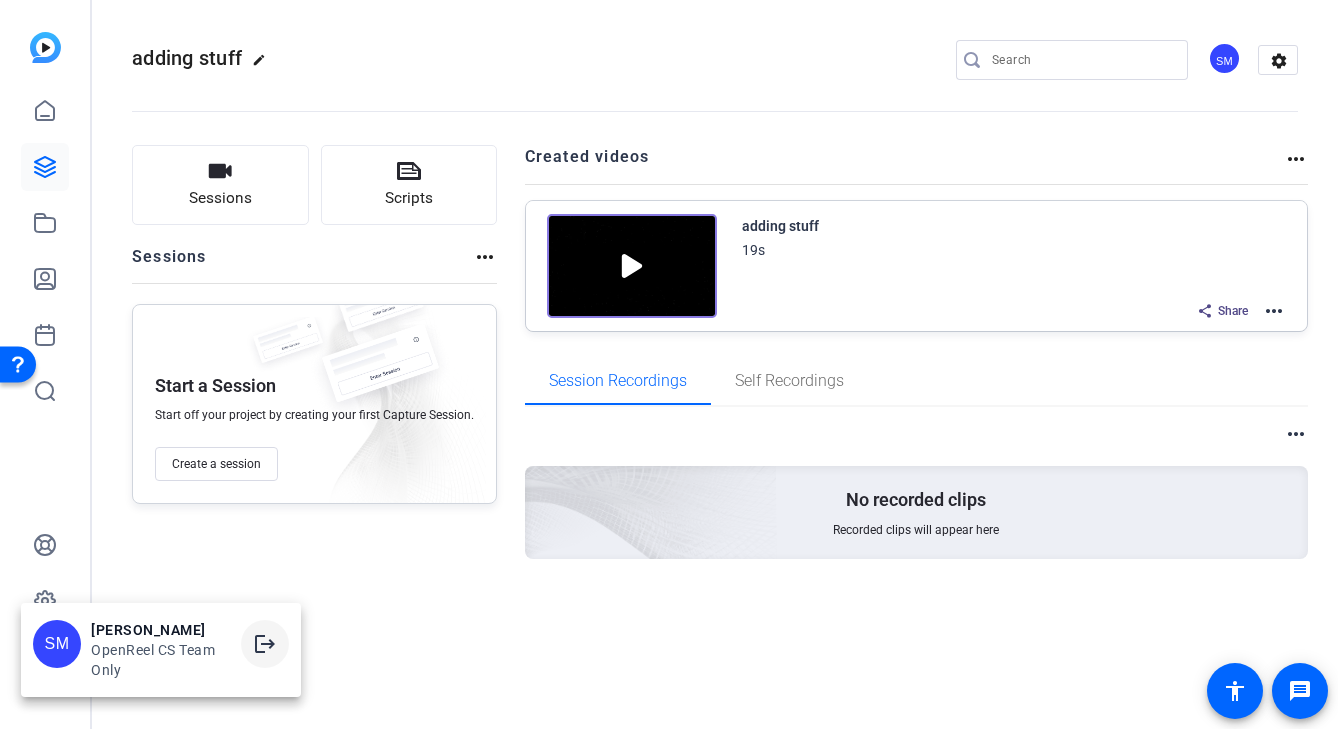 click on "logout" at bounding box center [265, 644] 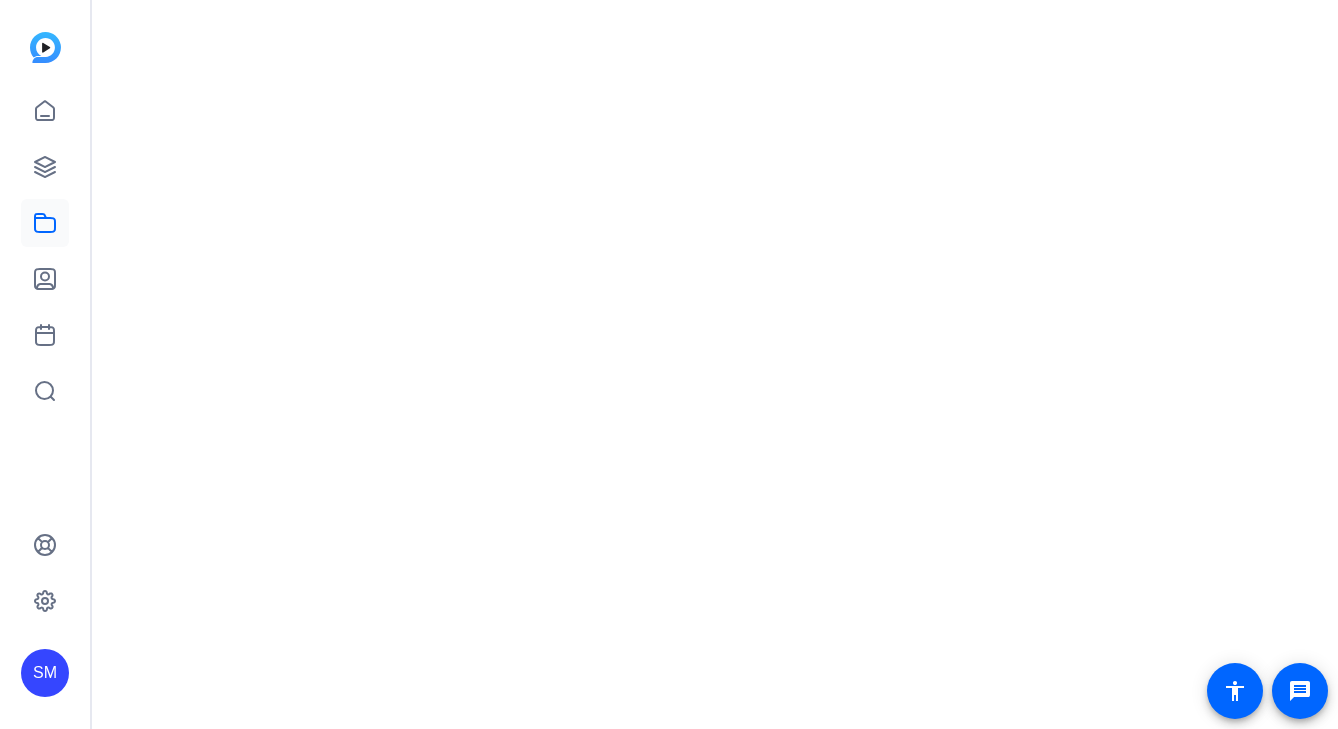 scroll, scrollTop: 0, scrollLeft: 0, axis: both 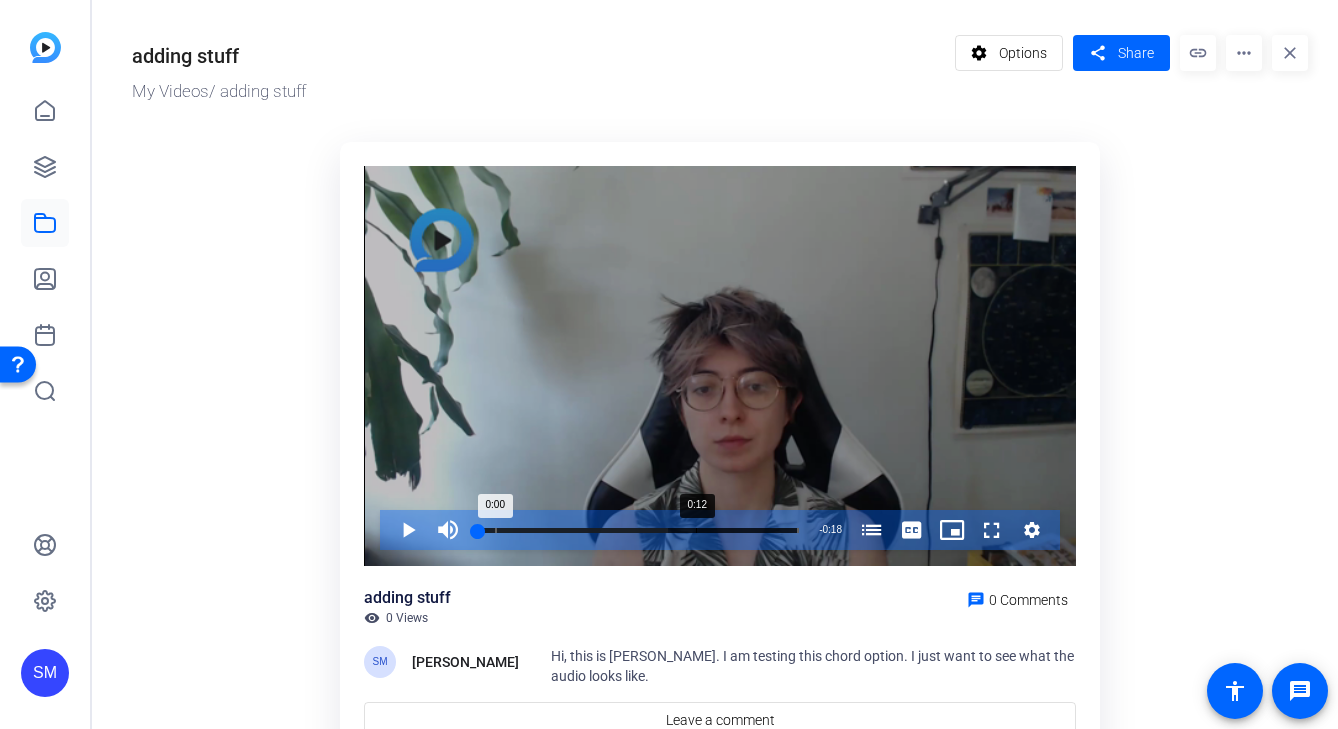 click at bounding box center (638, 544) 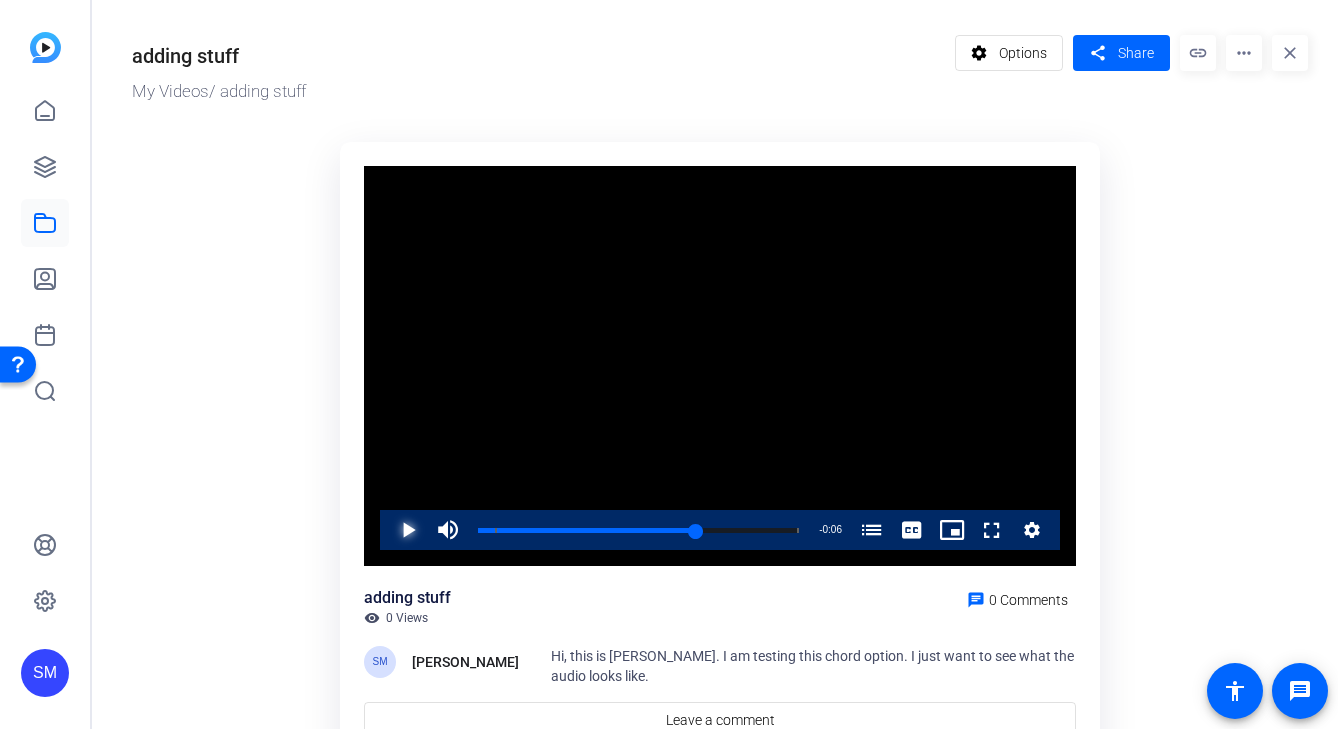 click at bounding box center [388, 530] 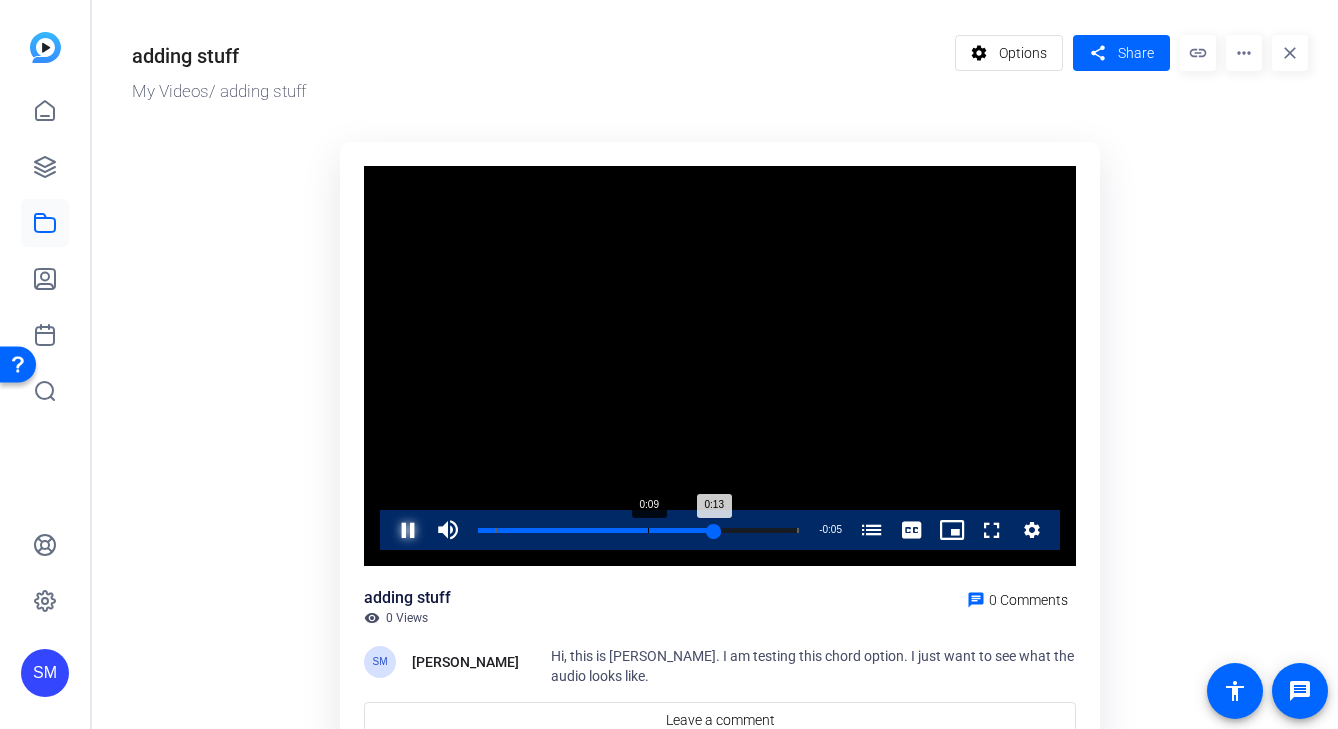 click at bounding box center (638, 544) 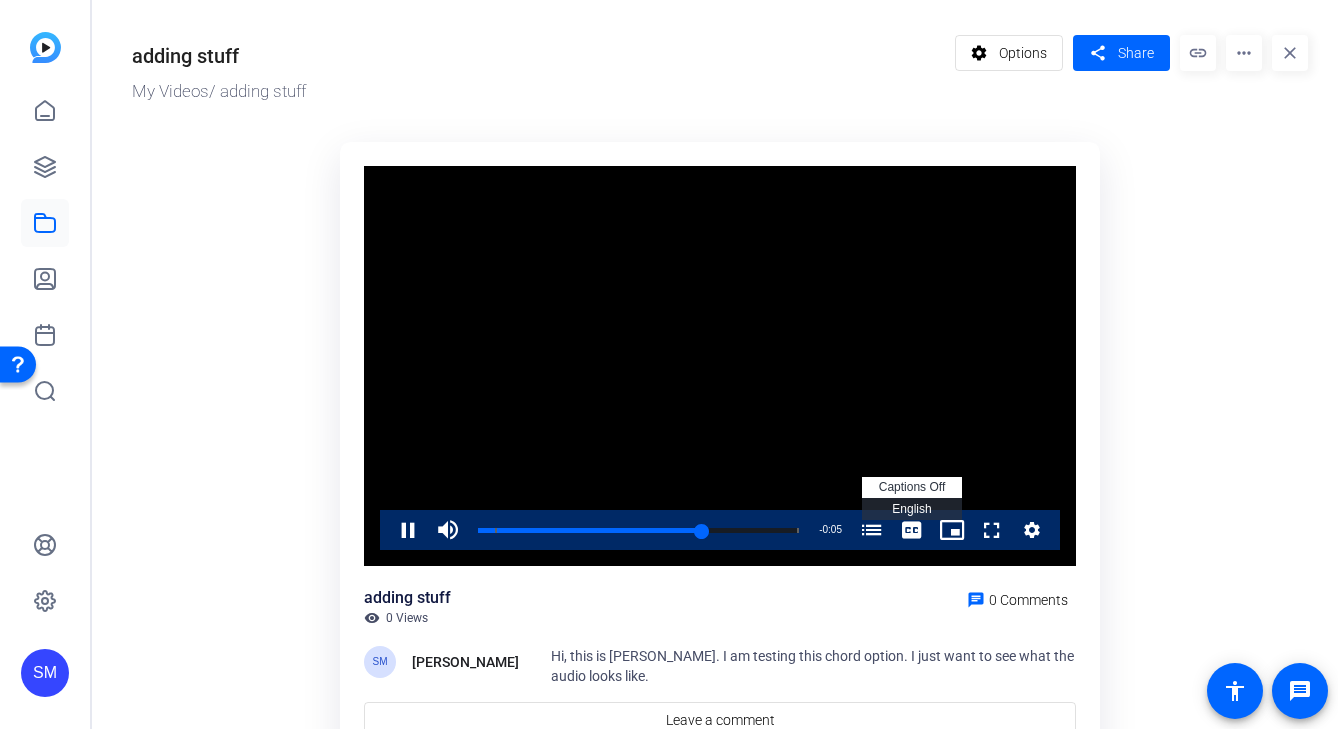 click on "English  Captions" at bounding box center (911, 509) 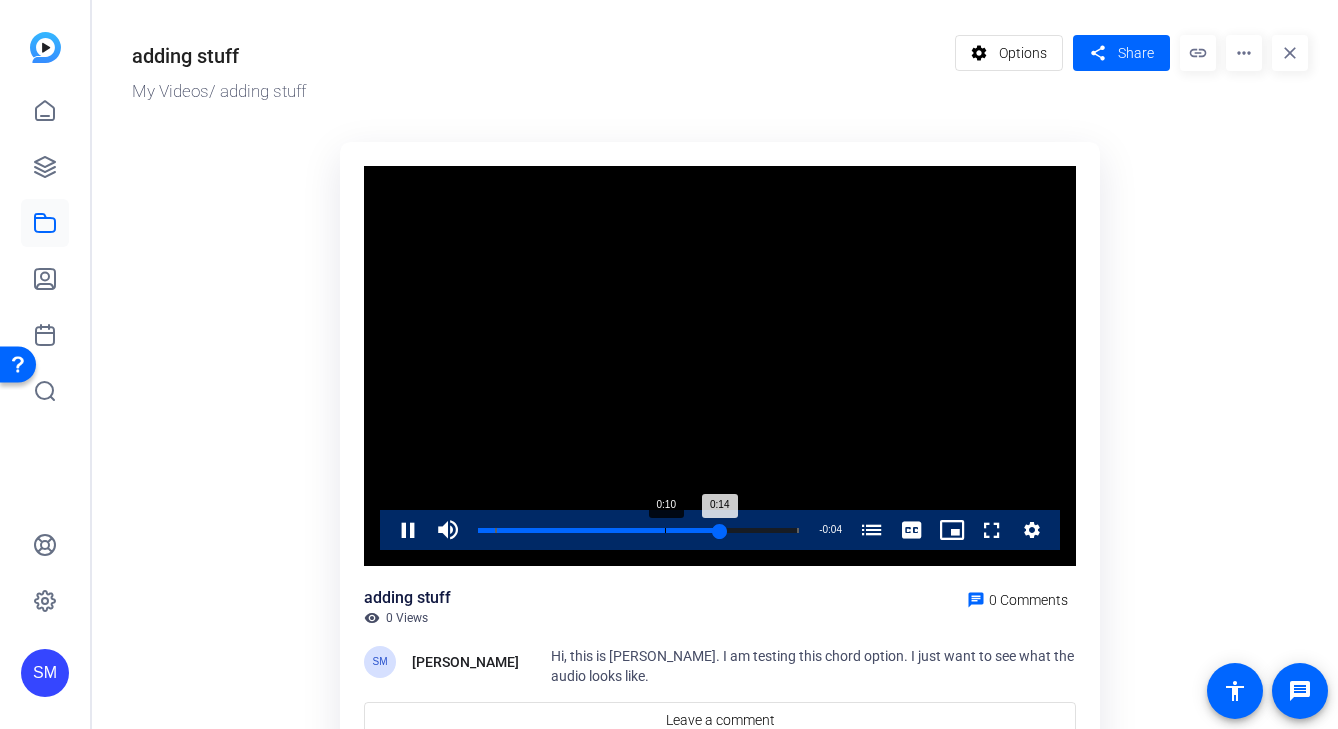 click on "Loaded :  100.00% 0:10 0:14 testing the chord option (00:01)" at bounding box center (638, 530) 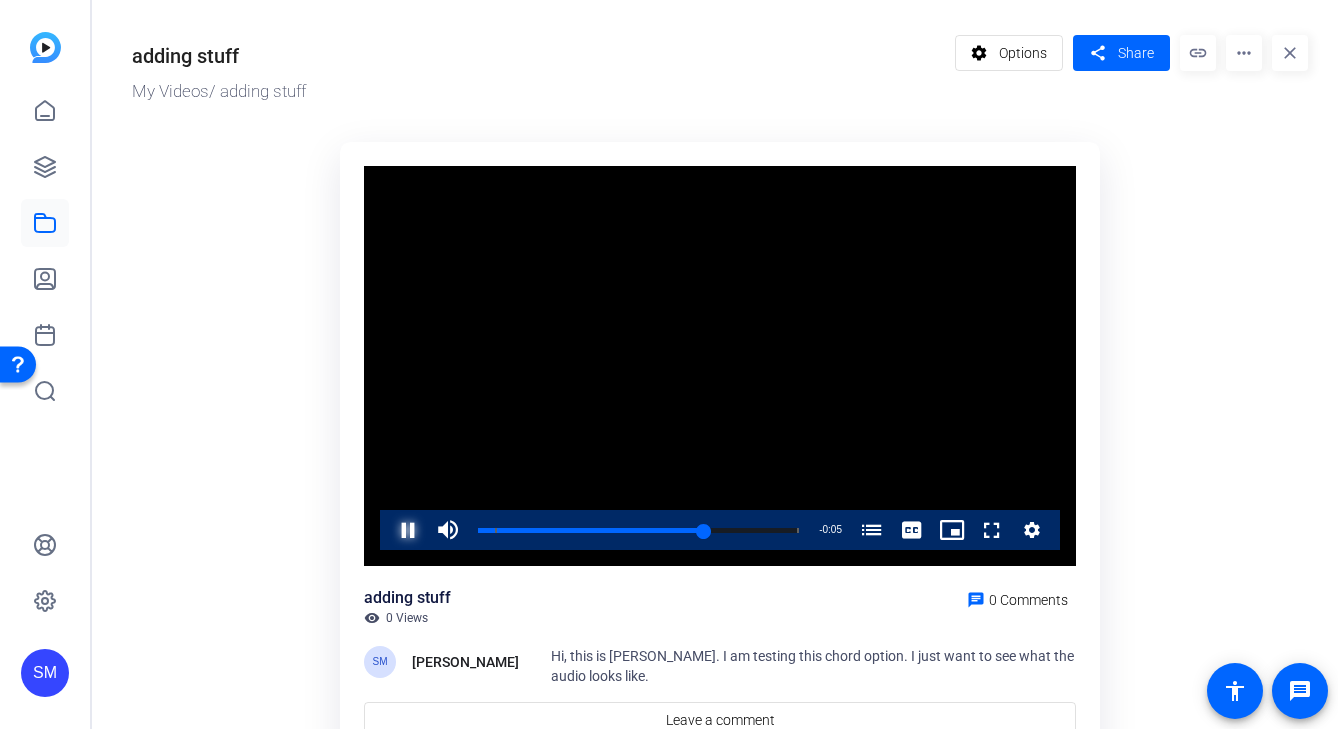 click at bounding box center (388, 530) 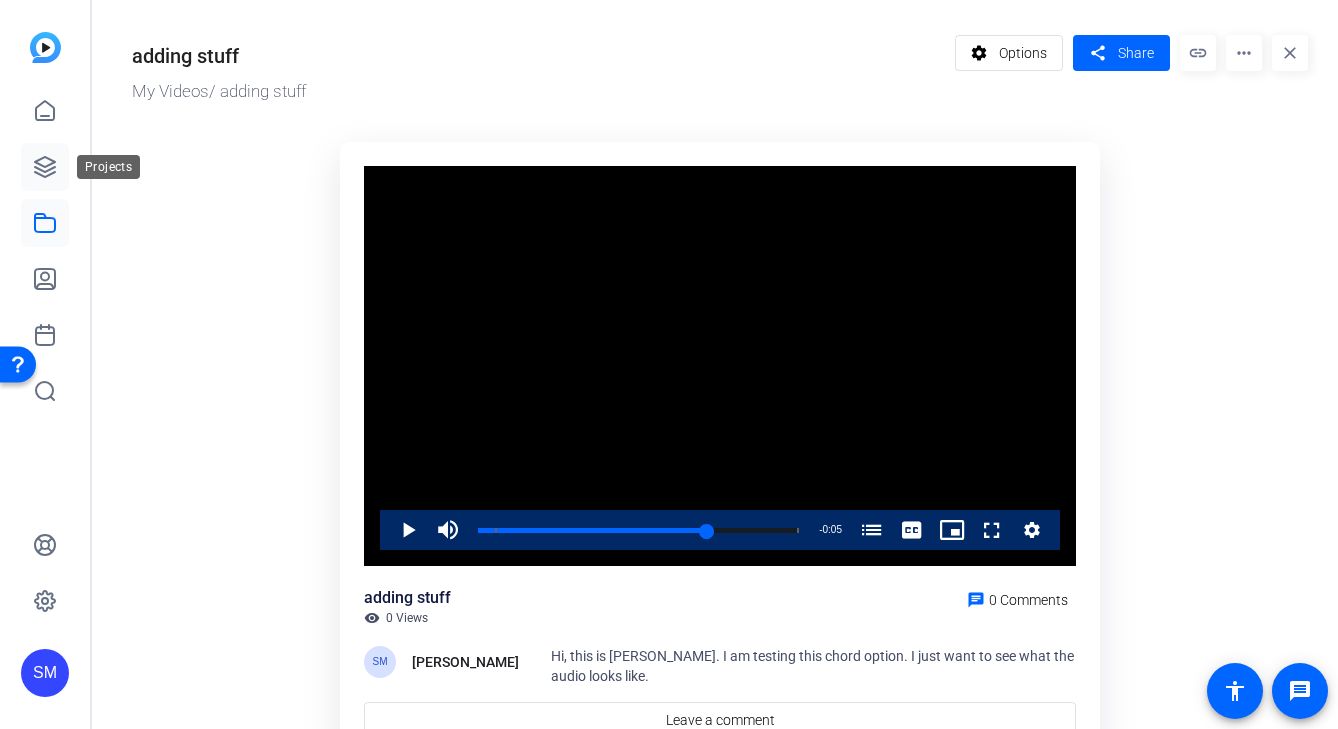 click 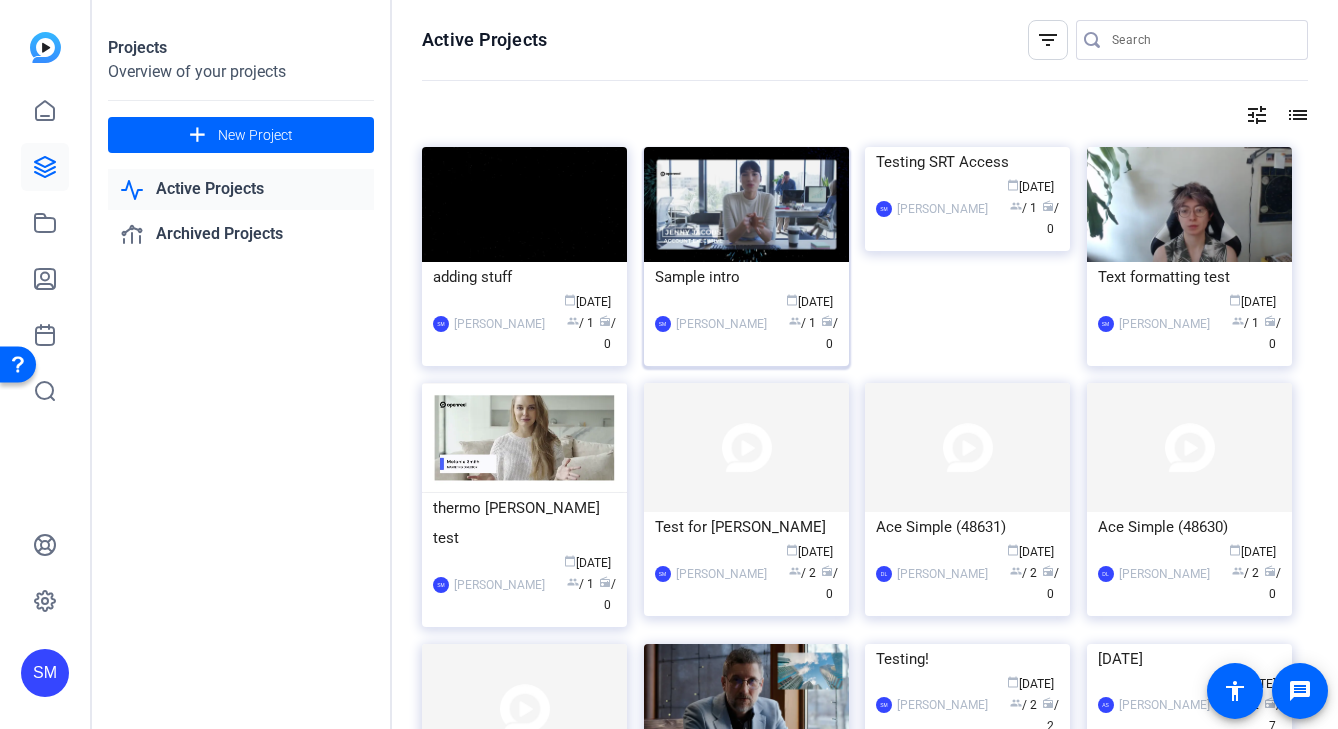 click on "Sample intro" 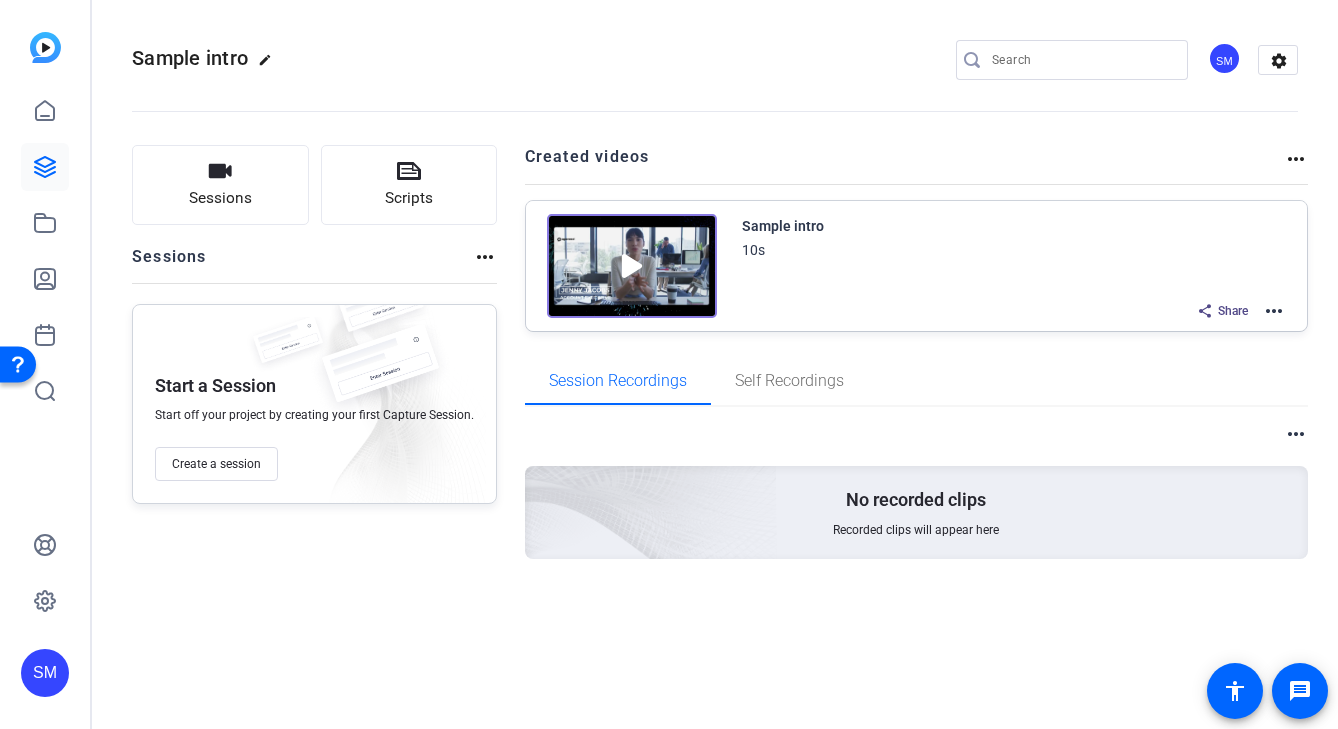 click on "more_horiz" 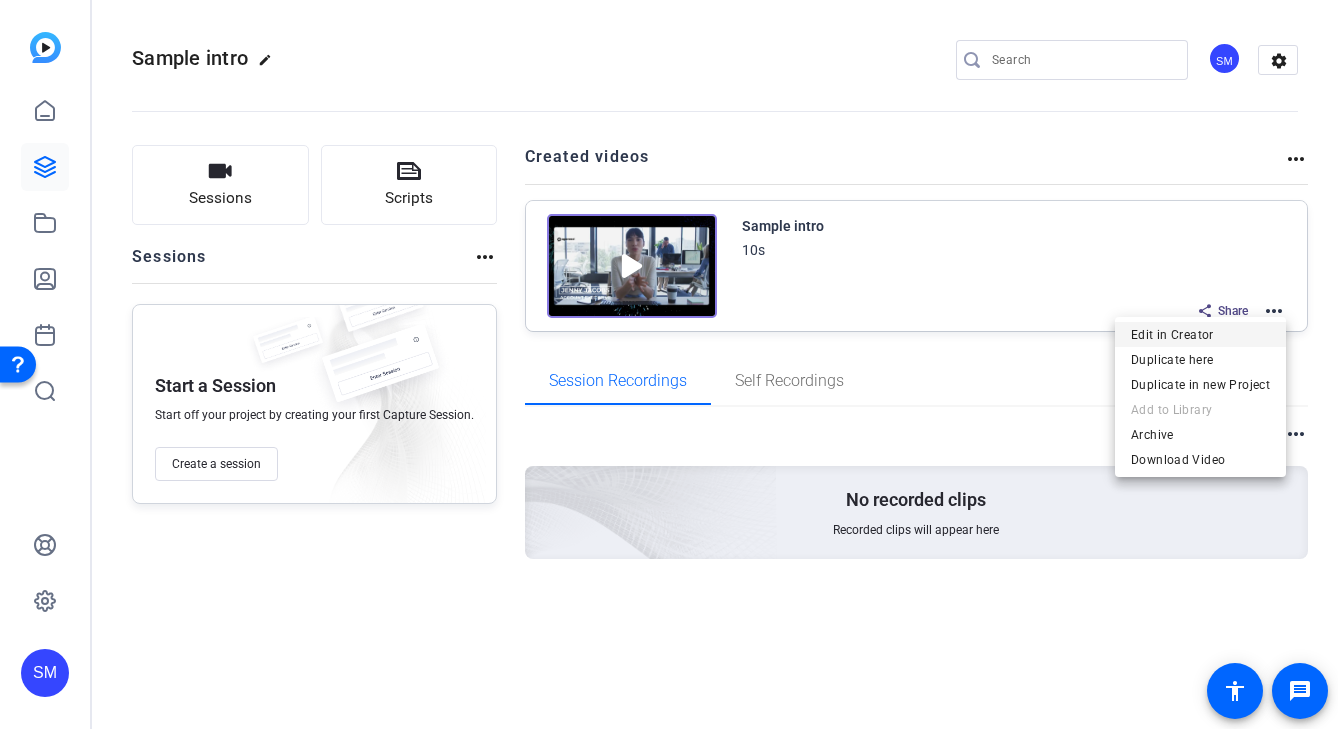 click on "Edit in Creator" at bounding box center (1200, 335) 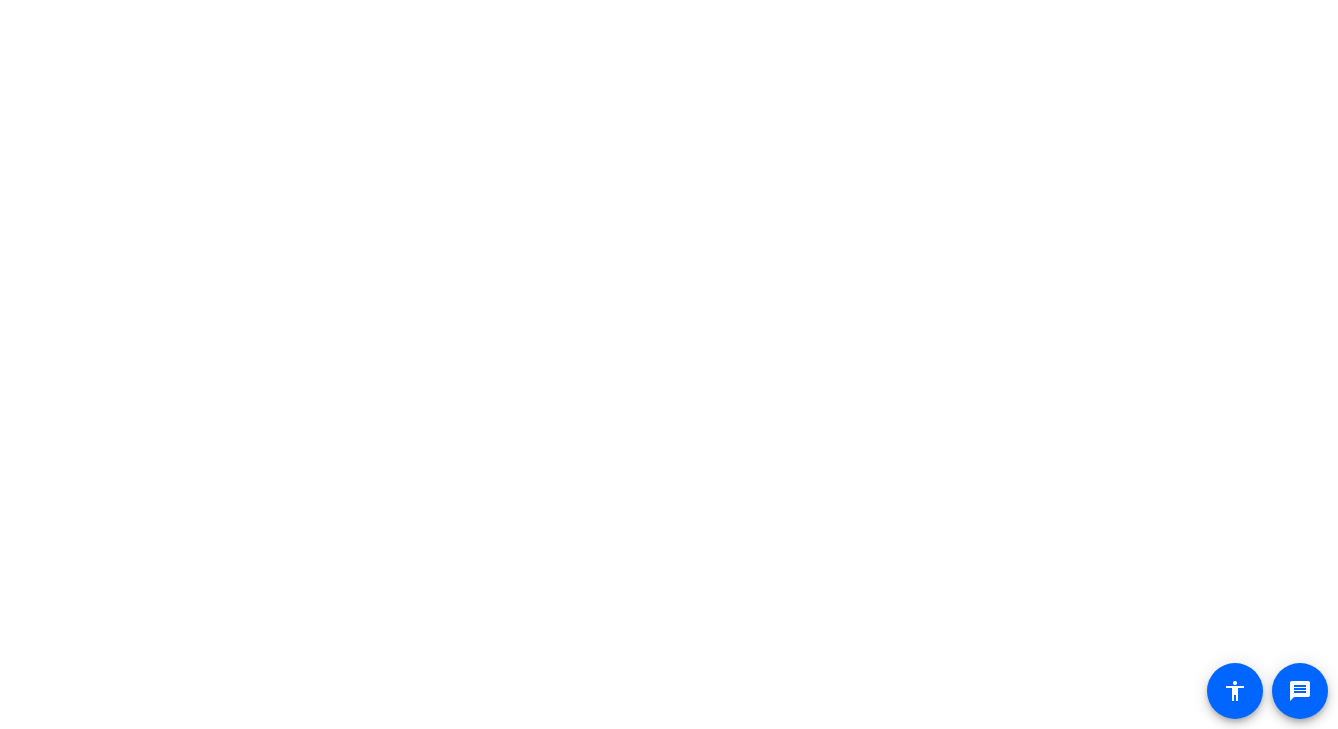scroll, scrollTop: 0, scrollLeft: 0, axis: both 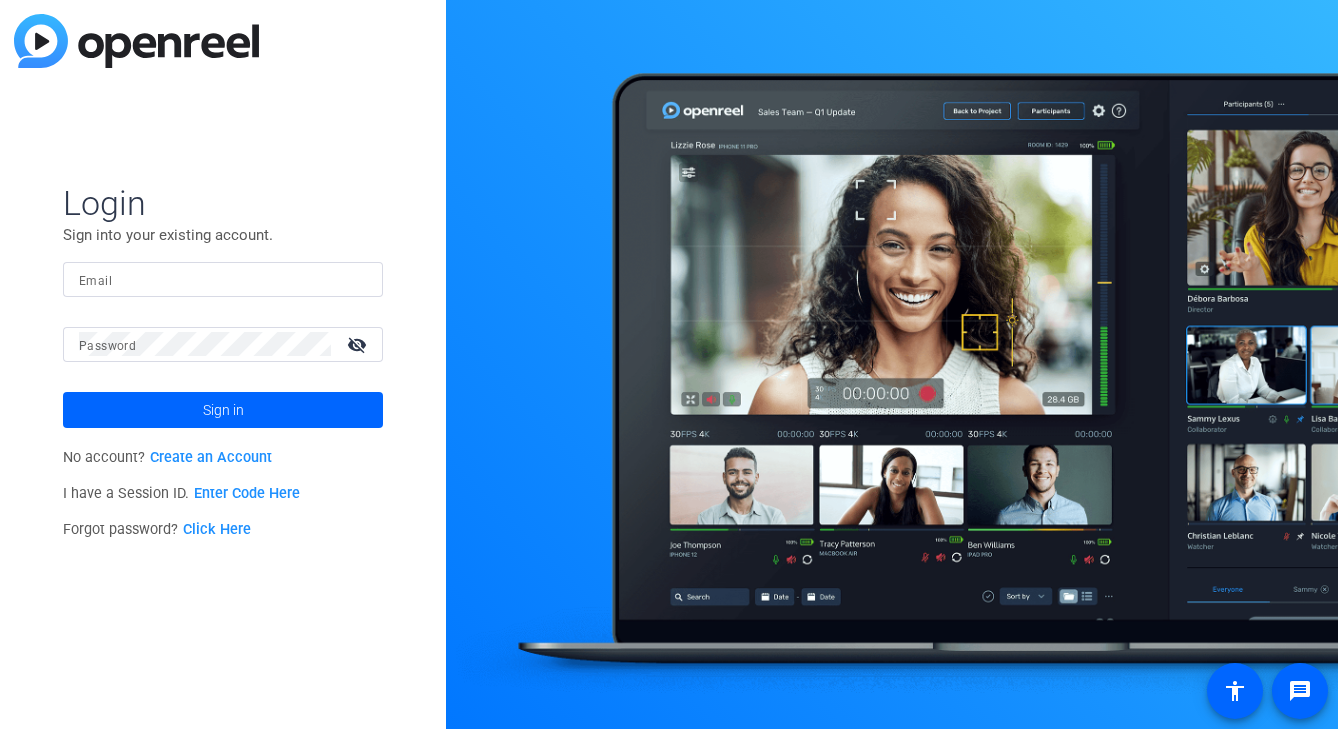 click on "Email" at bounding box center [223, 279] 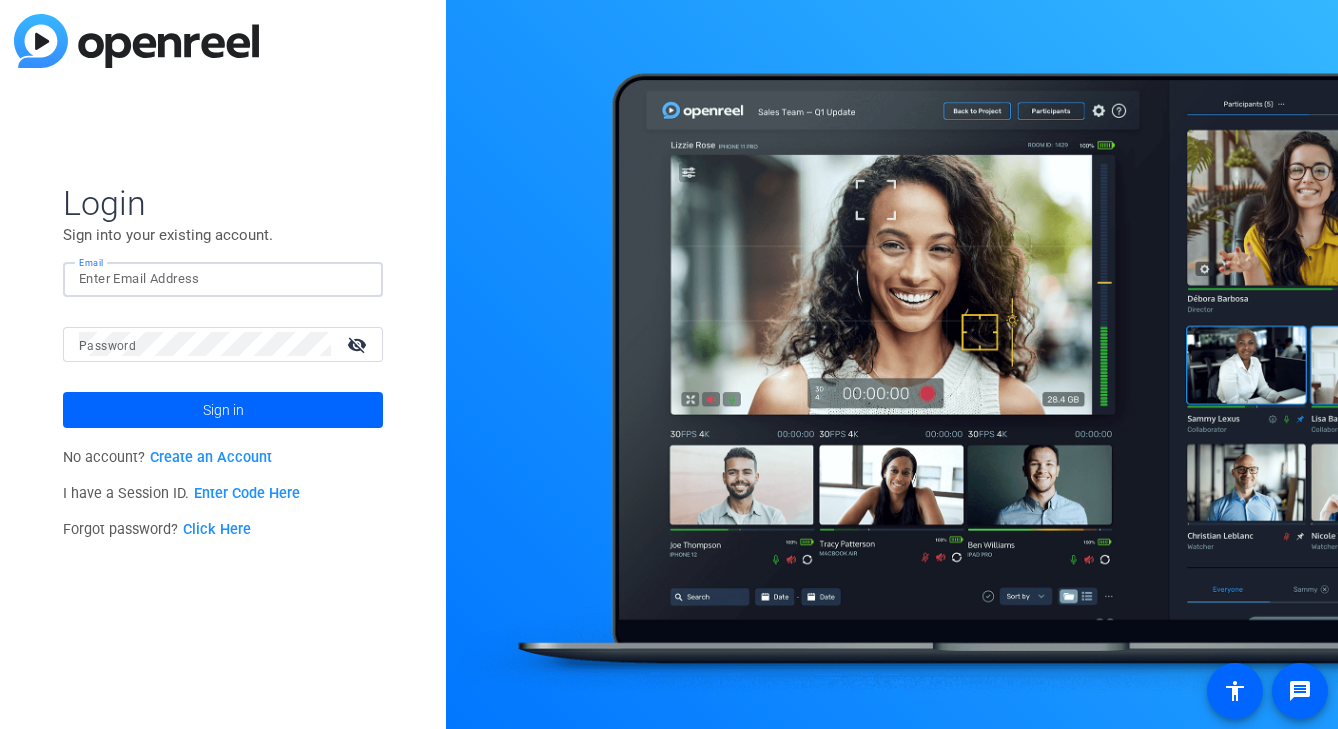 click 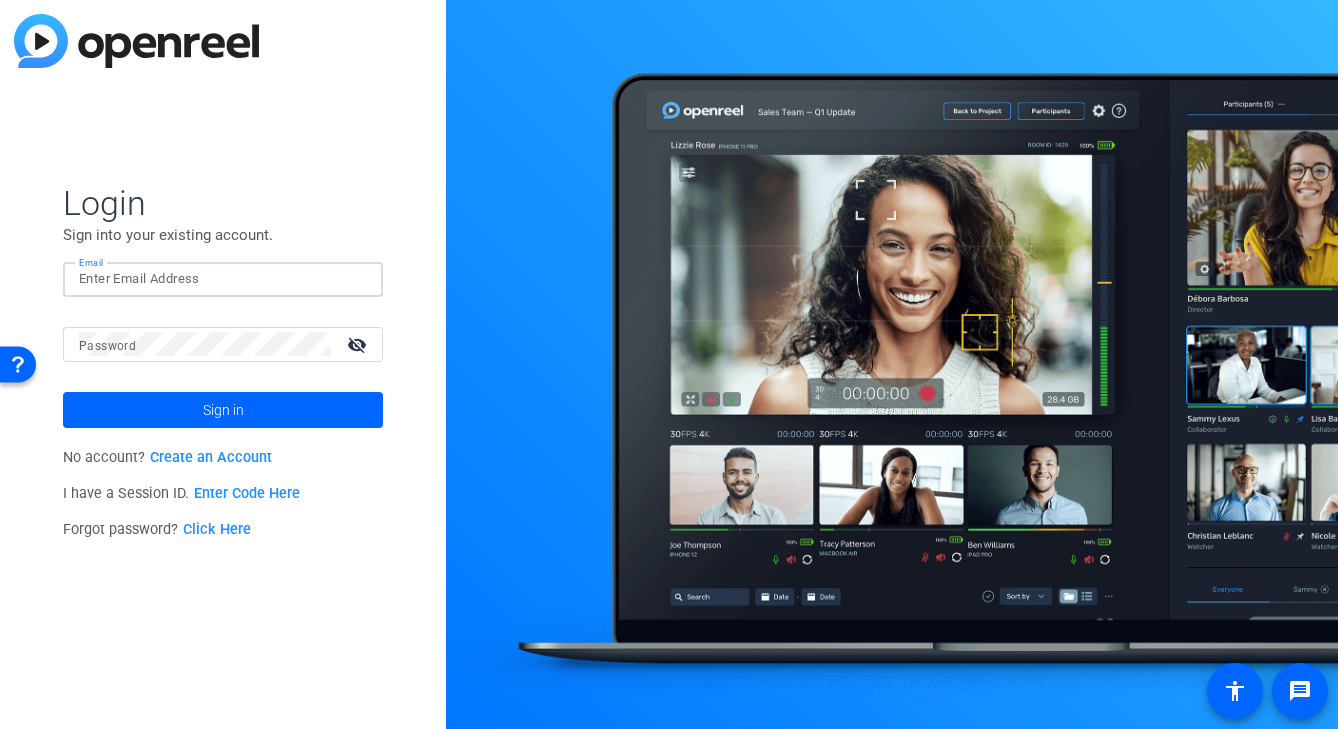 type on "[EMAIL_ADDRESS][DOMAIN_NAME]" 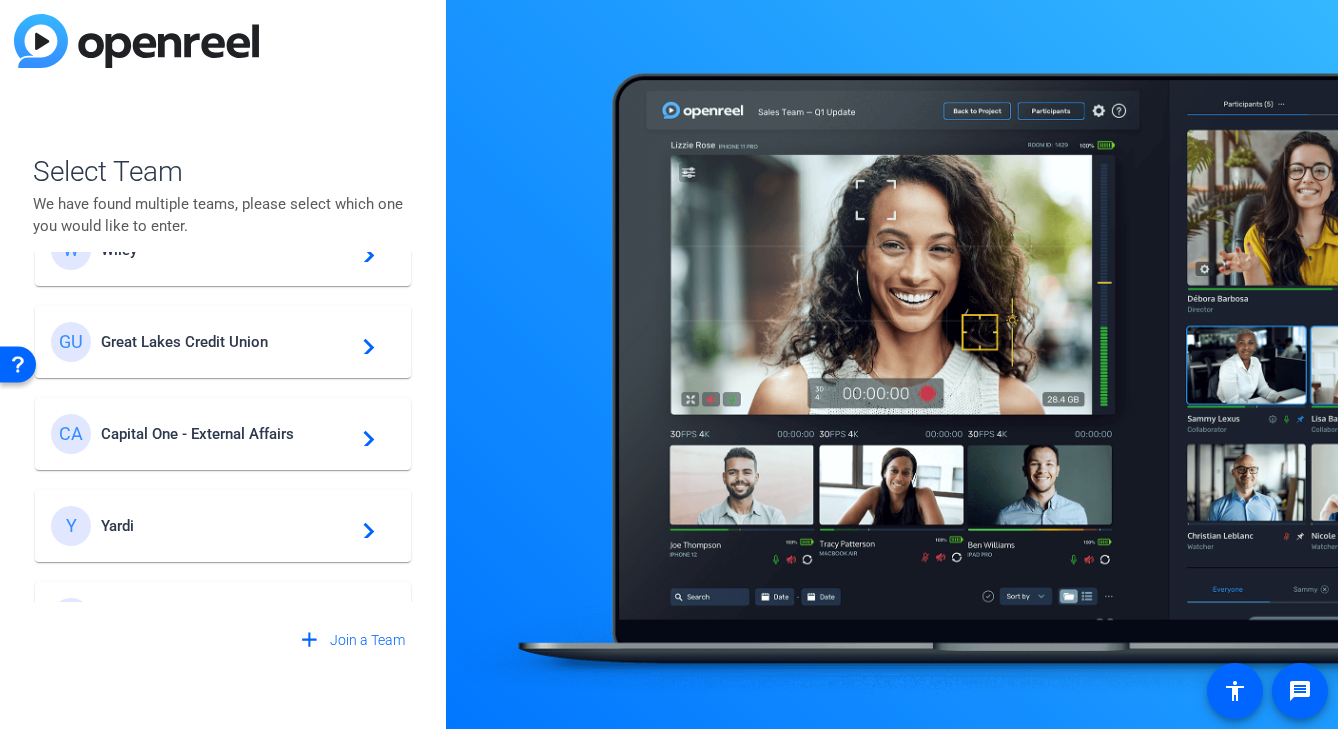 scroll, scrollTop: 158, scrollLeft: 0, axis: vertical 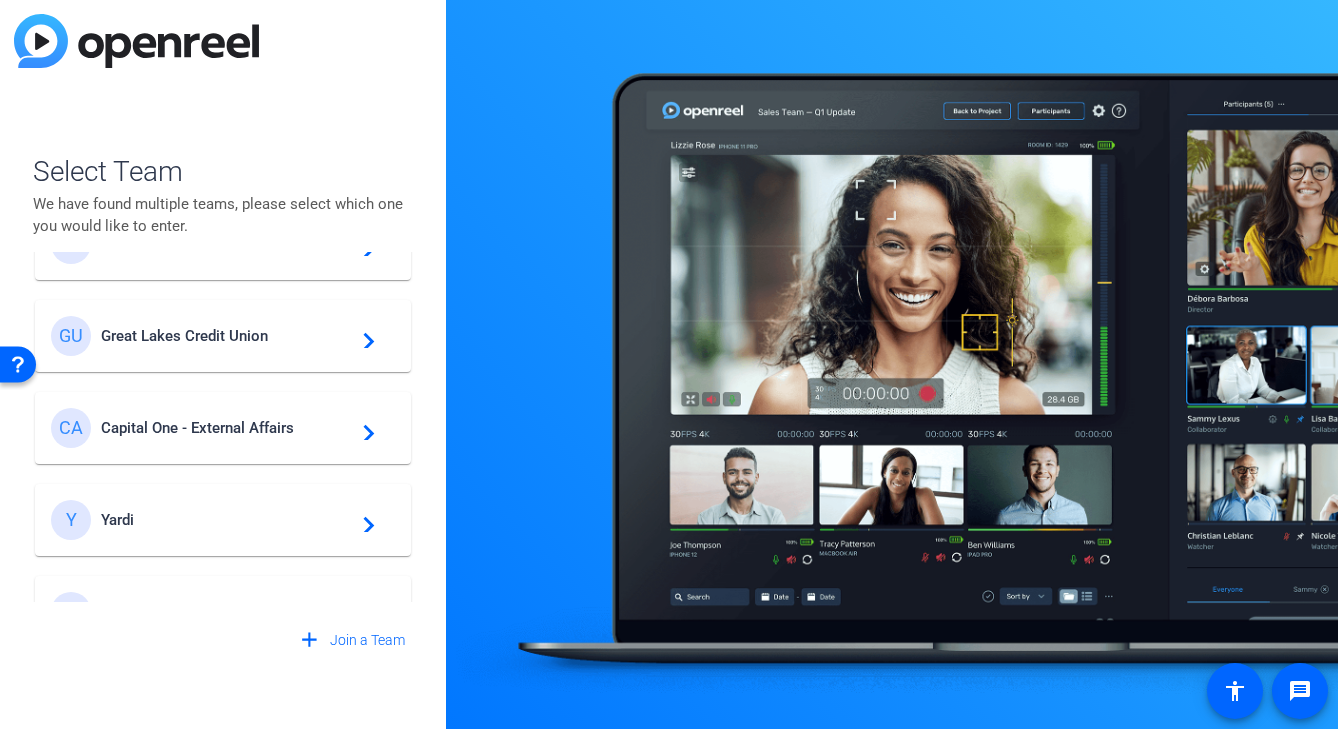 click on "Yardi" 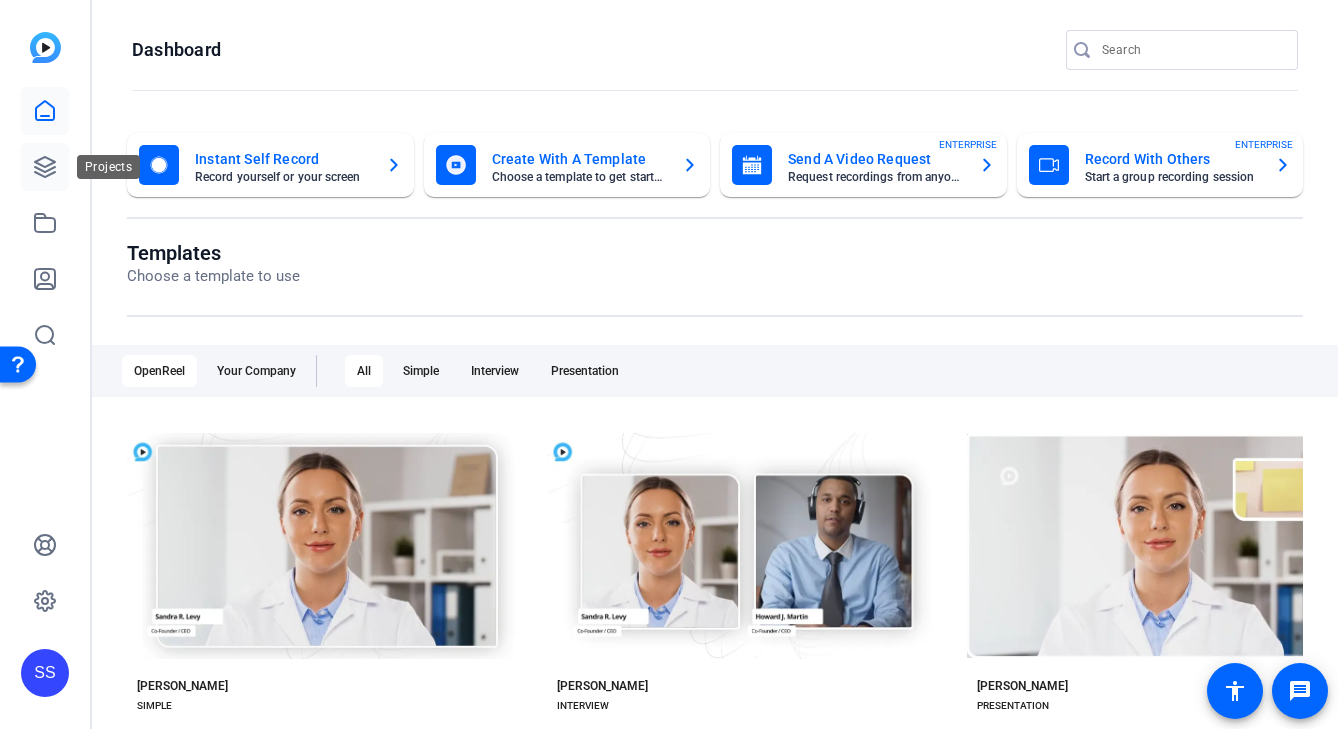 click 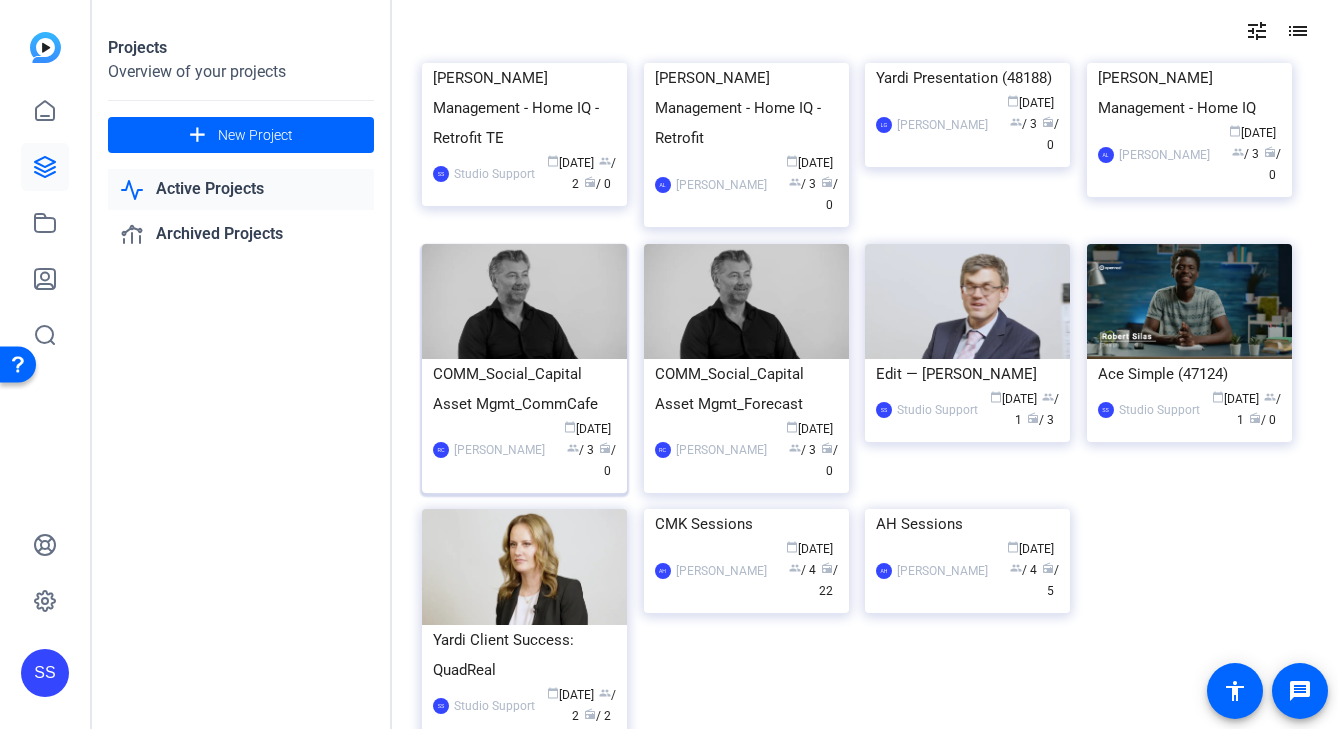 scroll, scrollTop: 0, scrollLeft: 0, axis: both 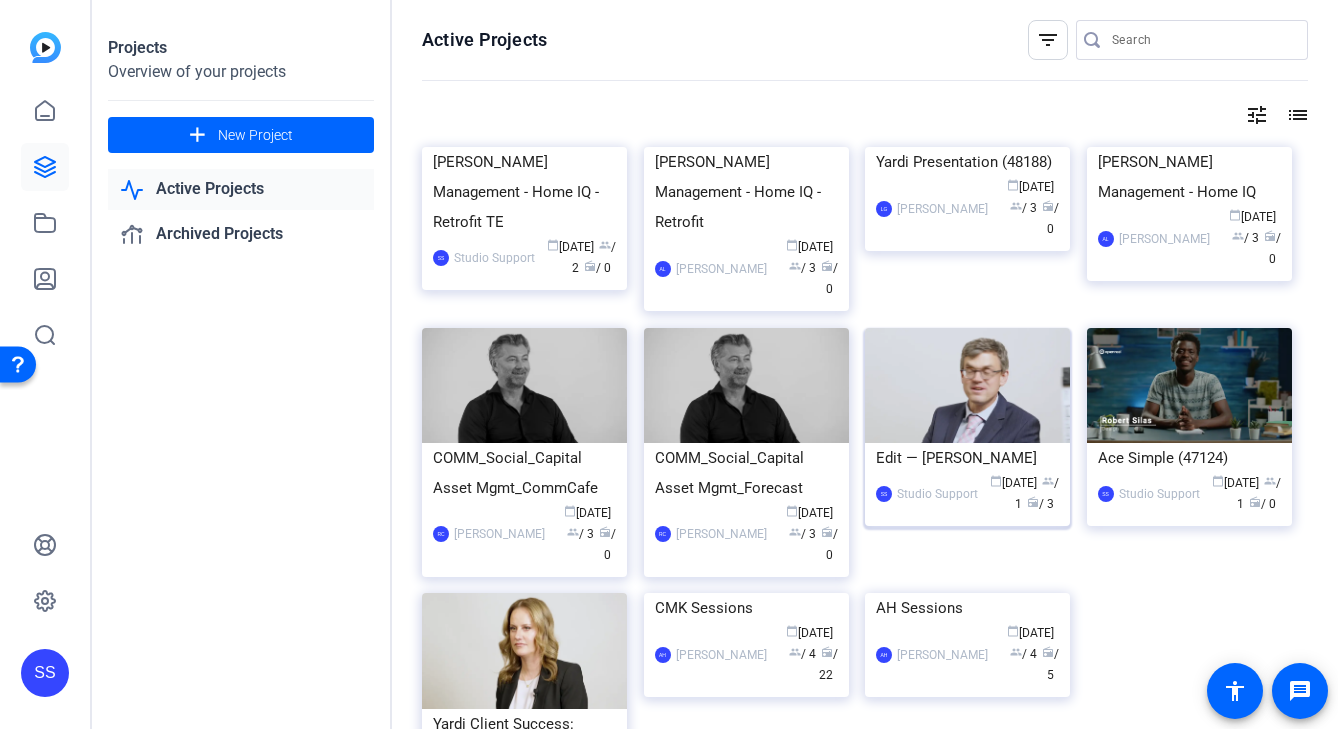 click on "Edit — Carl Stetler" 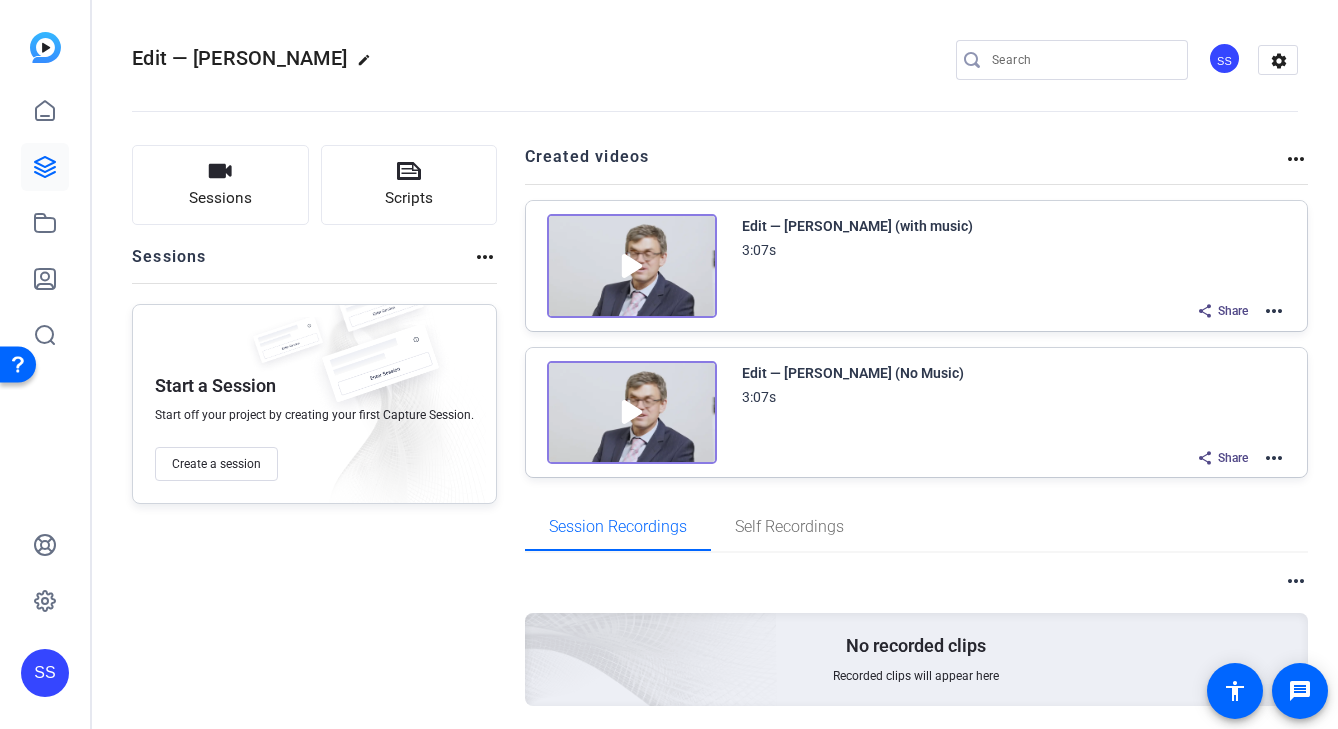 click on "more_horiz" 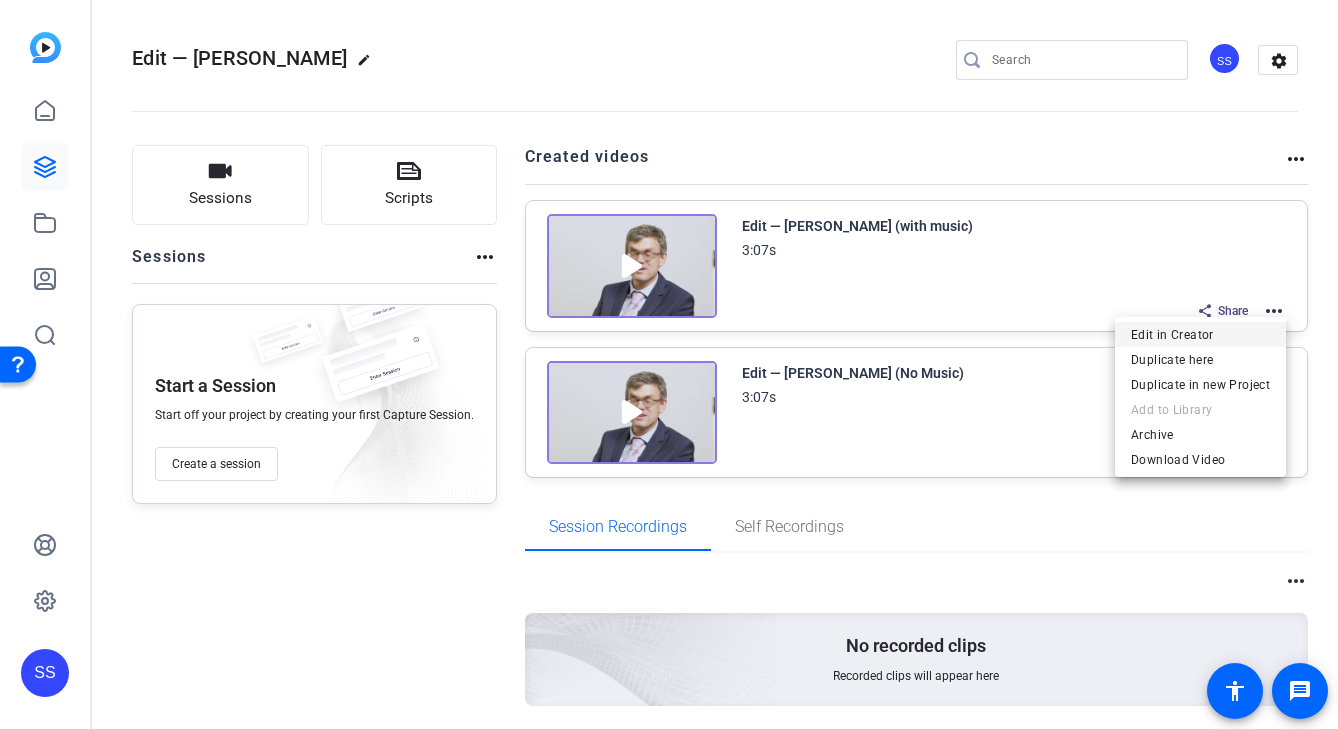 click on "Edit in Creator" at bounding box center (1200, 335) 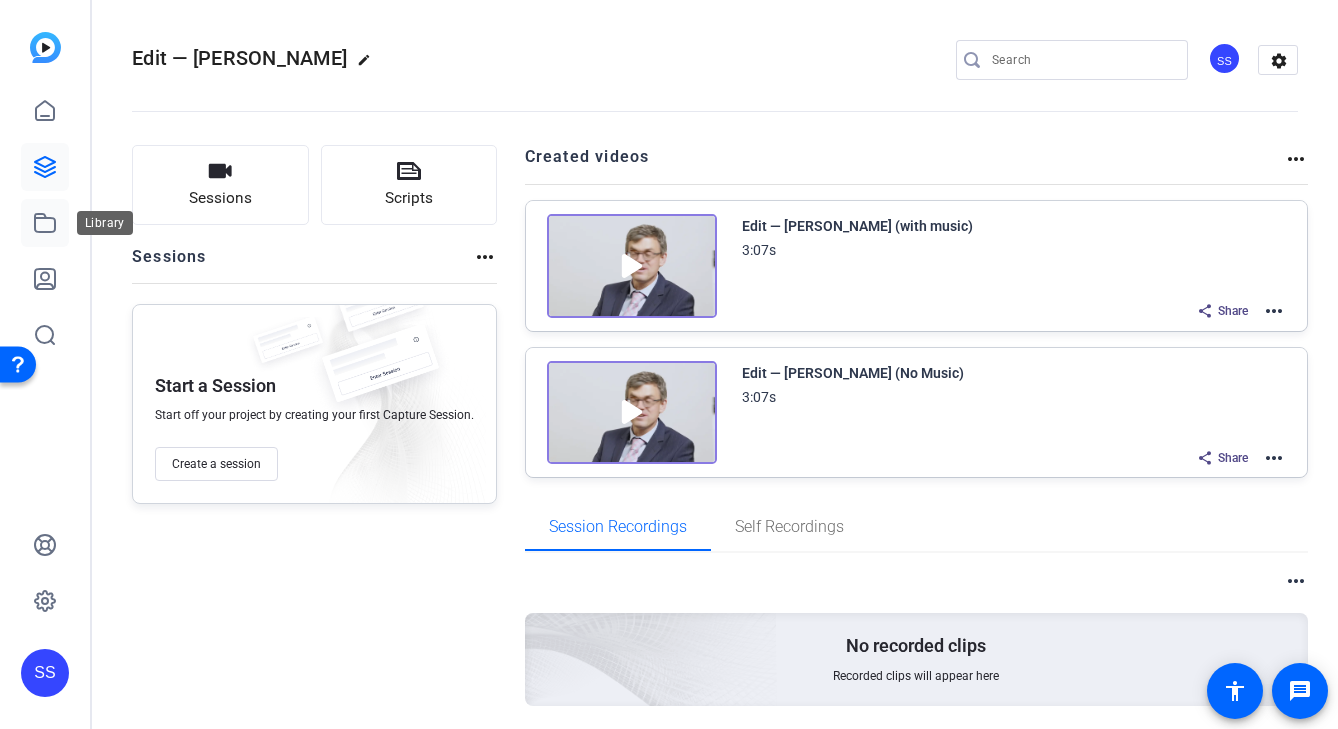 click 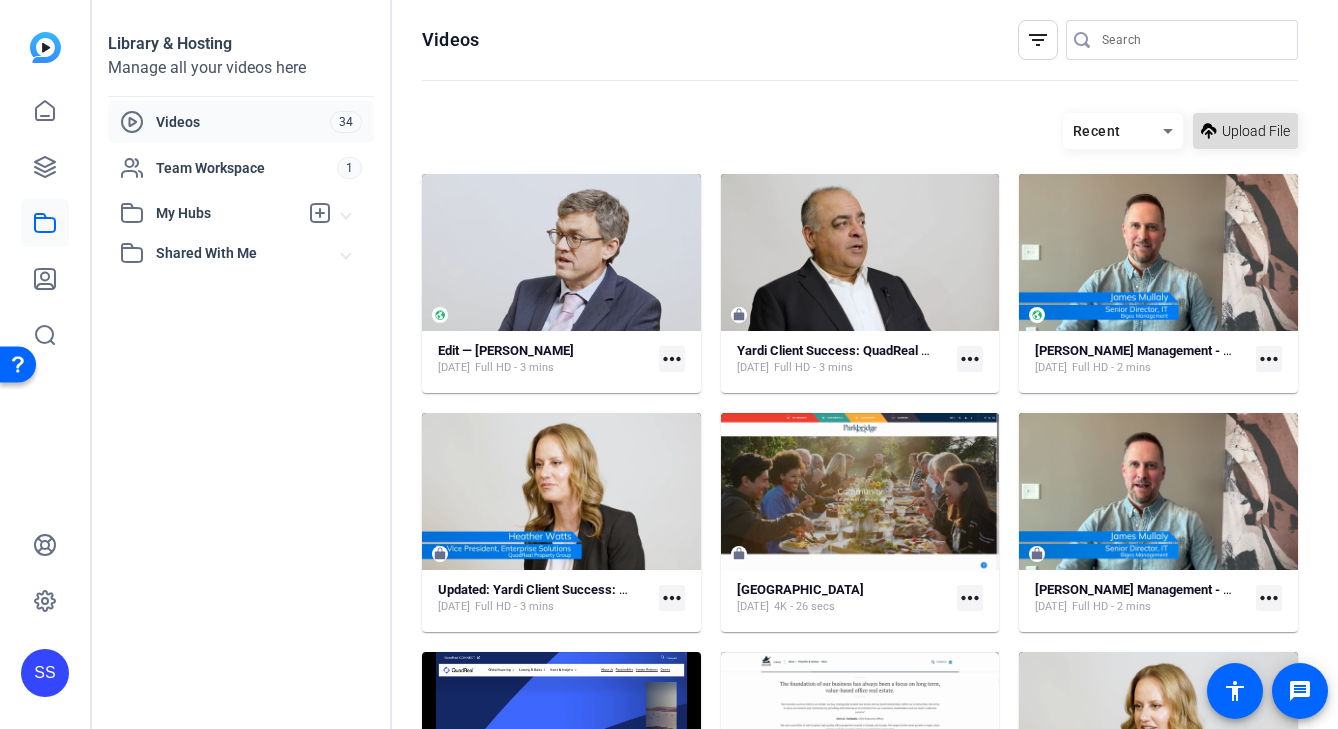click on "Upload File" 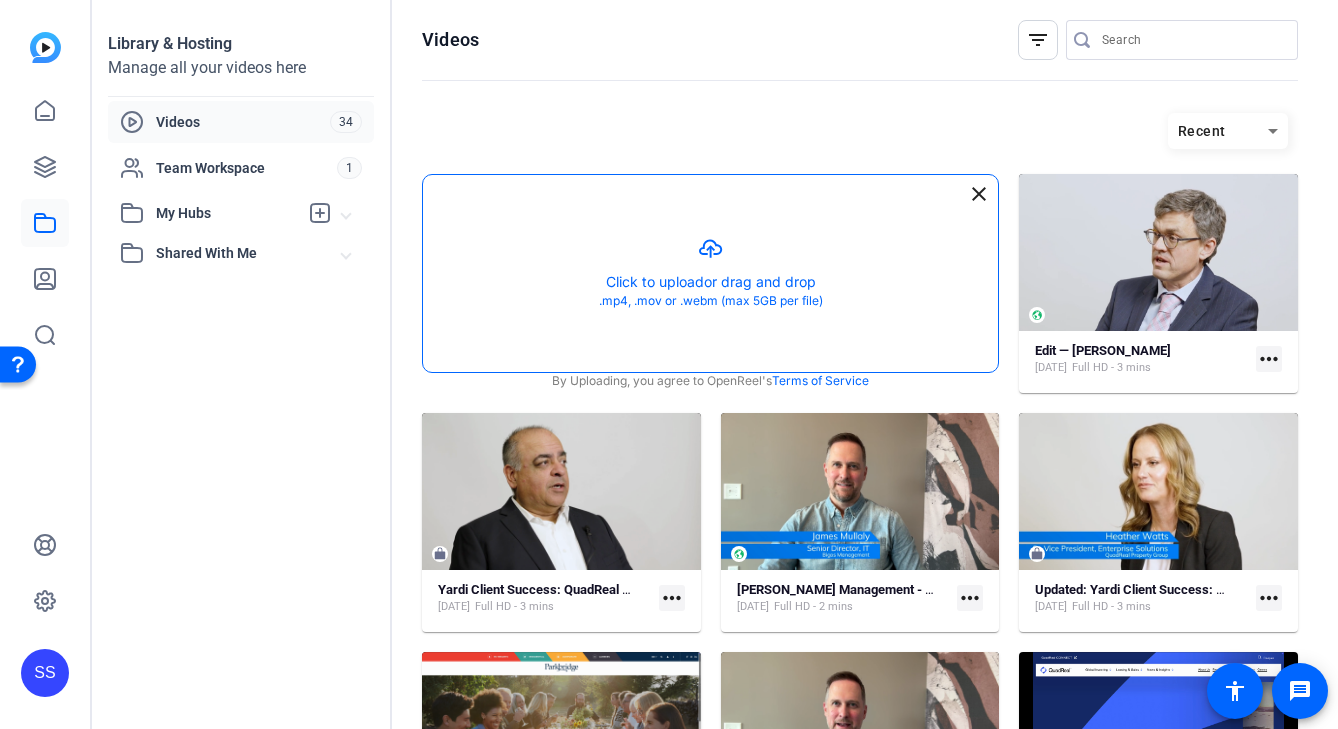 click 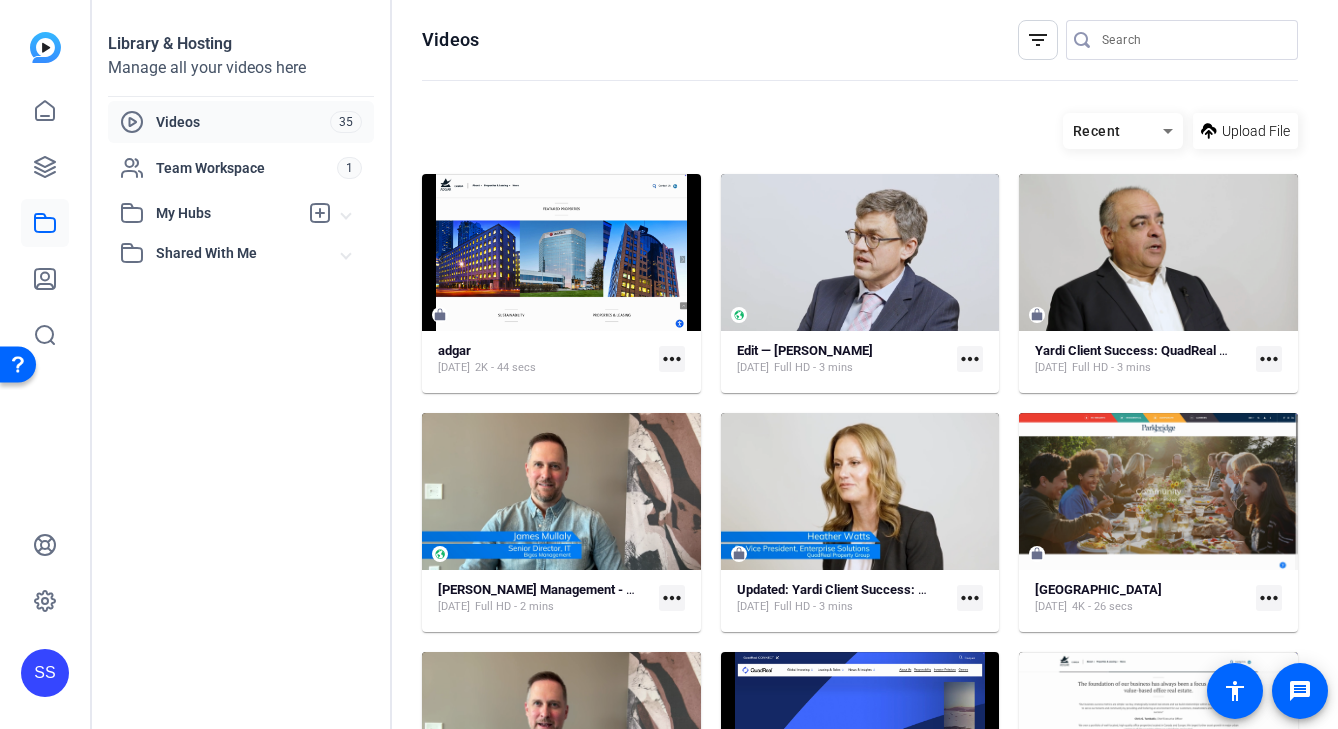 click on "SS" 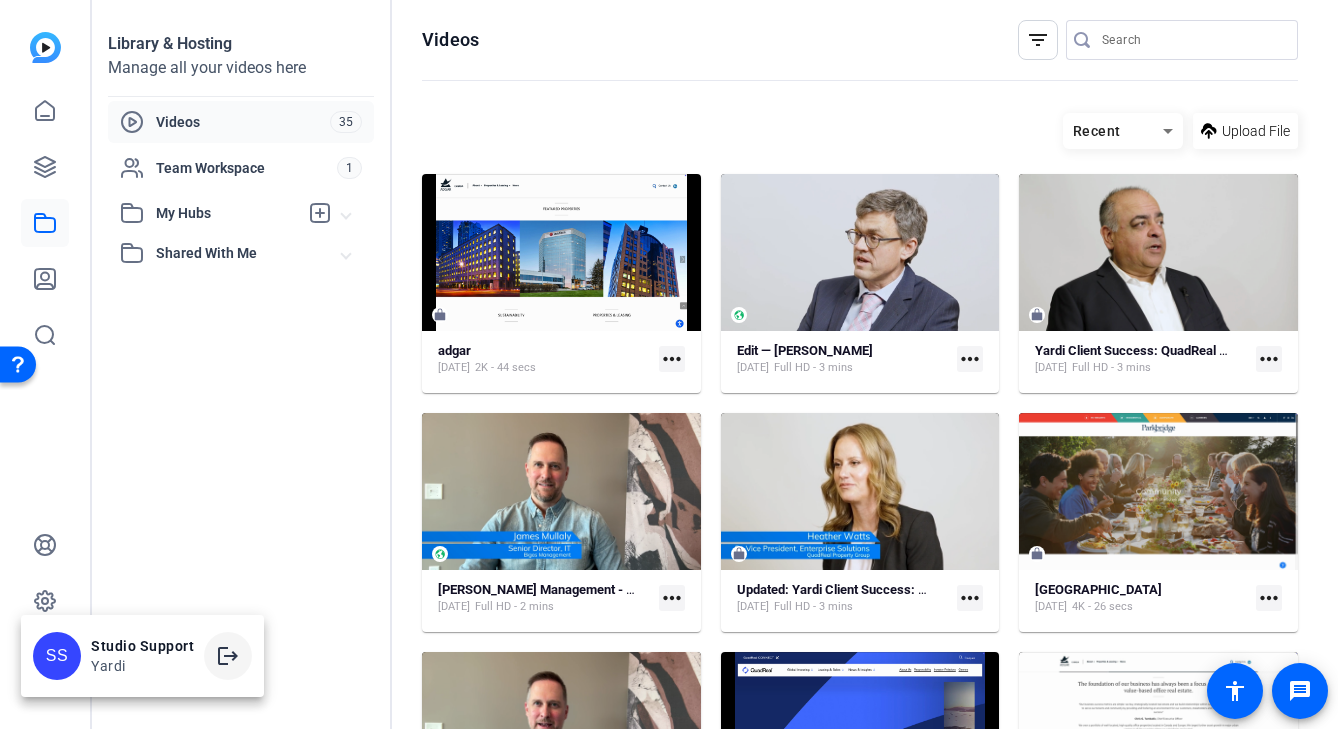 click on "logout" at bounding box center (228, 656) 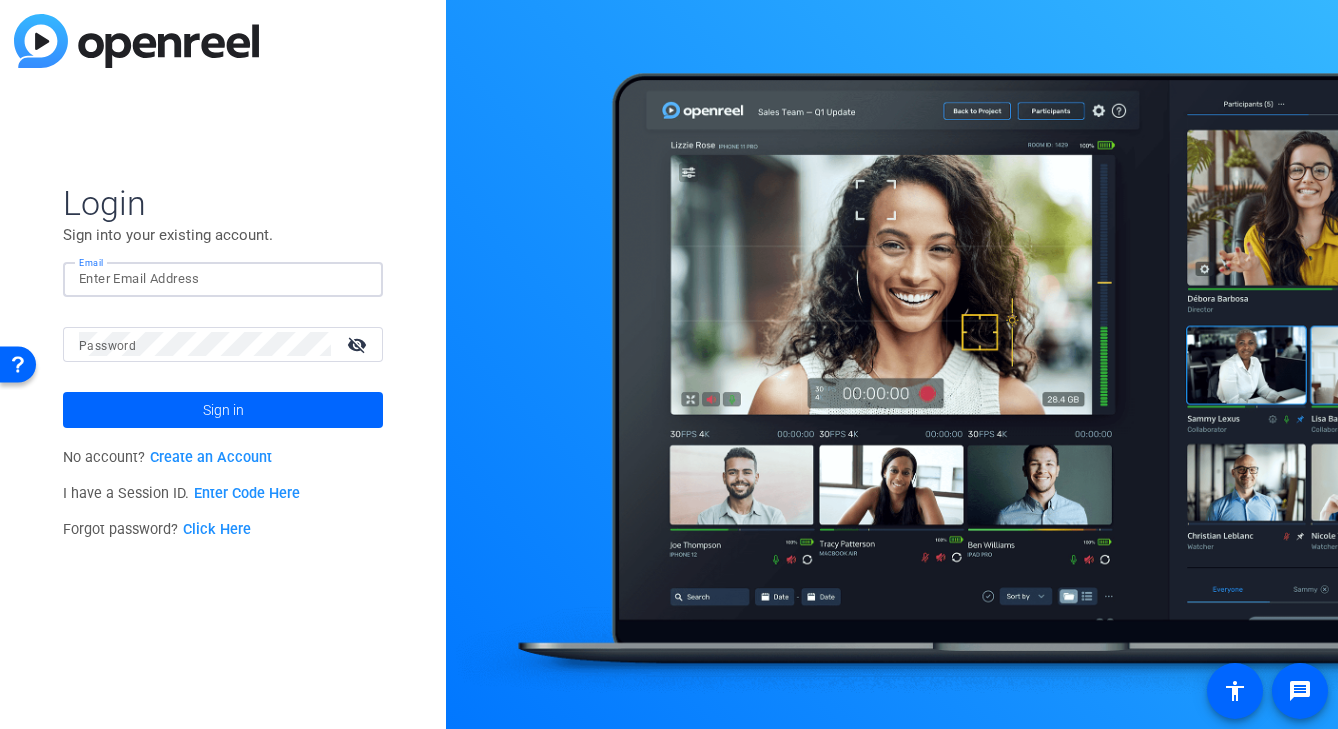 click on "Email" at bounding box center [223, 279] 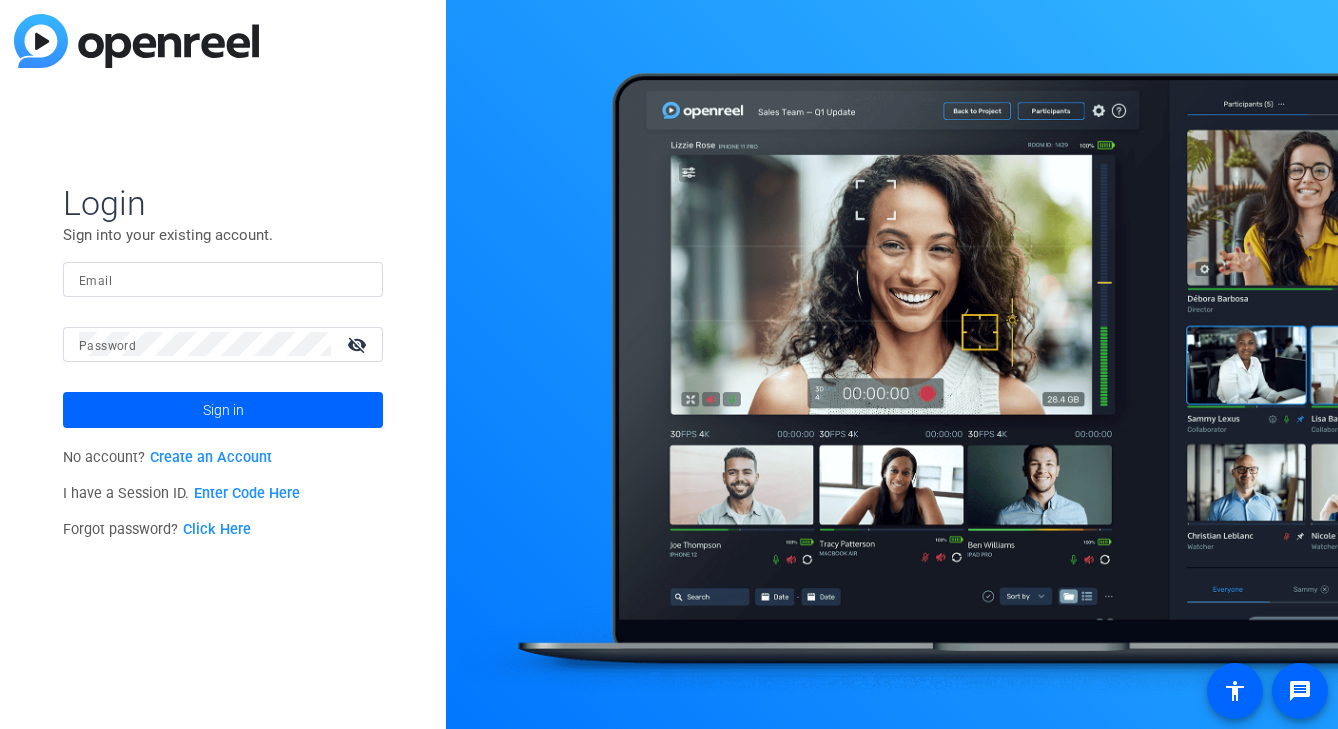 scroll, scrollTop: 0, scrollLeft: 0, axis: both 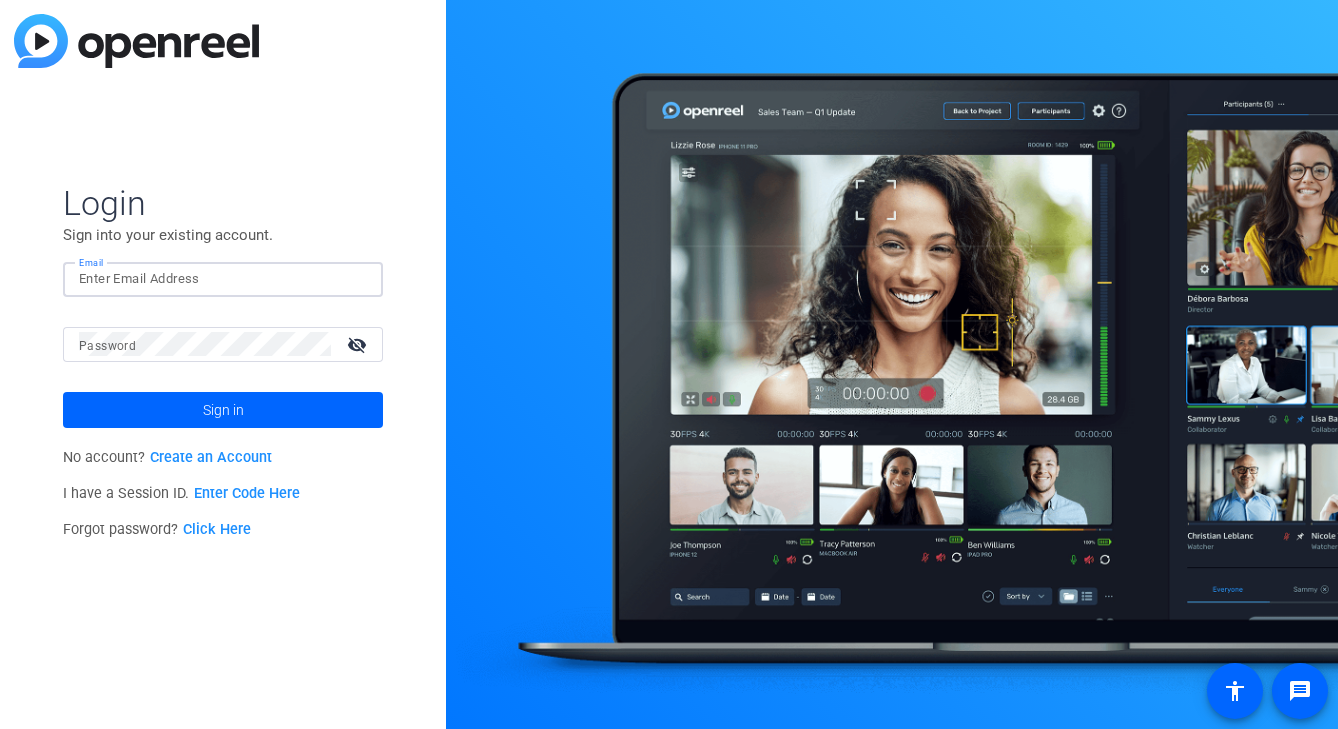 click 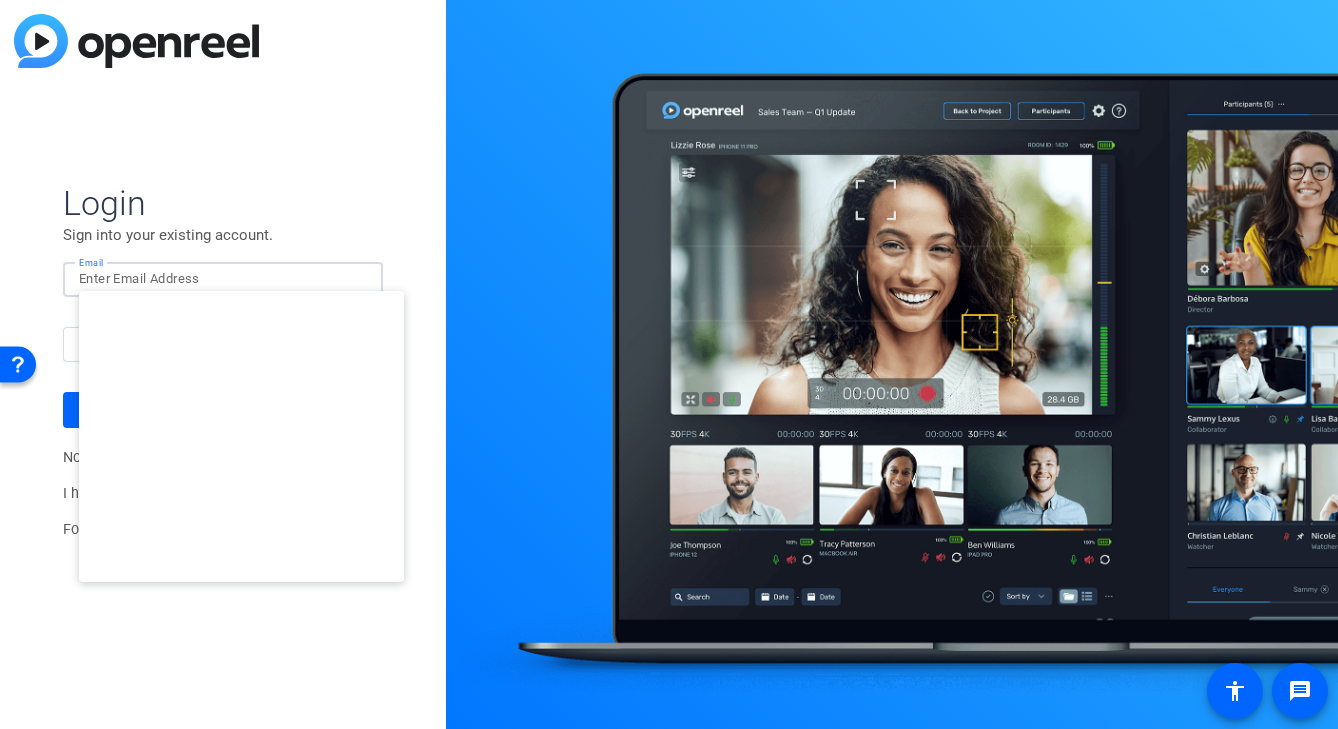 type on "[PERSON_NAME][EMAIL_ADDRESS][DOMAIN_NAME]" 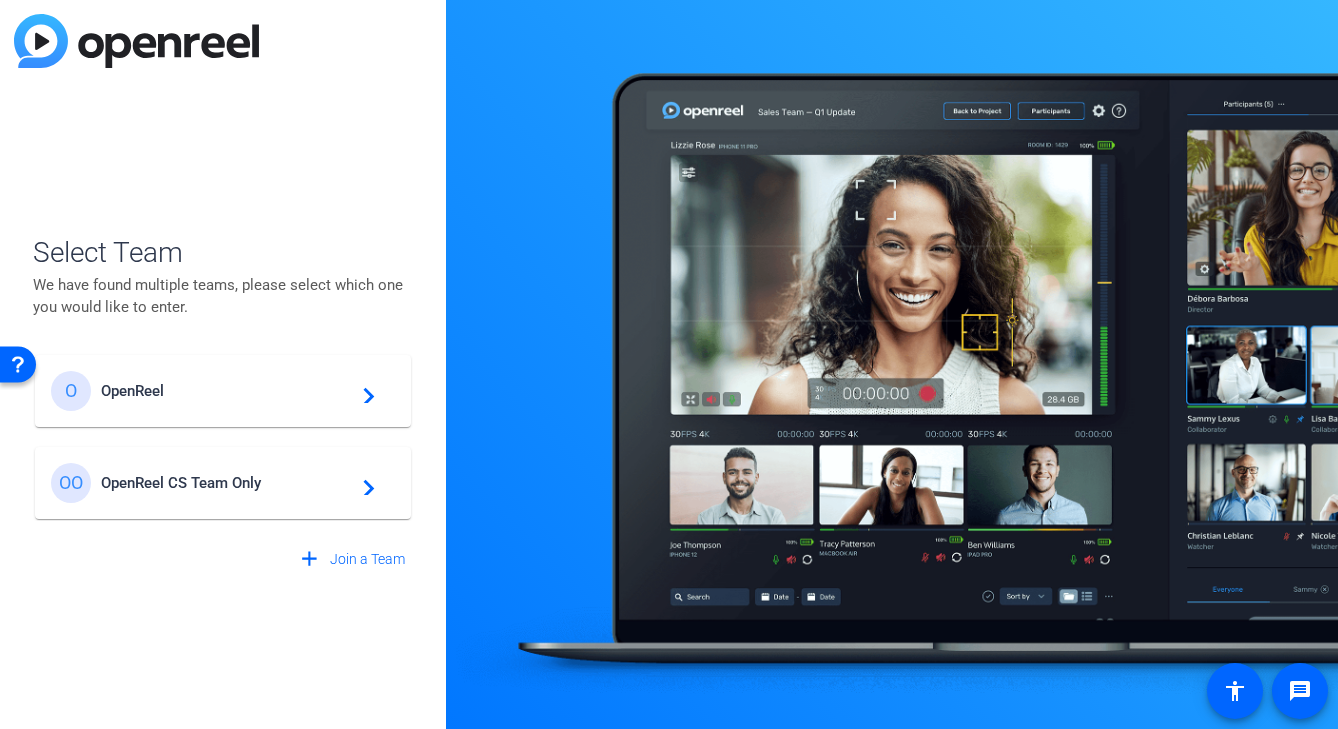 click on "OpenReel" 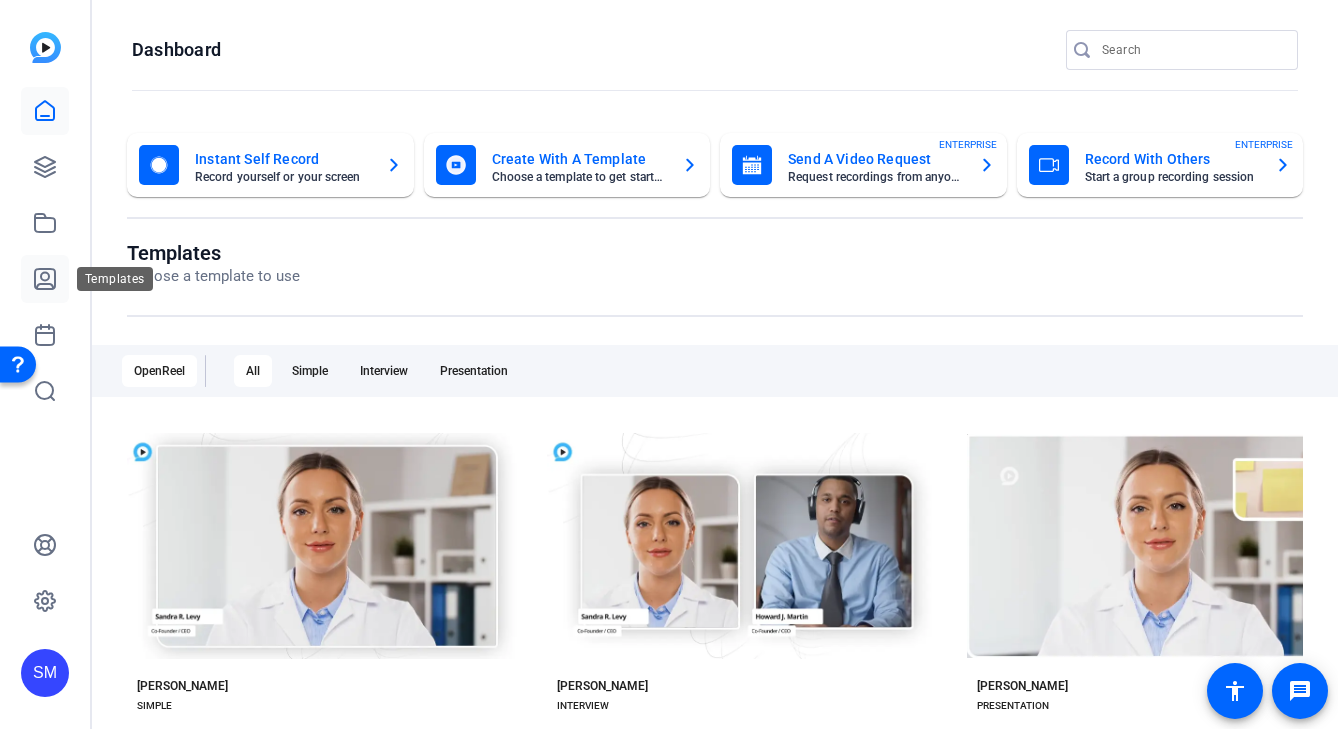 click 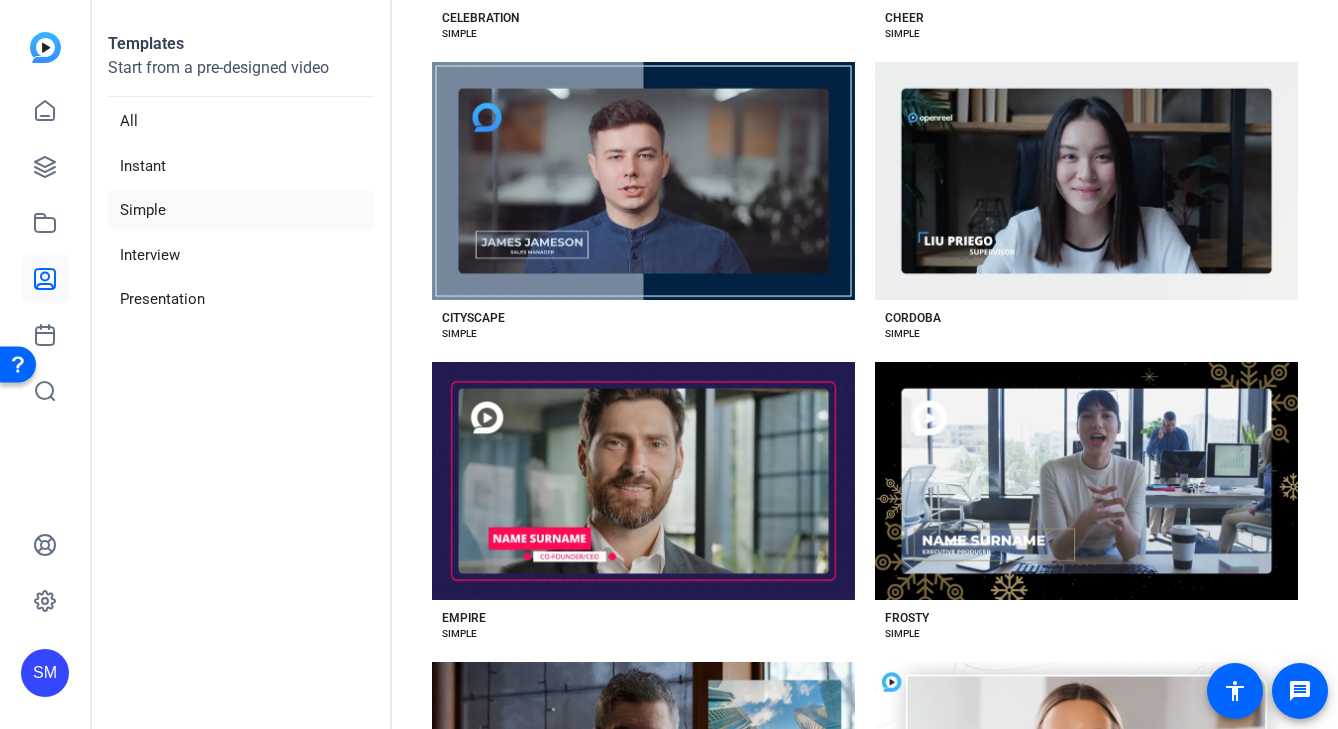 scroll, scrollTop: 1332, scrollLeft: 0, axis: vertical 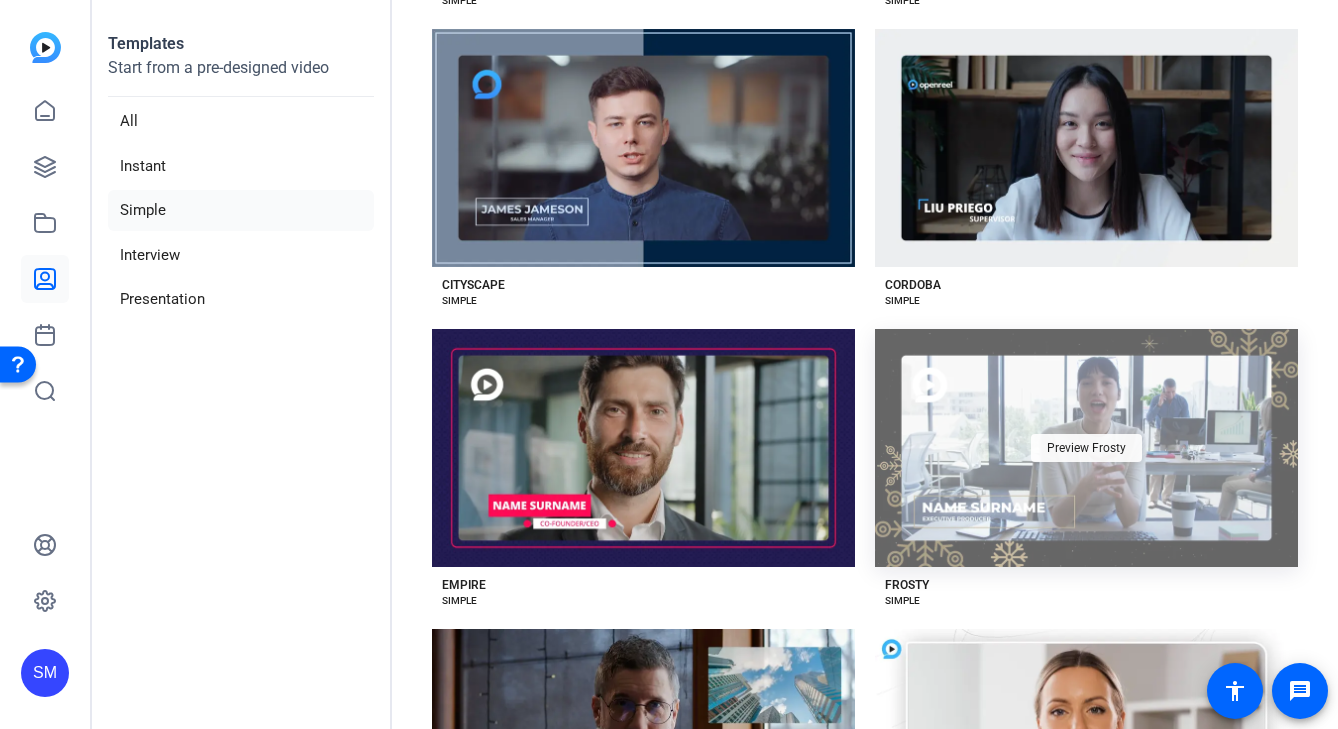 click on "Preview Frosty" 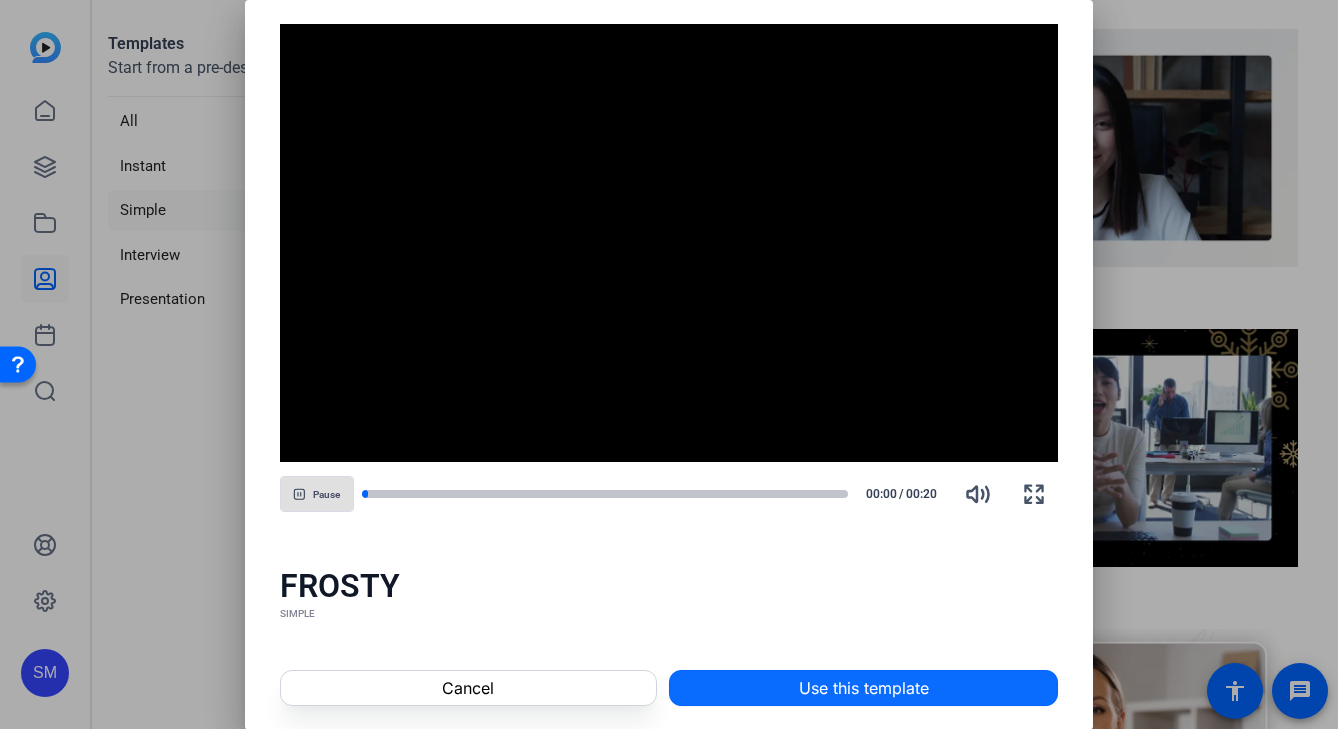 click on "Use this template" at bounding box center (864, 688) 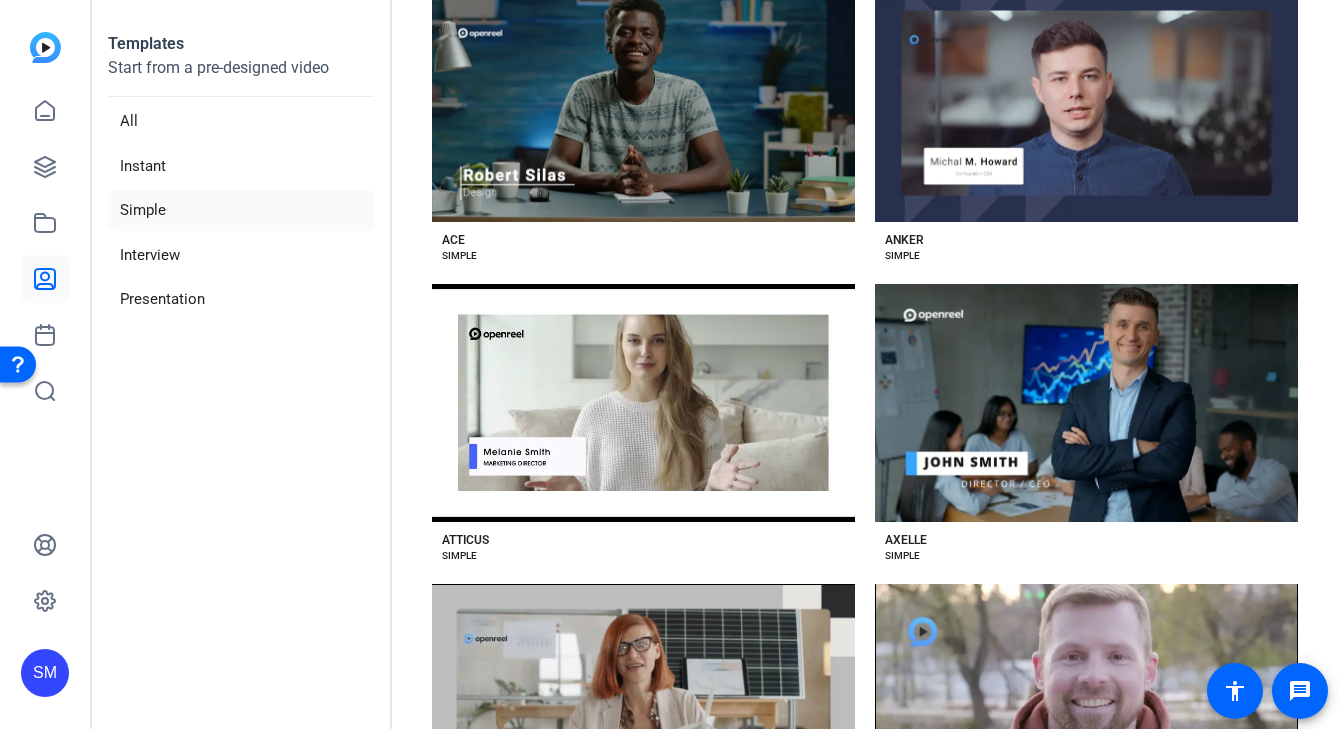 scroll, scrollTop: 0, scrollLeft: 0, axis: both 